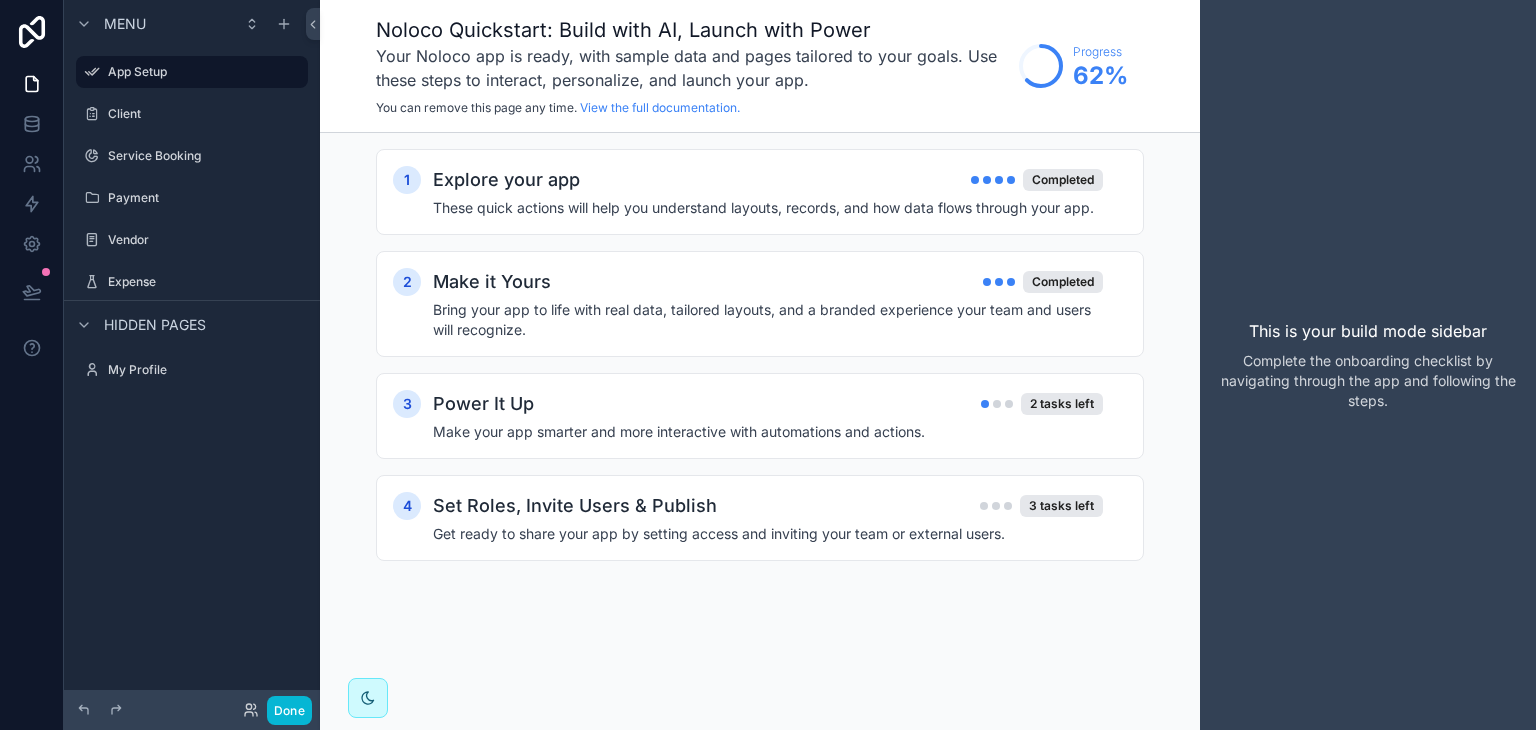 scroll, scrollTop: 0, scrollLeft: 0, axis: both 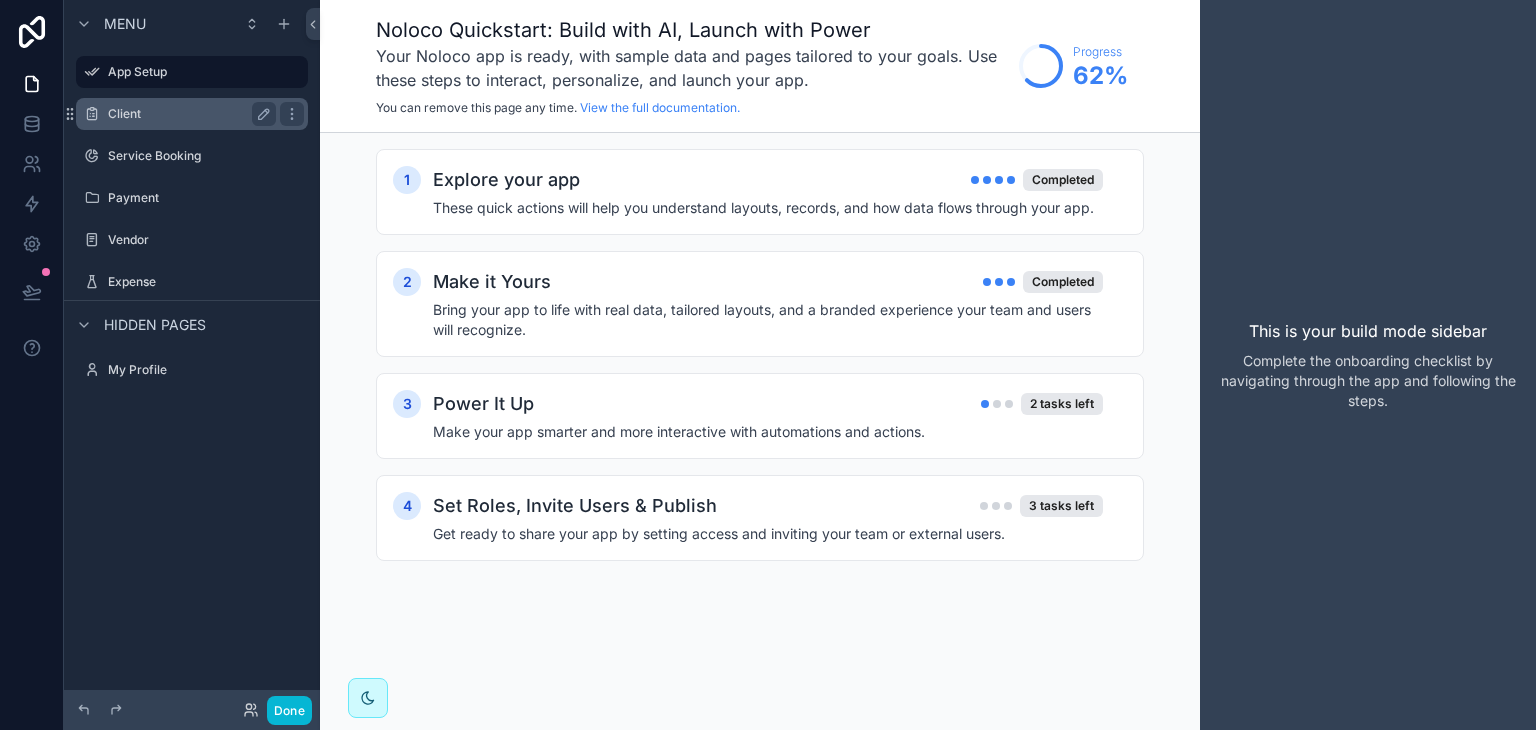 click on "Client" at bounding box center [188, 114] 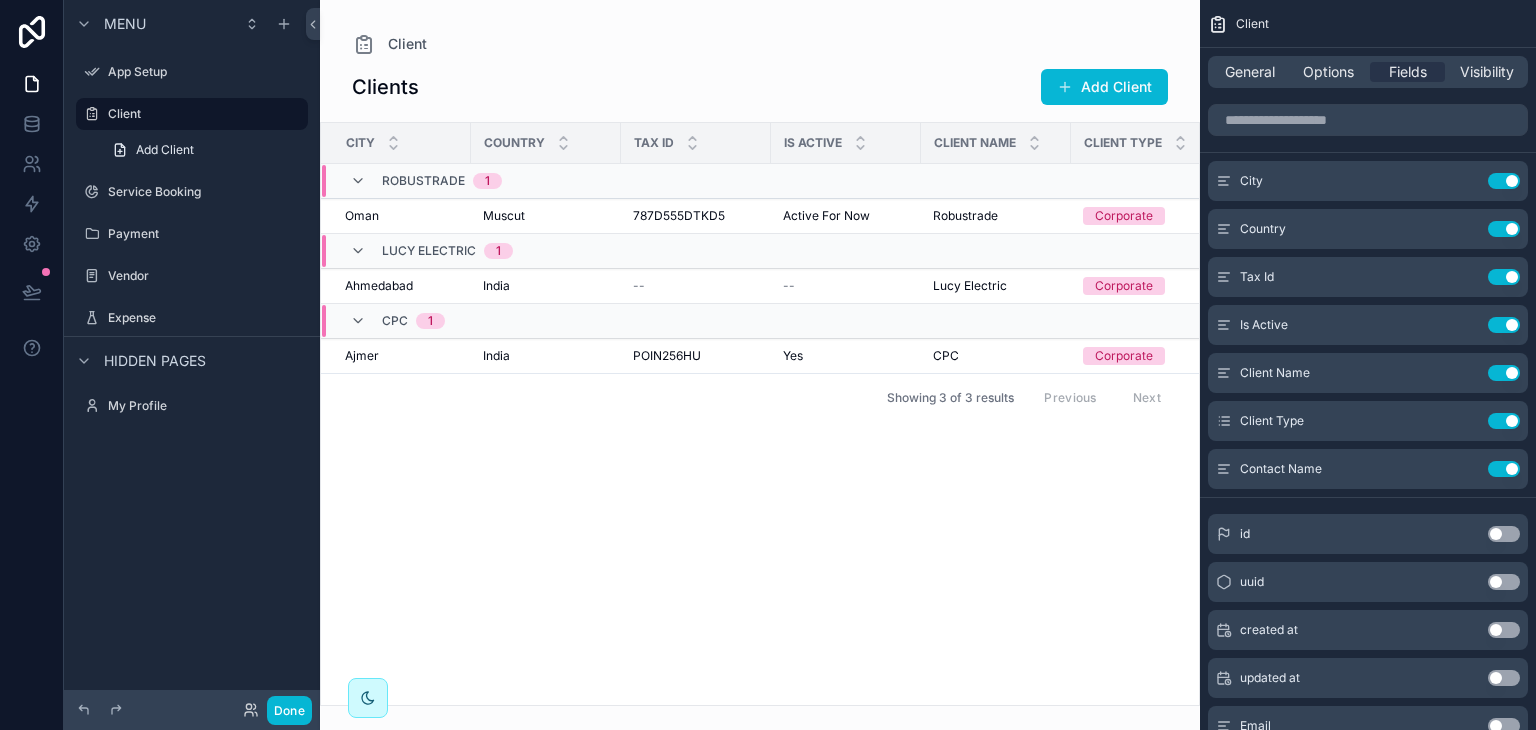 click at bounding box center (192, 170) 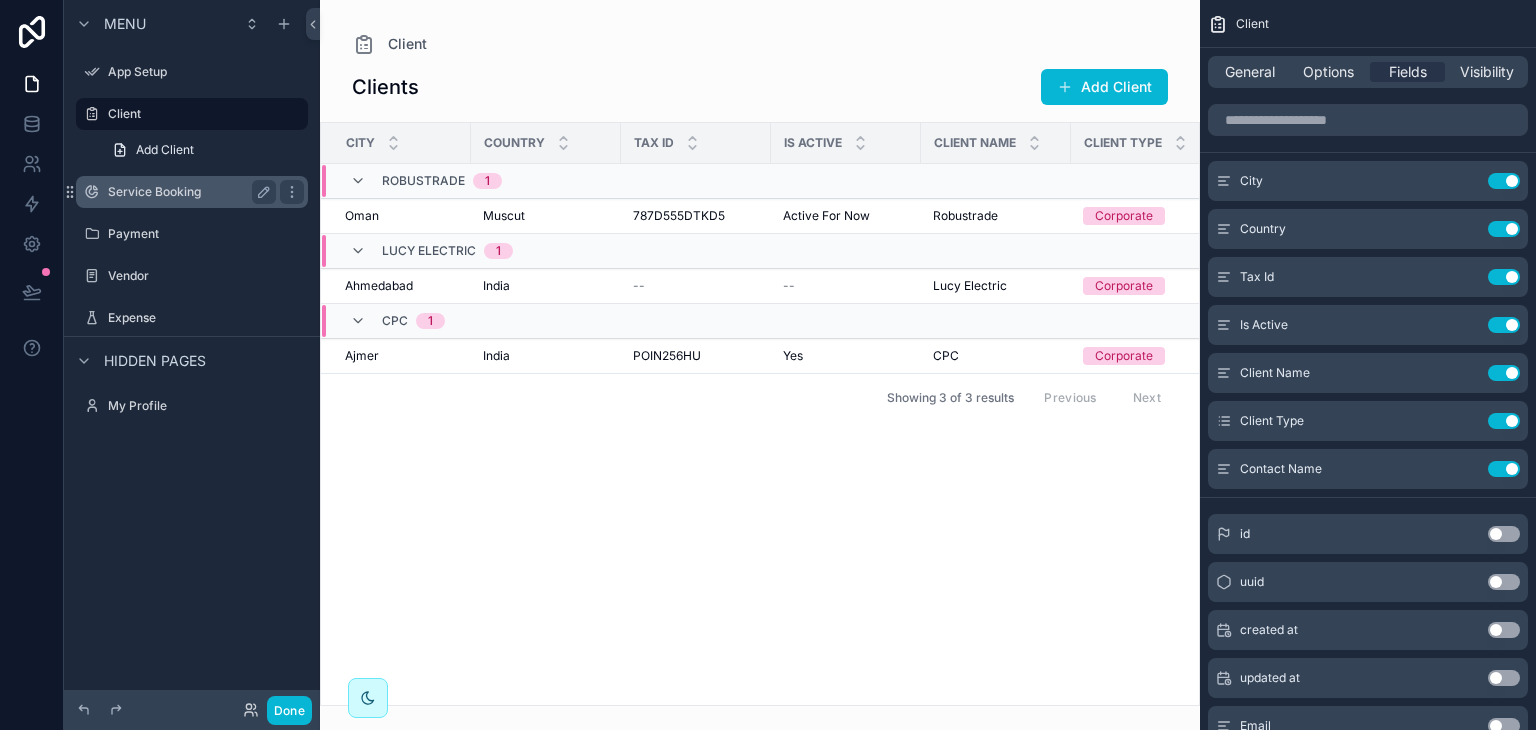 click on "Service Booking" at bounding box center [192, 192] 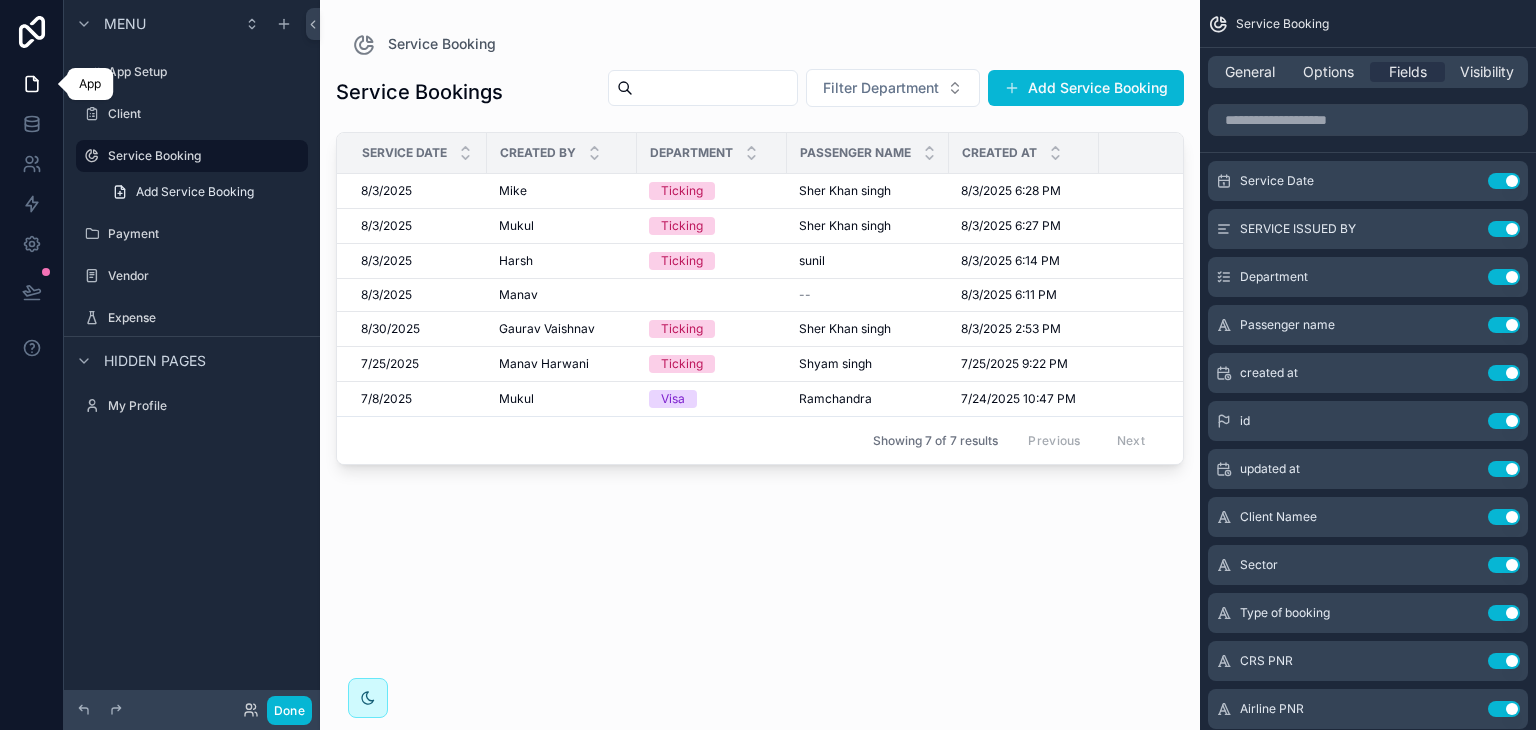 click 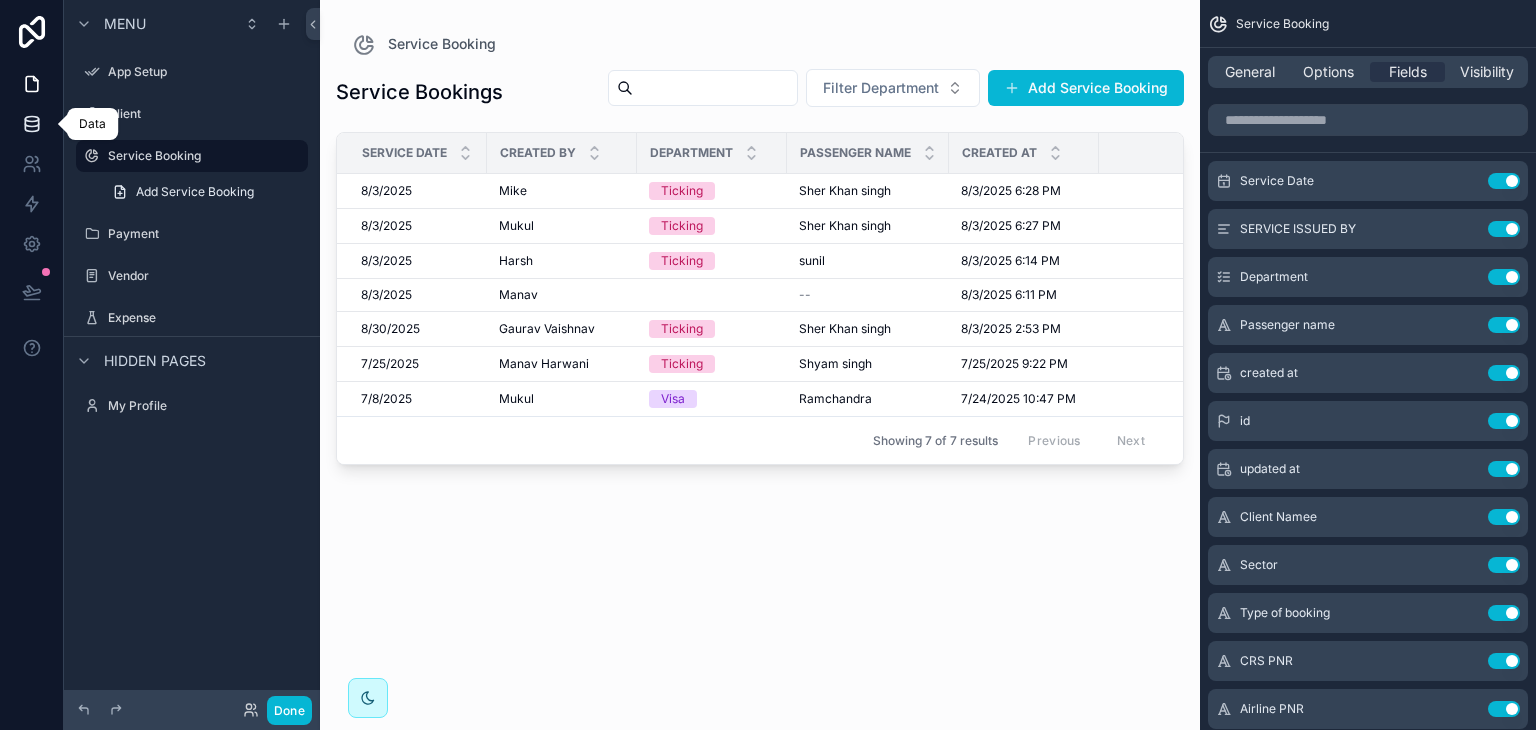 click at bounding box center (31, 124) 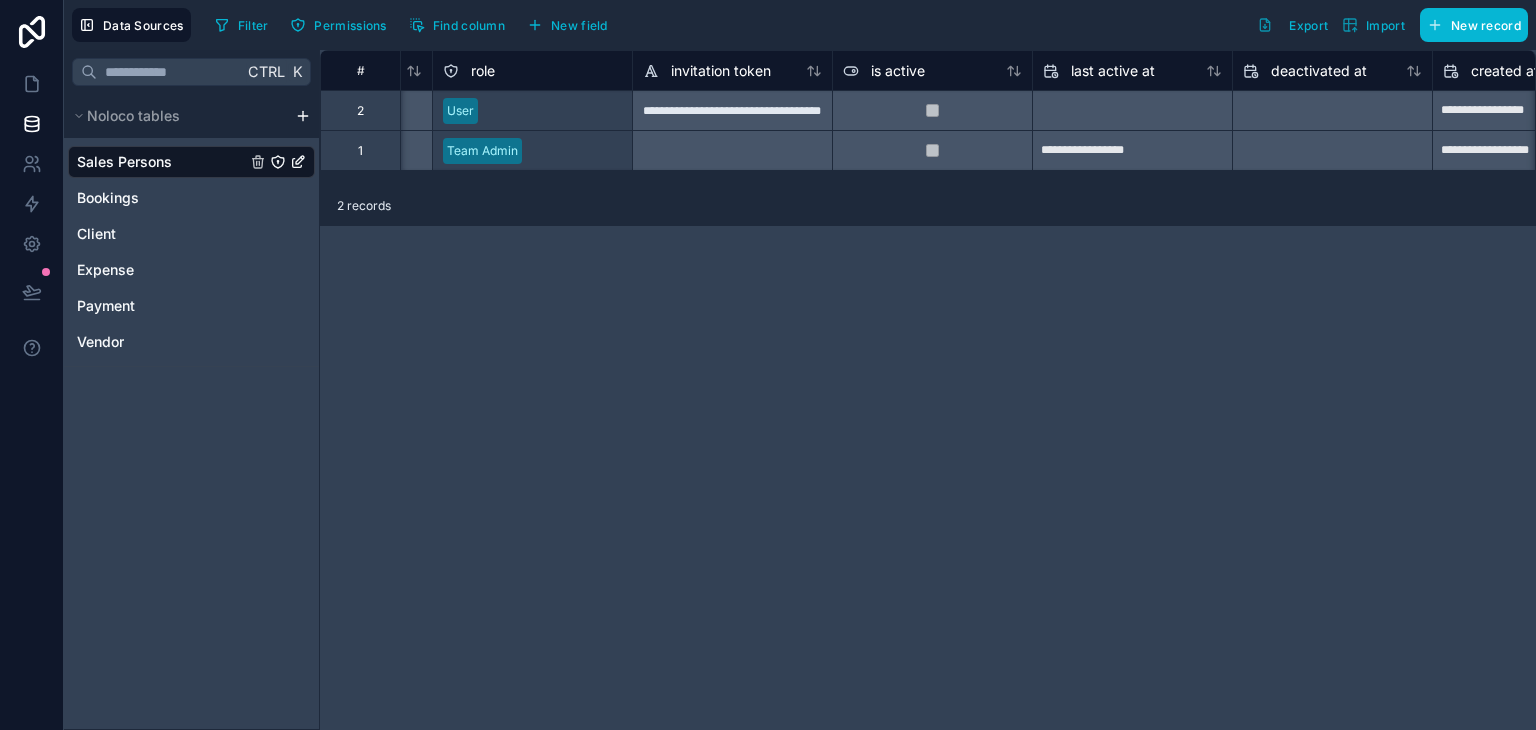 scroll, scrollTop: 0, scrollLeft: 973, axis: horizontal 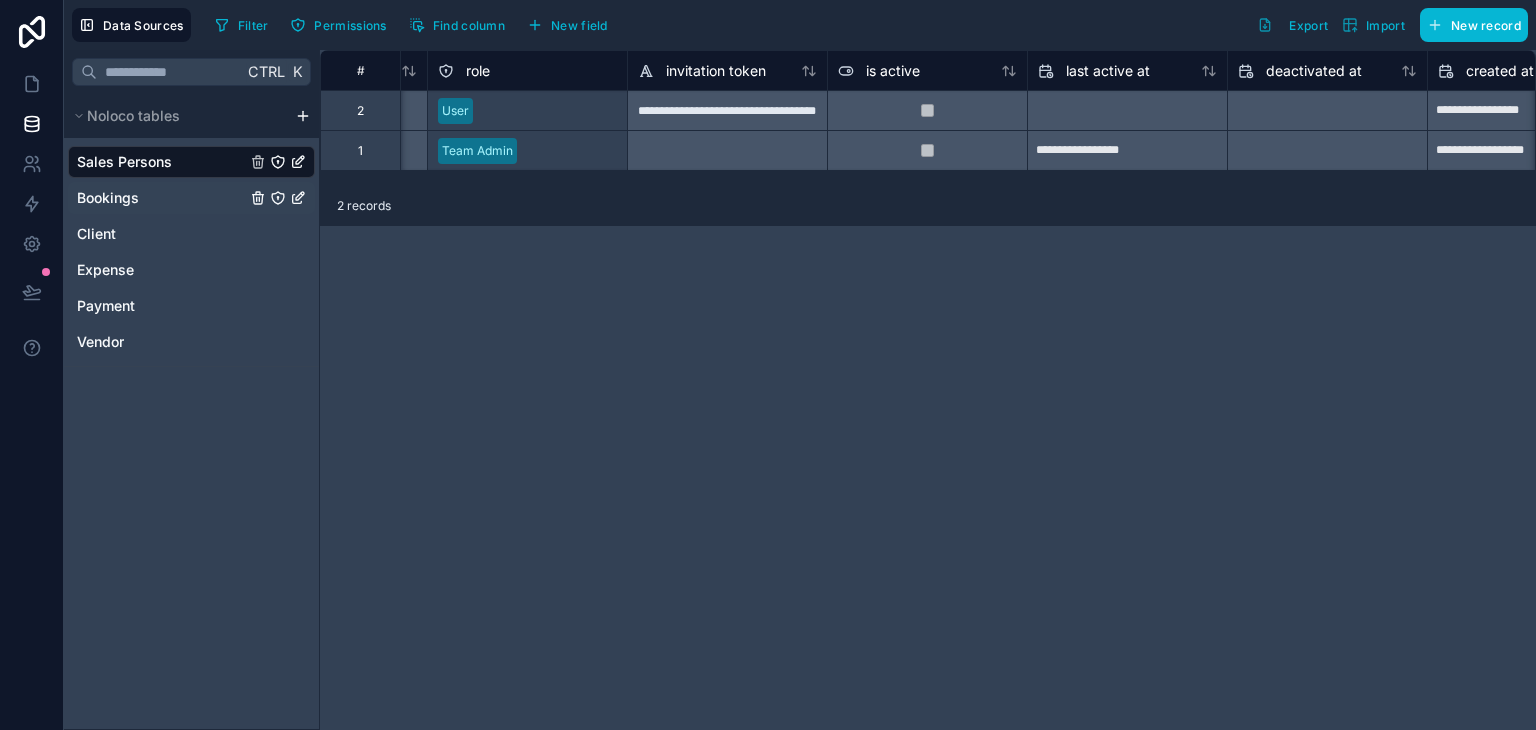 click on "Bookings" at bounding box center [191, 198] 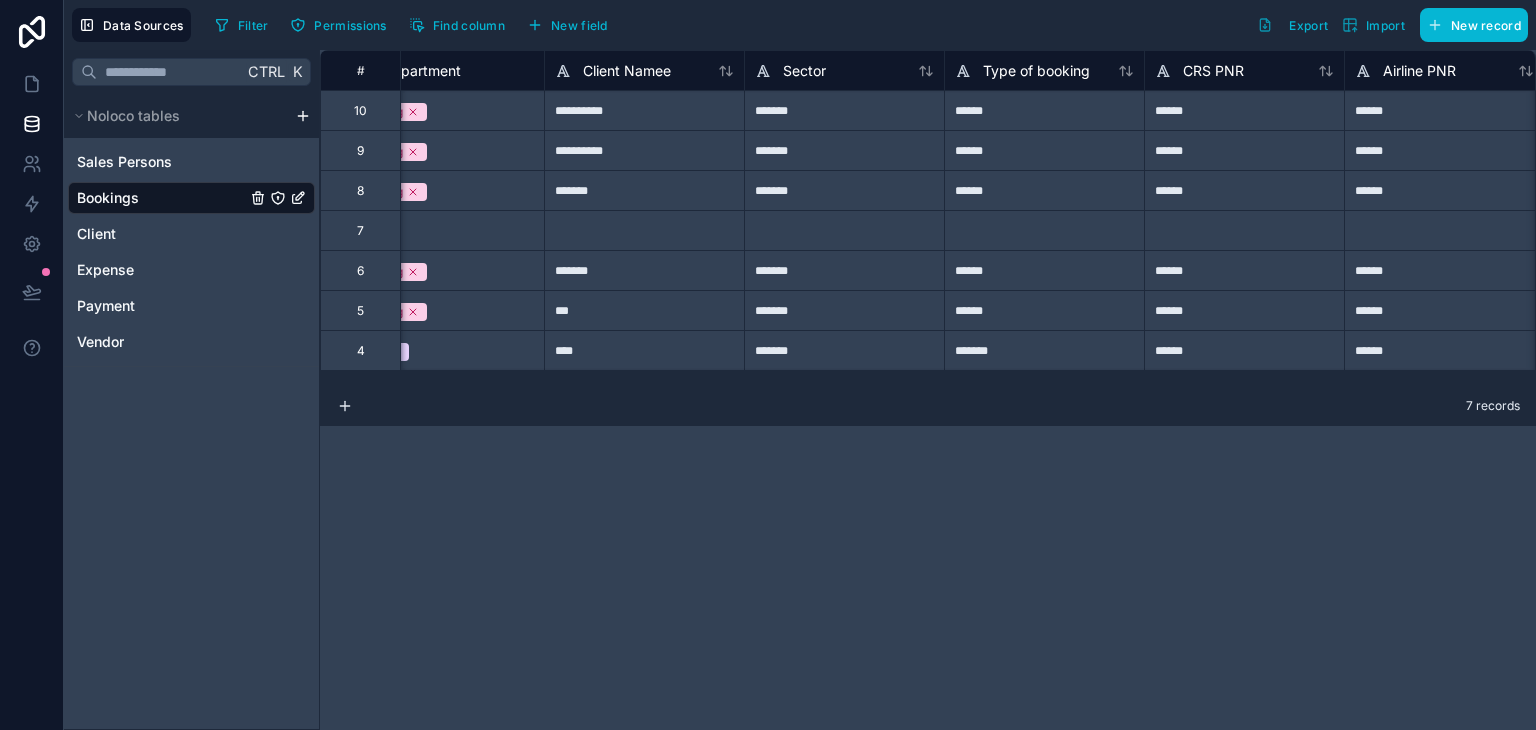 scroll, scrollTop: 0, scrollLeft: 658, axis: horizontal 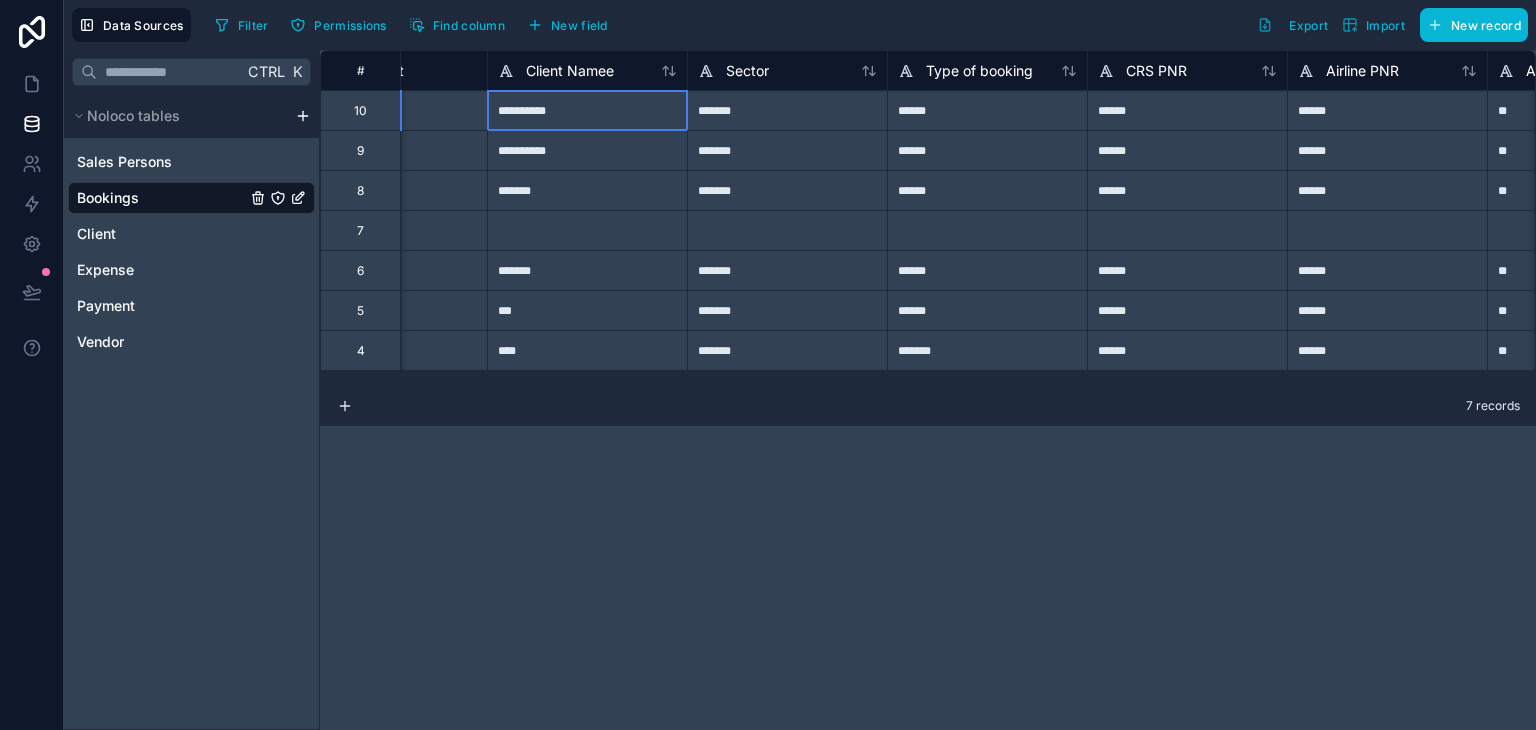 click on "**********" at bounding box center (587, 110) 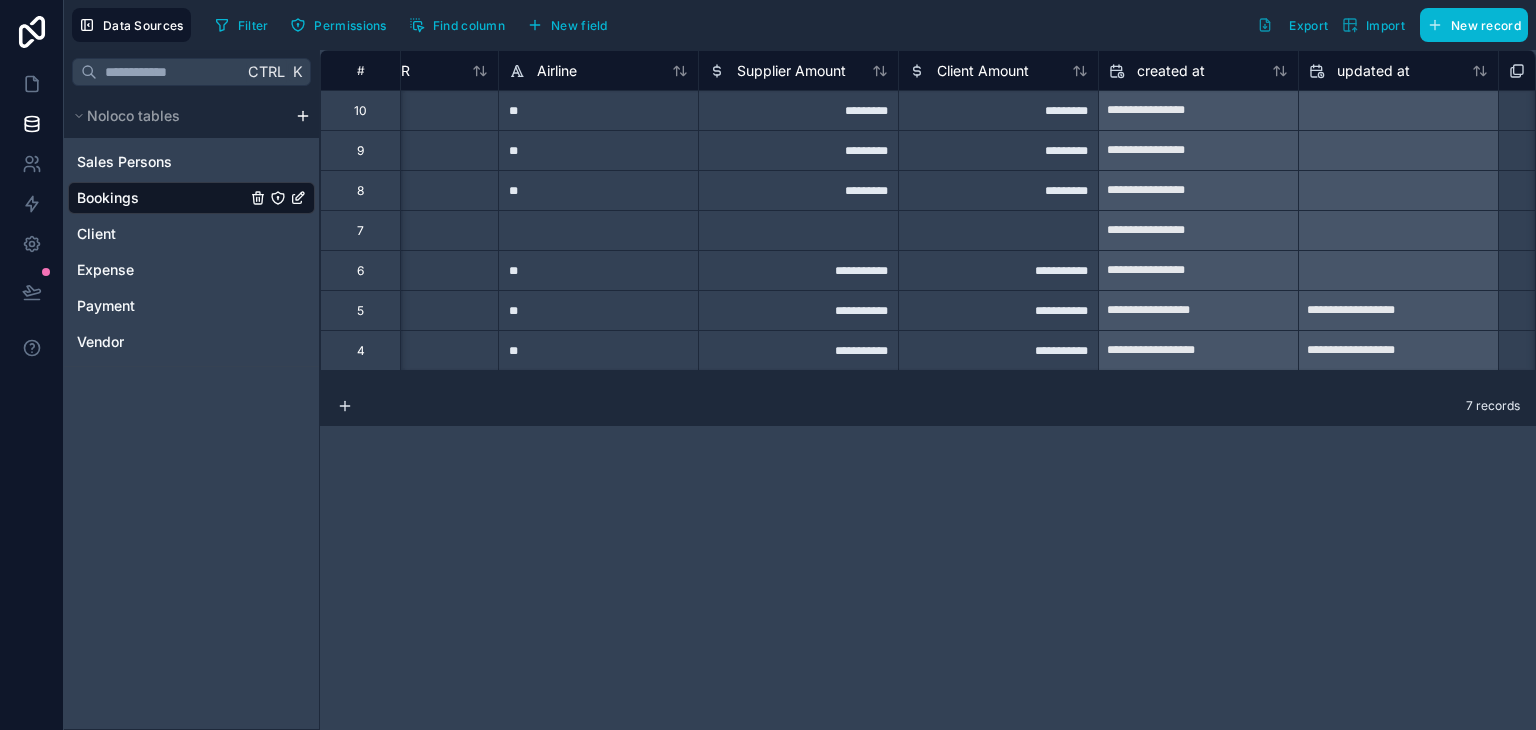 scroll, scrollTop: 0, scrollLeft: 1788, axis: horizontal 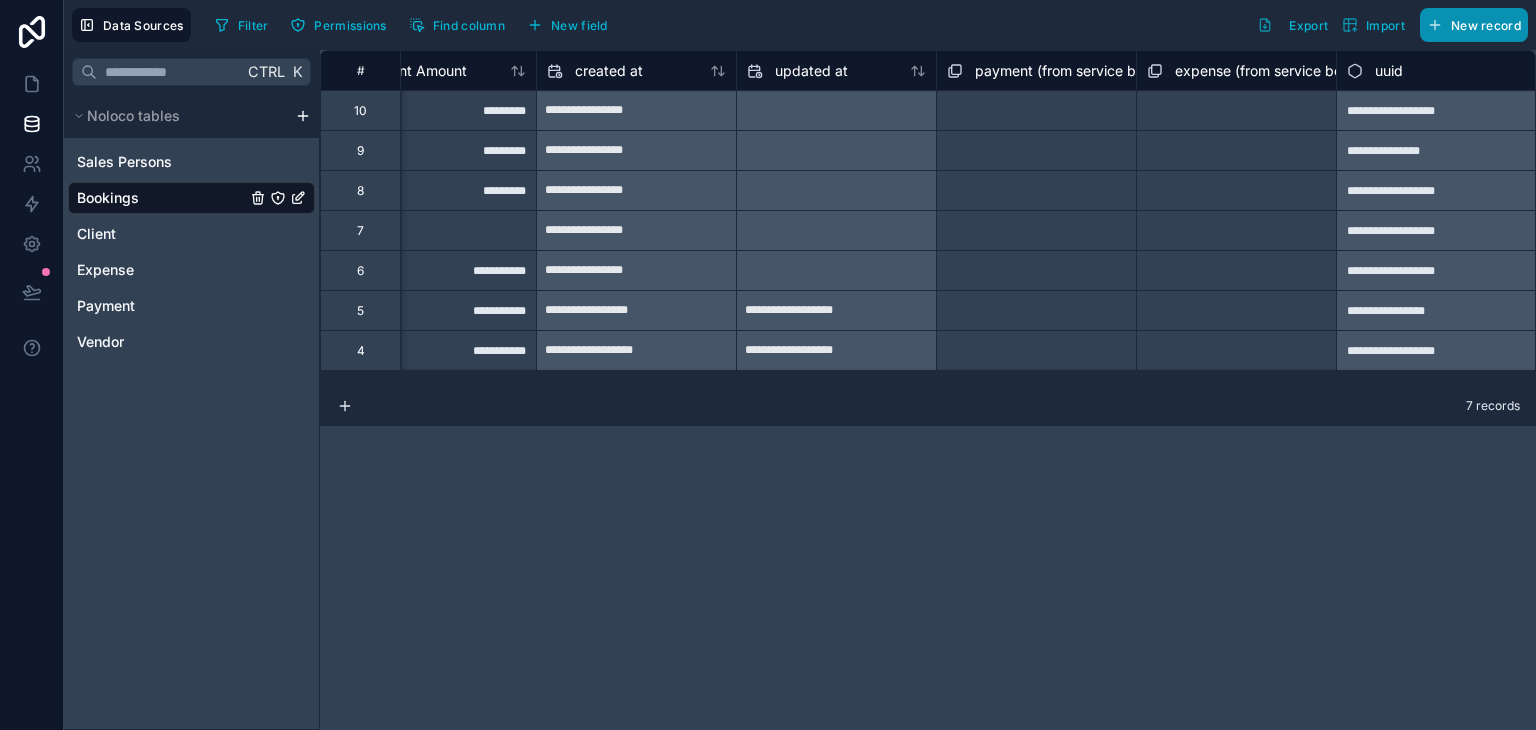 click on "New record" at bounding box center (1474, 25) 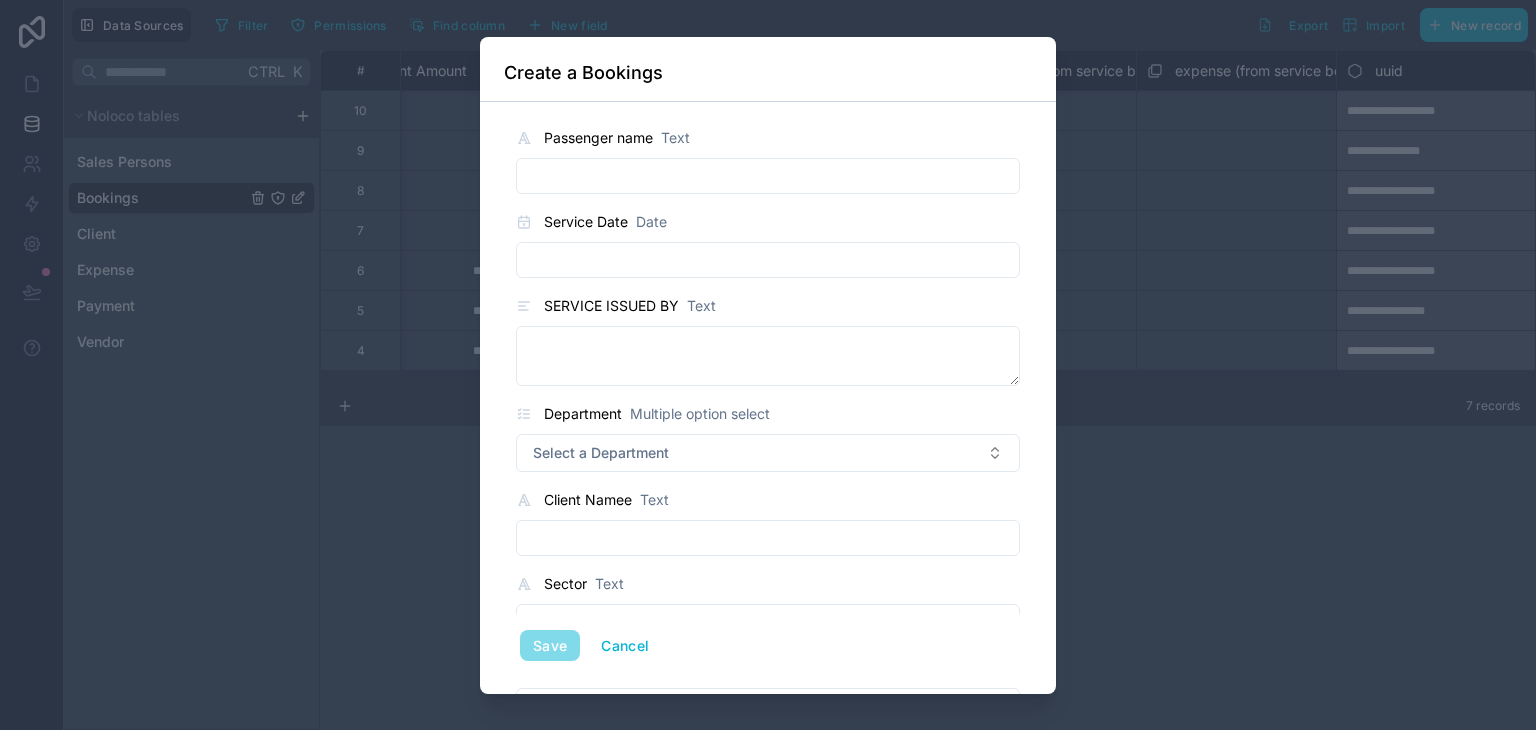 click at bounding box center (768, 176) 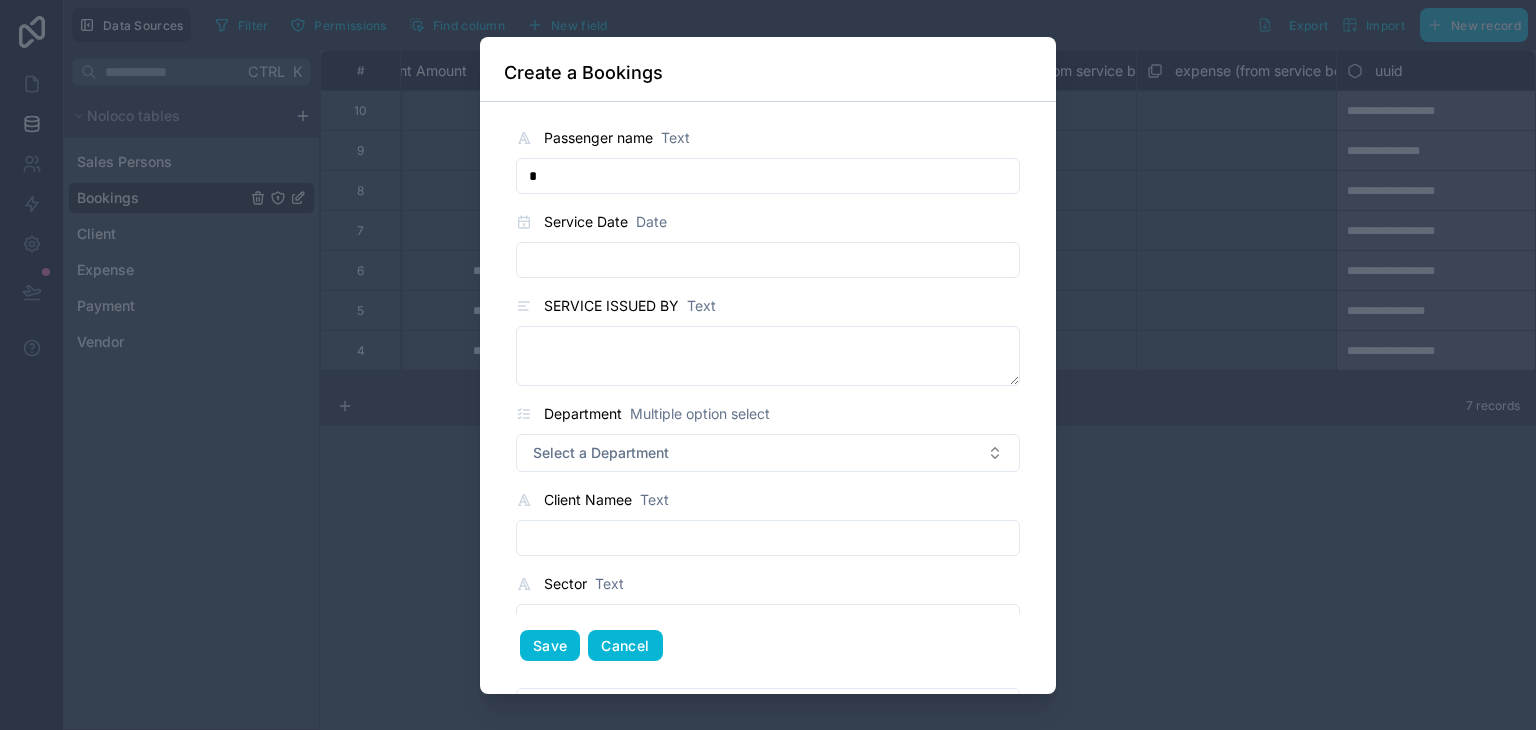 type on "*" 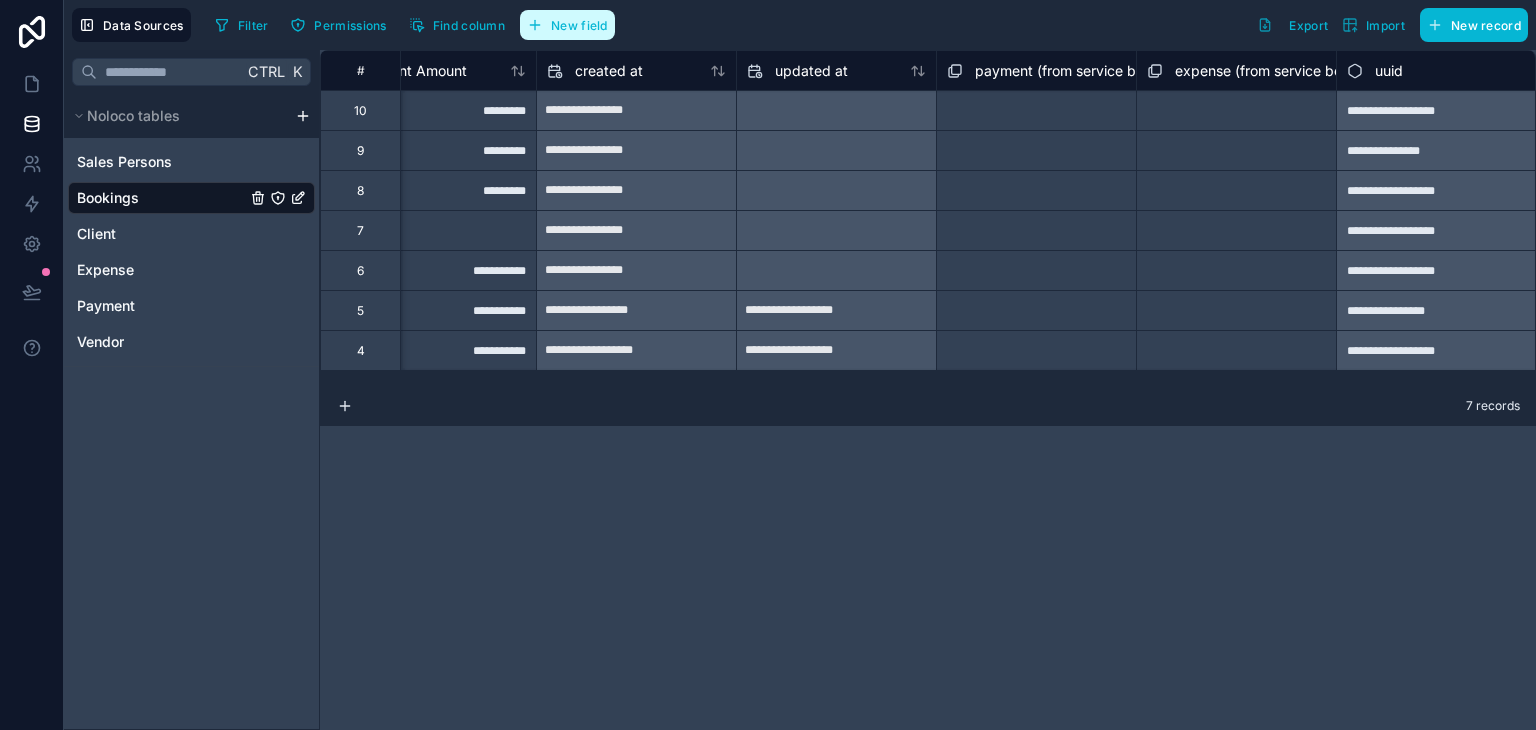 click 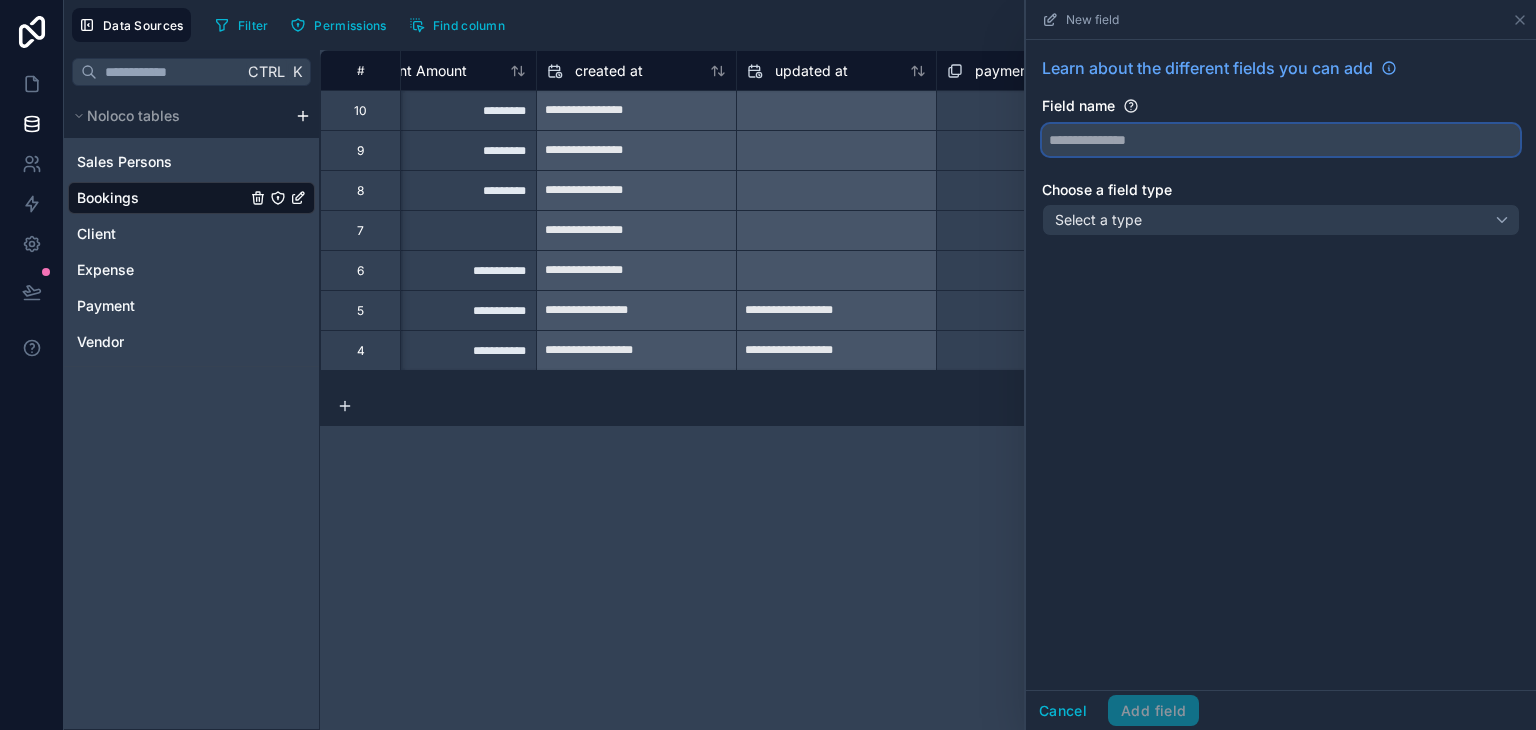 click at bounding box center (1281, 140) 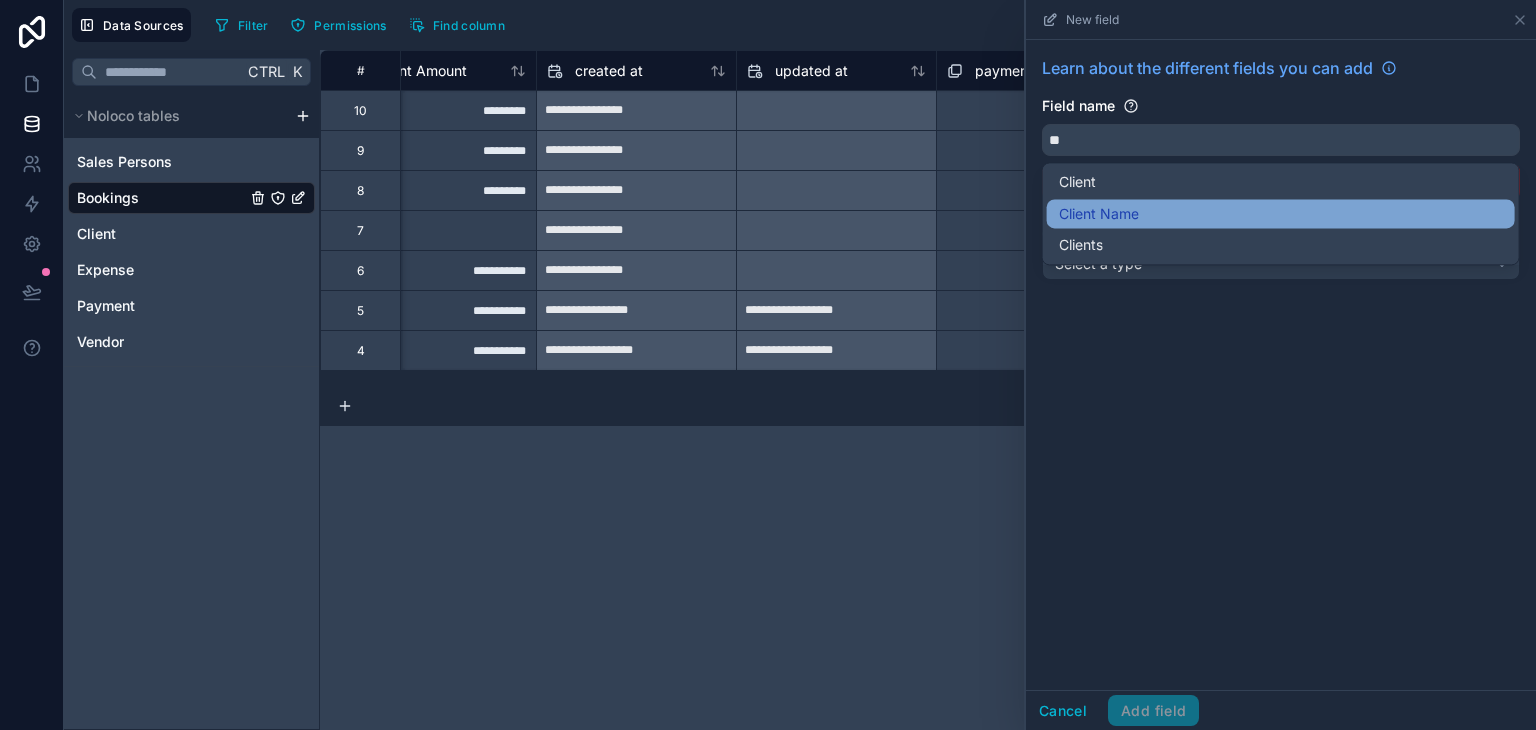 click on "Client Name" at bounding box center (1099, 214) 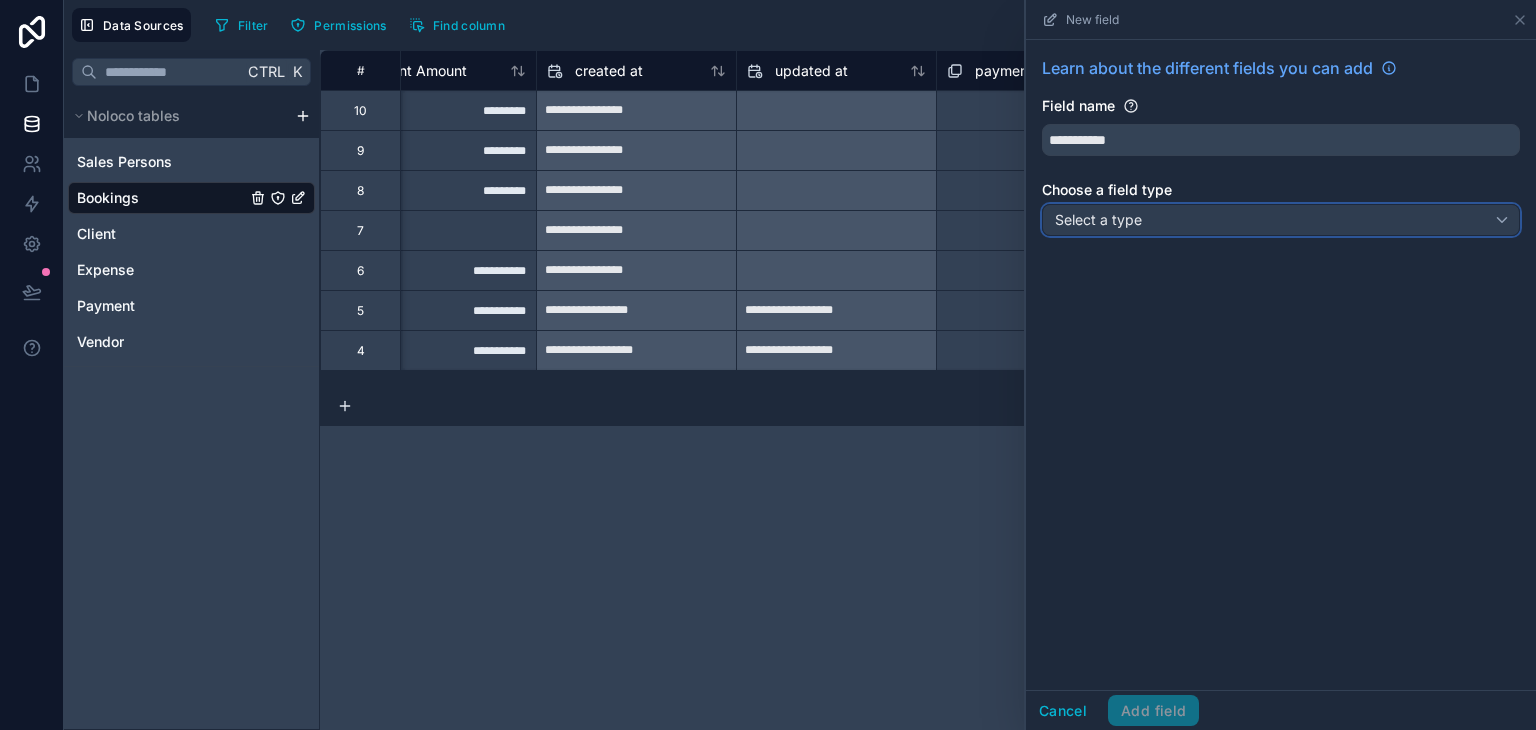 click on "Select a type" at bounding box center [1281, 220] 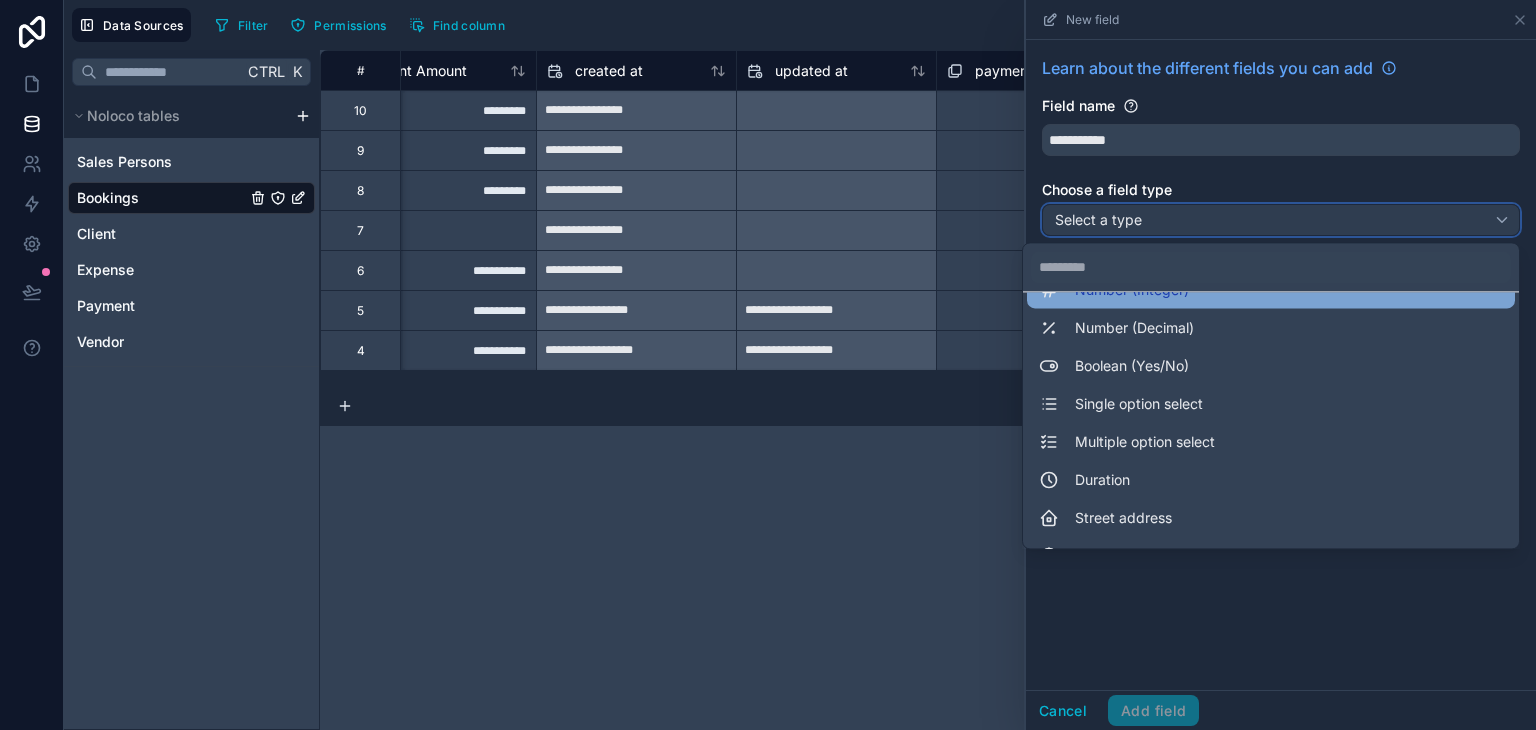 scroll, scrollTop: 114, scrollLeft: 0, axis: vertical 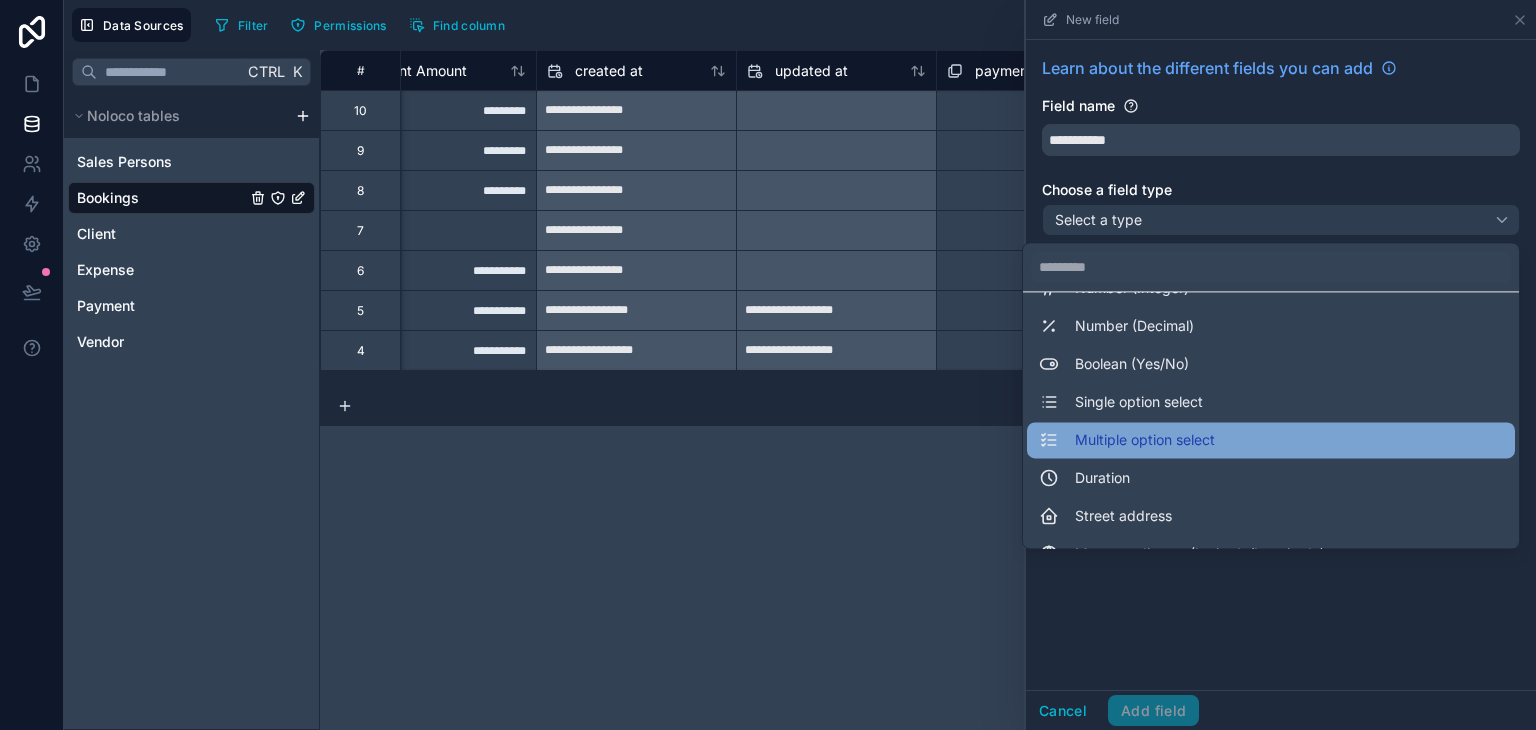 click on "Multiple option select" at bounding box center (1271, 440) 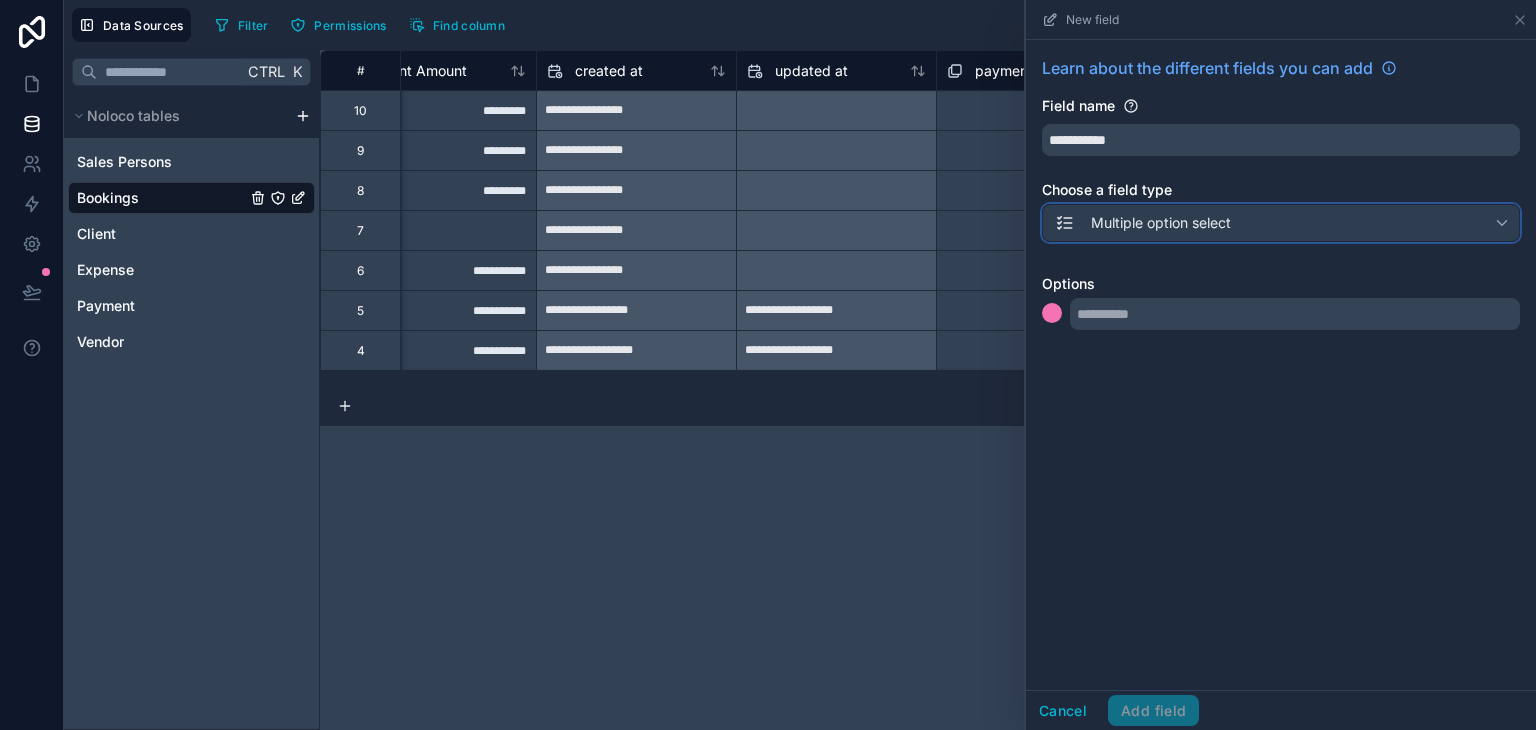 click on "Multiple option select" at bounding box center (1161, 223) 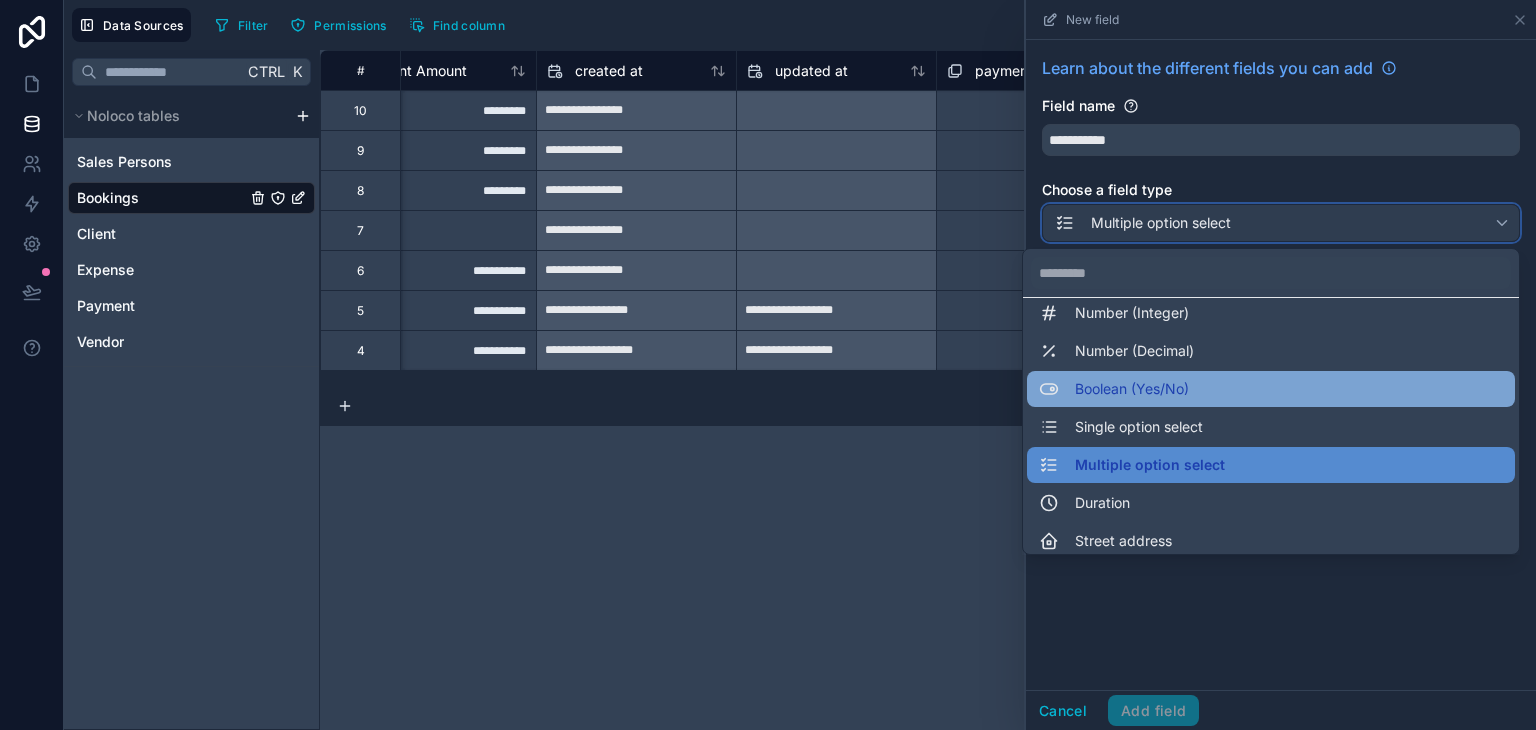 scroll, scrollTop: 96, scrollLeft: 0, axis: vertical 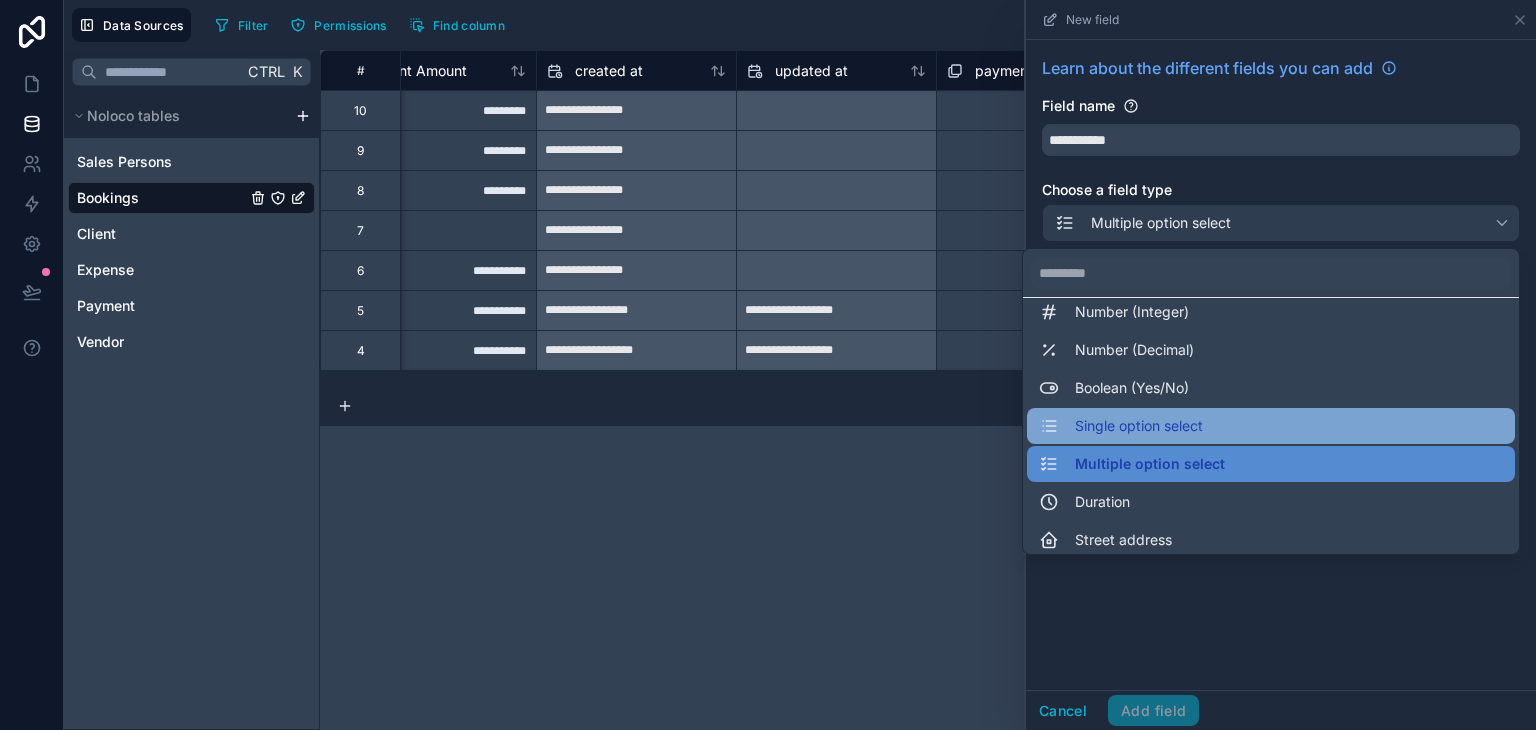 click on "Single option select" at bounding box center [1271, 426] 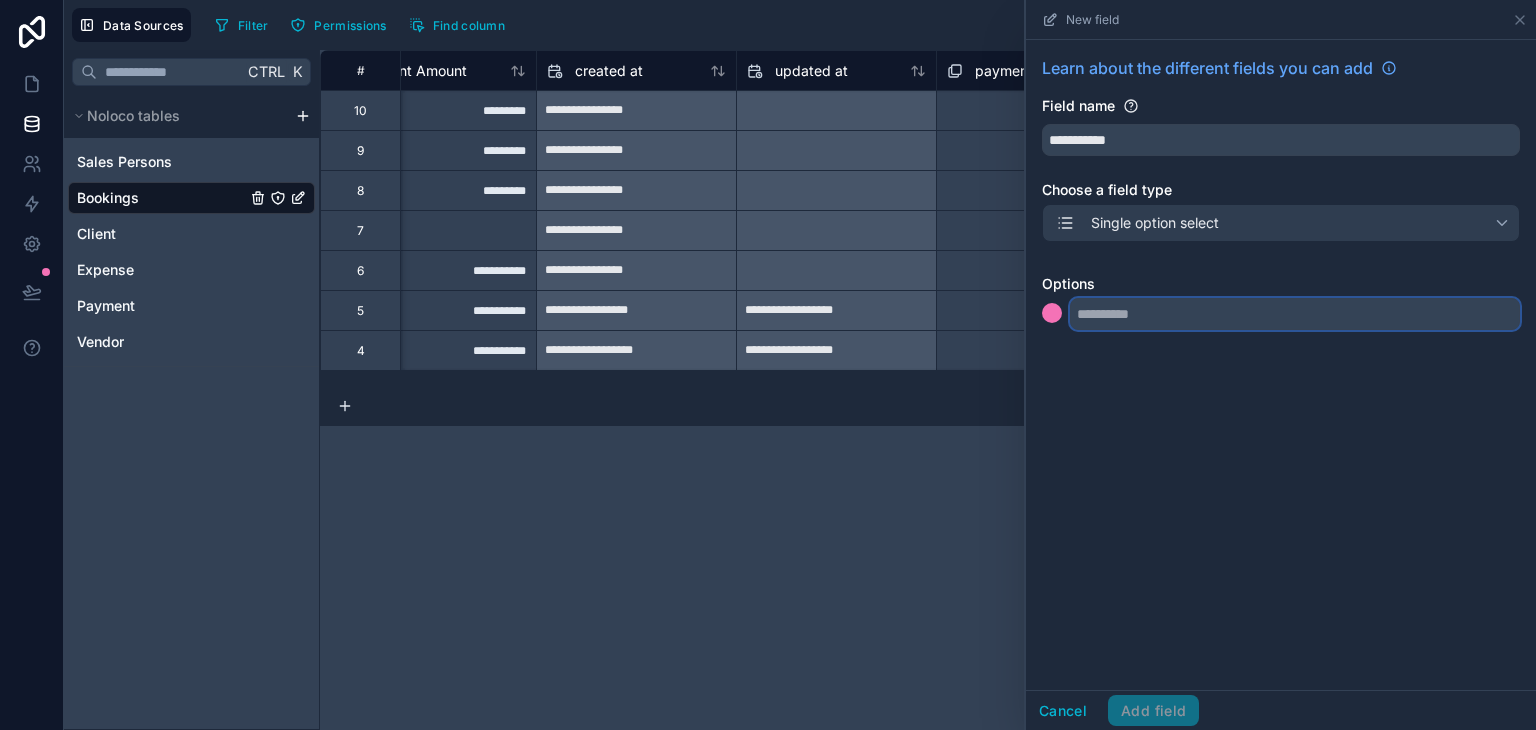 click at bounding box center (1295, 314) 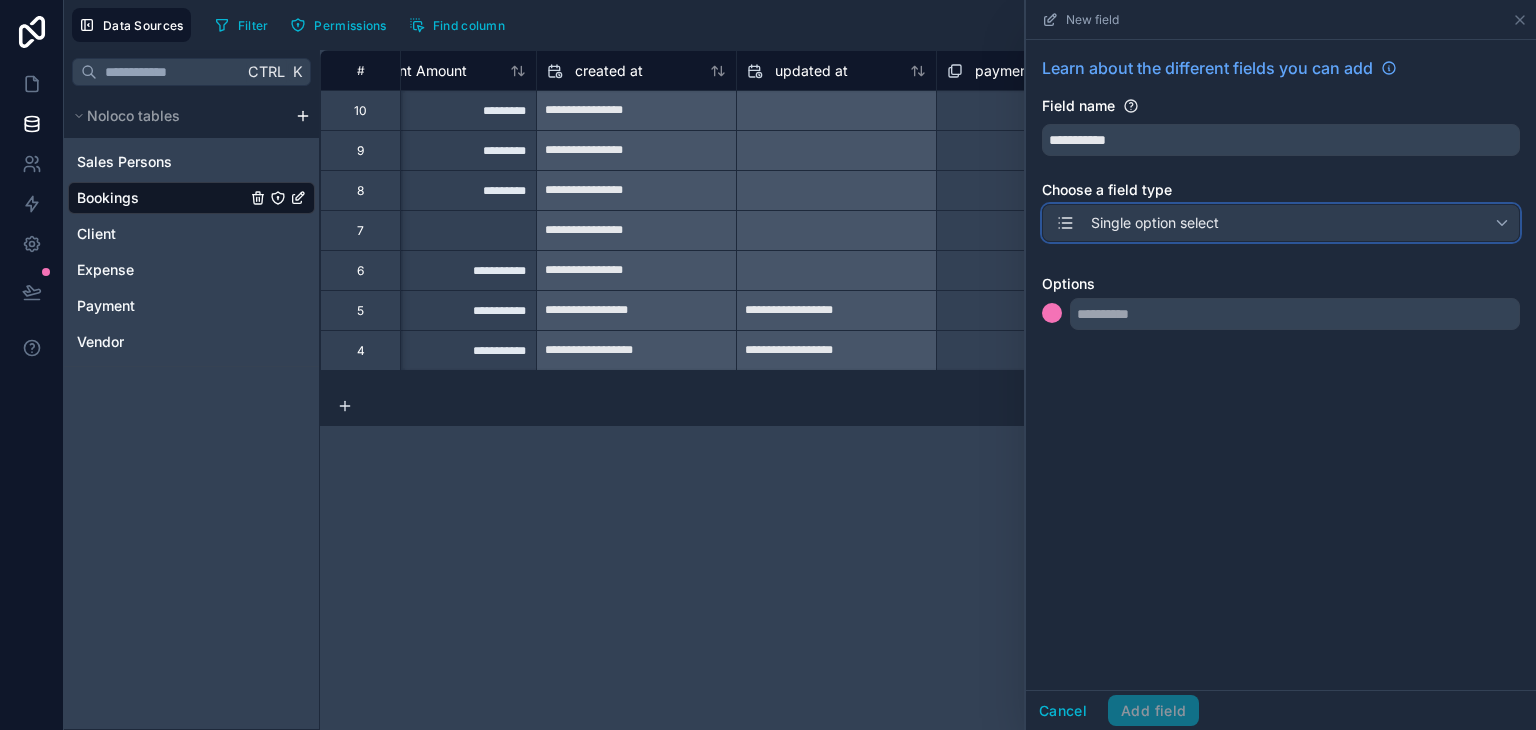 click on "Single option select" at bounding box center [1281, 223] 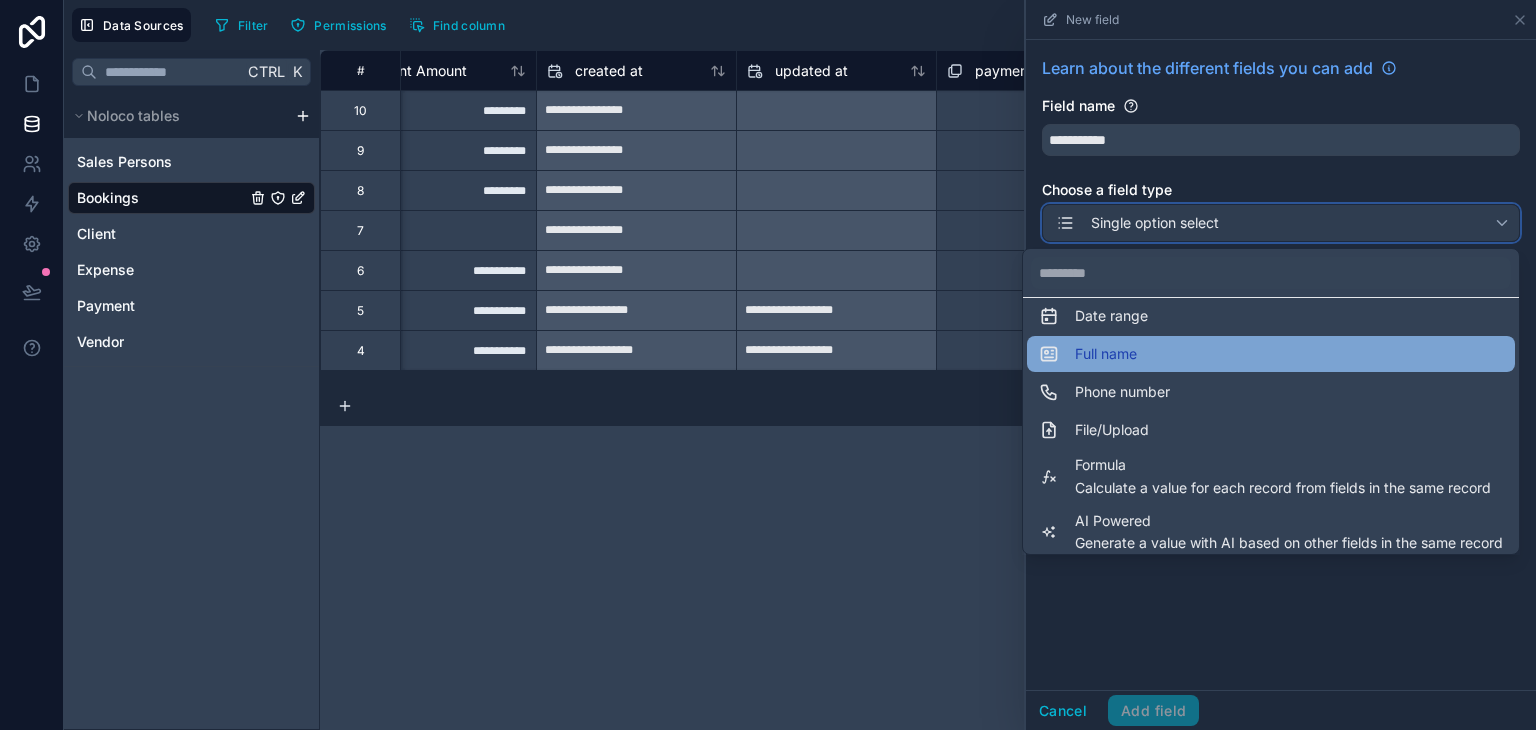 scroll, scrollTop: 396, scrollLeft: 0, axis: vertical 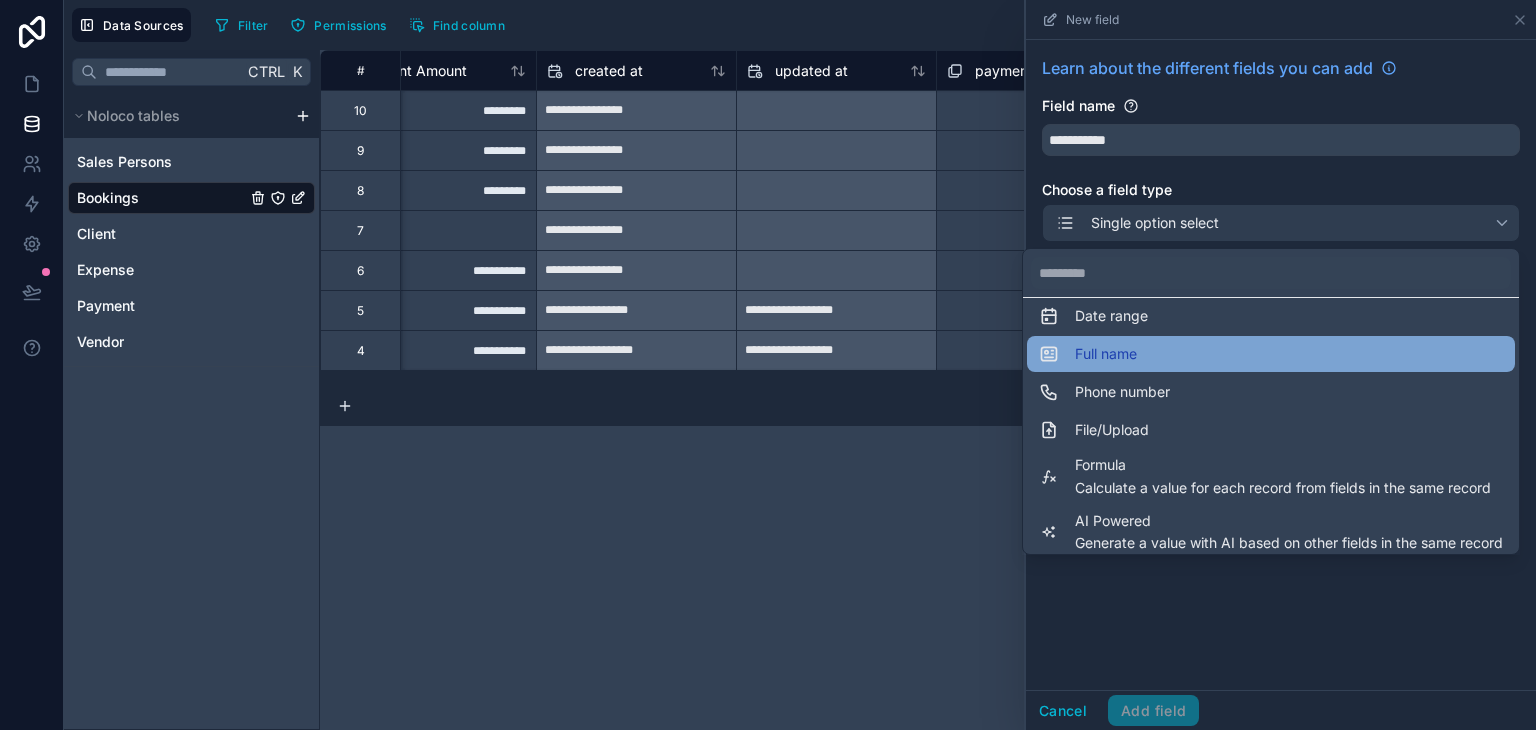 click on "Full name" at bounding box center (1271, 354) 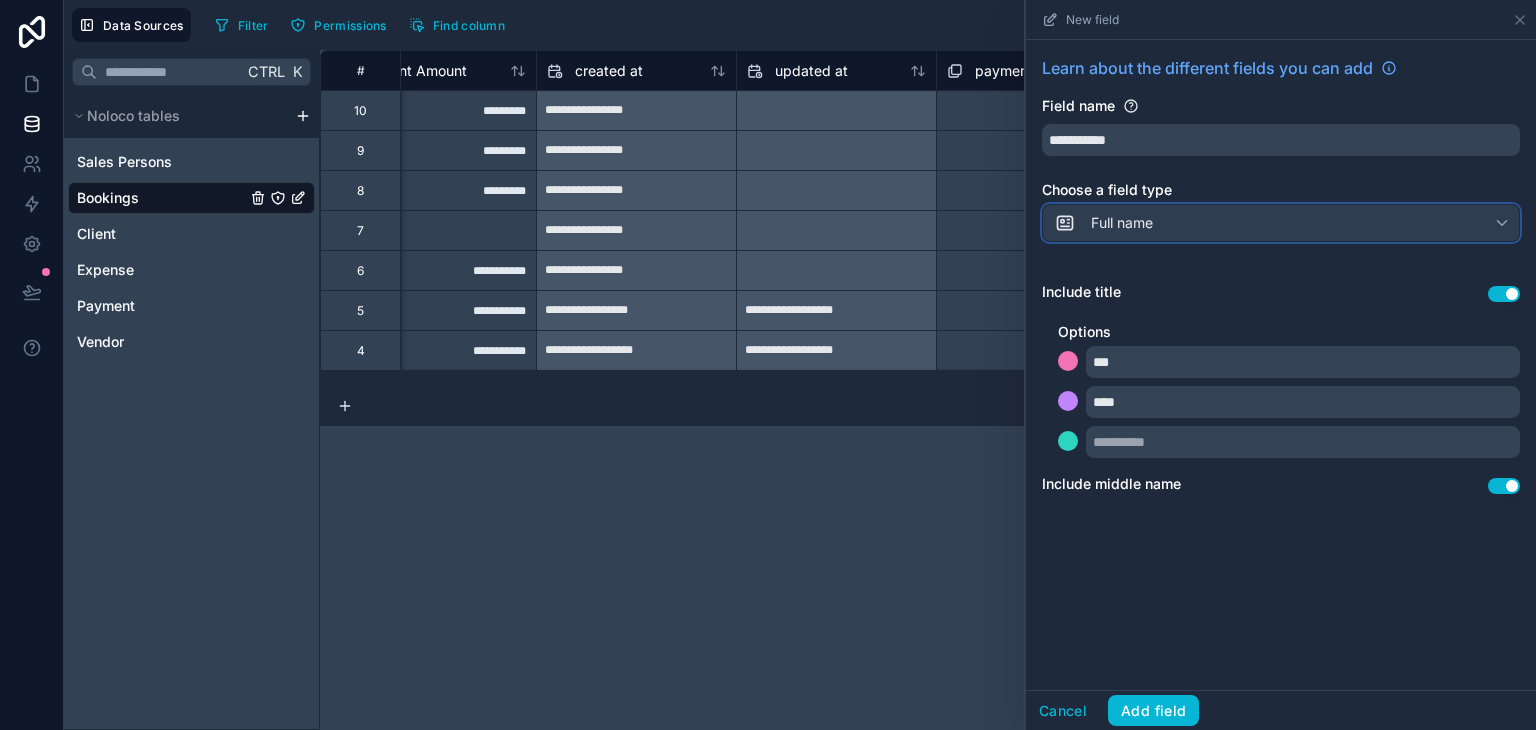 click on "Full name" at bounding box center (1281, 223) 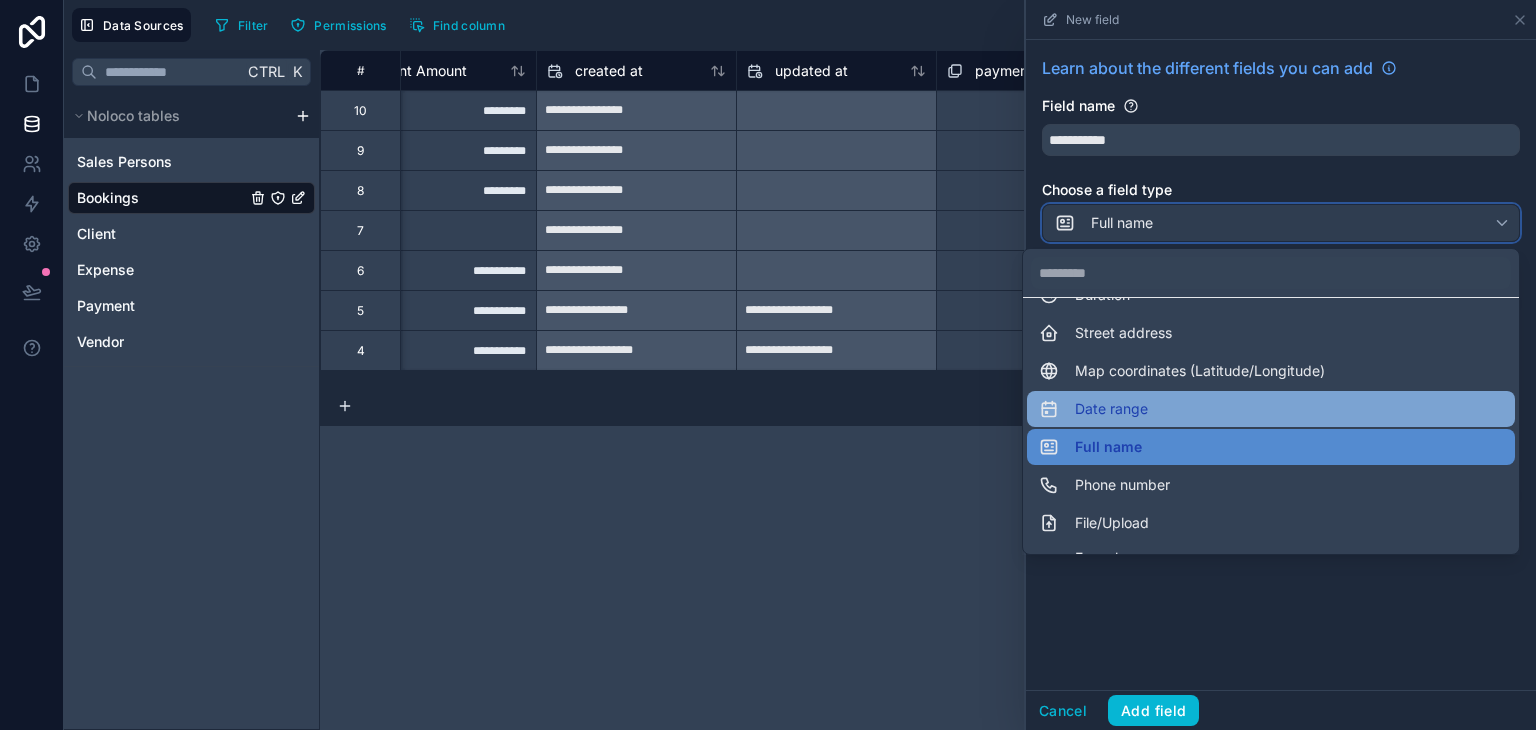 scroll, scrollTop: 0, scrollLeft: 0, axis: both 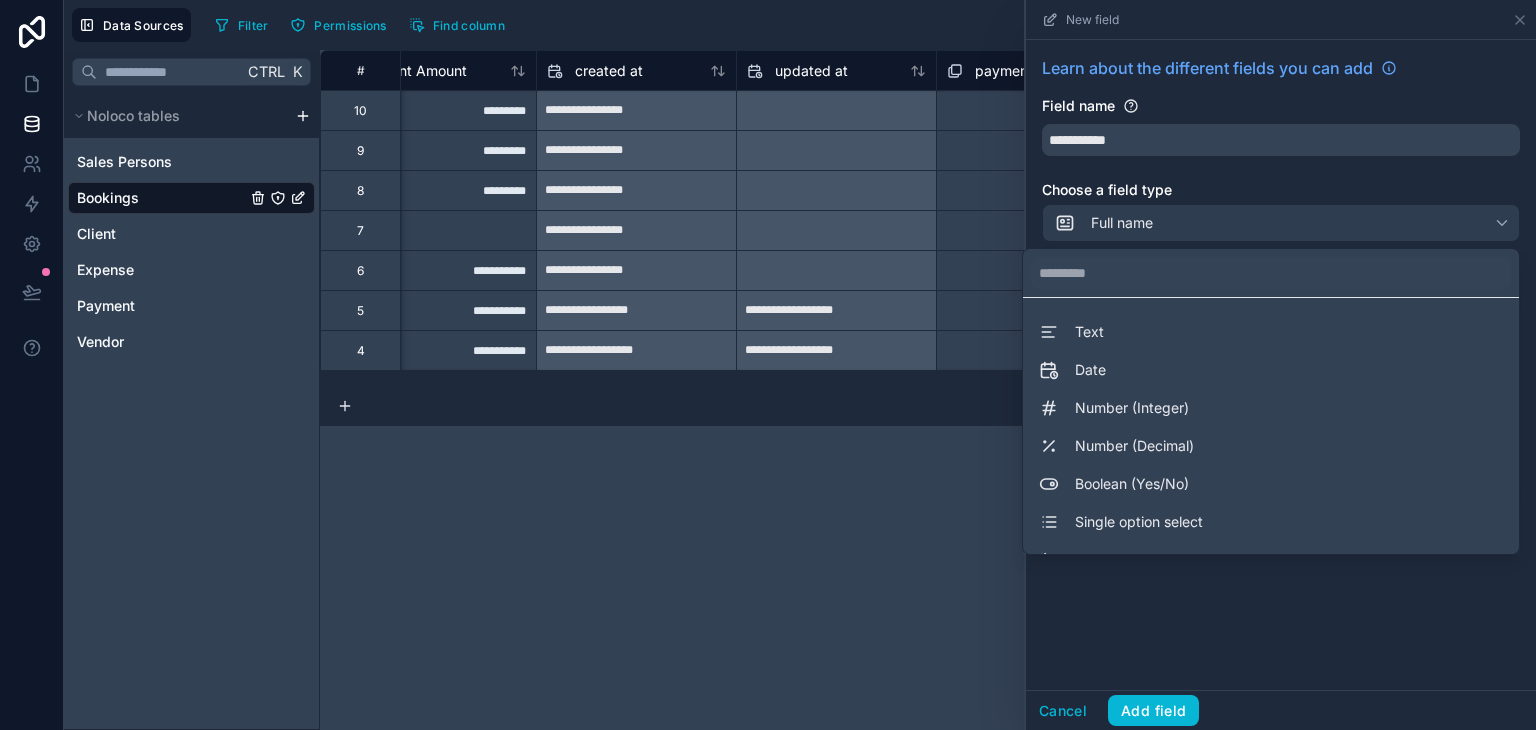 click at bounding box center [1281, 365] 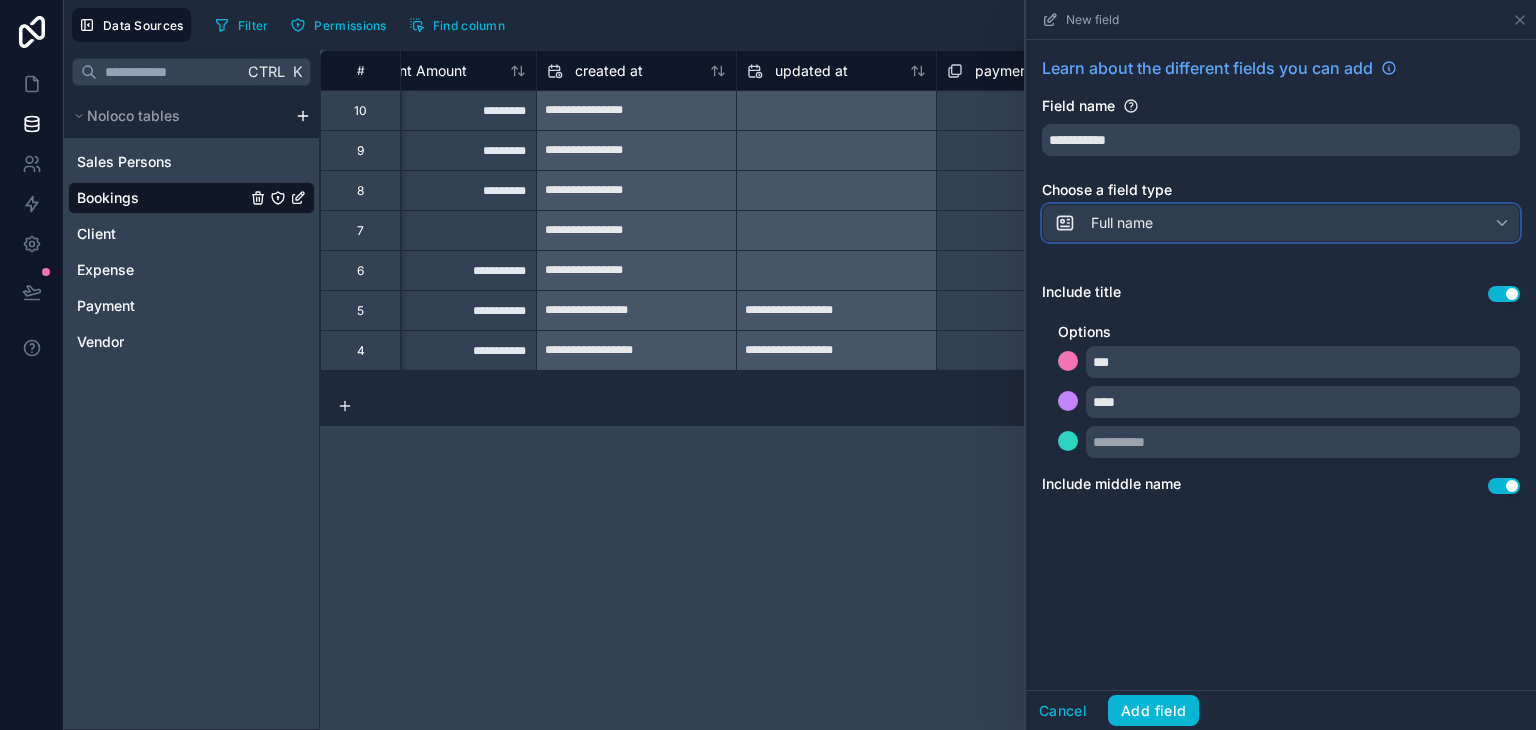 click on "Full name" at bounding box center [1281, 223] 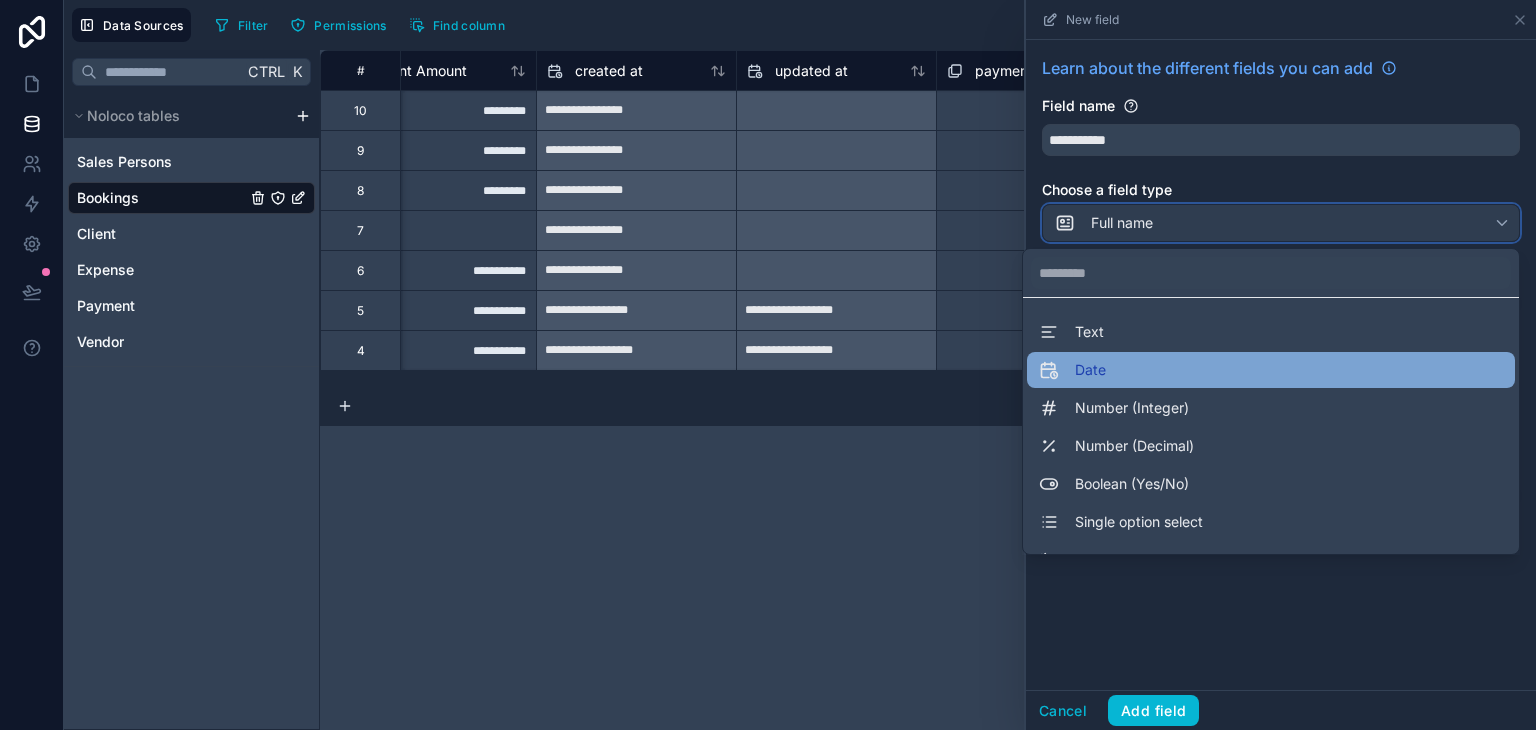 scroll, scrollTop: 0, scrollLeft: 0, axis: both 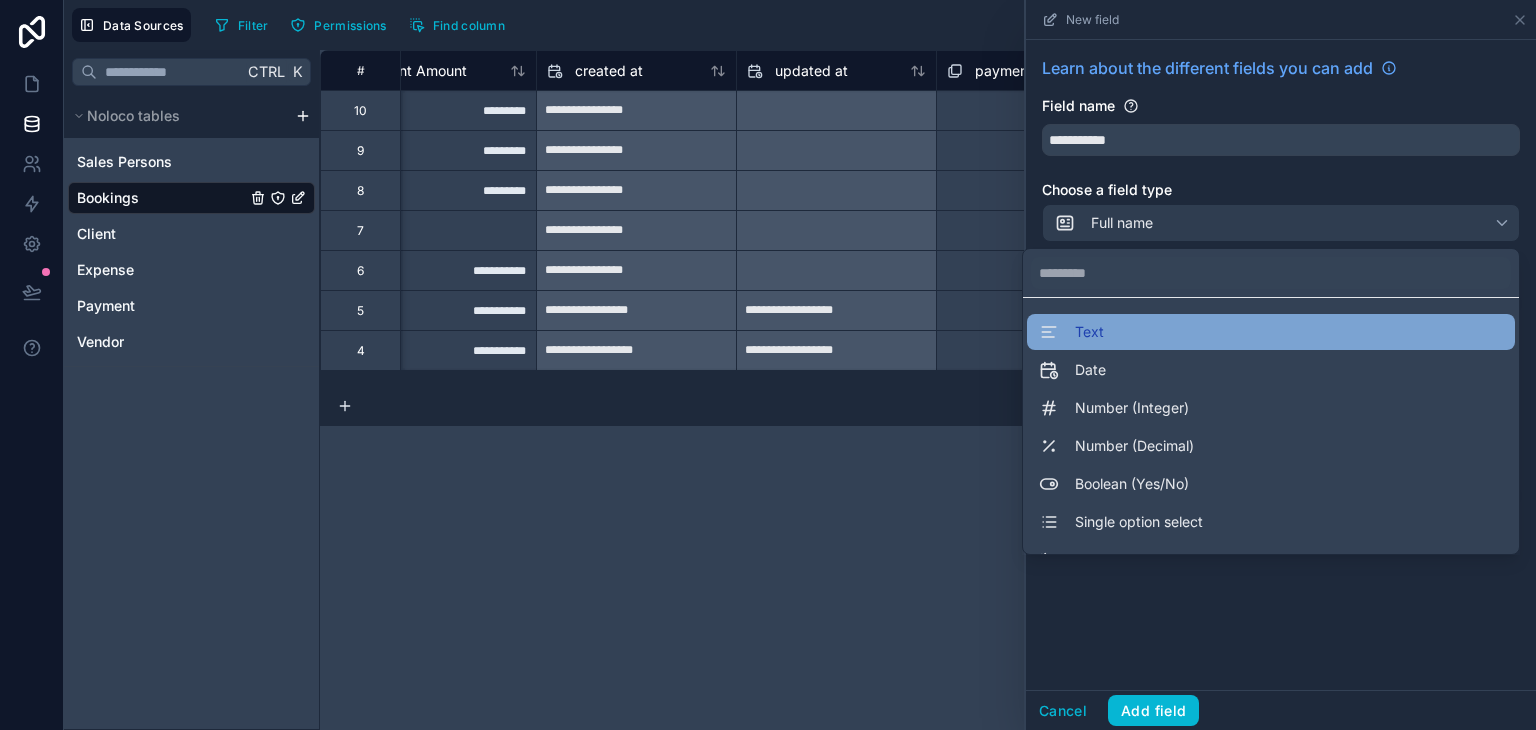 click on "Text" at bounding box center [1271, 332] 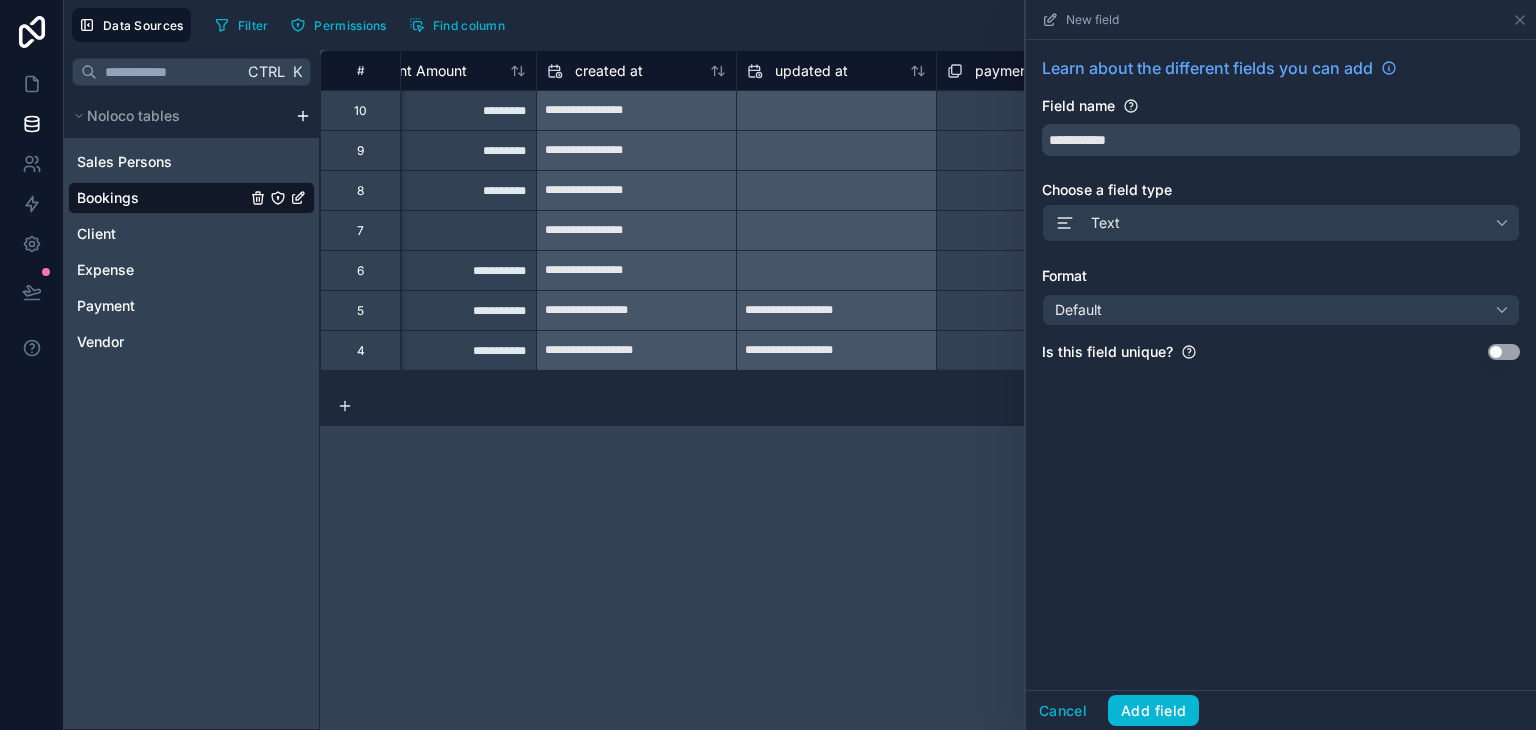 click on "**********" at bounding box center [1281, 217] 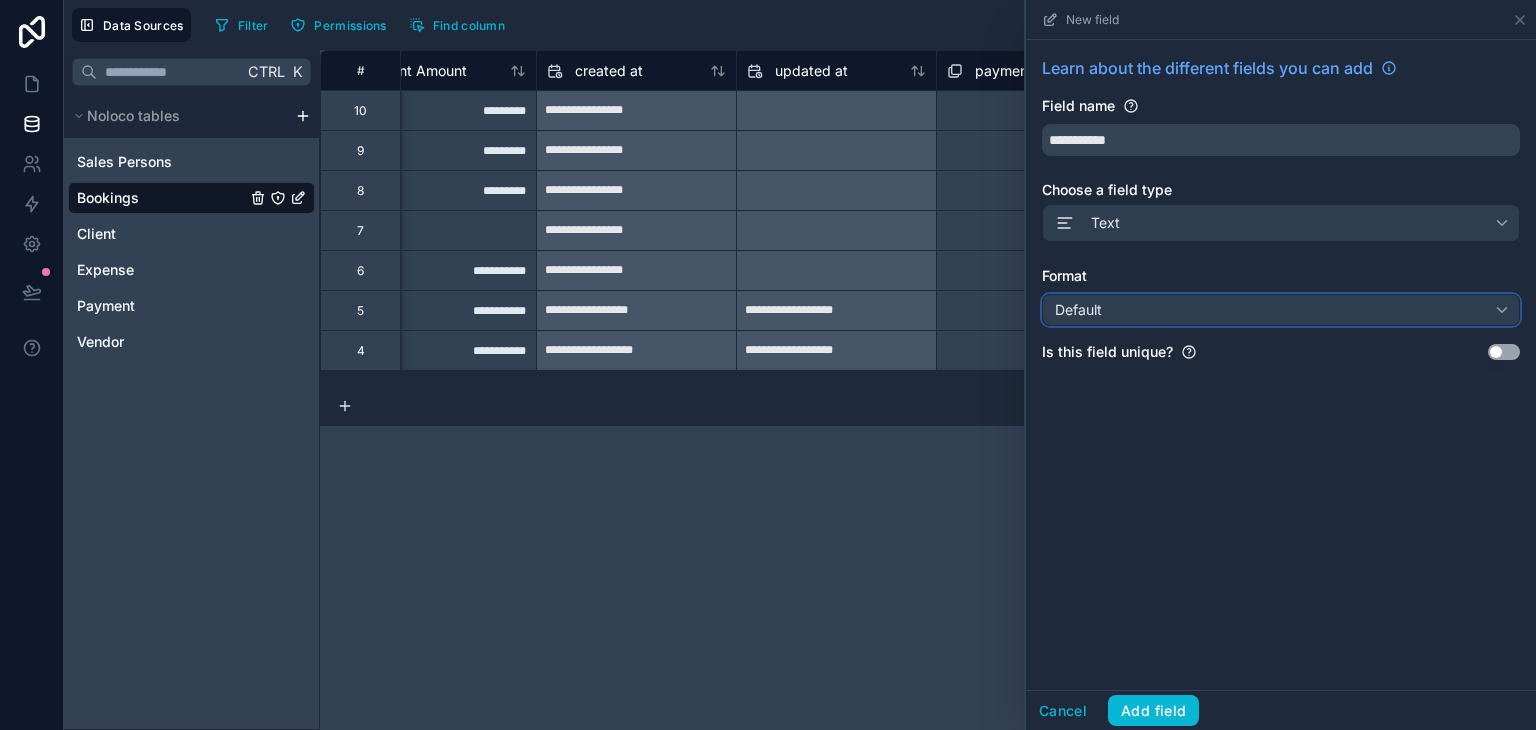 click on "Default" at bounding box center [1281, 310] 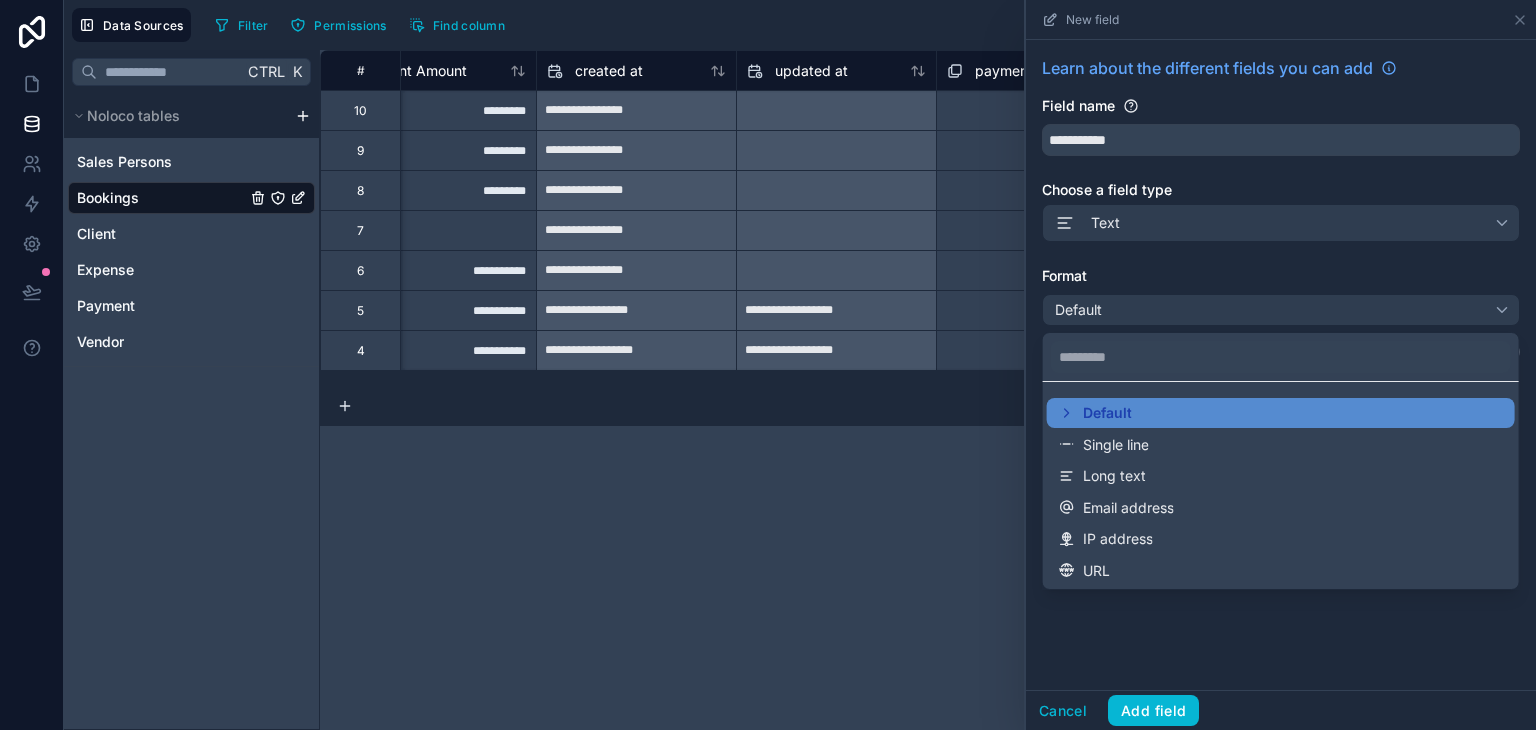 click at bounding box center [1281, 365] 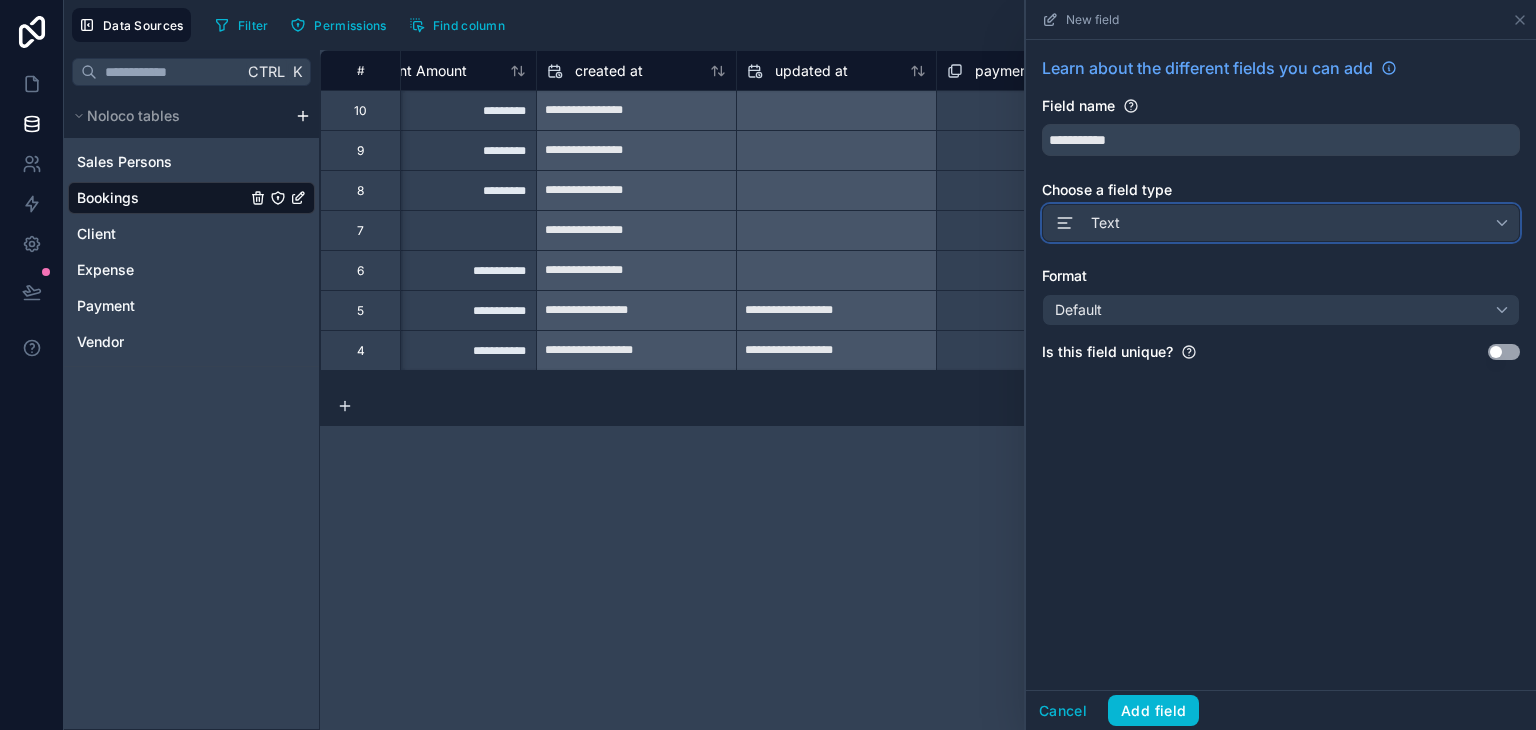 click on "Text" at bounding box center [1281, 223] 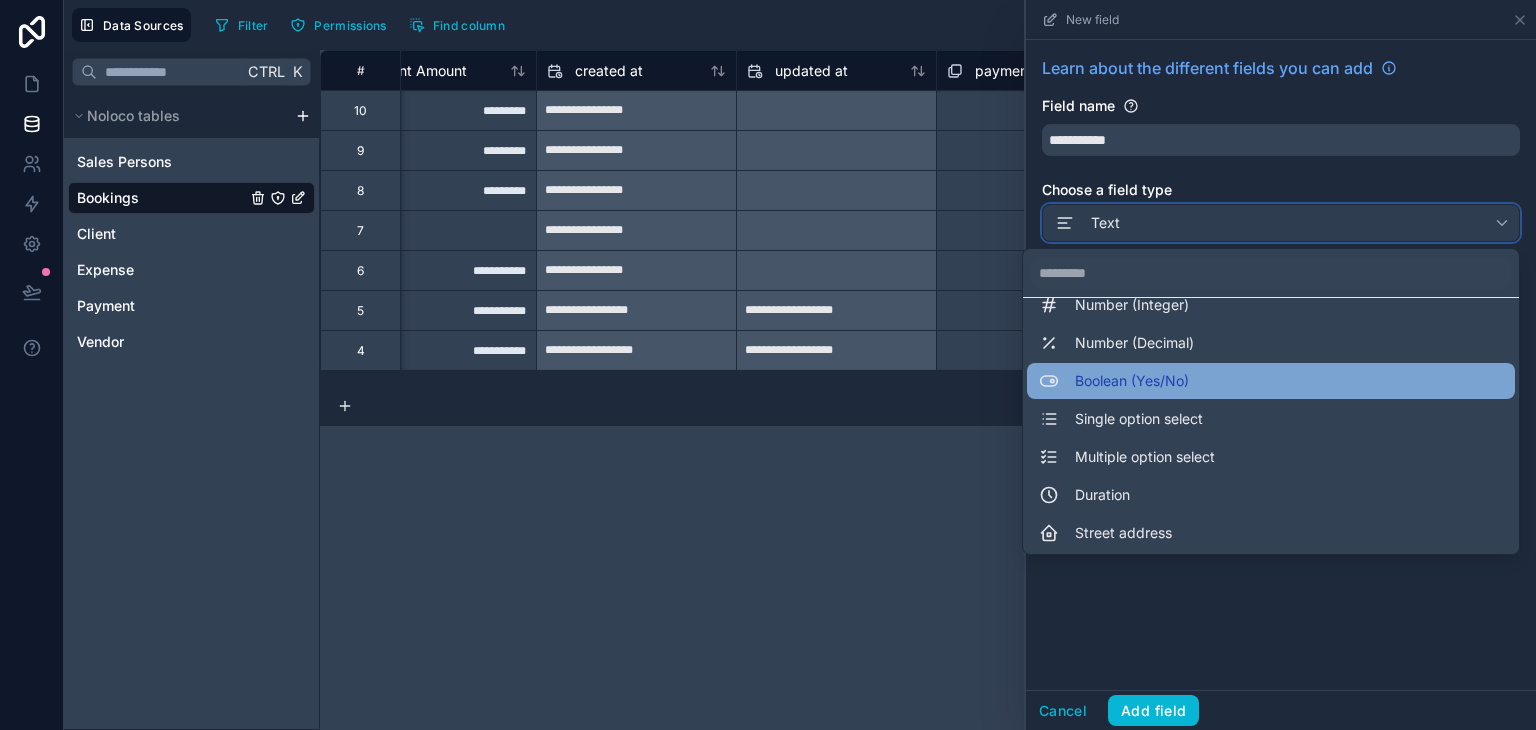scroll, scrollTop: 110, scrollLeft: 0, axis: vertical 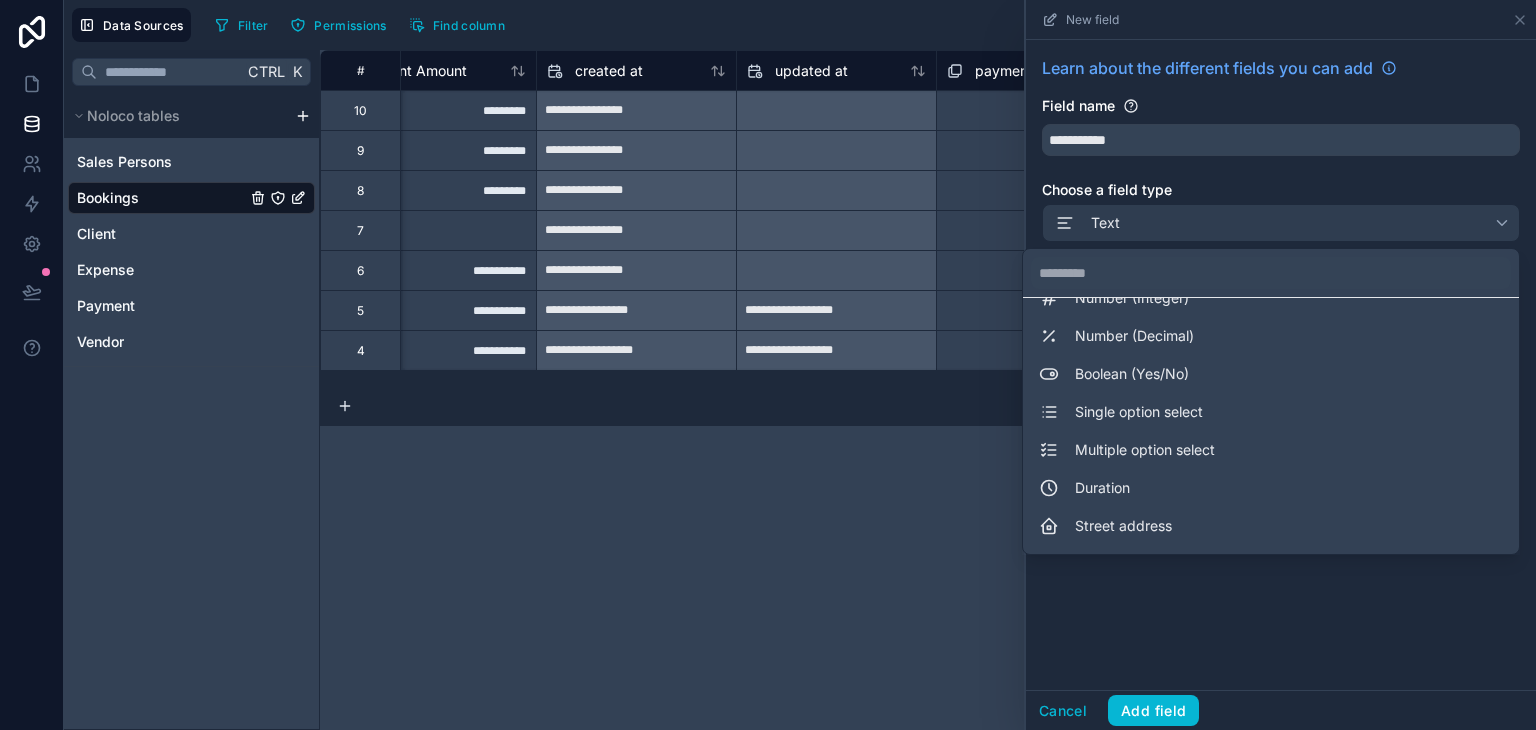 click on "Text Date Number (Integer) Number (Decimal) Boolean (Yes/No) Single option select Multiple option select Duration Street address Map coordinates (Latitude/Longitude) Date range Full name Phone number File/Upload Formula Calculate a value for each record from fields in the same record AI Powered Generate a value with AI based on other fields in the same record Lookup A lookup field displays data from related records Rollup A rollup field summarizes data from related records Link to another record" at bounding box center [1271, 426] 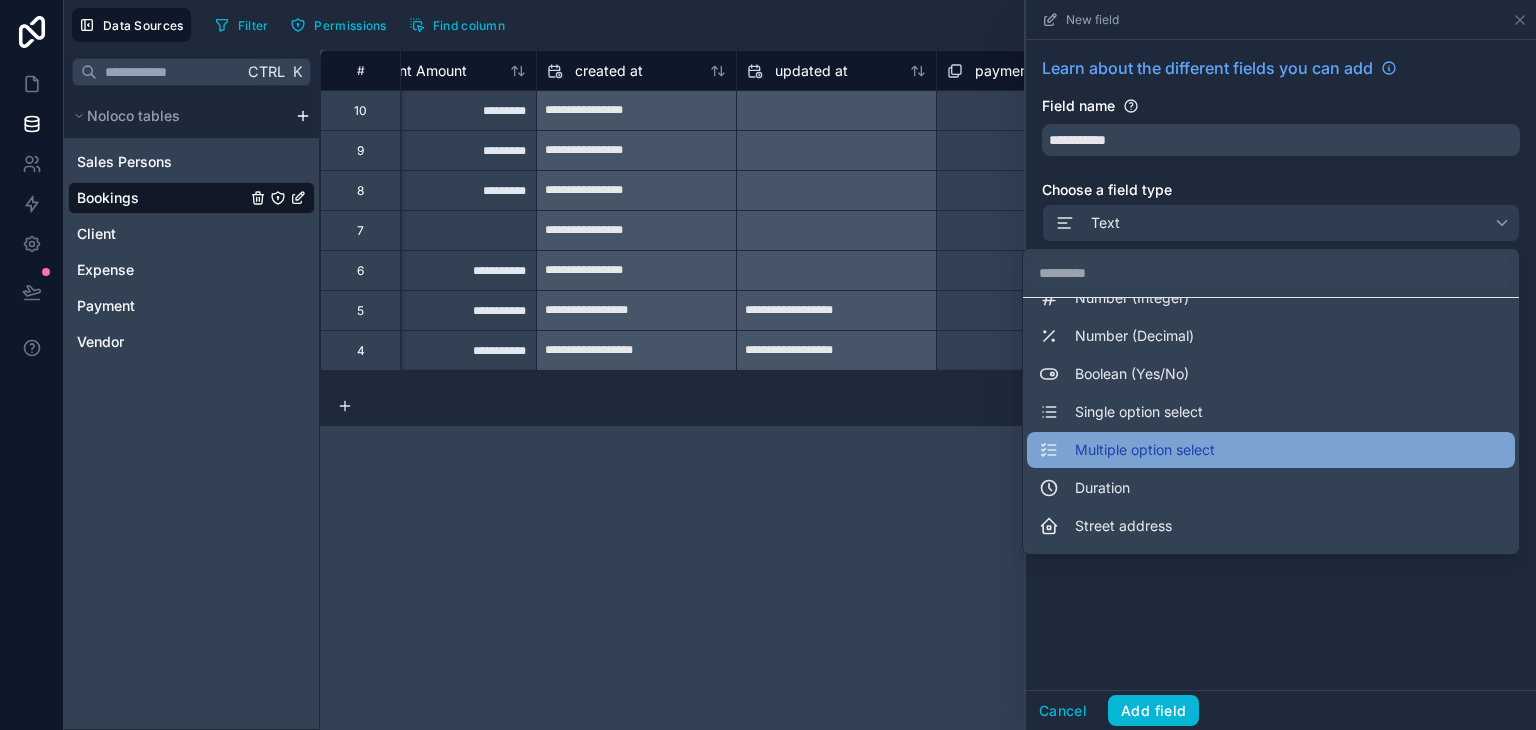click on "Multiple option select" at bounding box center [1271, 450] 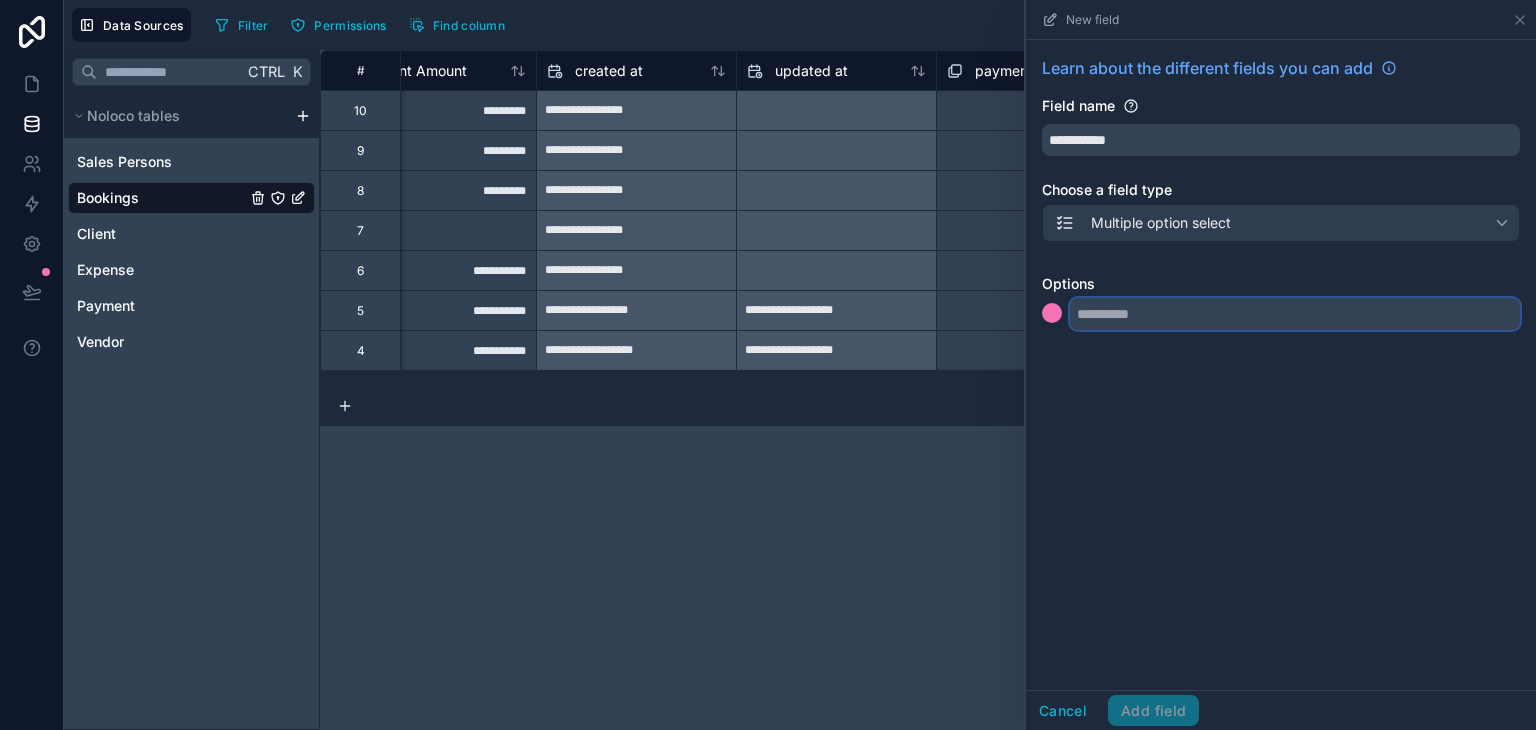 click at bounding box center [1295, 314] 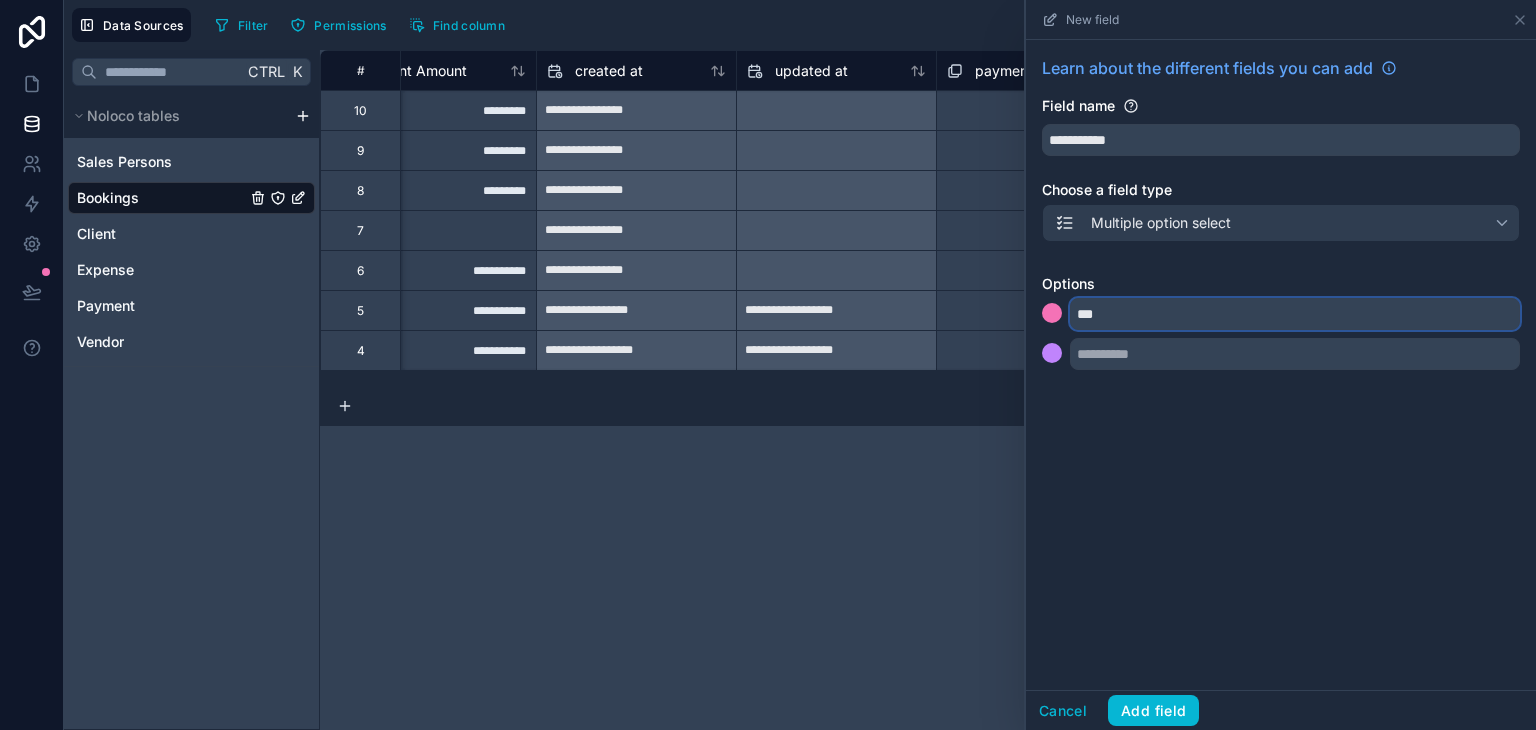 type on "***" 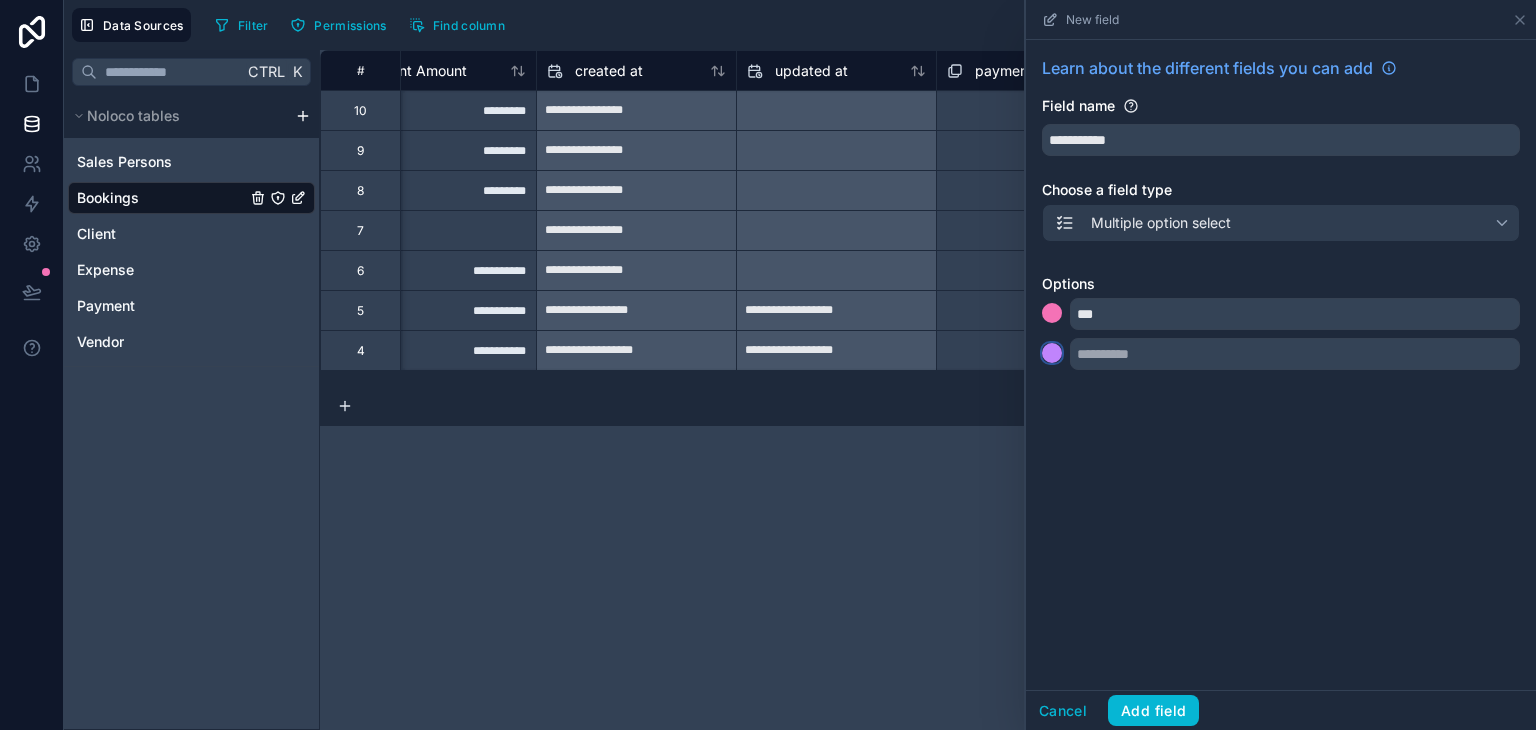 type 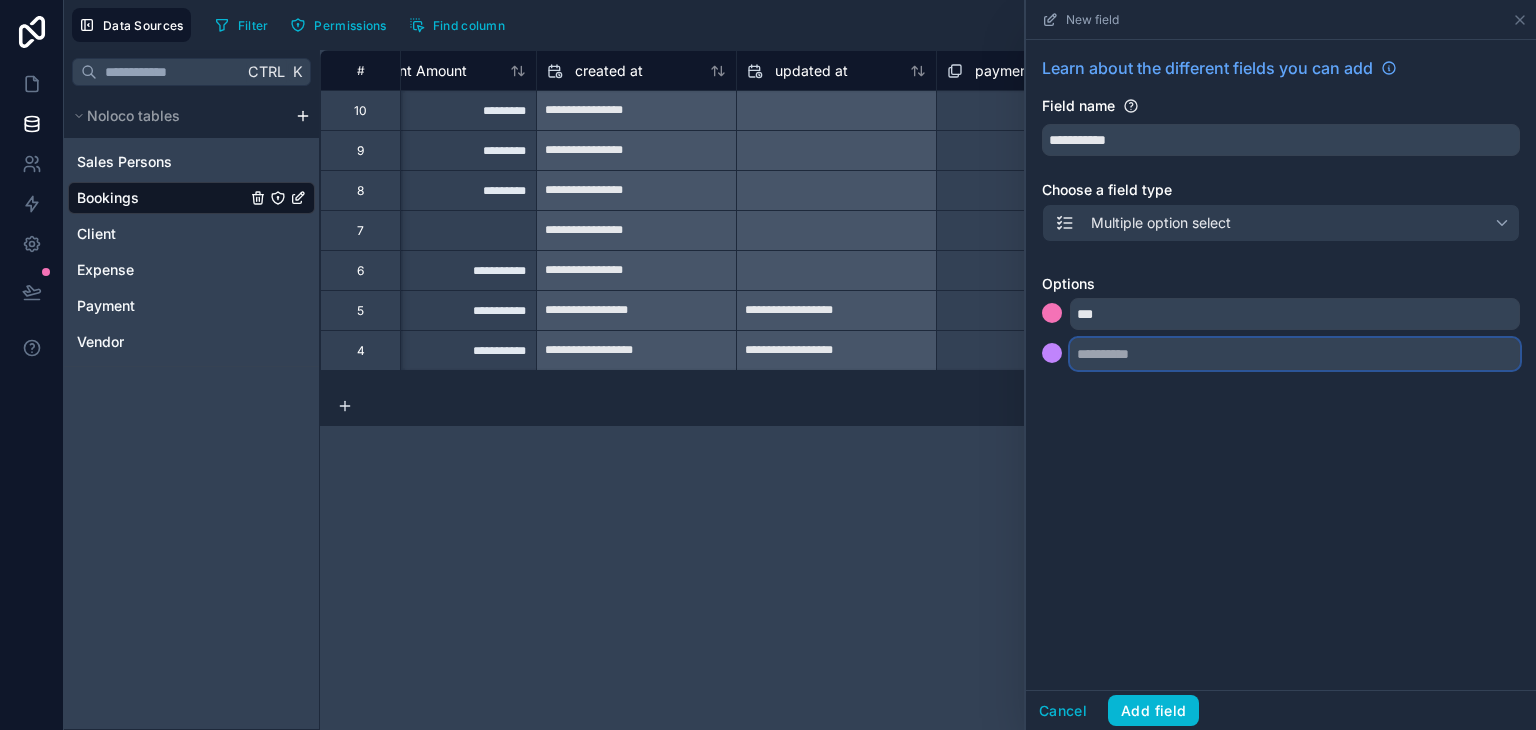 click at bounding box center [1295, 354] 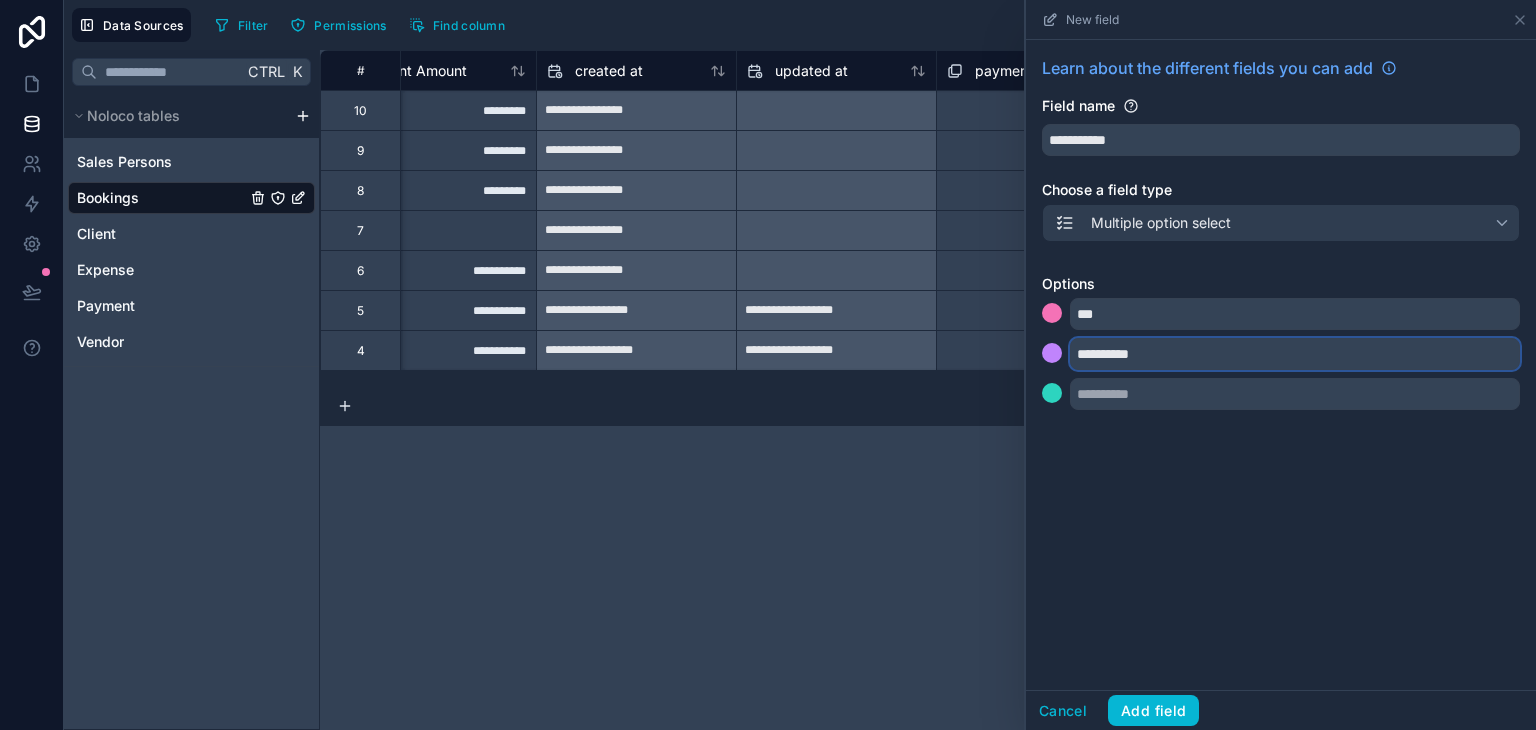 type on "**********" 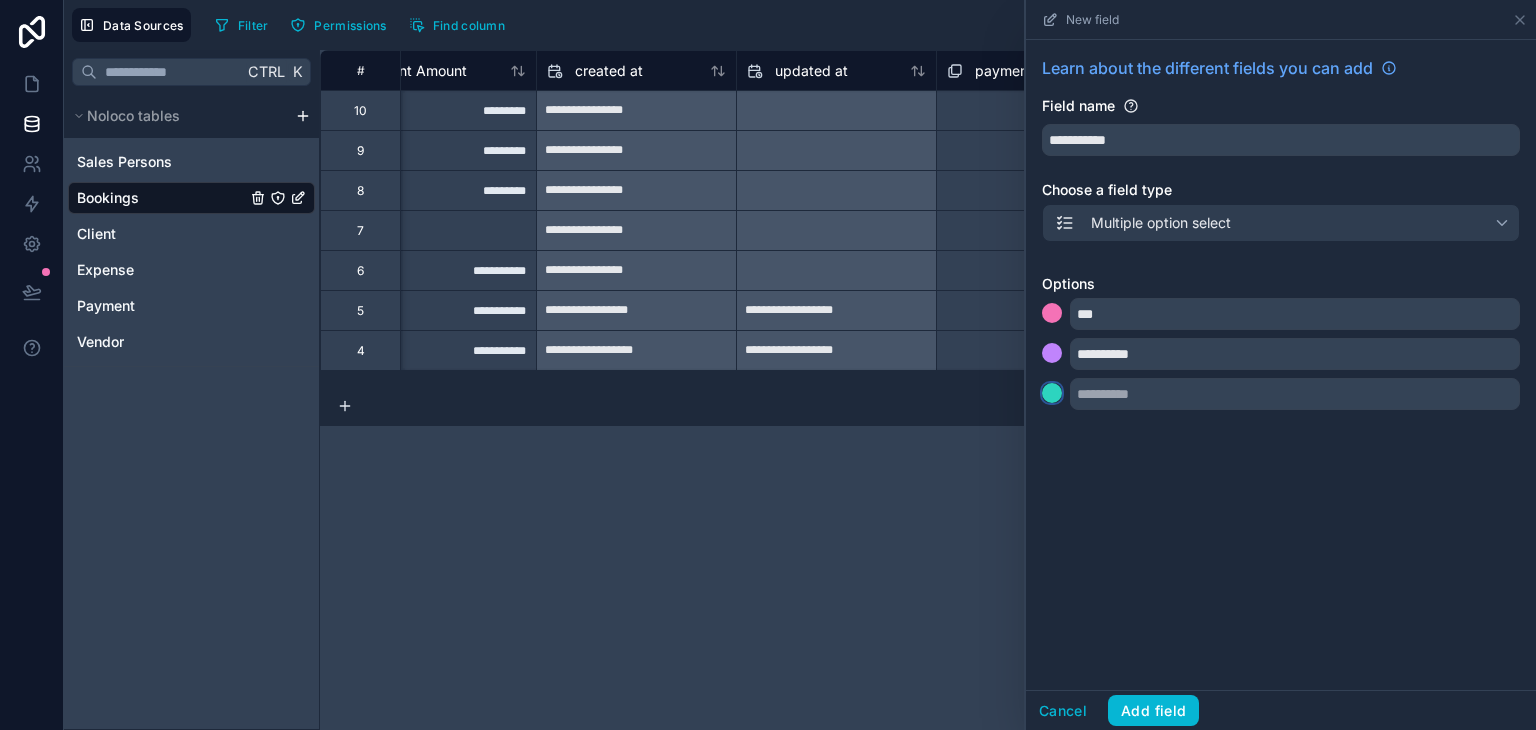 type 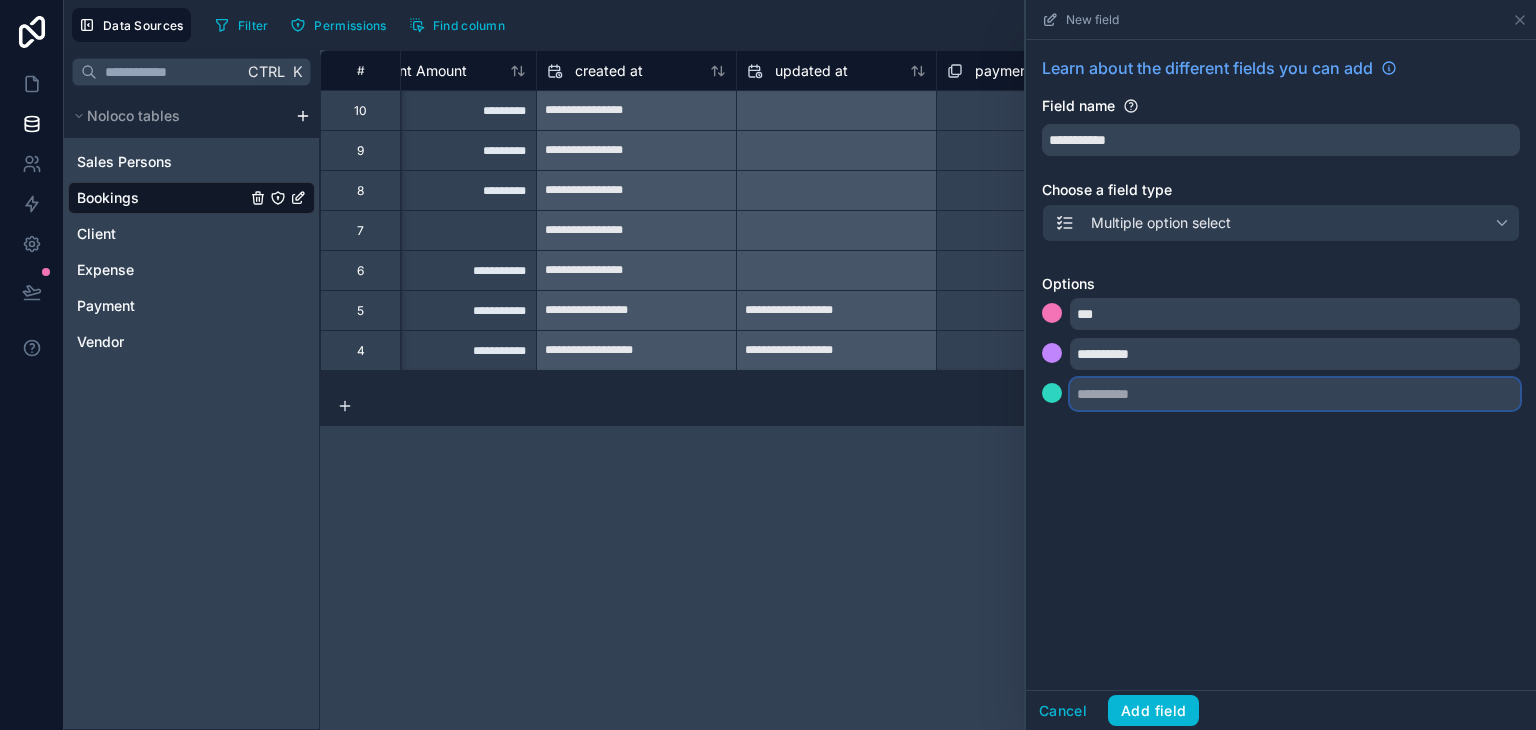 click at bounding box center [1295, 394] 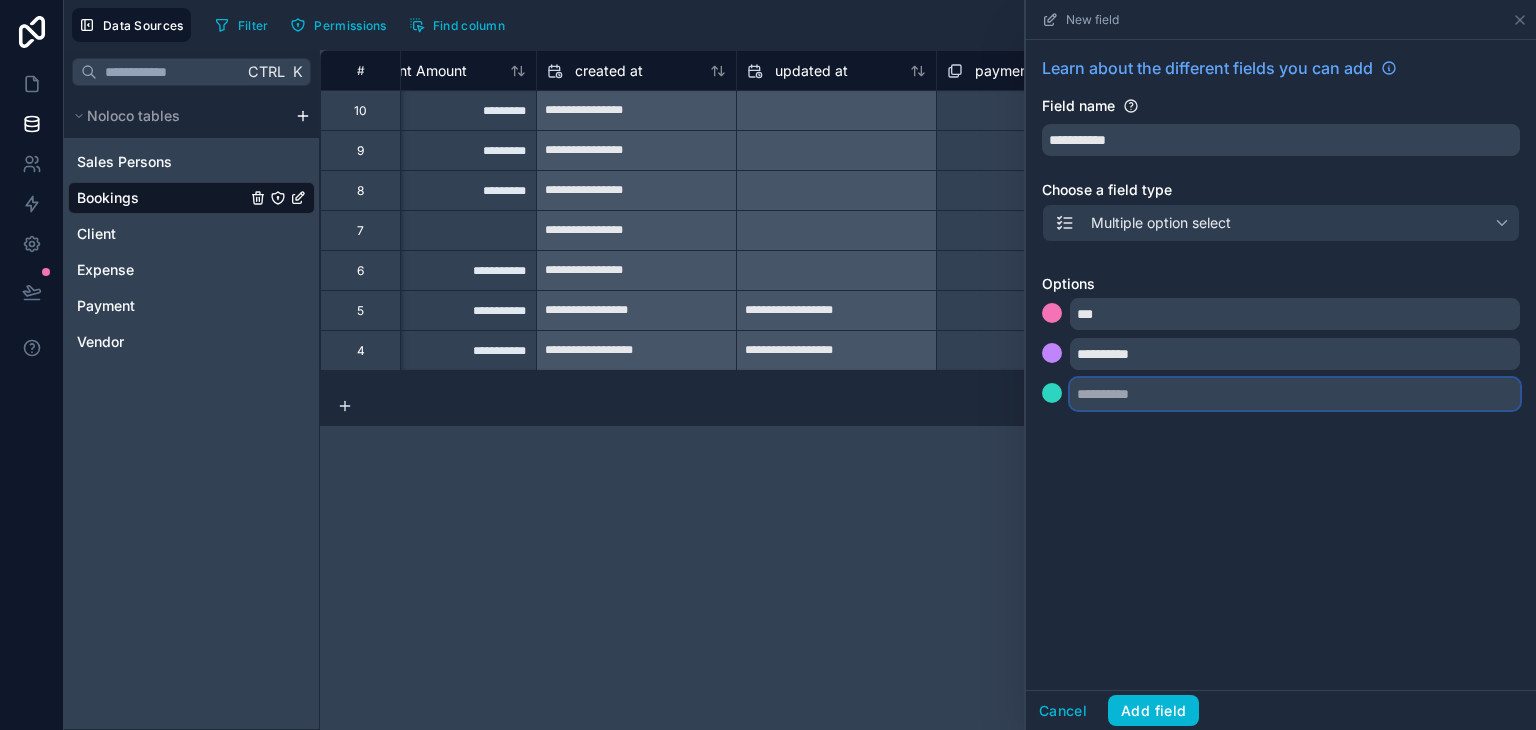 click at bounding box center [1295, 394] 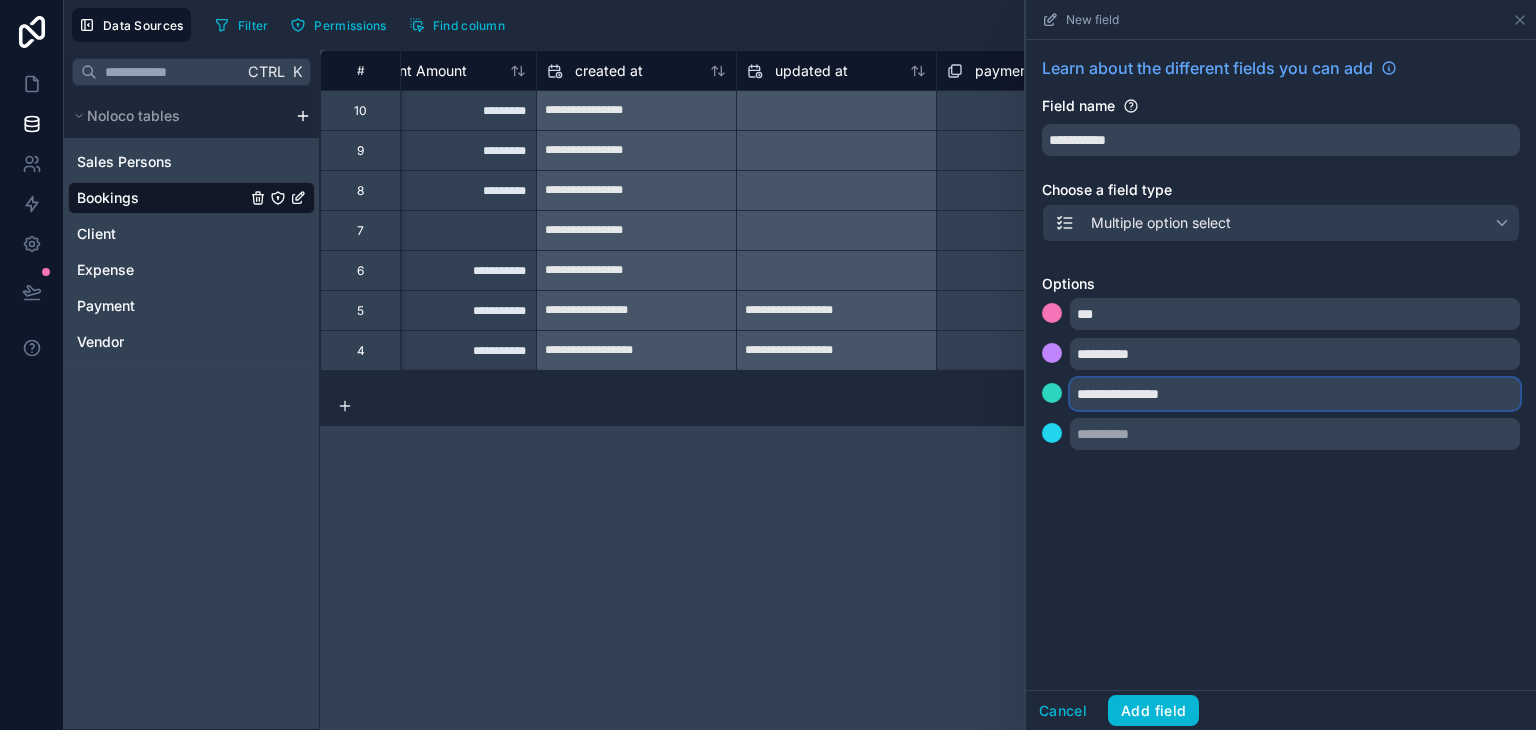 type on "**********" 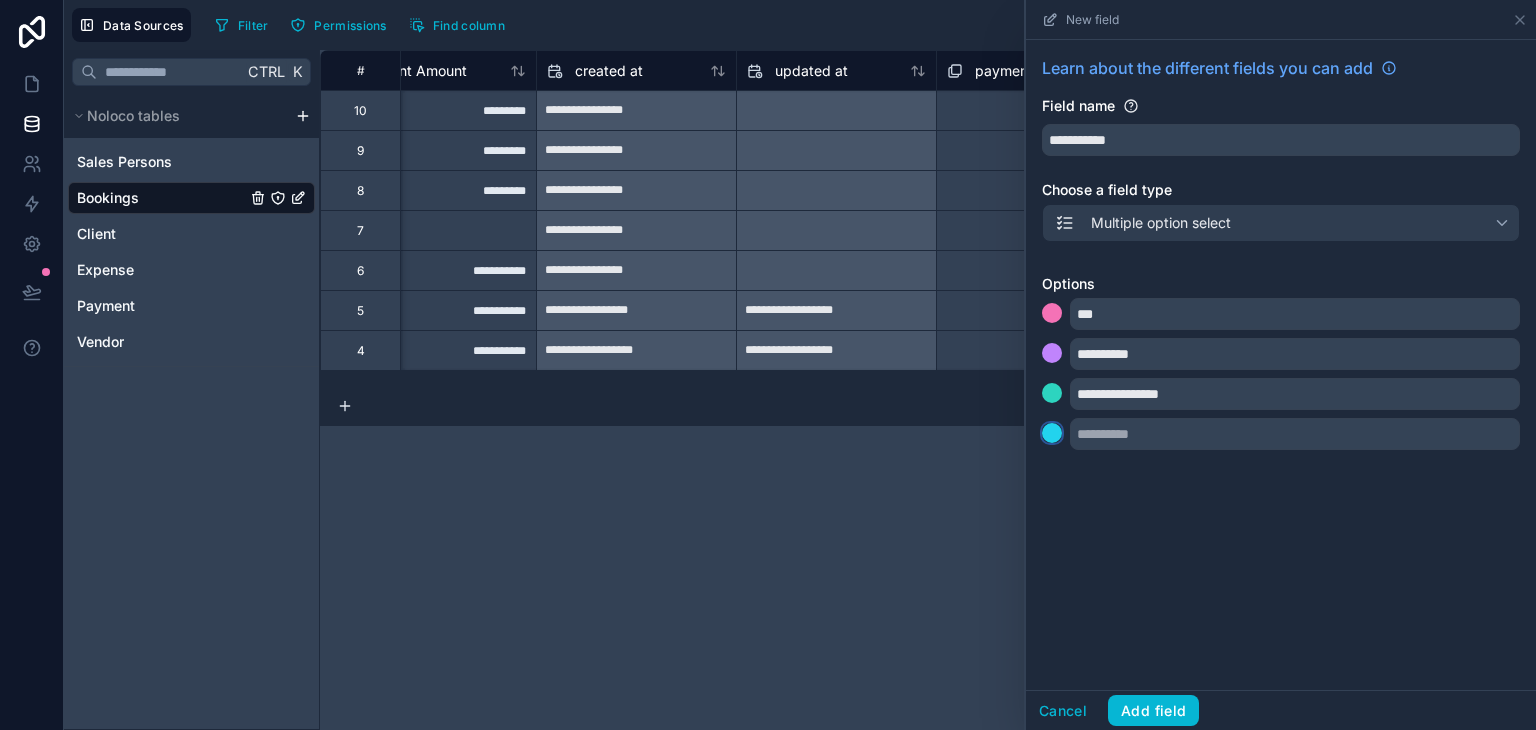 type 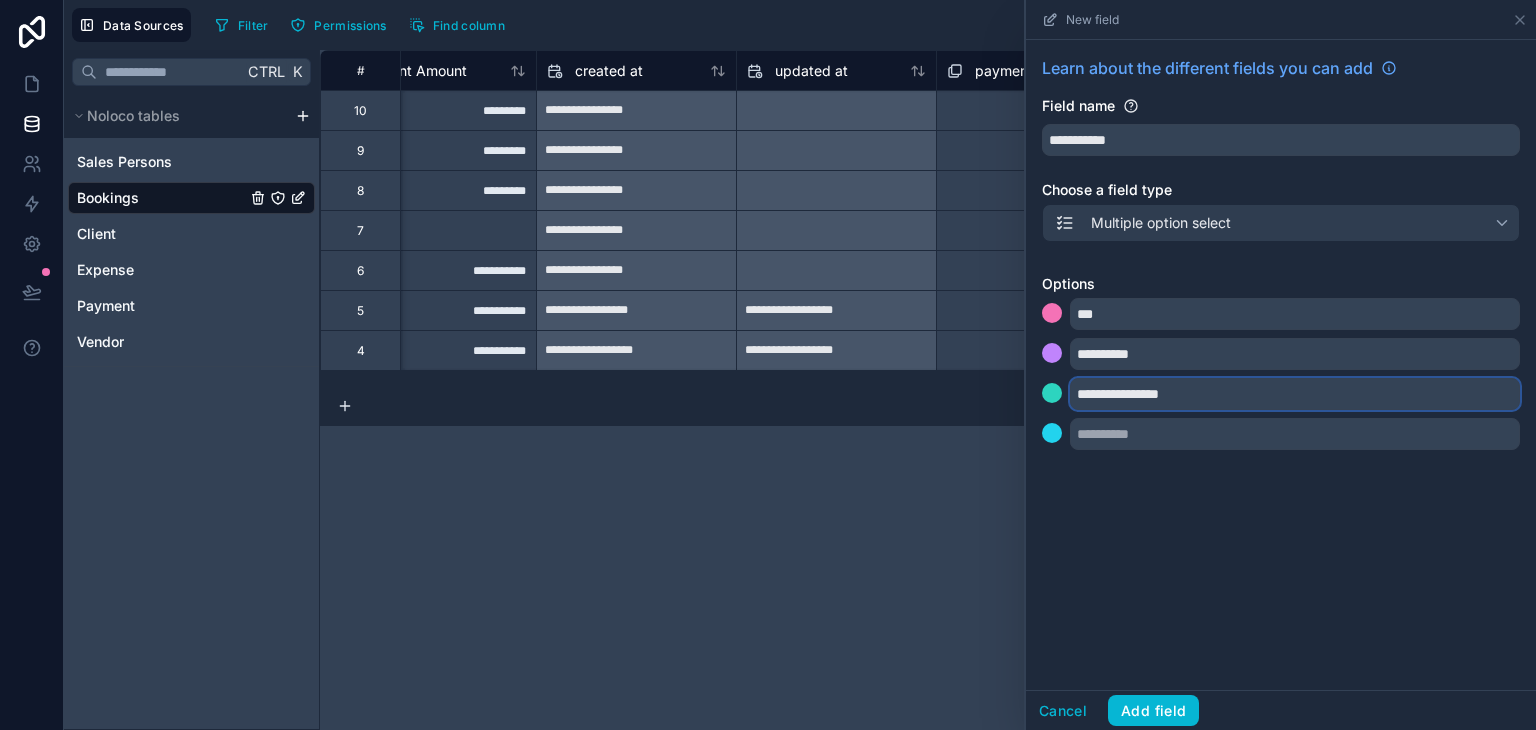 click on "**********" at bounding box center (1295, 394) 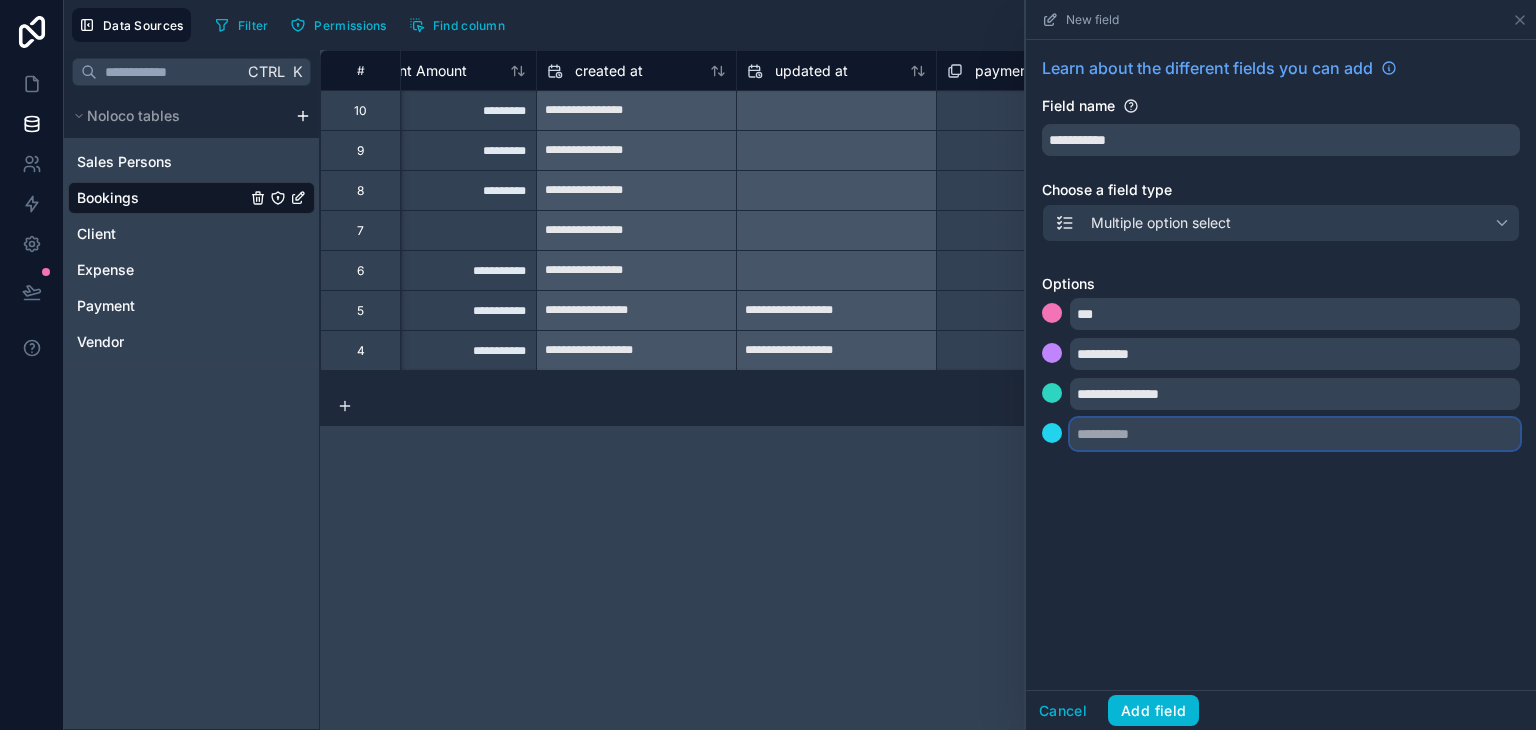 click at bounding box center (1295, 434) 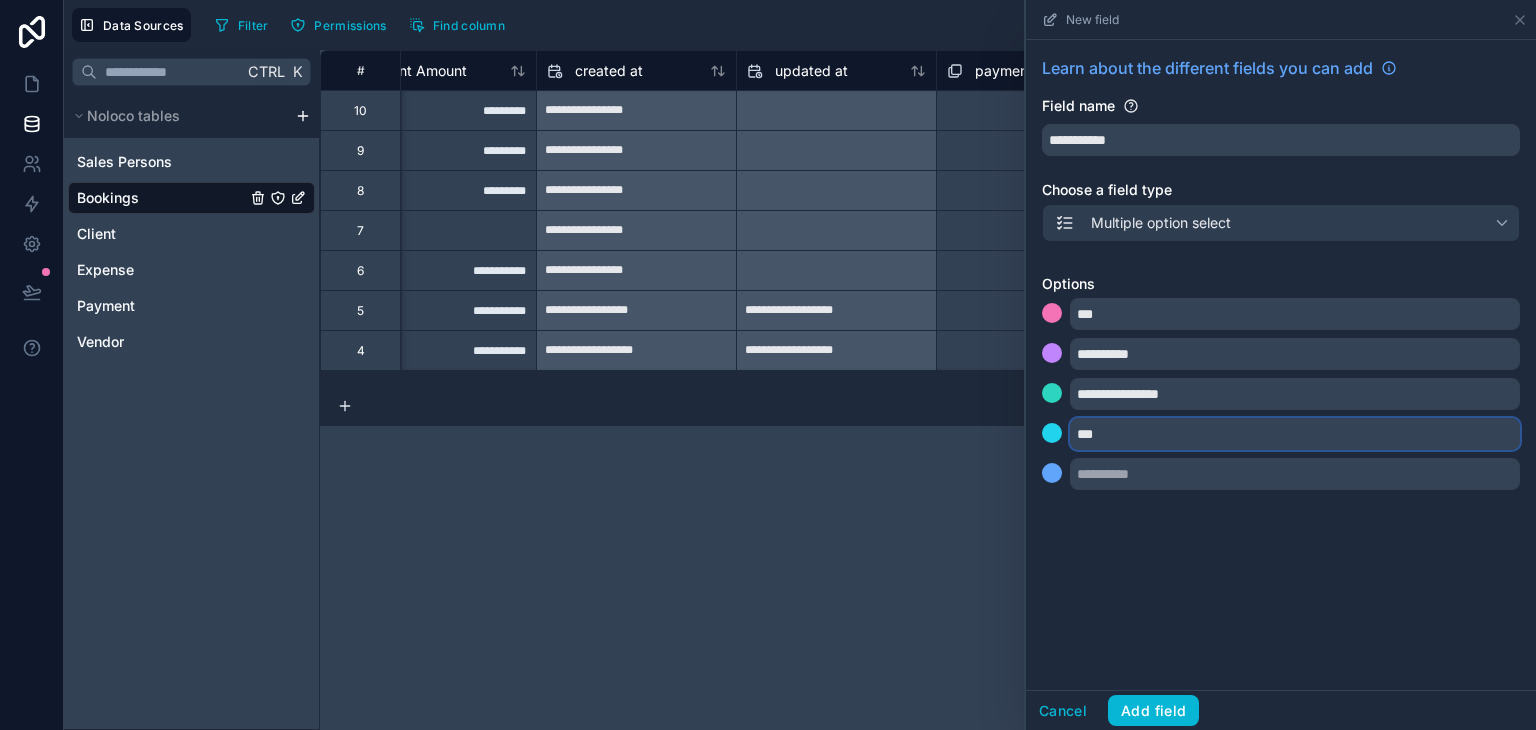 type on "***" 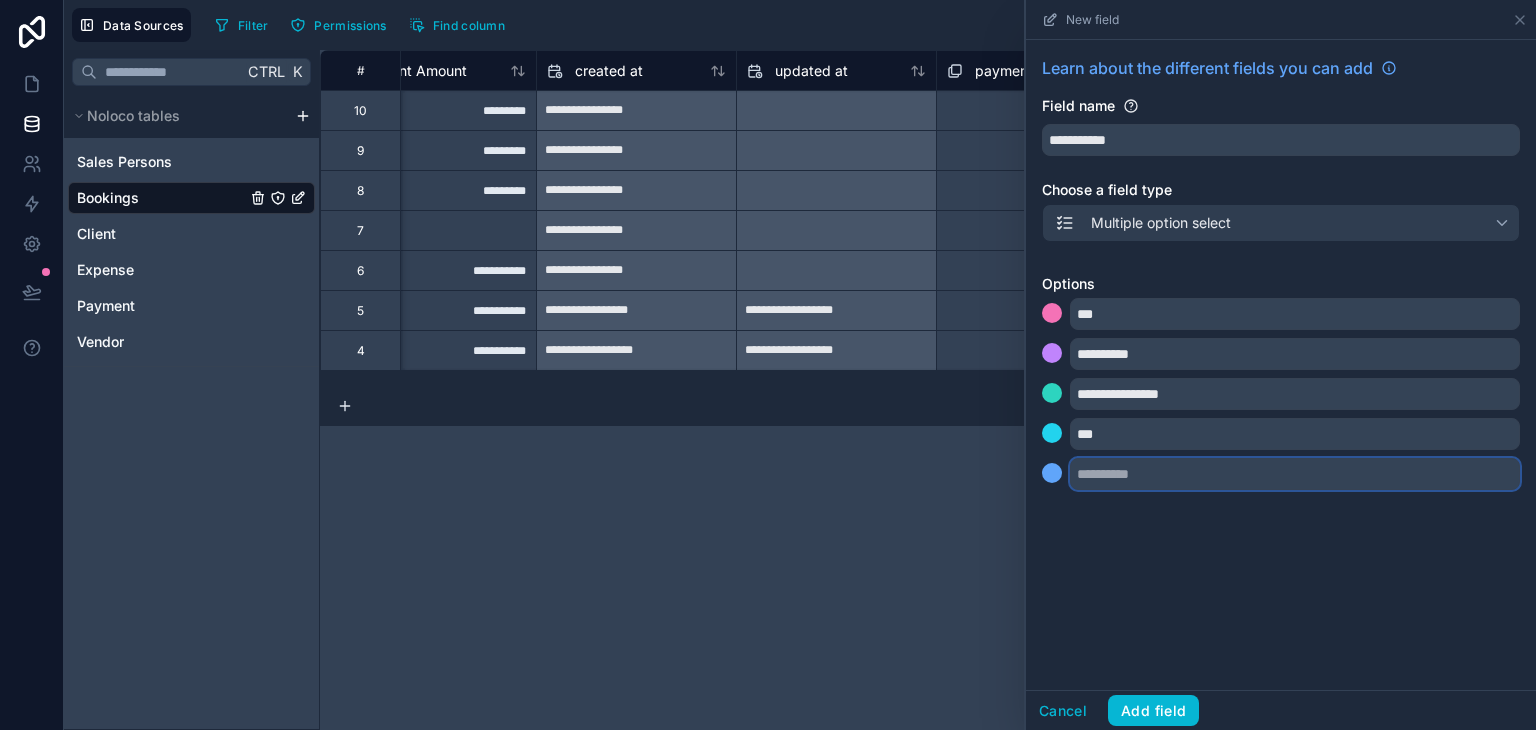 click at bounding box center [1295, 474] 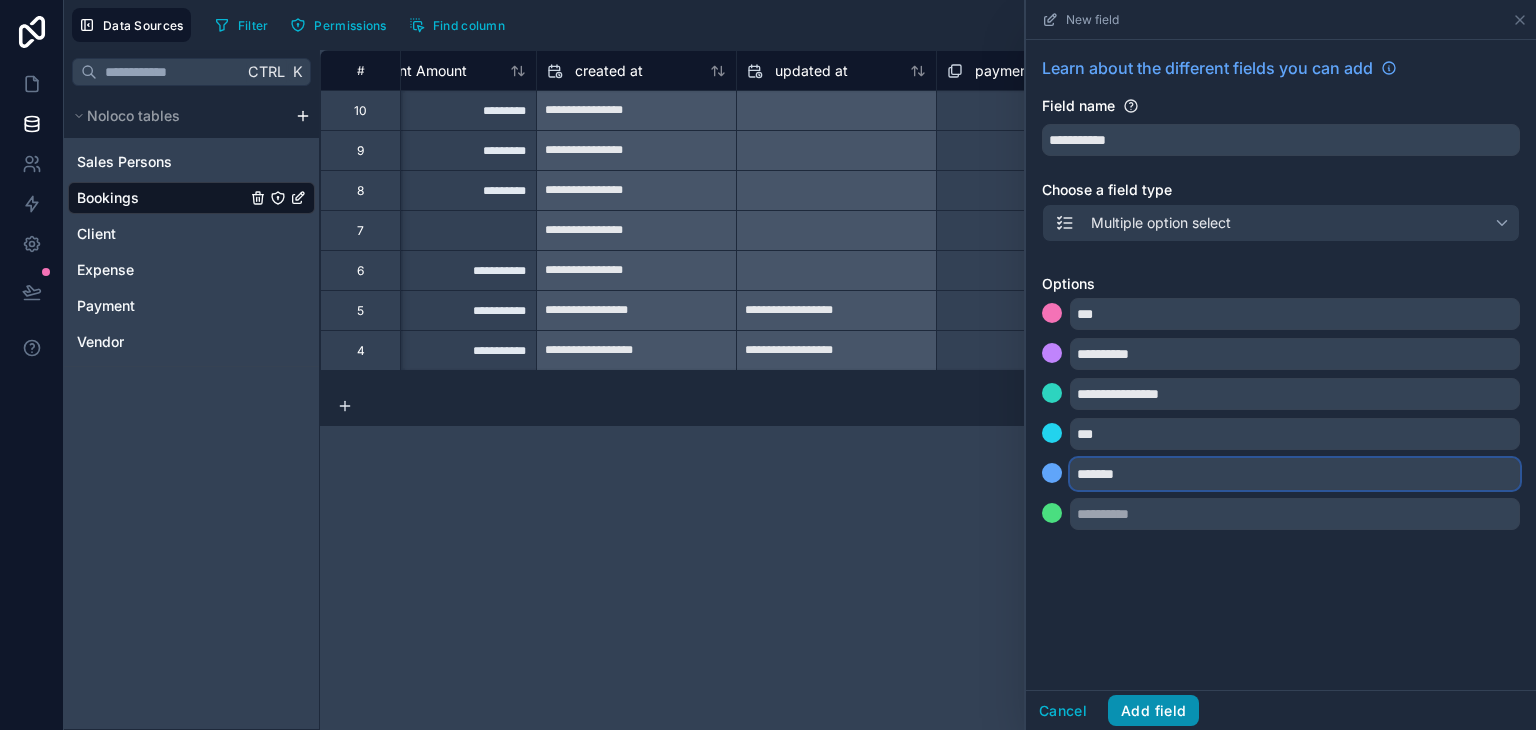type on "*******" 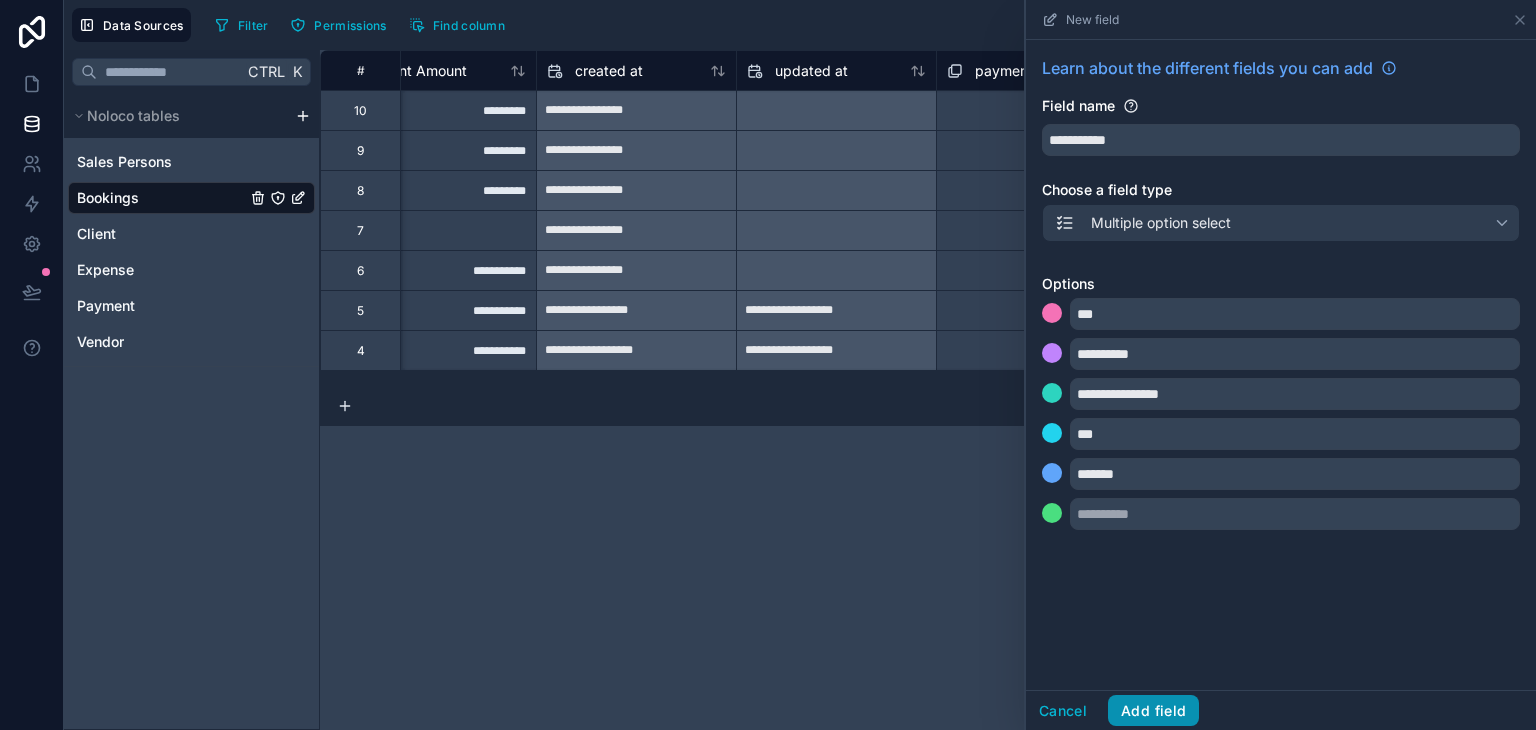 click on "Add field" at bounding box center [1153, 711] 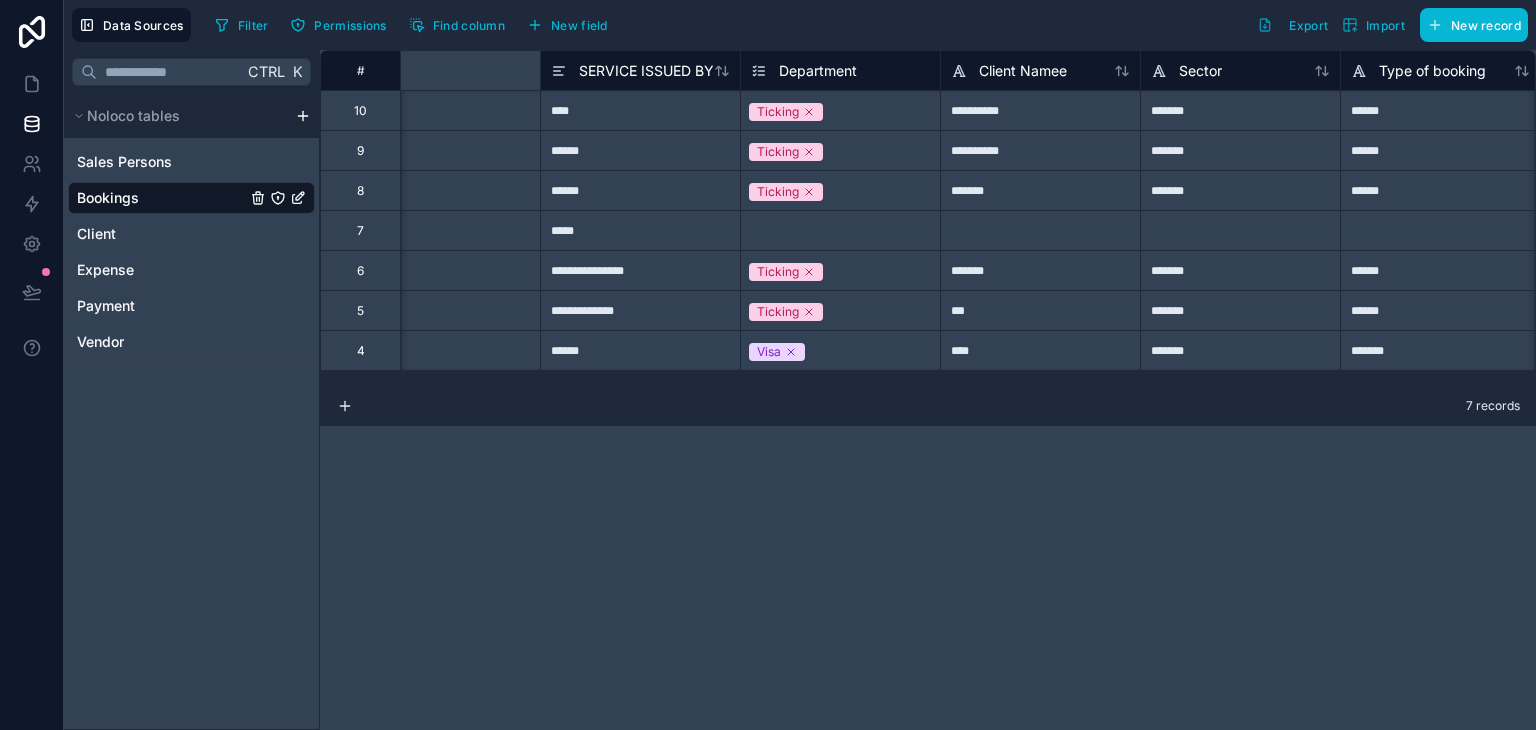 scroll, scrollTop: 0, scrollLeft: 2464, axis: horizontal 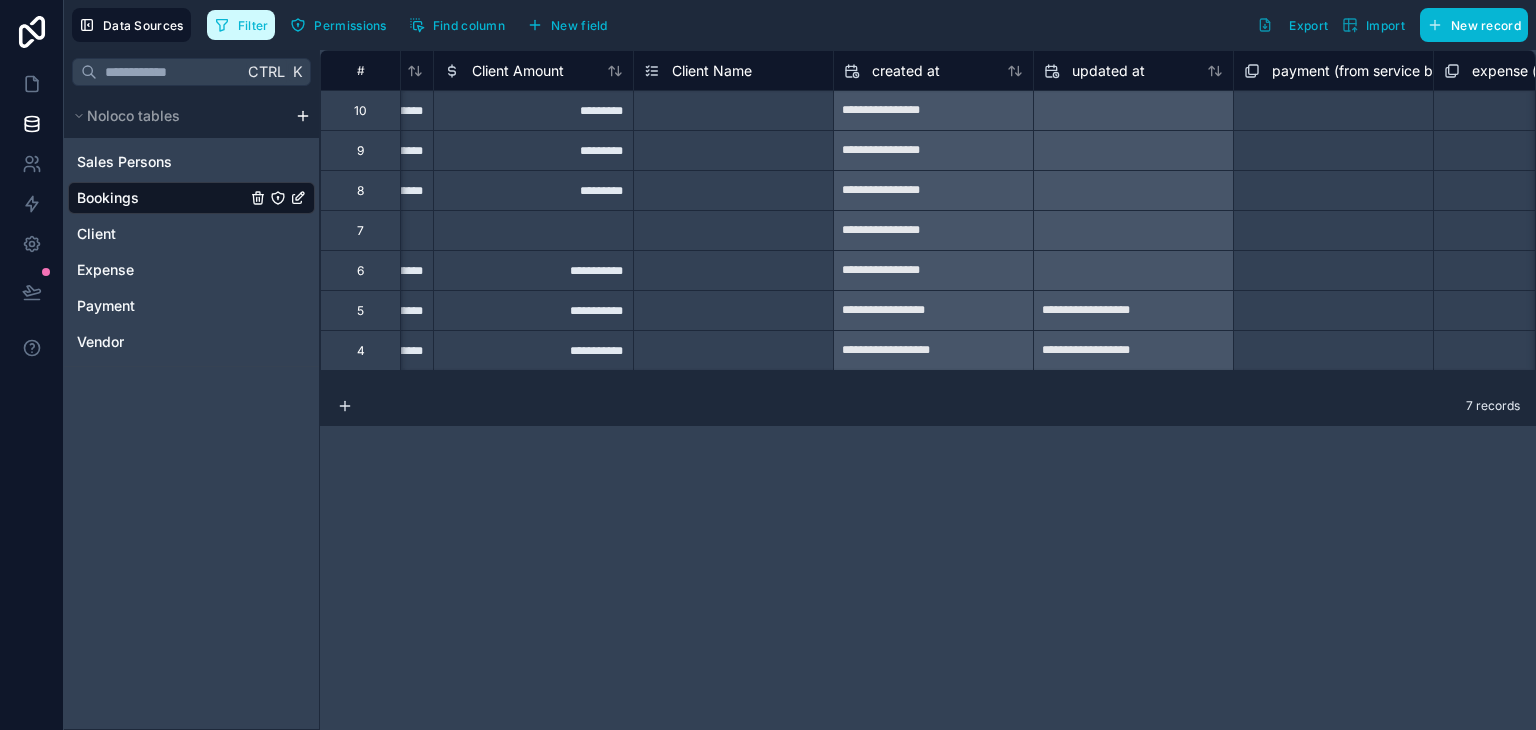 click on "Filter" at bounding box center (241, 25) 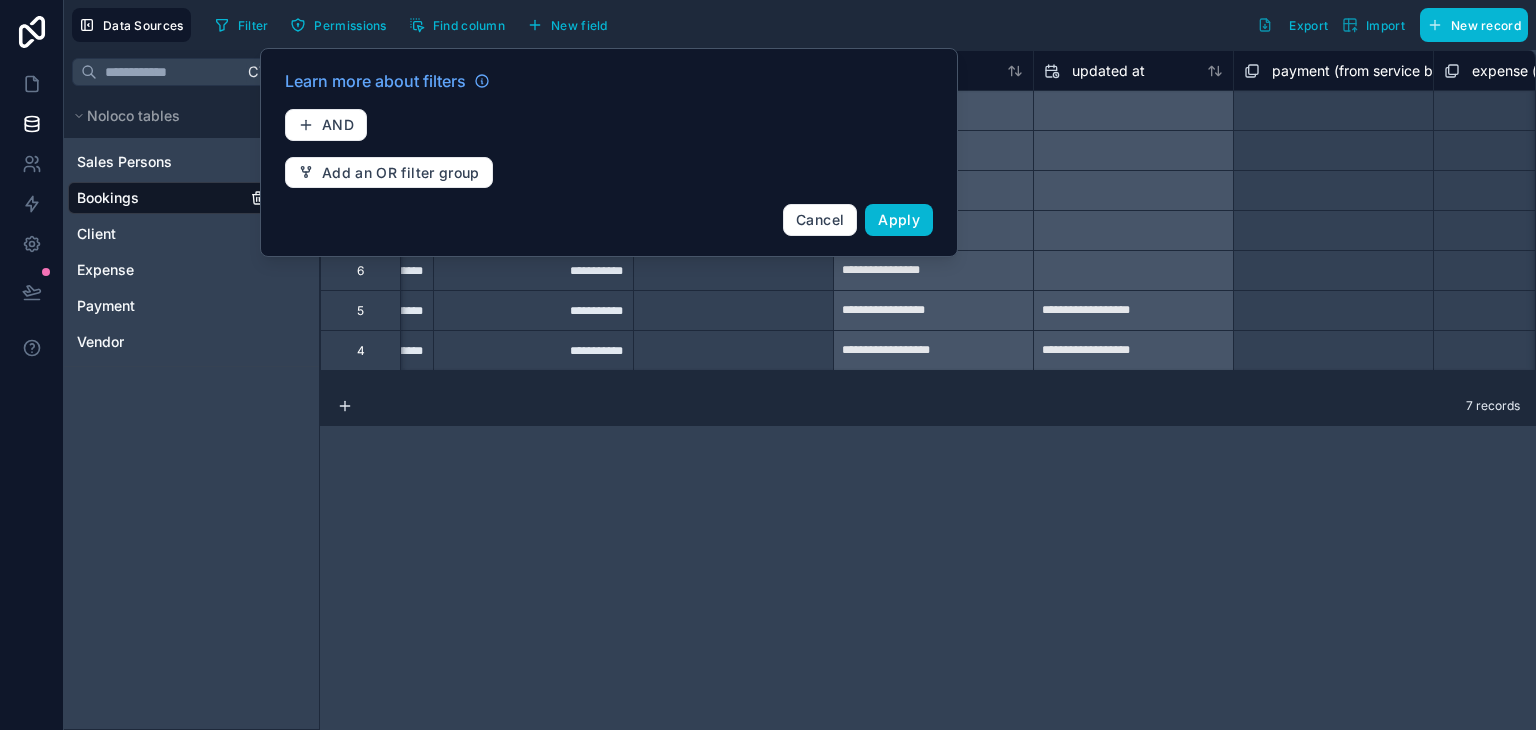 click on "**********" at bounding box center (928, 390) 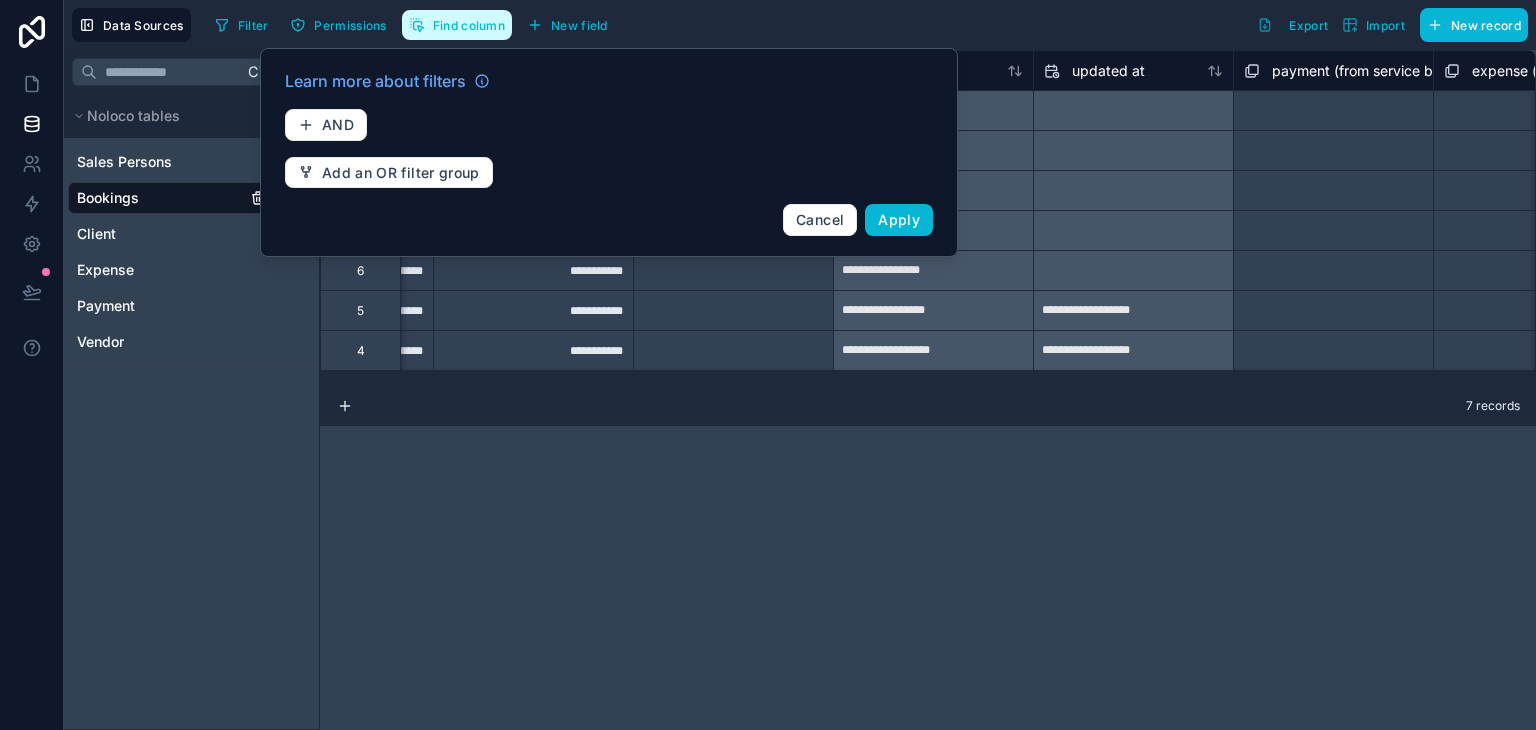 click on "Find column" at bounding box center [469, 25] 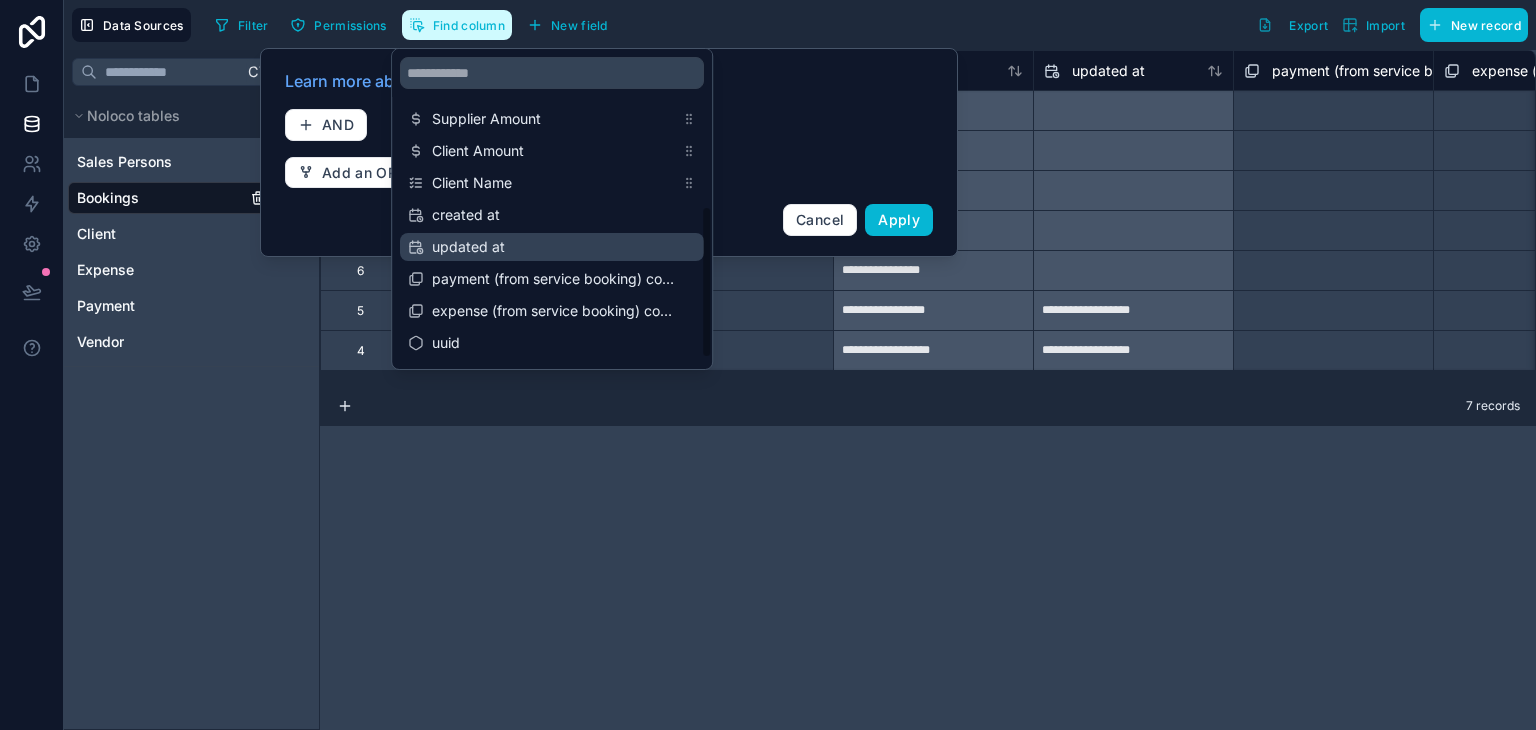 scroll, scrollTop: 296, scrollLeft: 0, axis: vertical 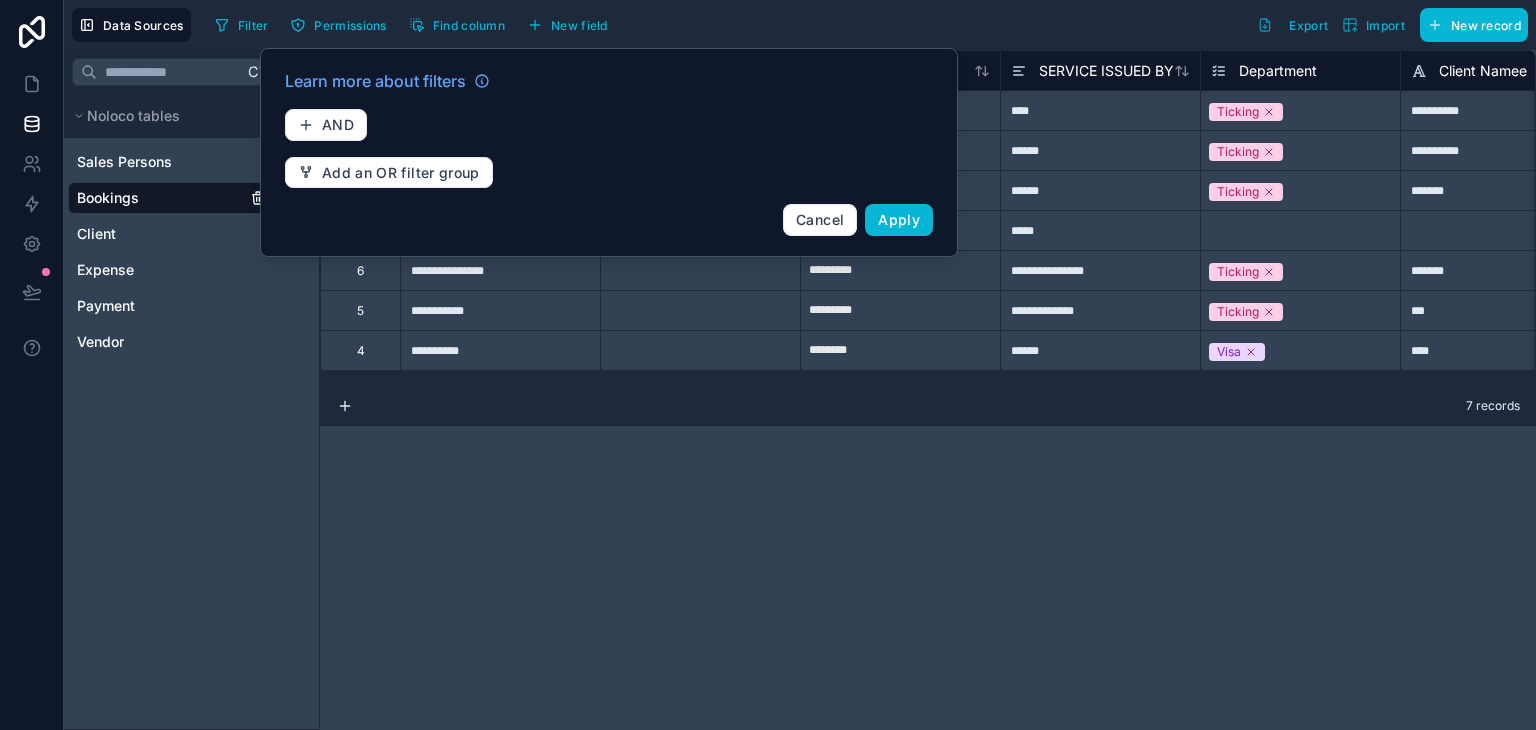 click on "Filter Permissions Find column New field Learn about the different fields you can add Field name ****** Choose a field type Select a type Cancel Add field Export Import New record" at bounding box center (928, 390) 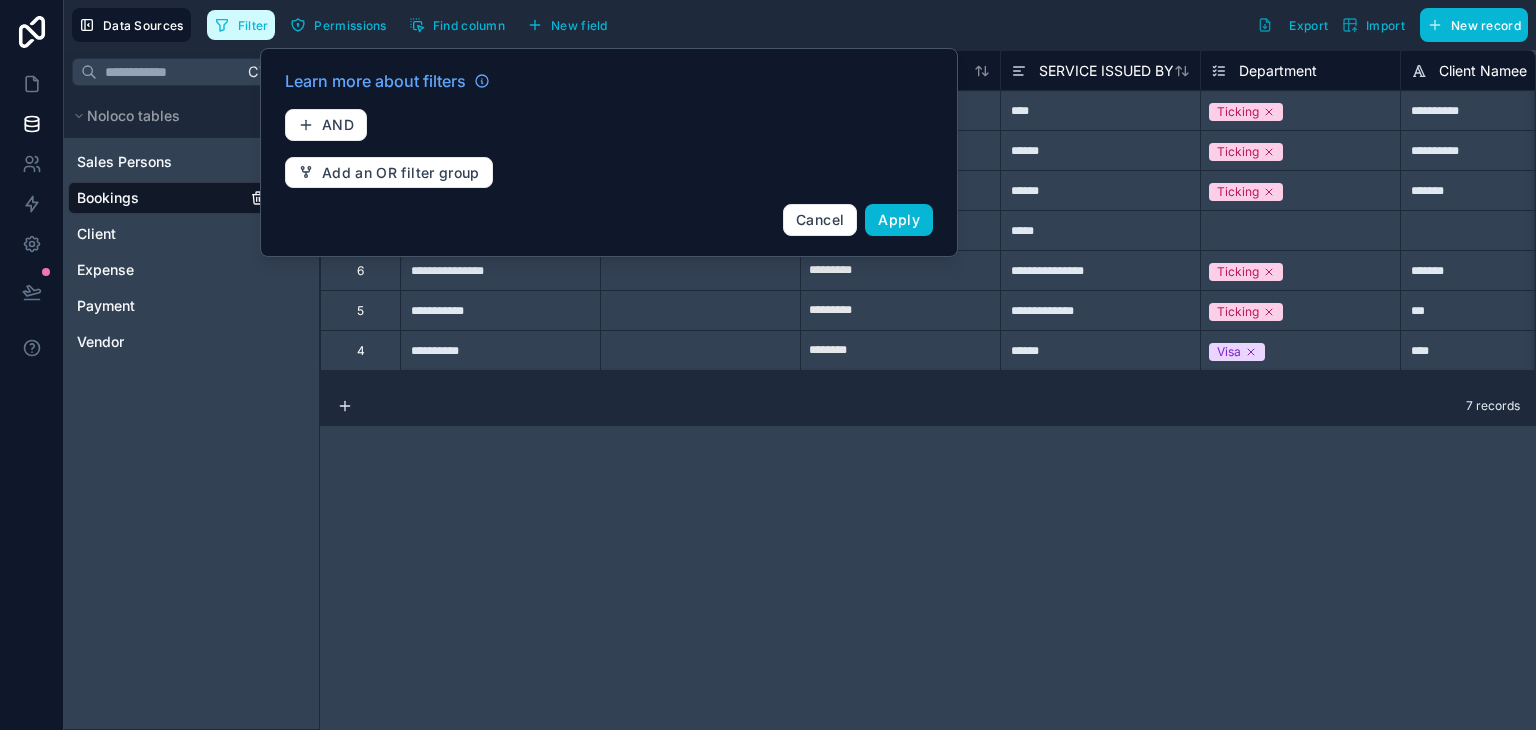 click on "Filter" at bounding box center [241, 25] 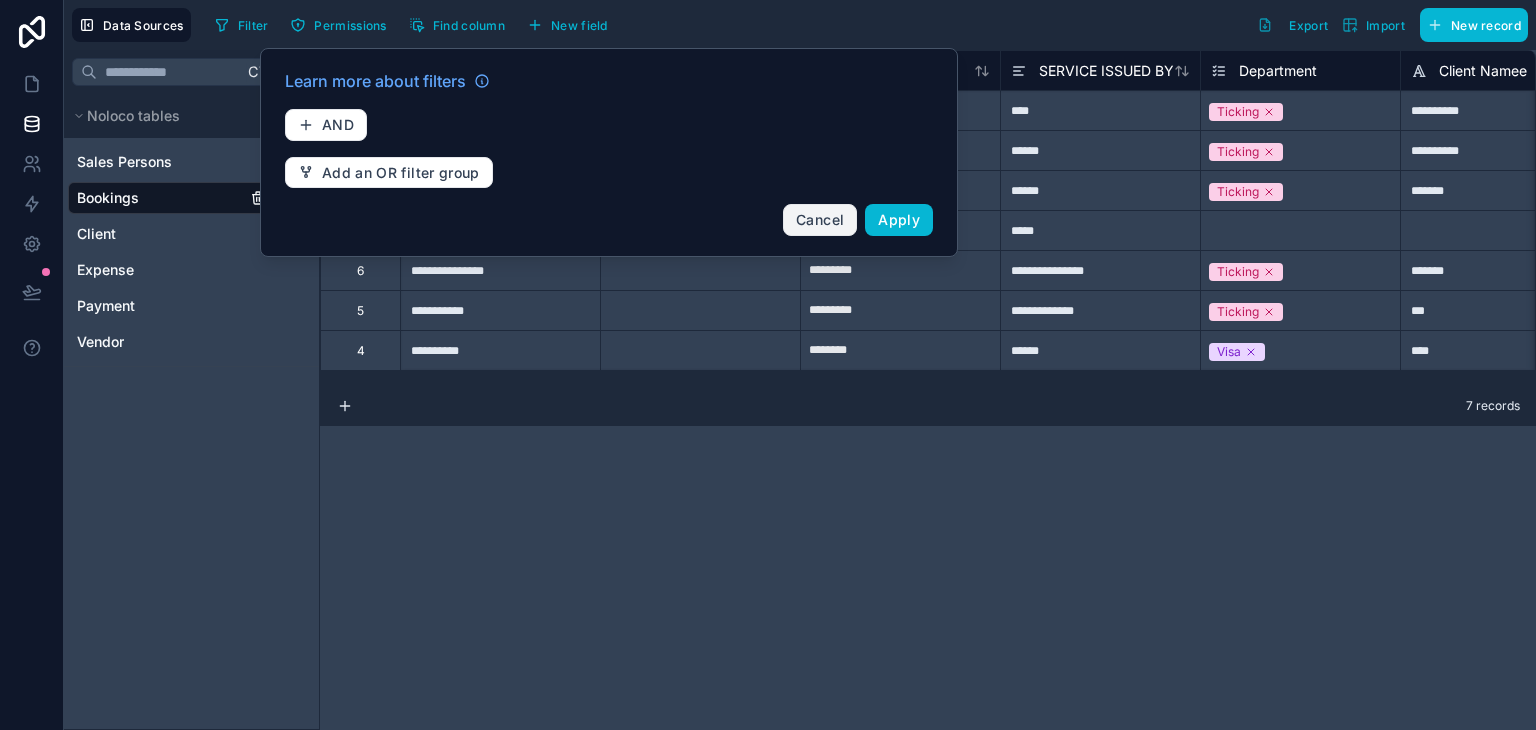 click on "Cancel" at bounding box center (820, 220) 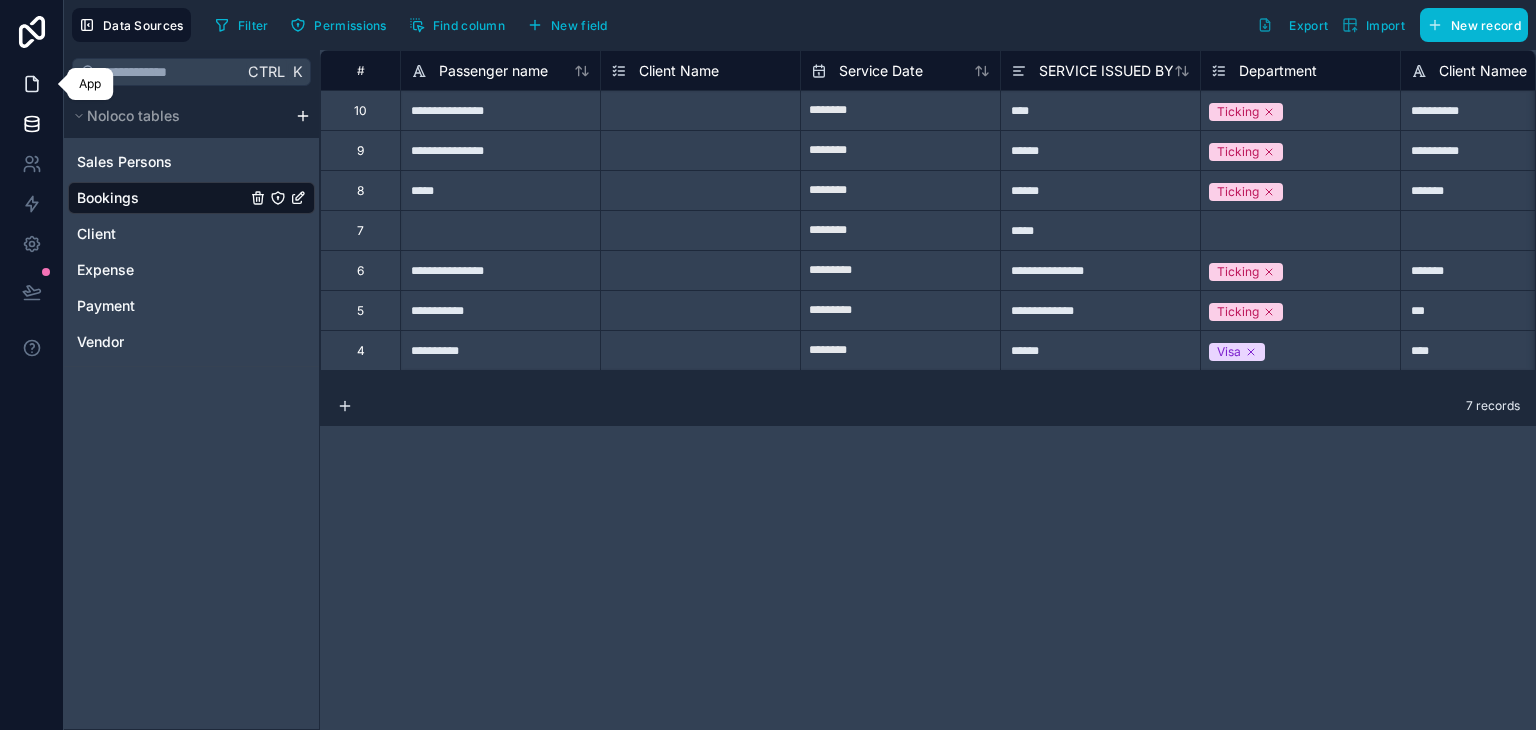click at bounding box center [31, 84] 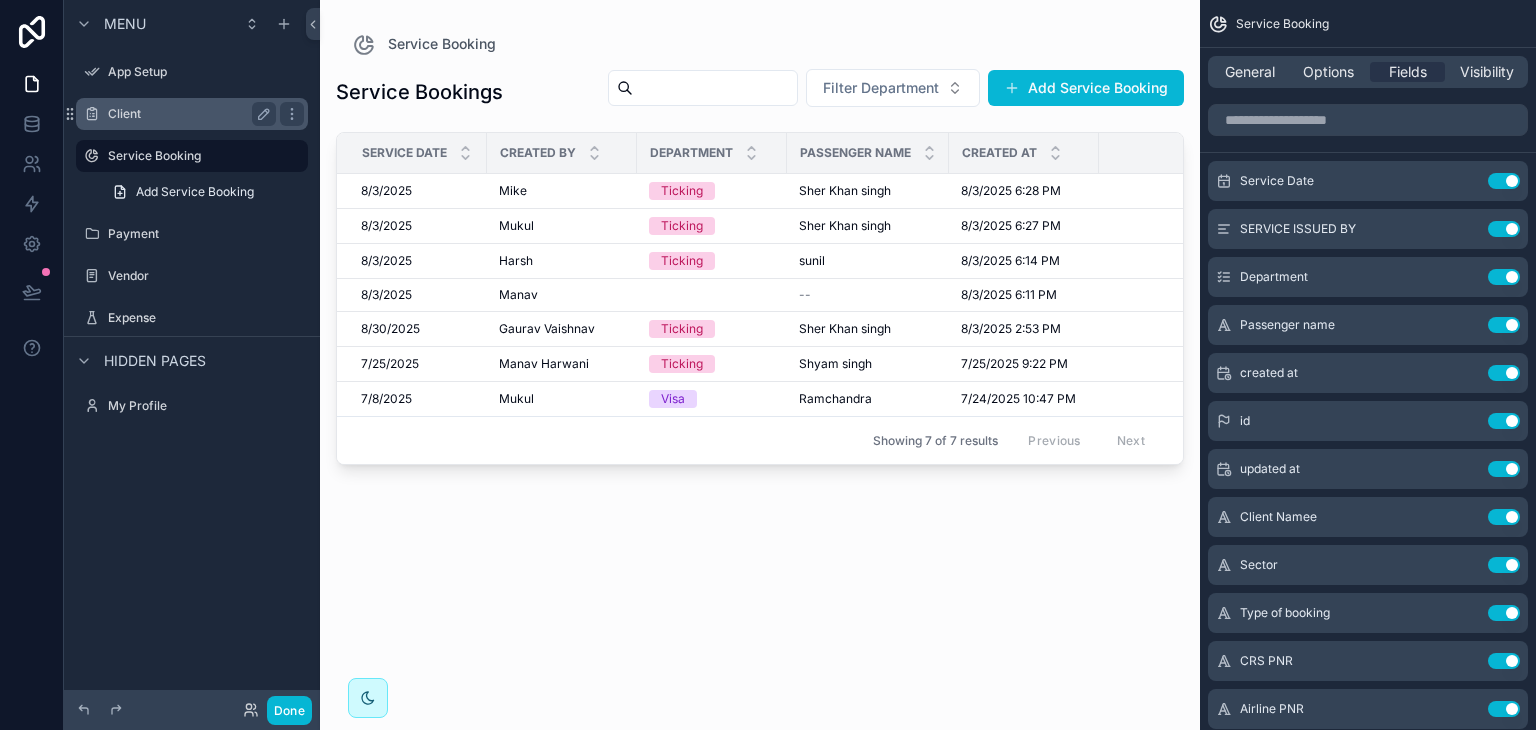 click on "Client" at bounding box center (188, 114) 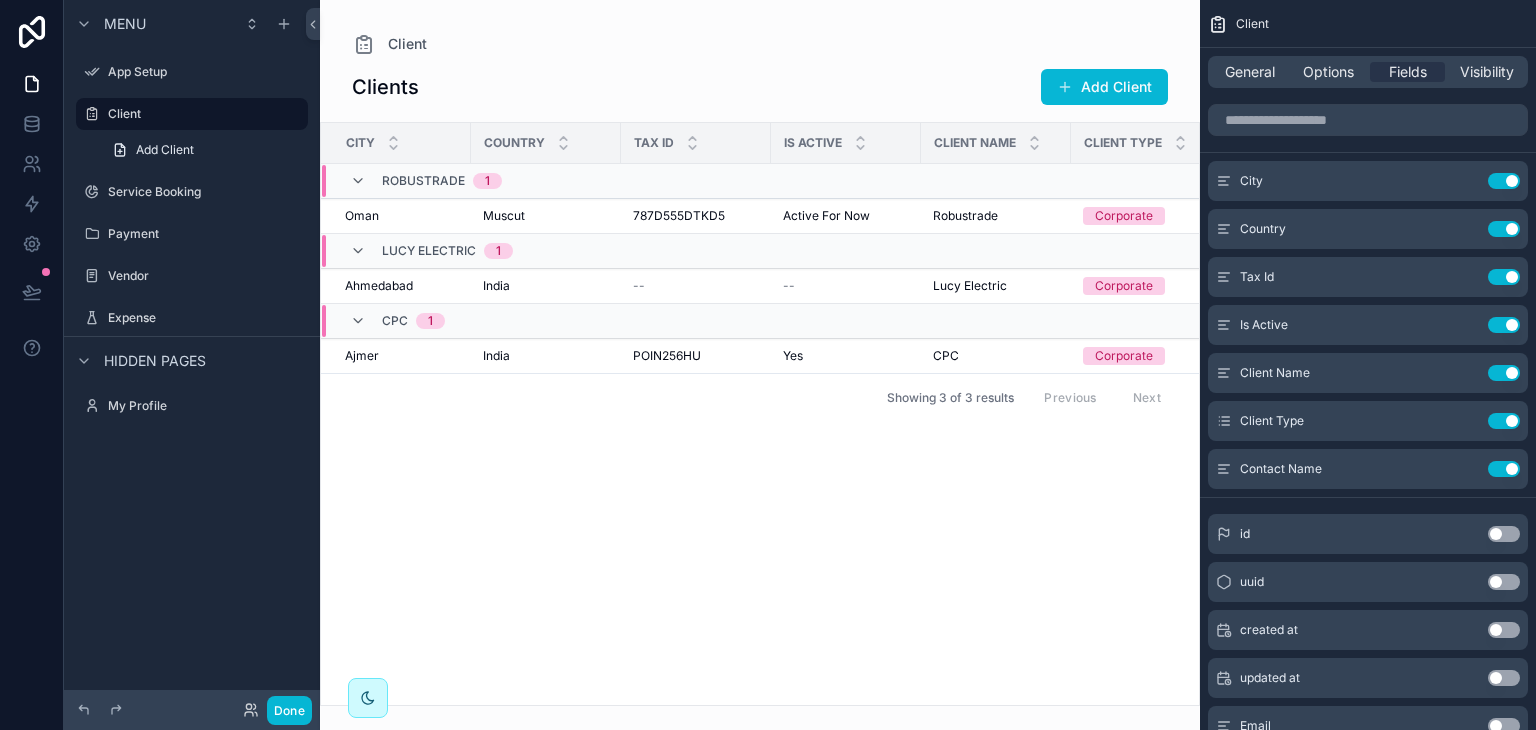 click at bounding box center [760, 365] 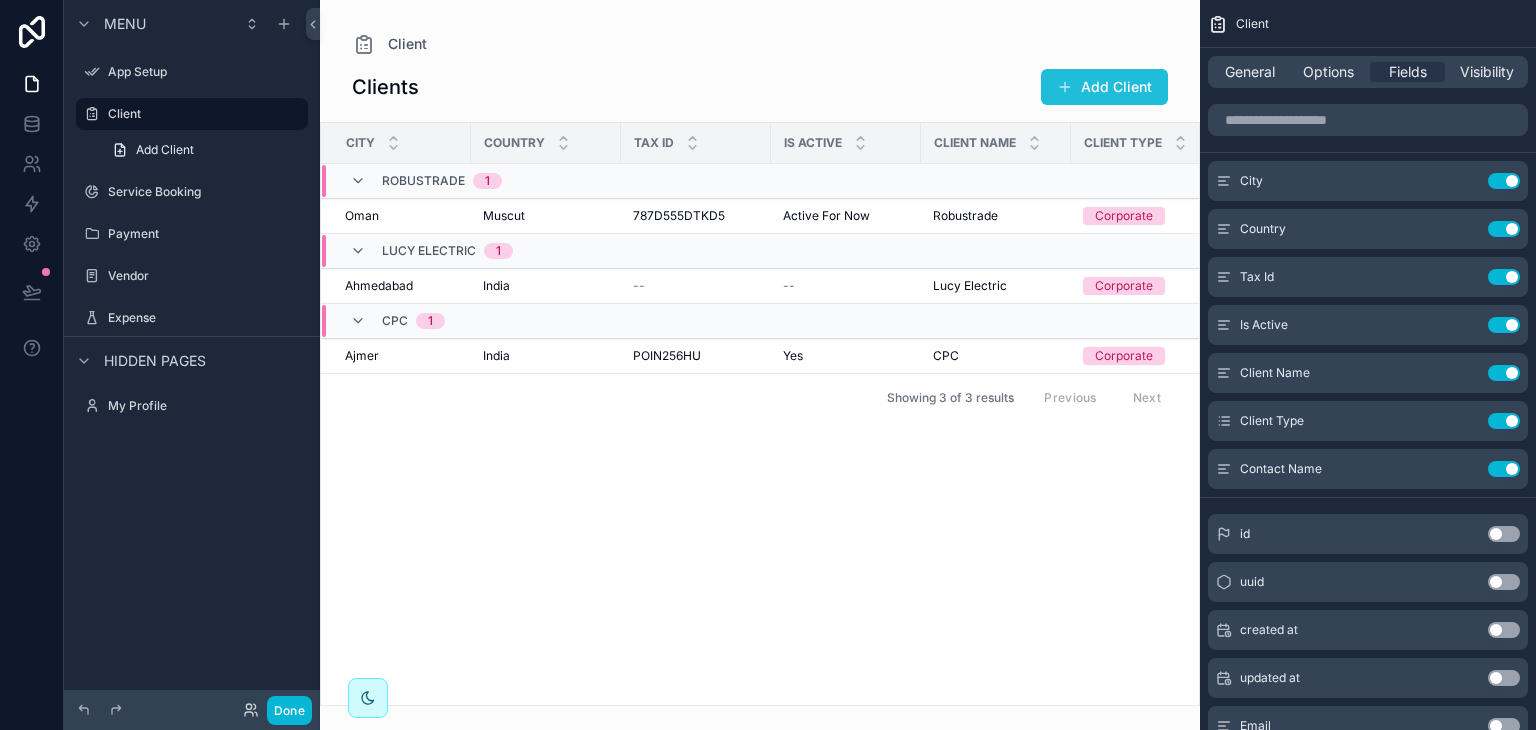 click on "Add Client" at bounding box center (1104, 87) 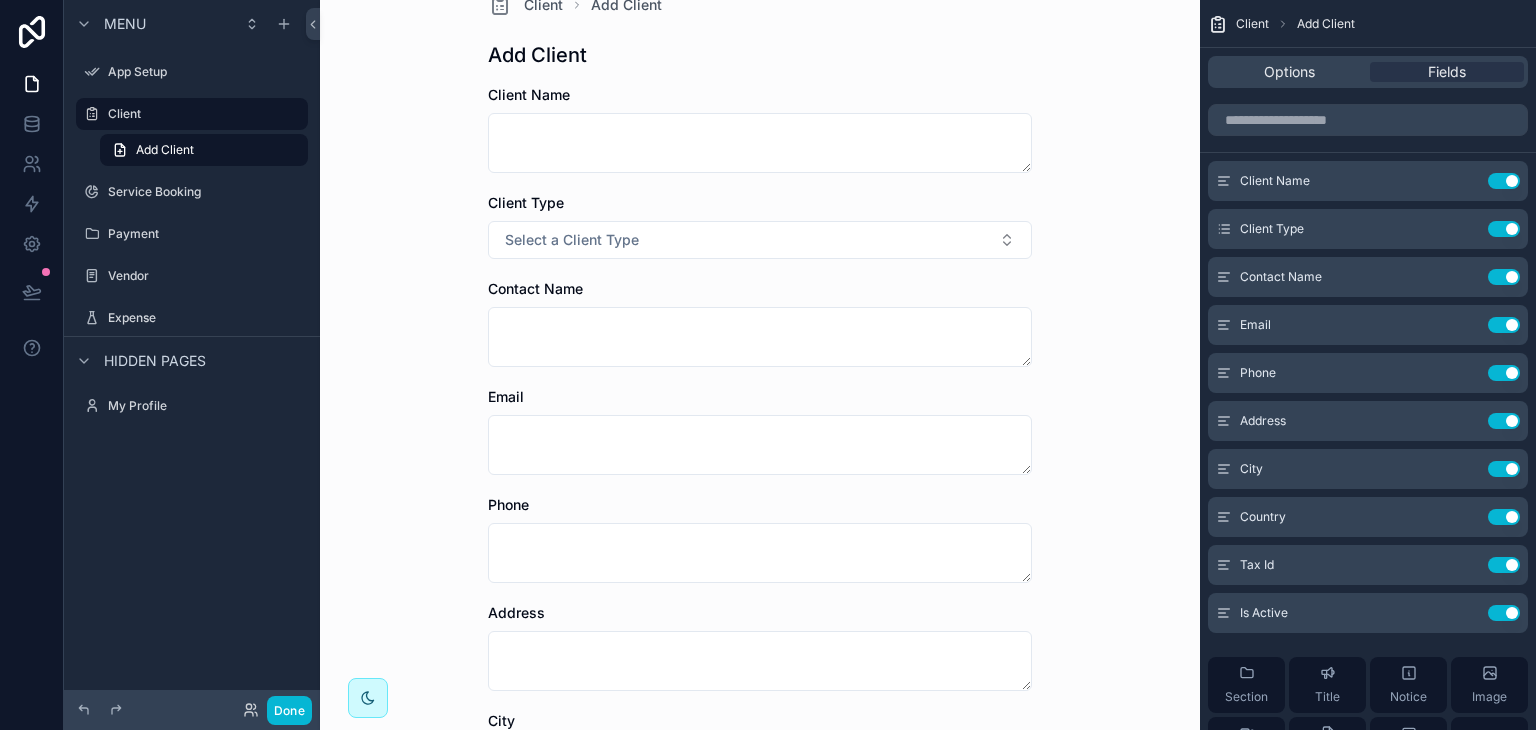 scroll, scrollTop: 40, scrollLeft: 0, axis: vertical 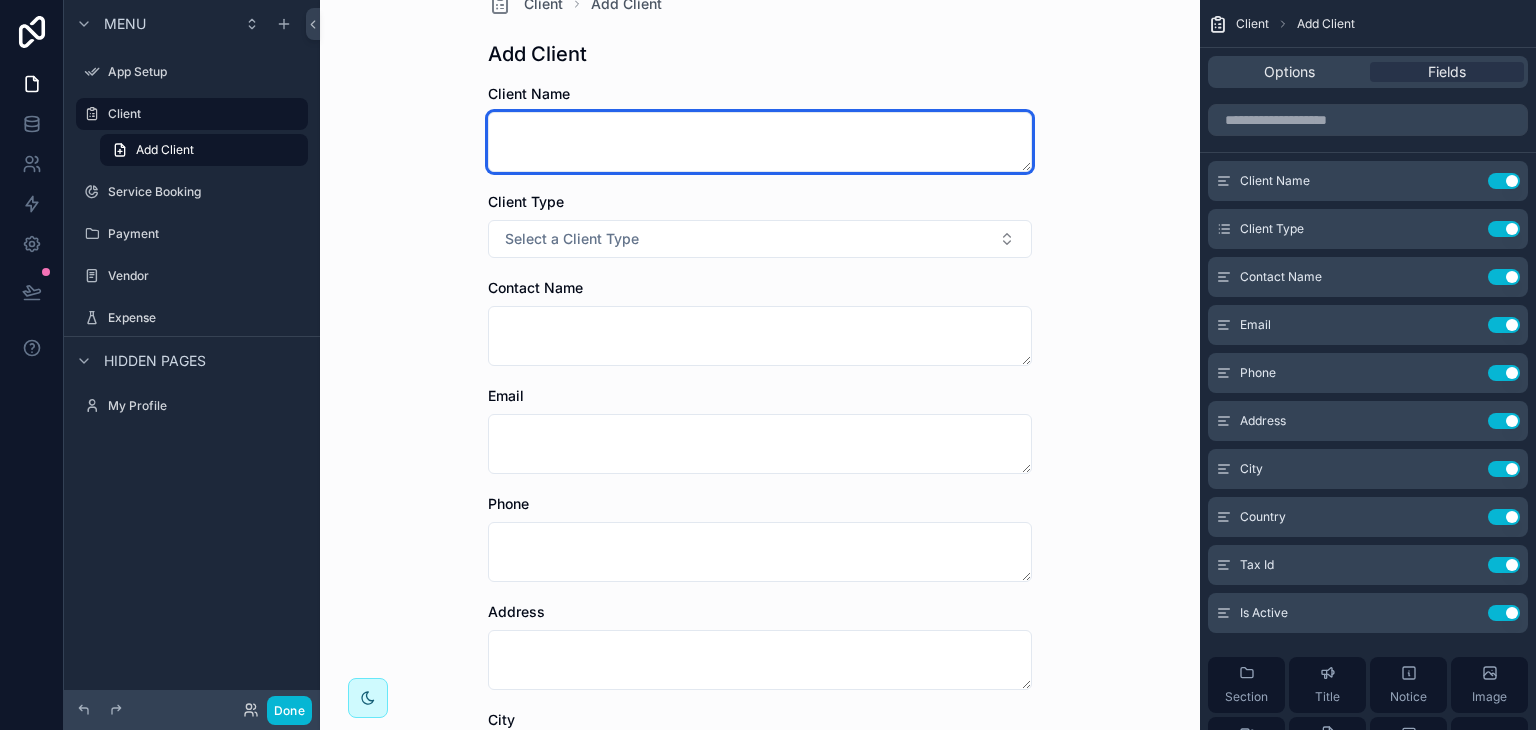click at bounding box center [760, 142] 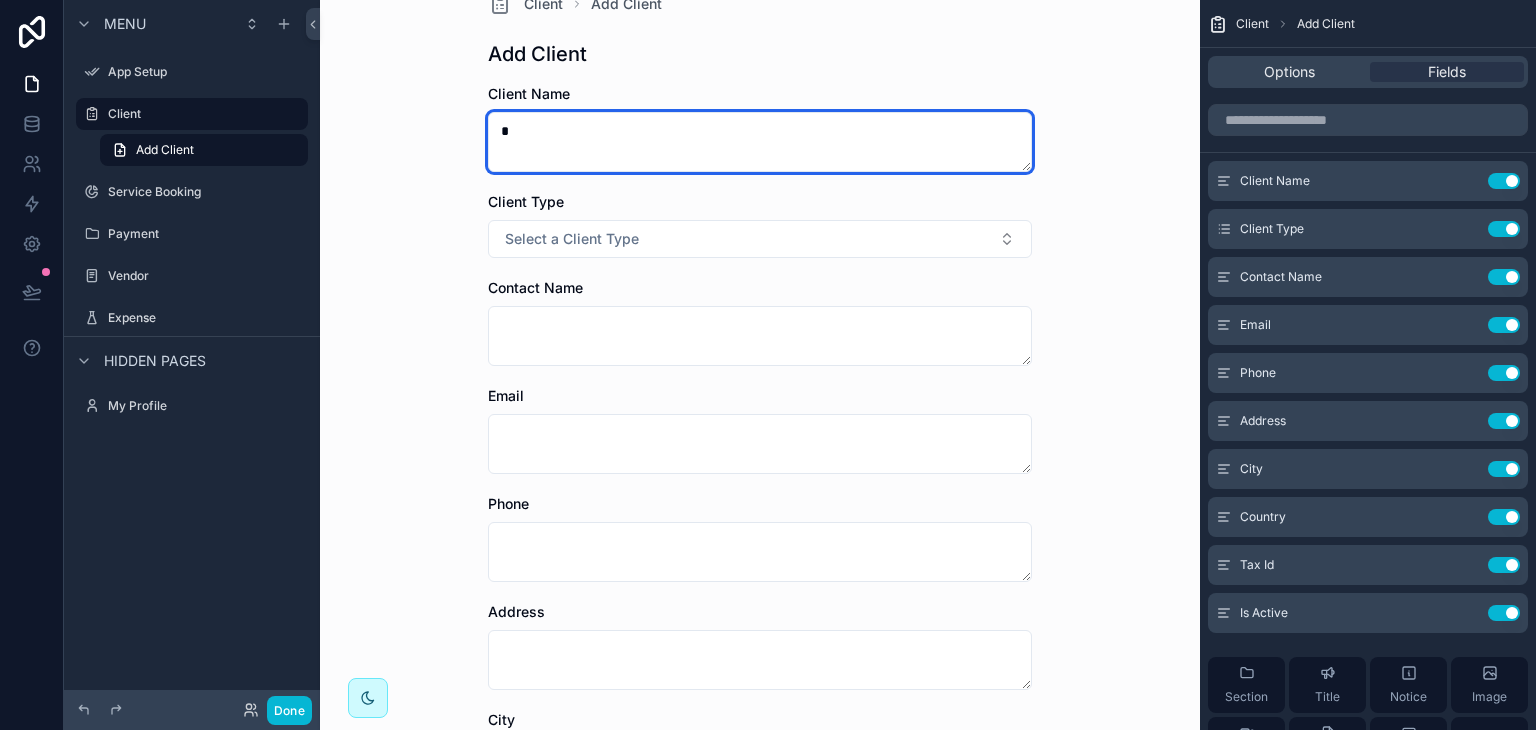 type 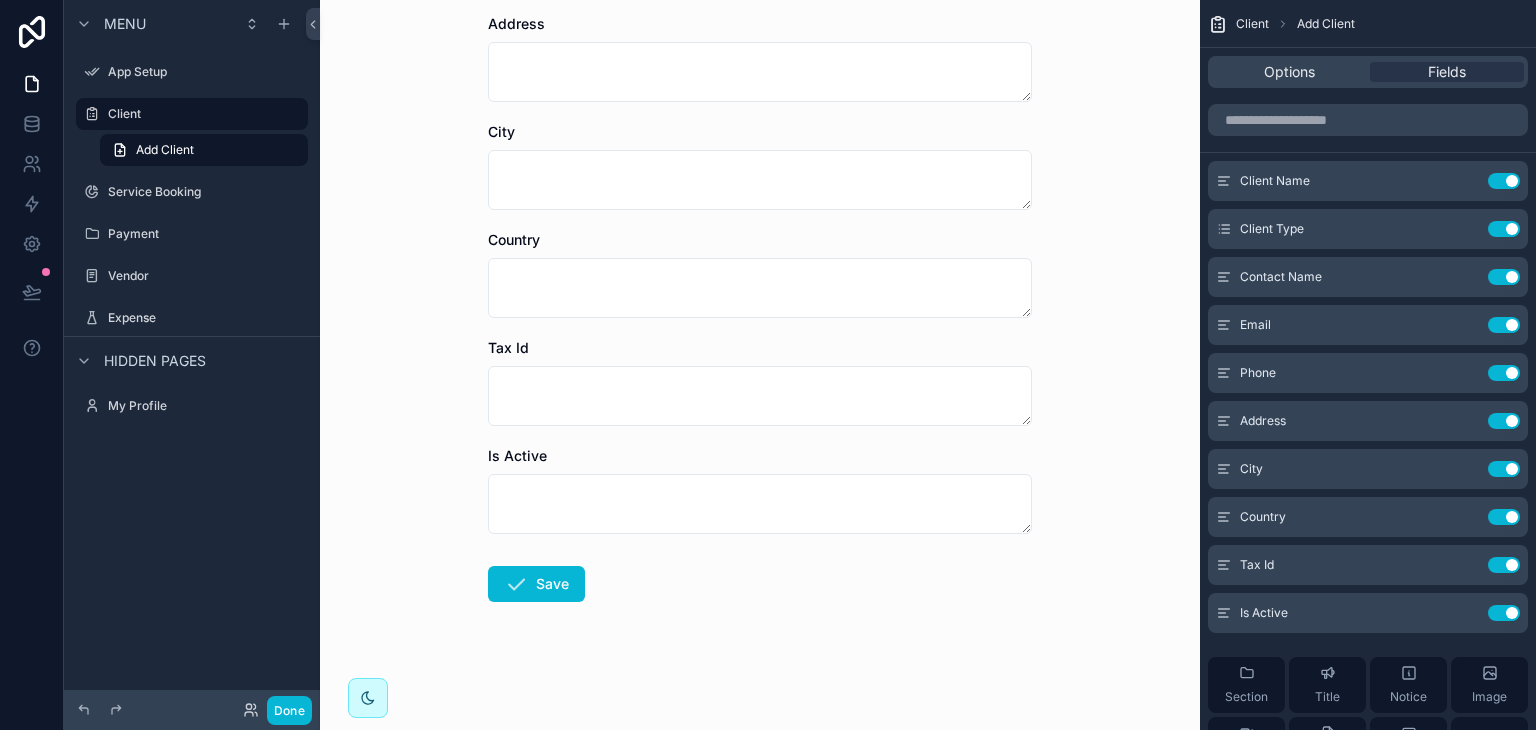 scroll, scrollTop: 0, scrollLeft: 0, axis: both 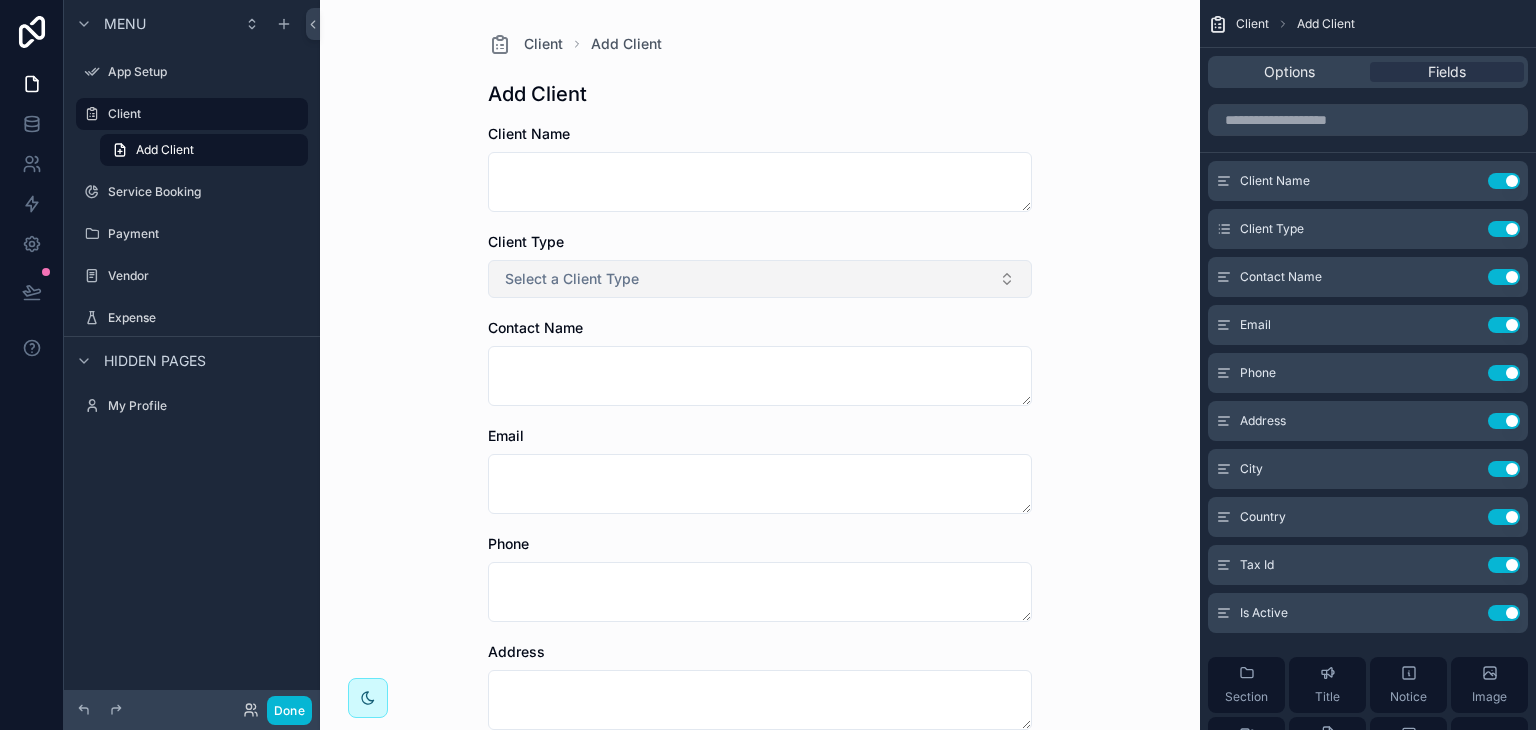 click on "Select a Client Type" at bounding box center [572, 279] 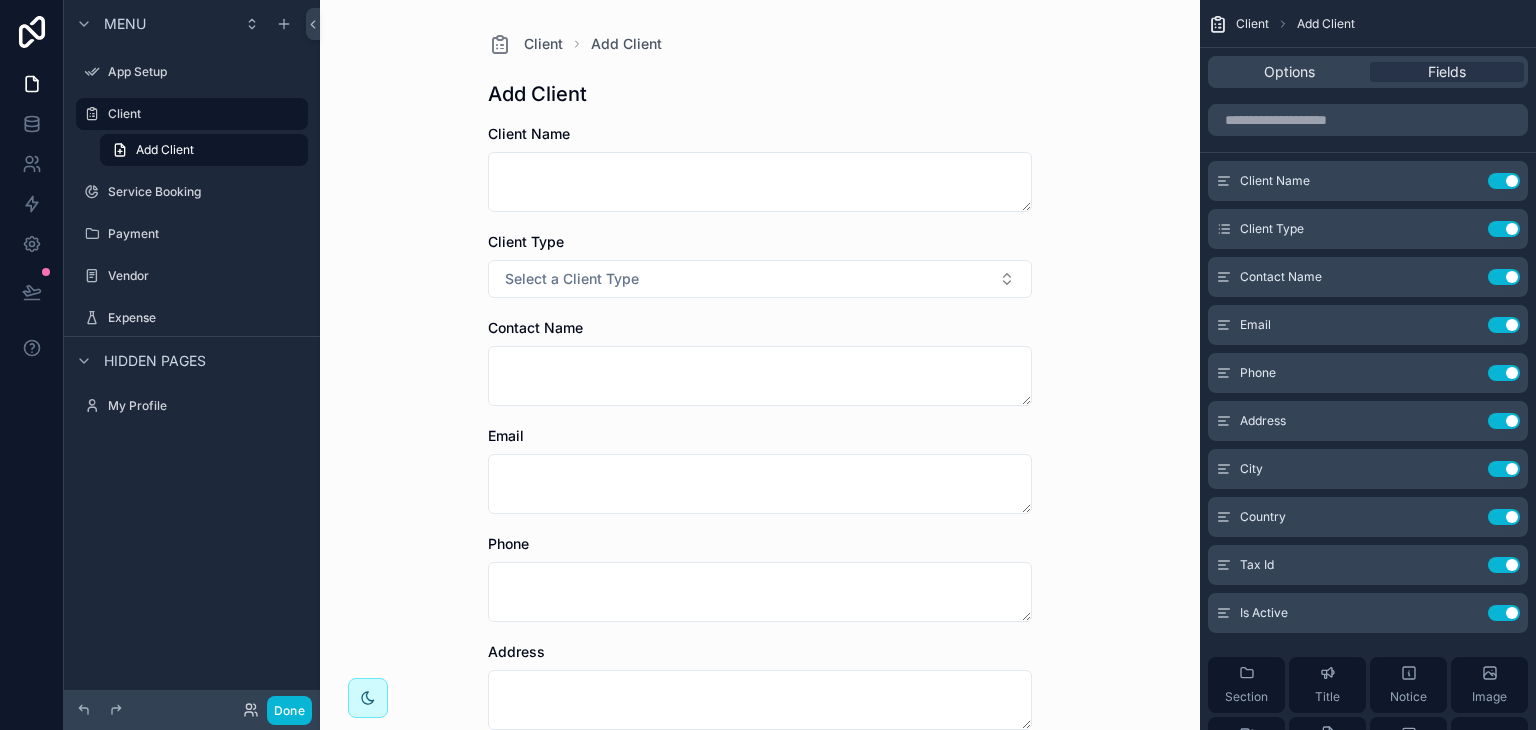 click on "Client Add Client Add Client Client Name Client Type Select a Client Type Contact Name Email Phone Address City Country Tax Id Is Active Save" at bounding box center (760, 365) 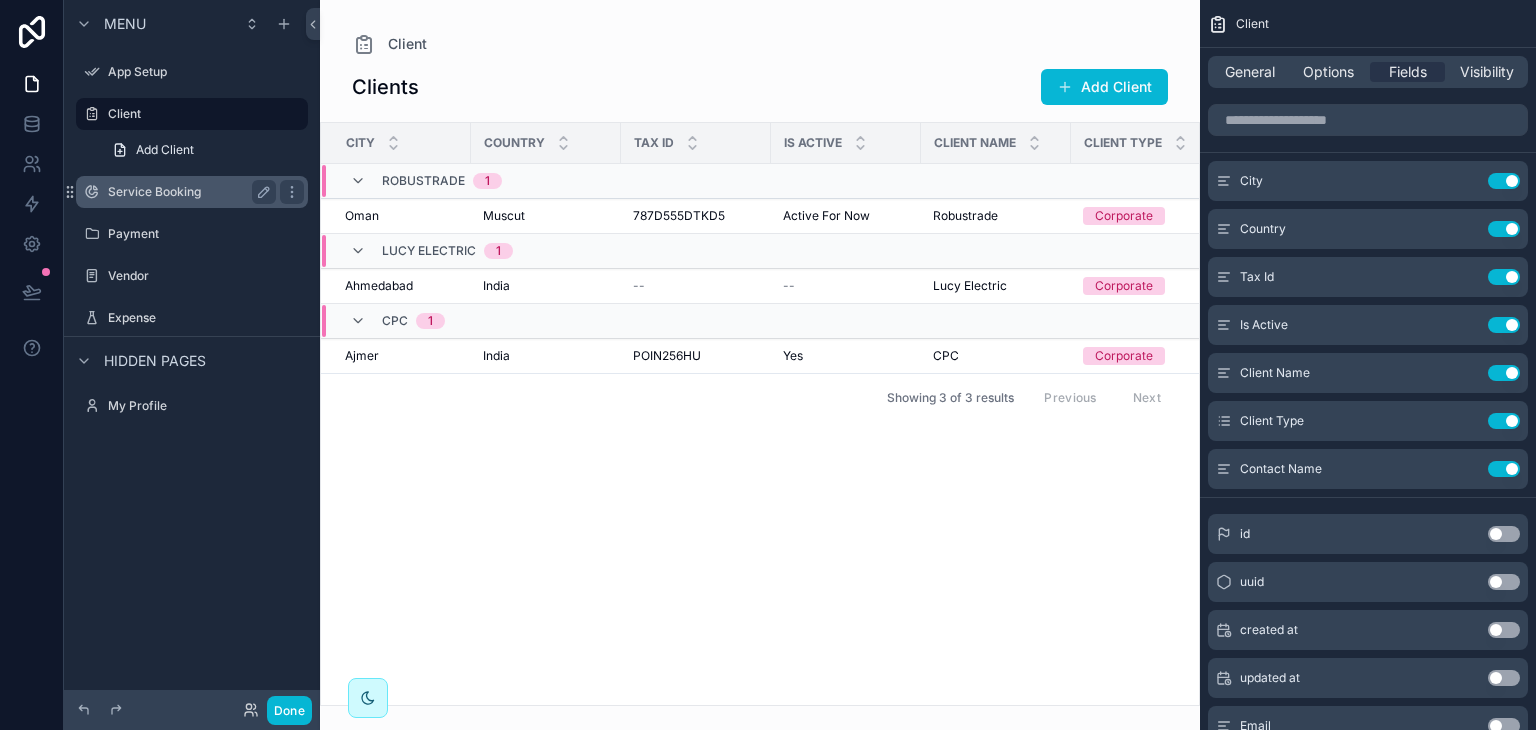 click on "Service Booking" at bounding box center [188, 192] 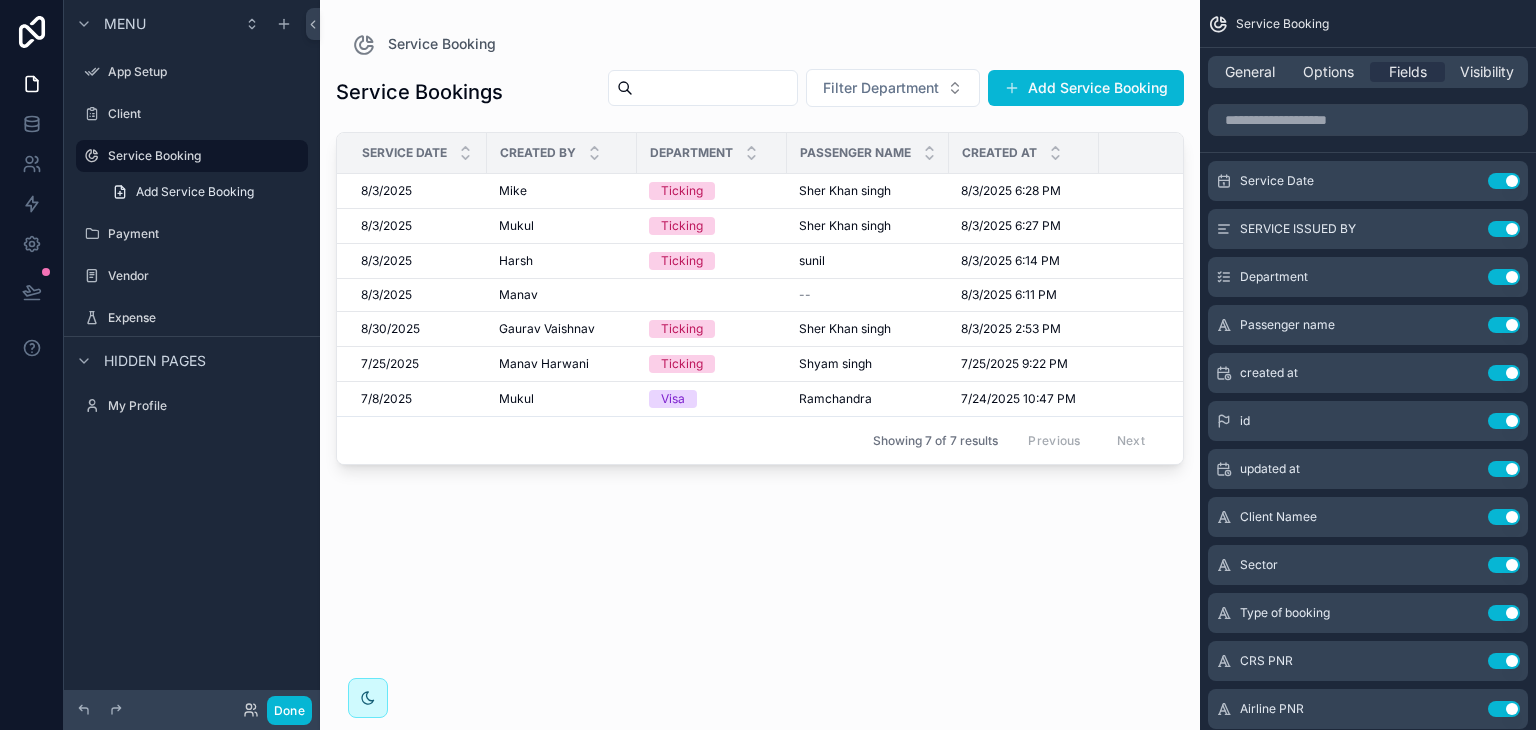 click at bounding box center [760, 353] 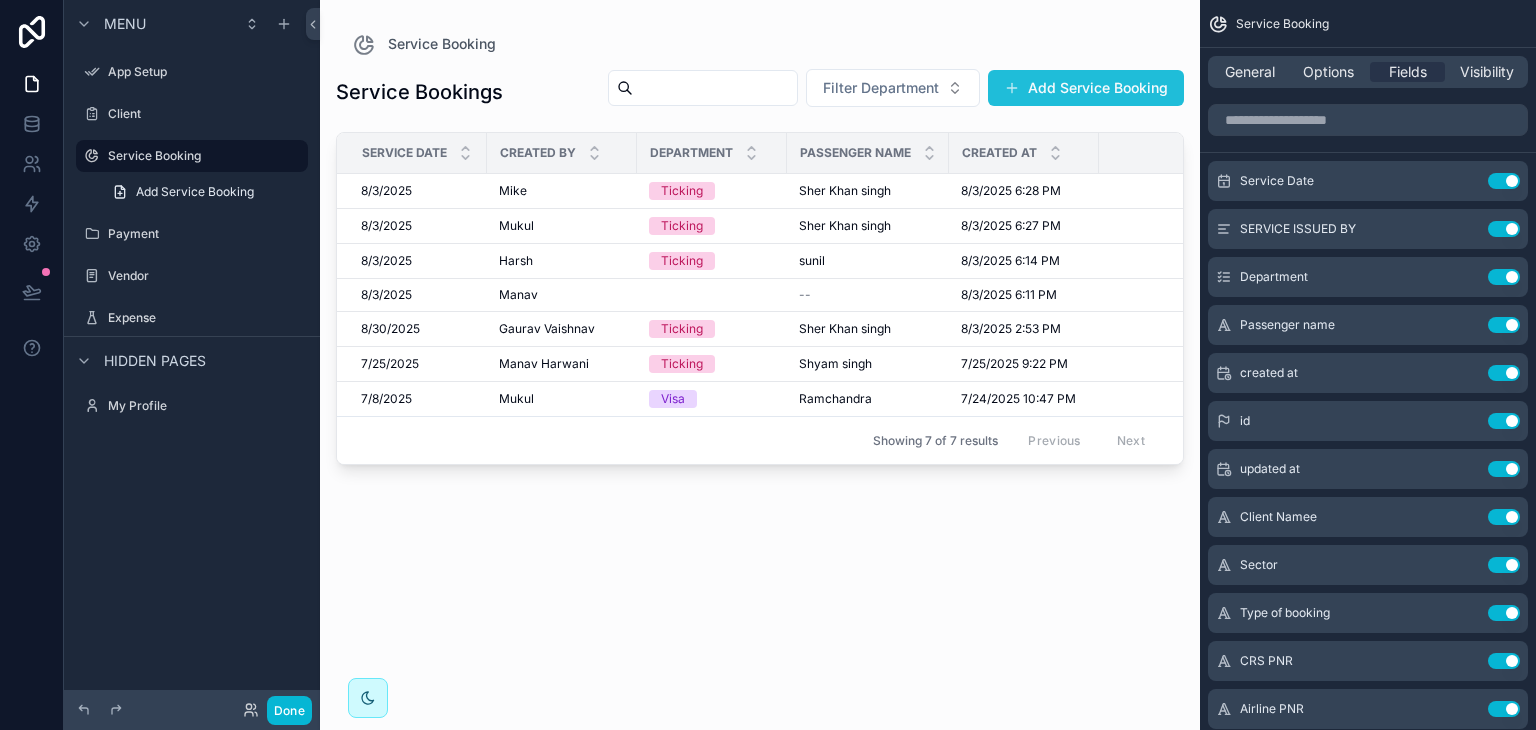 click on "Add Service Booking" at bounding box center [1086, 88] 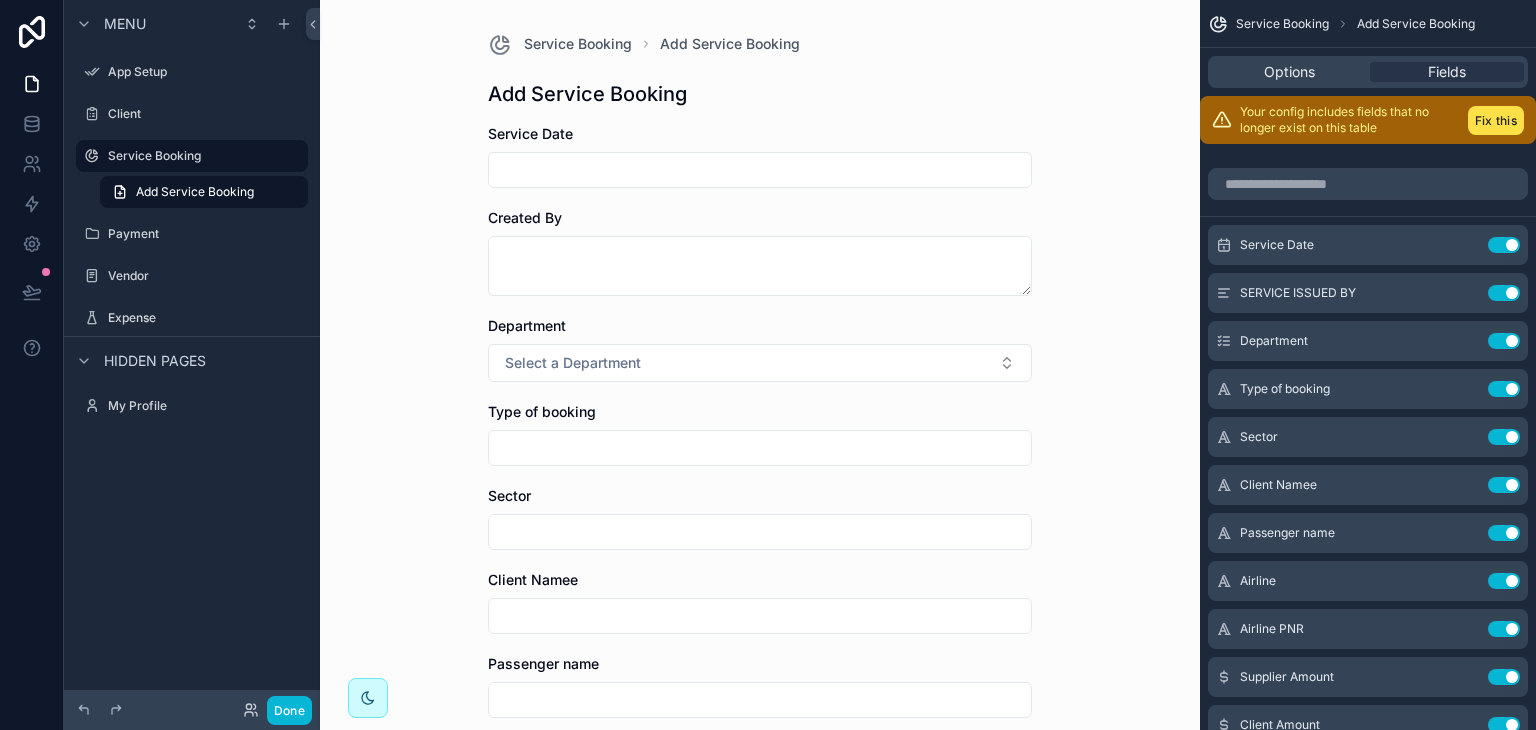 click at bounding box center (760, 170) 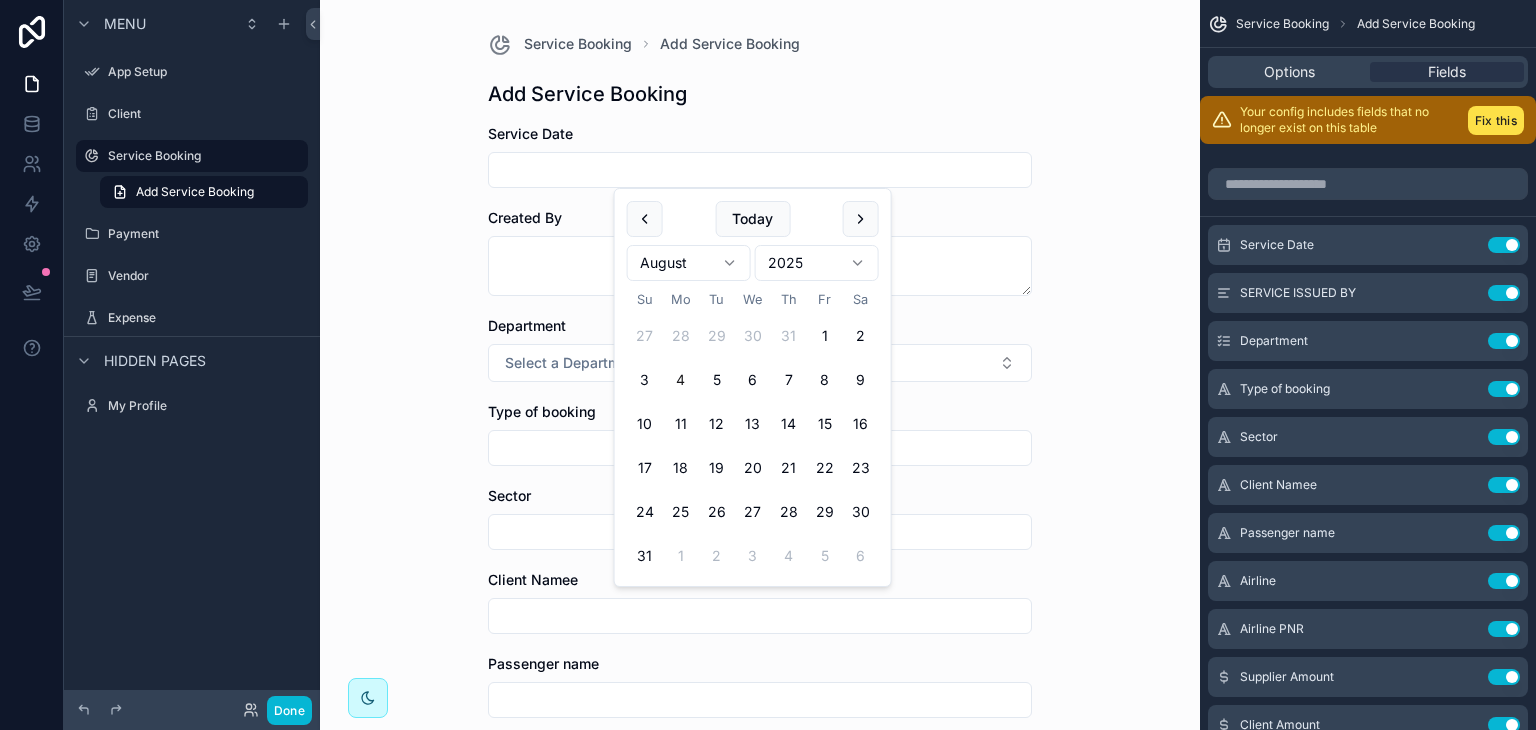 click at bounding box center (760, 170) 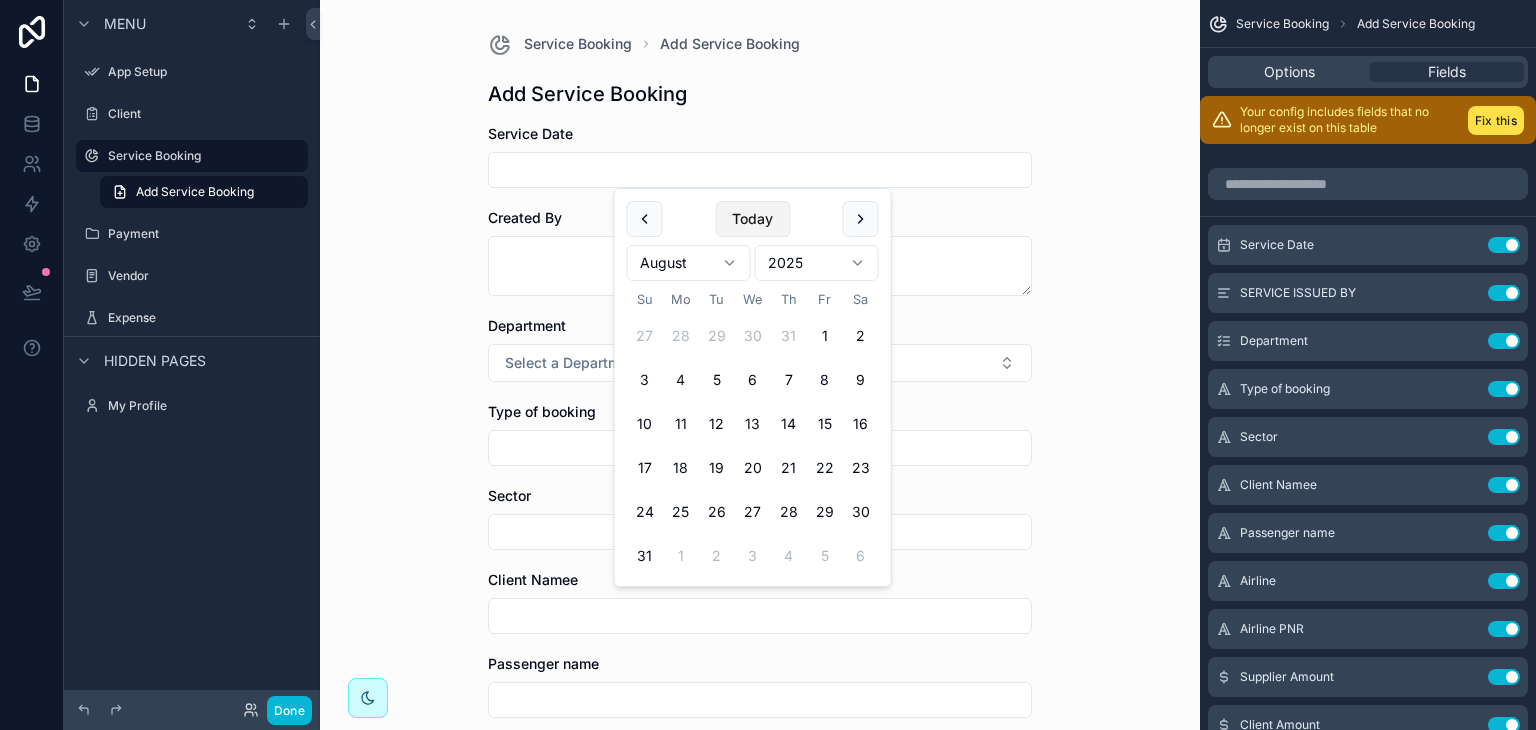drag, startPoint x: 711, startPoint y: 221, endPoint x: 750, endPoint y: 217, distance: 39.20459 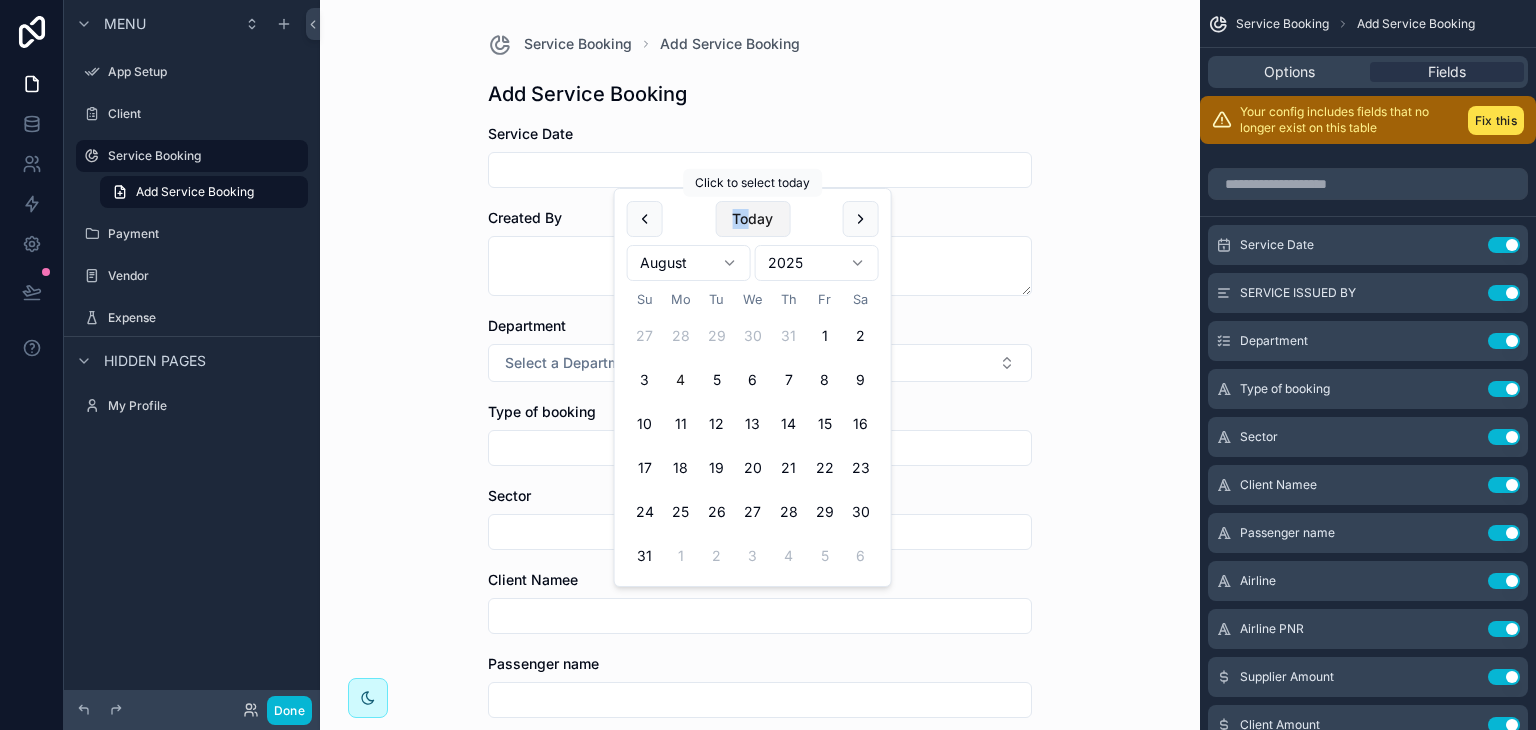 click on "Today" at bounding box center [752, 219] 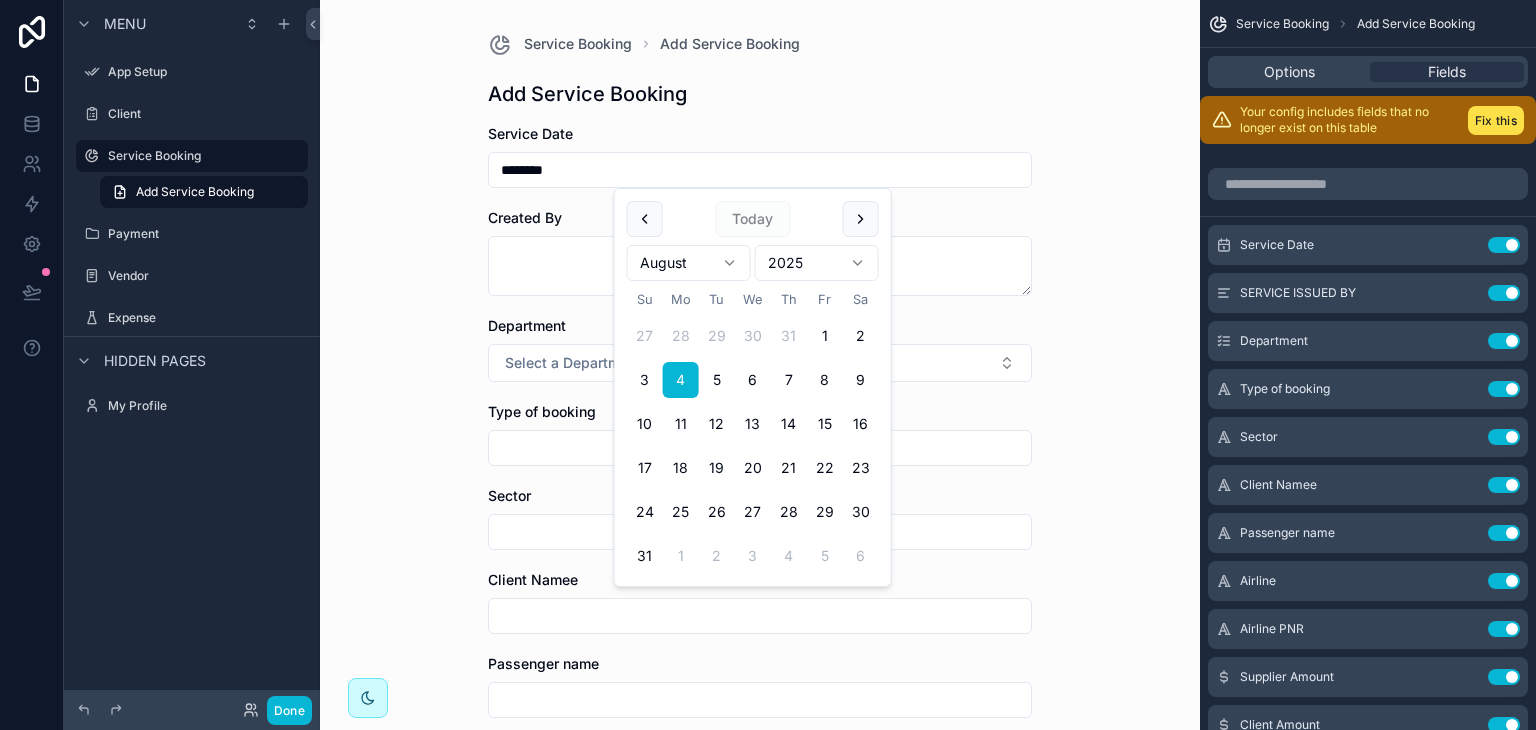 type on "********" 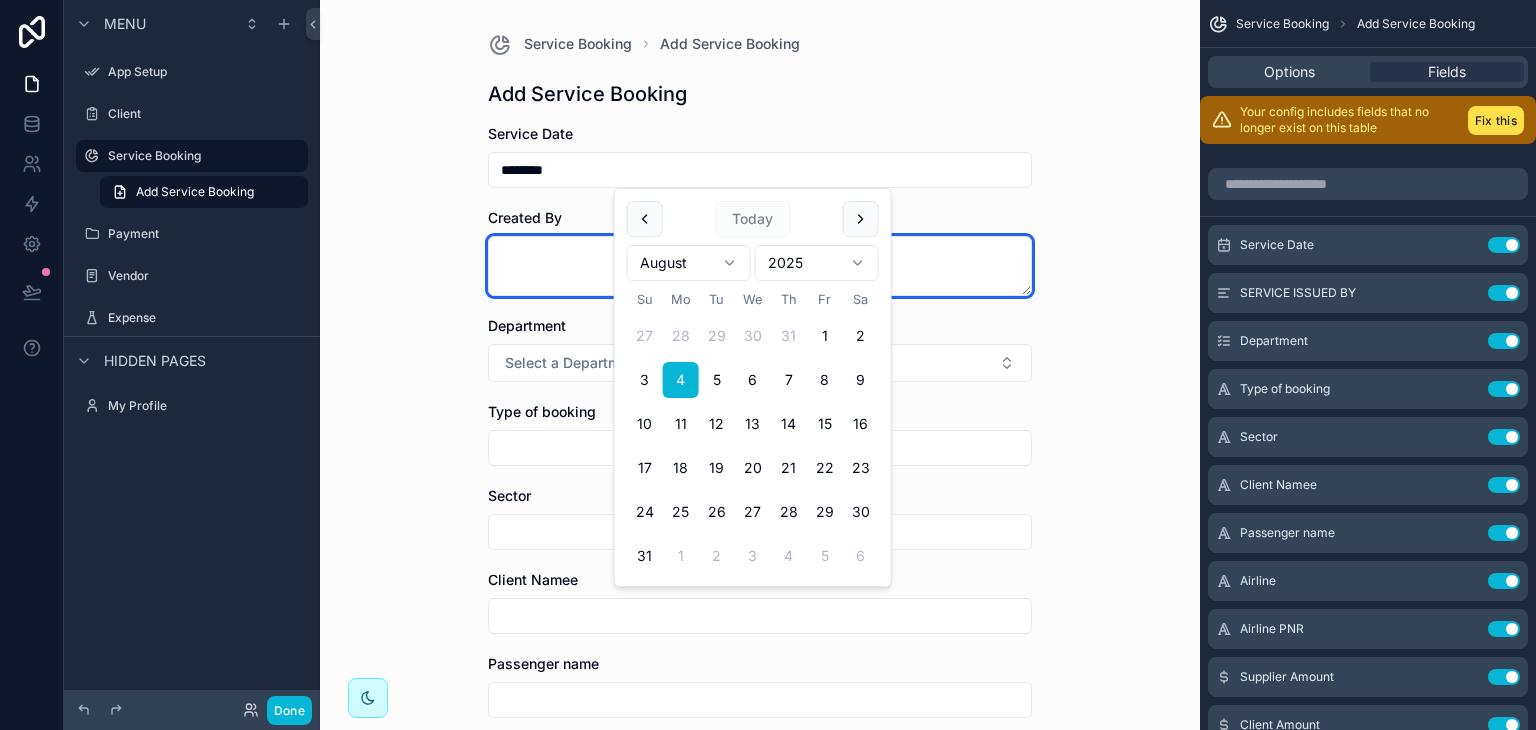 click at bounding box center (760, 266) 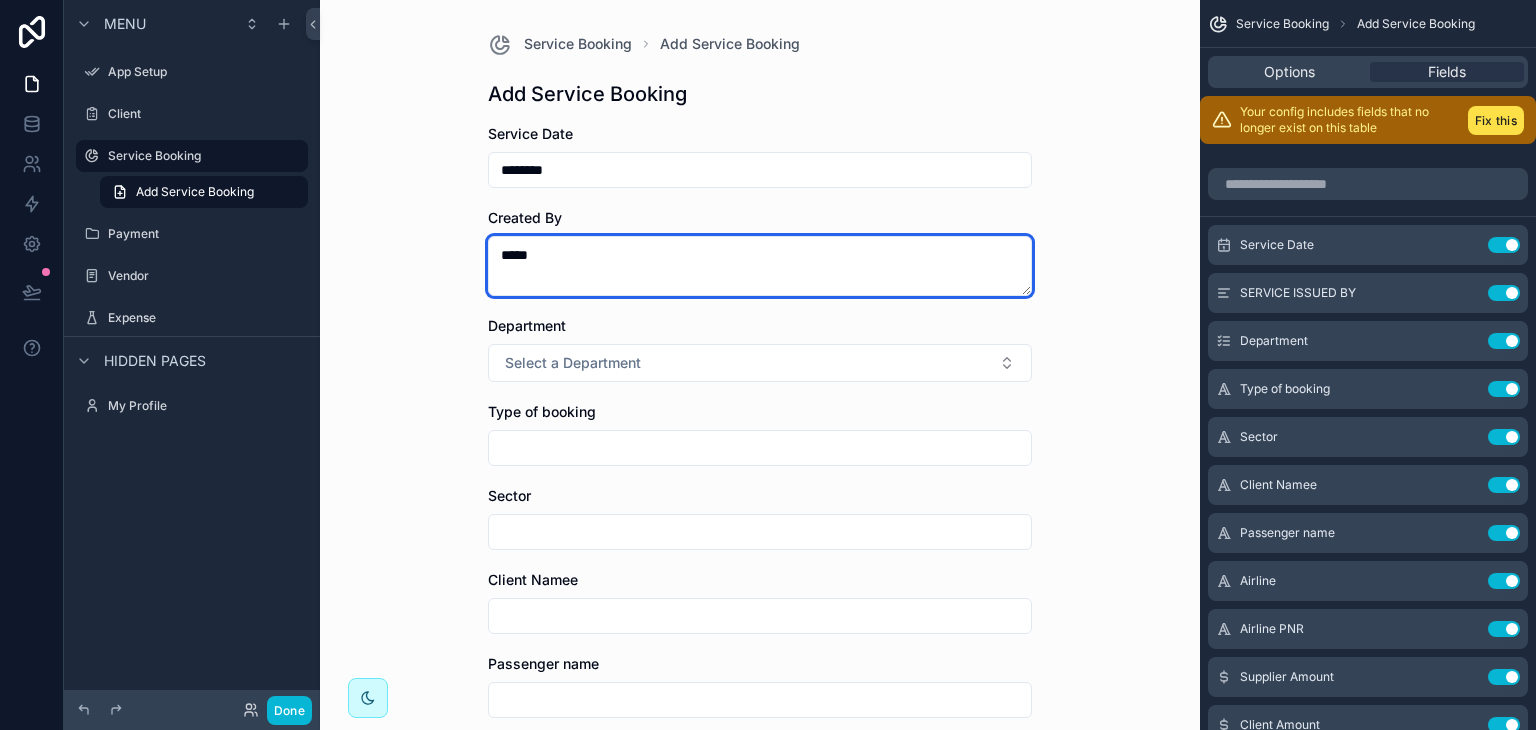 type on "*****" 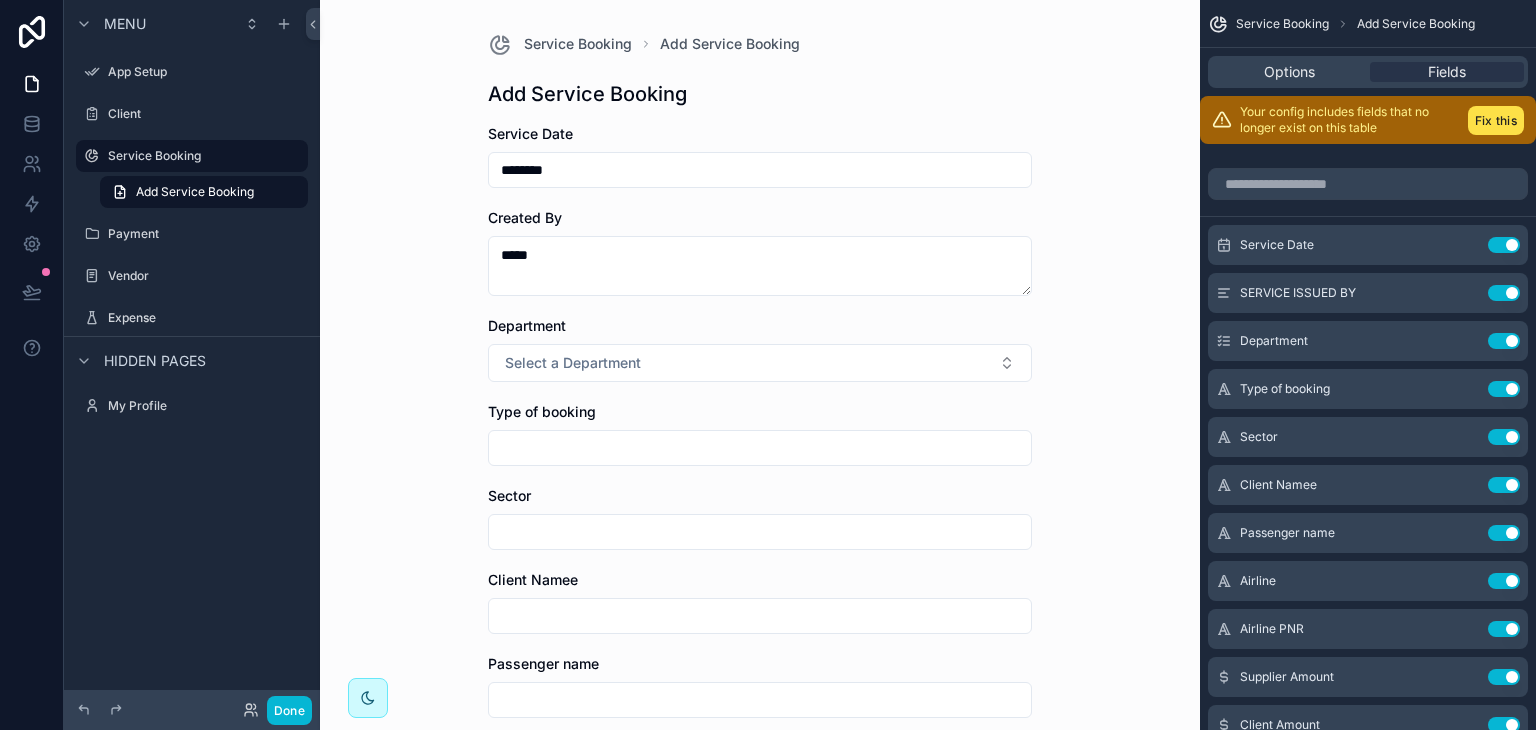 type 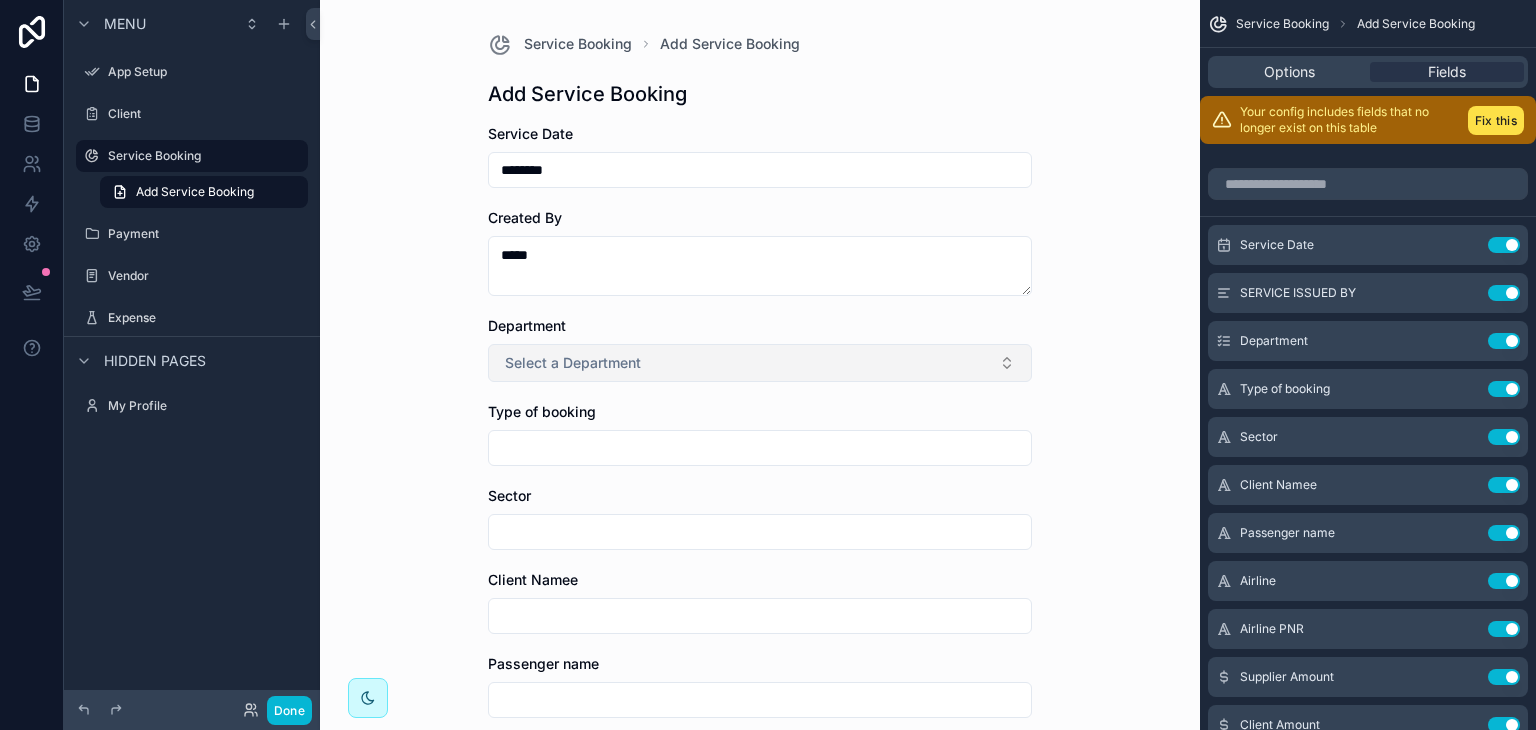click on "Select a Department" at bounding box center (573, 363) 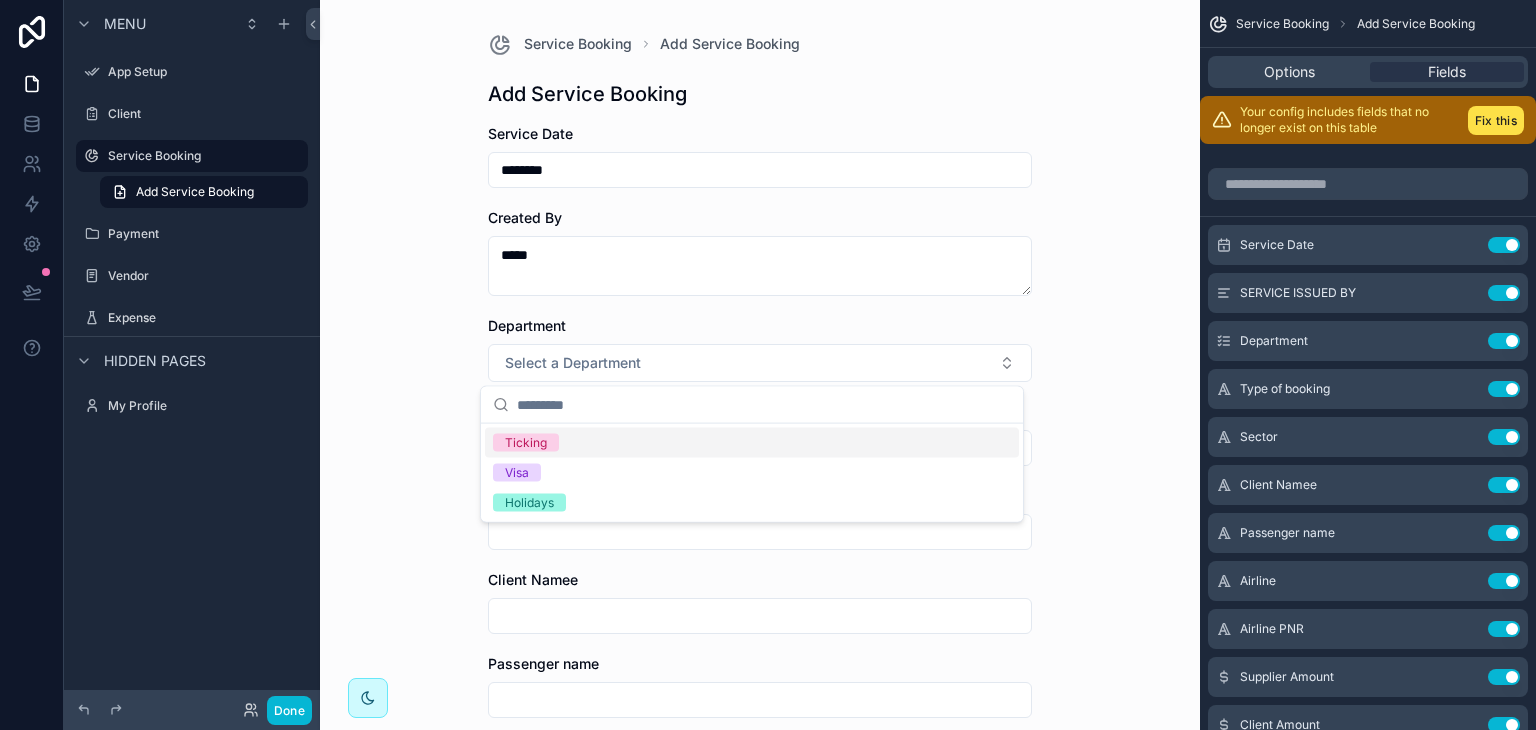 click on "Ticking" at bounding box center [752, 443] 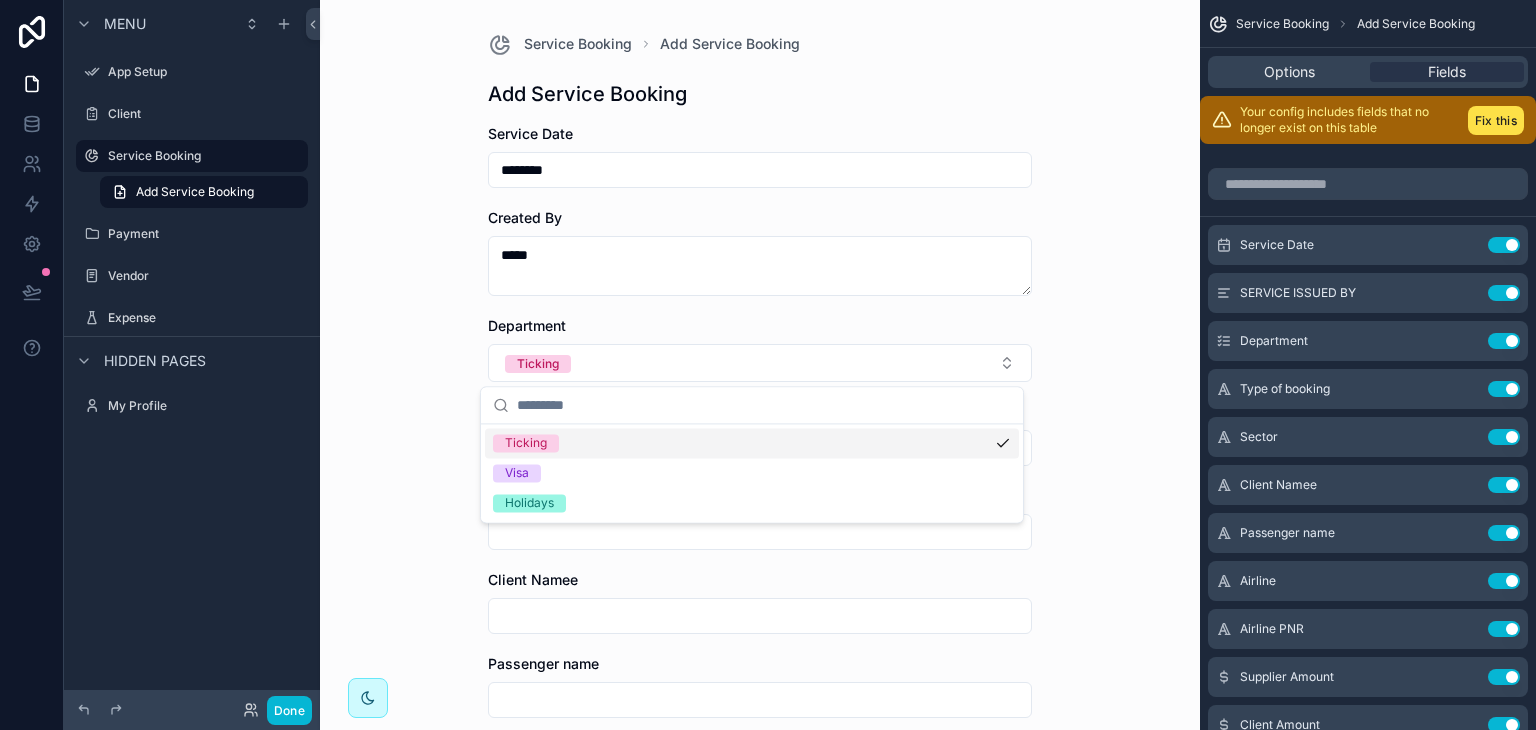 click on "Service Booking Add Service Booking Add Service Booking Service Date ******** Created By ***** Department Ticking Type of booking Sector Client Namee Passenger name Airline Airline PNR Supplier Amount Client Amount CRS PNR Save" at bounding box center (760, 365) 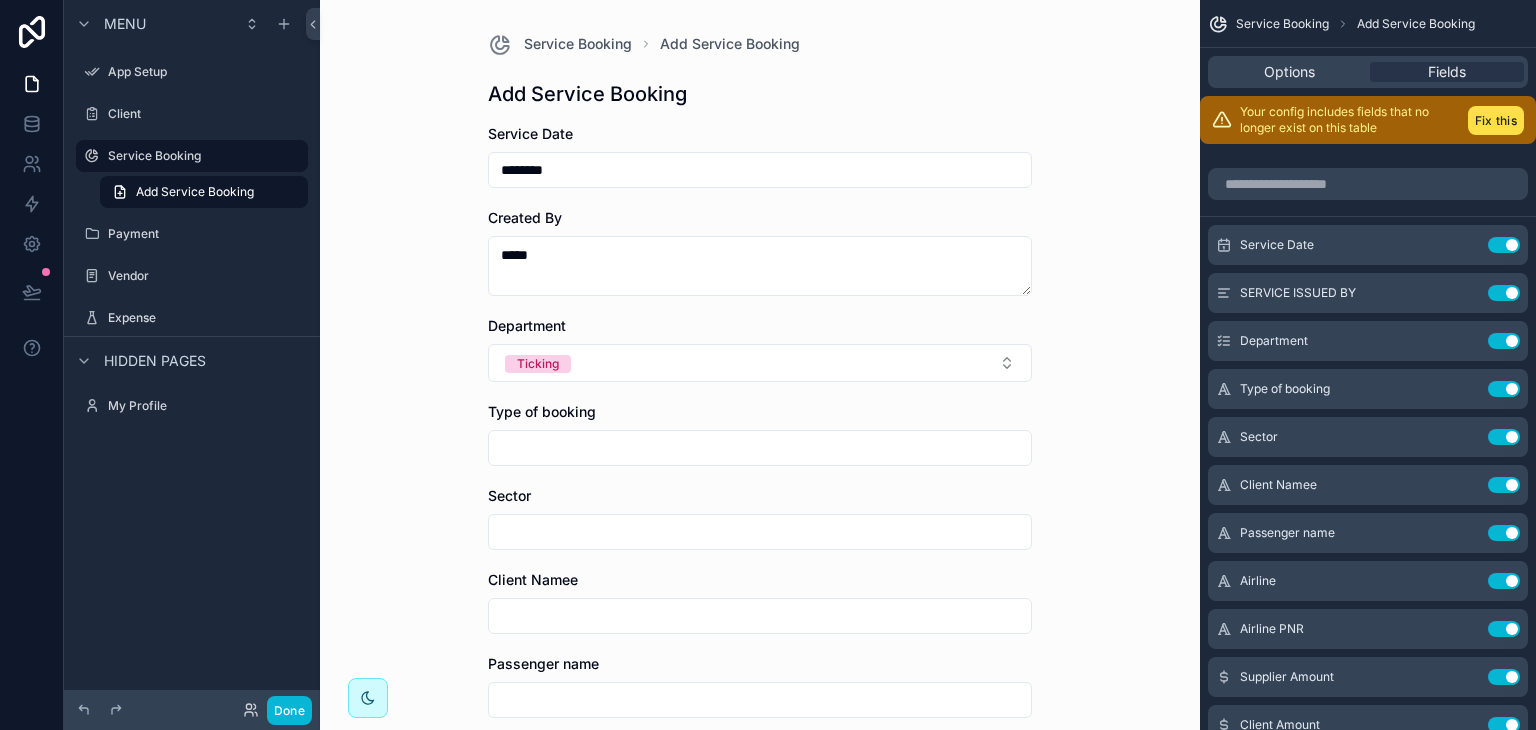 scroll, scrollTop: 36, scrollLeft: 0, axis: vertical 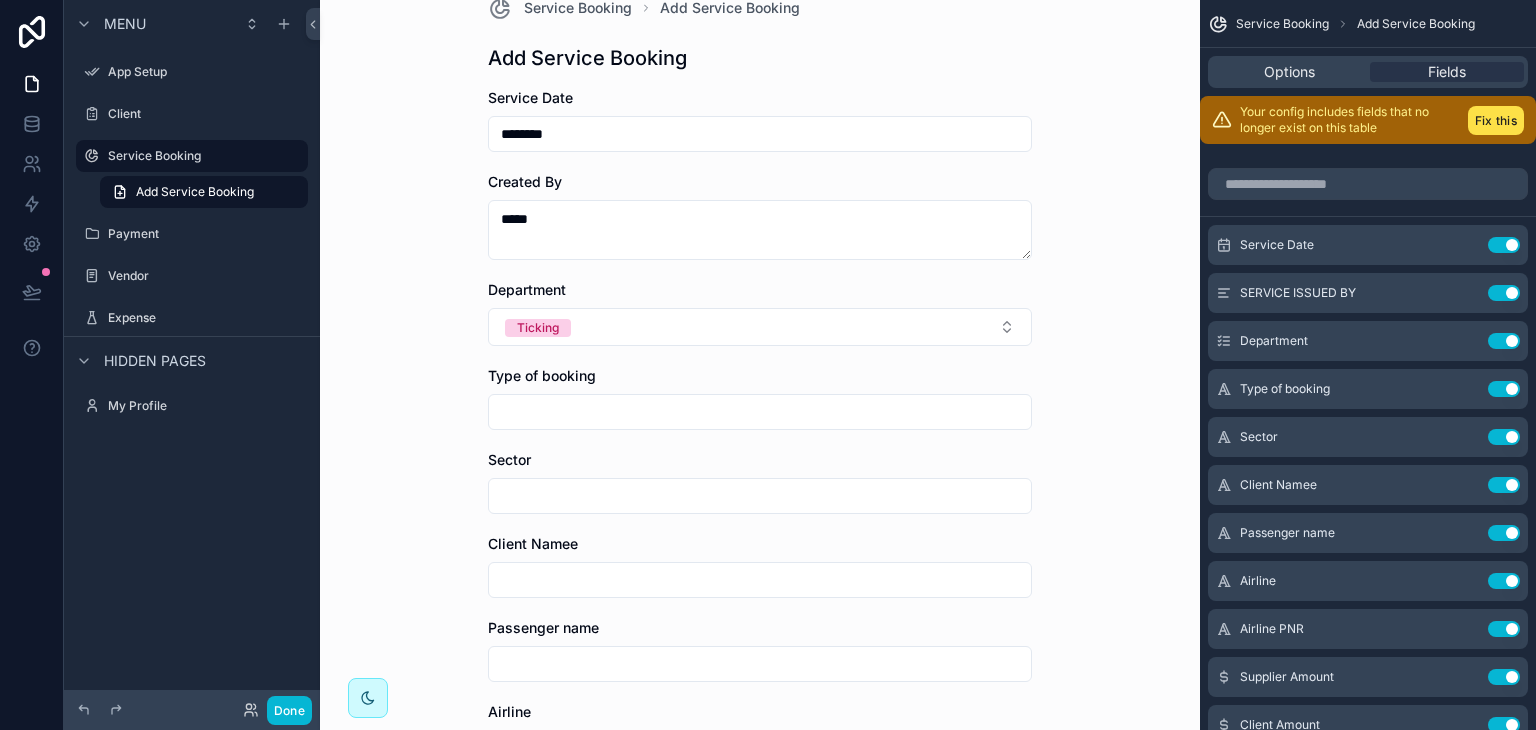 click at bounding box center (760, 412) 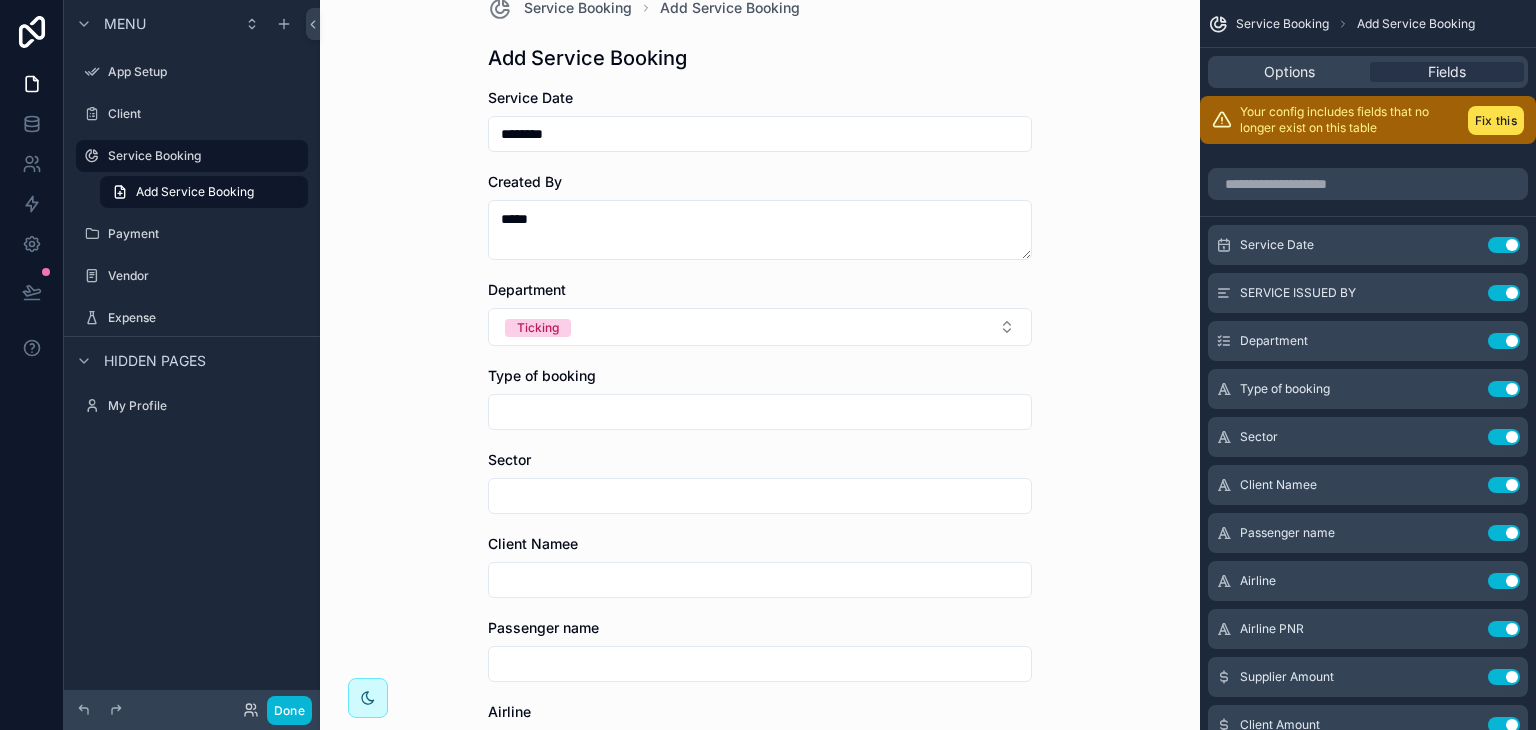type on "******" 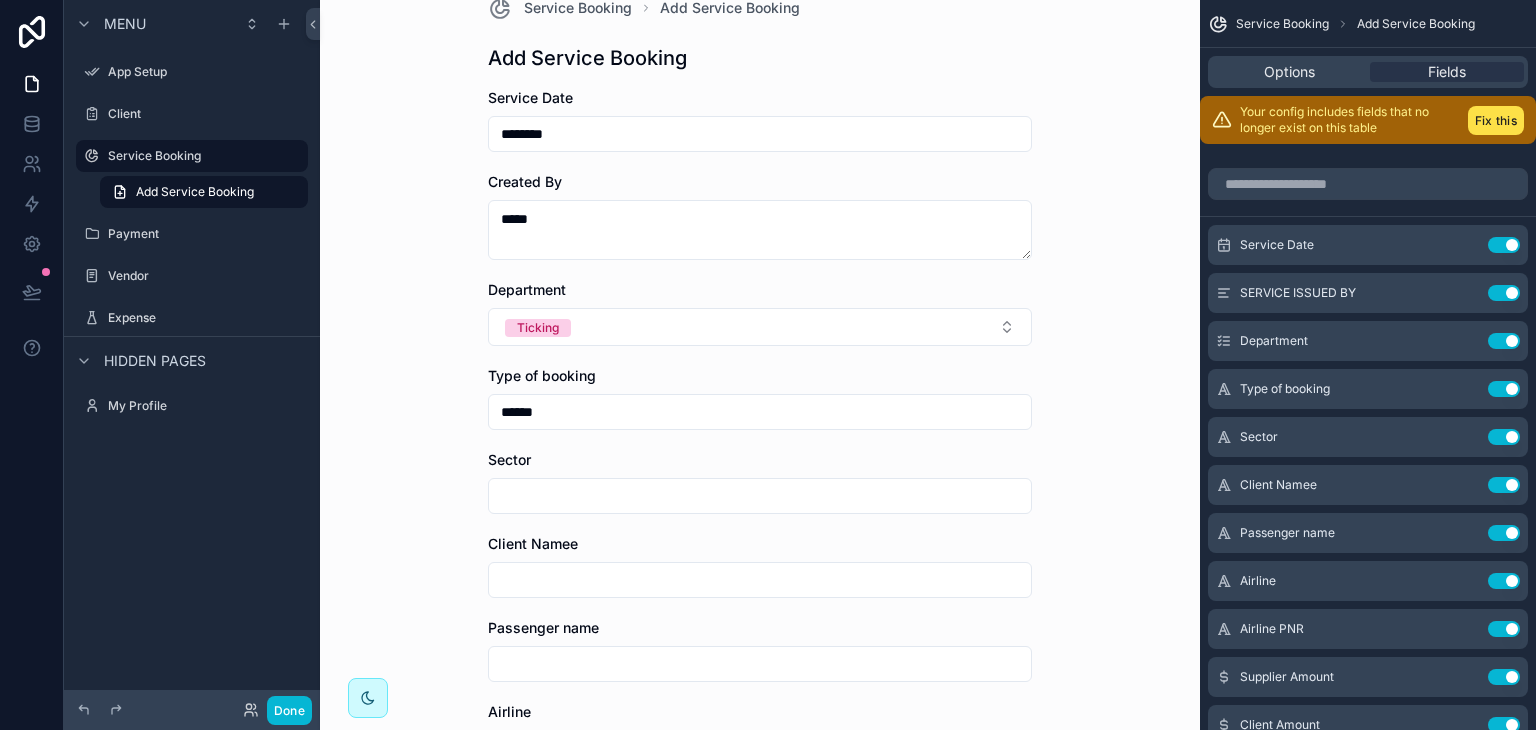 scroll, scrollTop: 112, scrollLeft: 0, axis: vertical 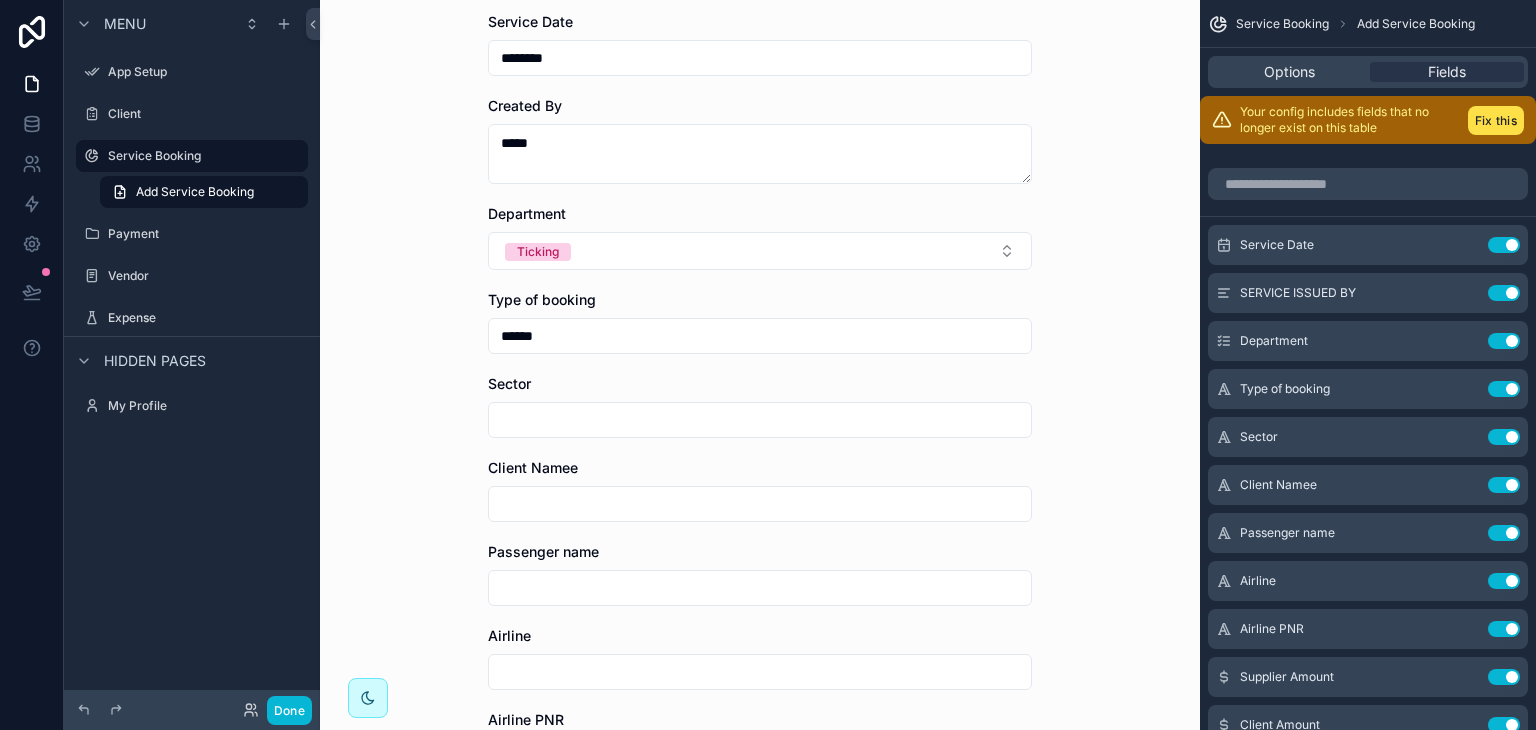 click at bounding box center (760, 420) 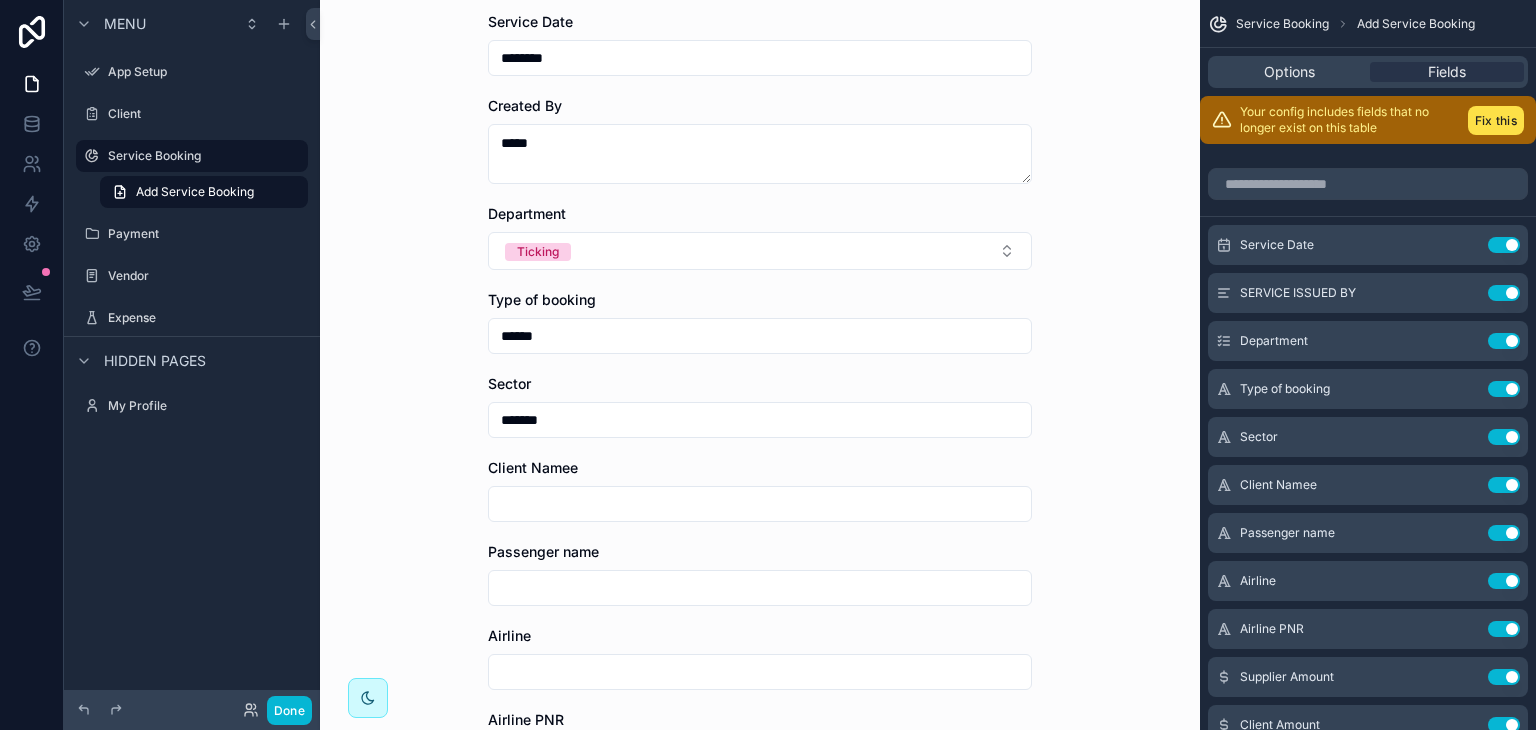click at bounding box center (760, 504) 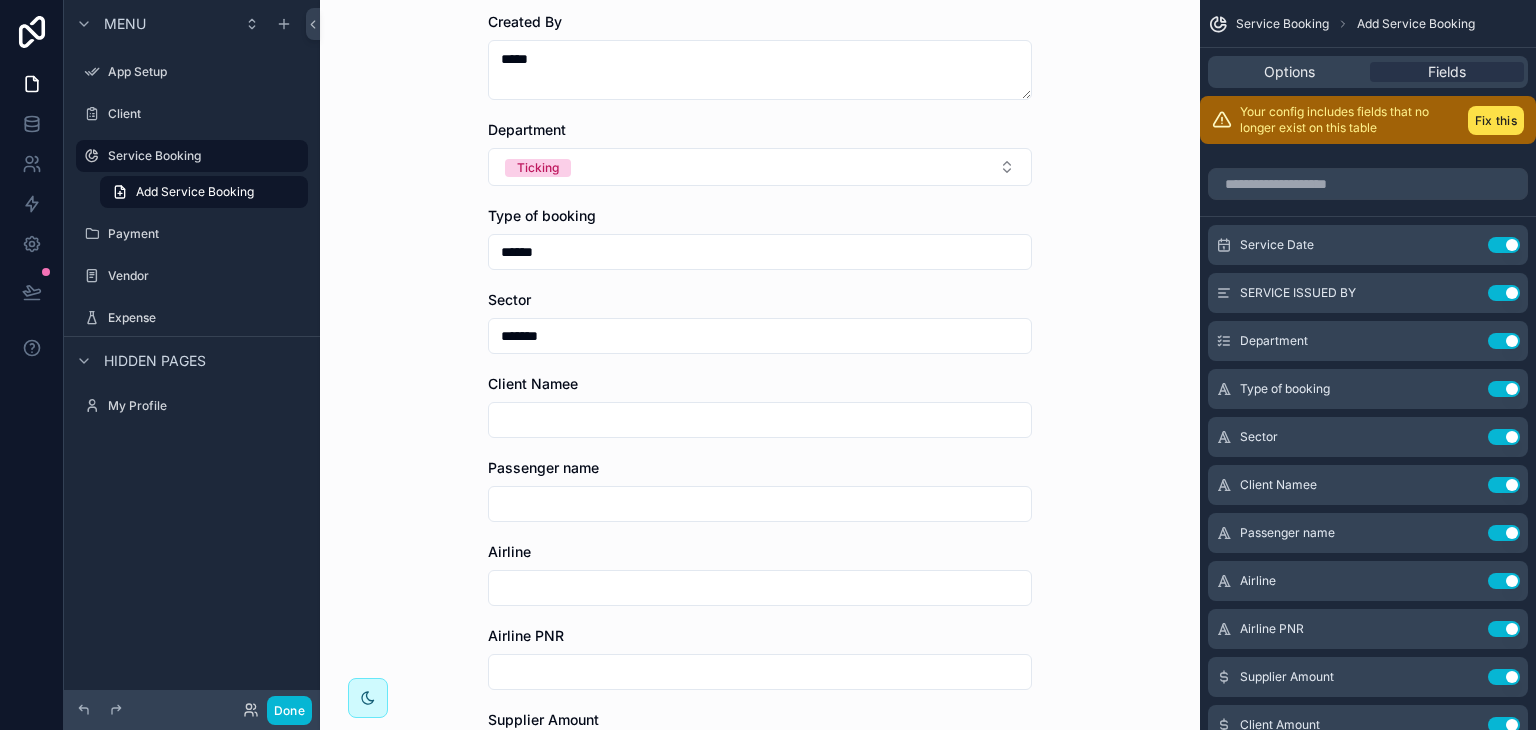 scroll, scrollTop: 199, scrollLeft: 0, axis: vertical 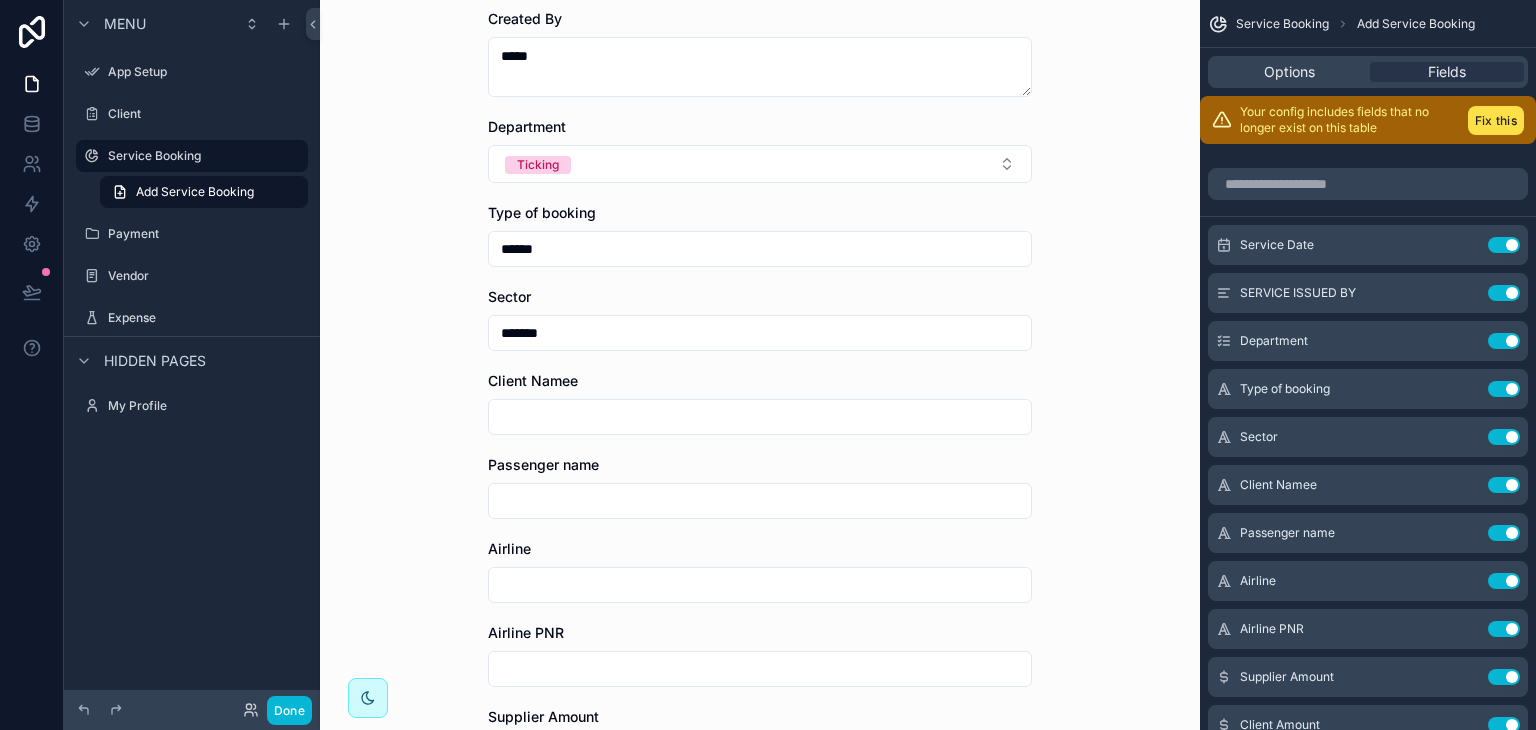 type on "*" 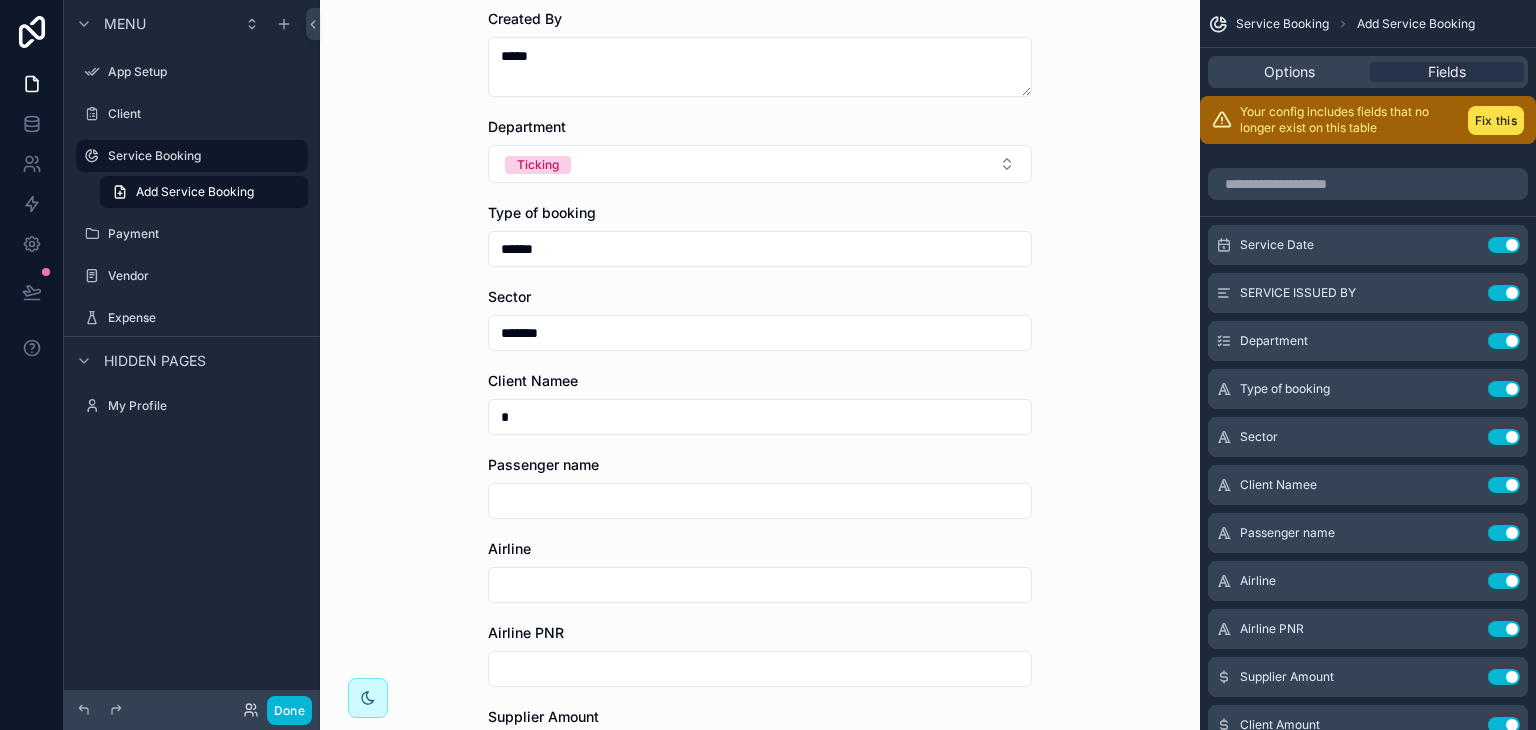 type on "*******" 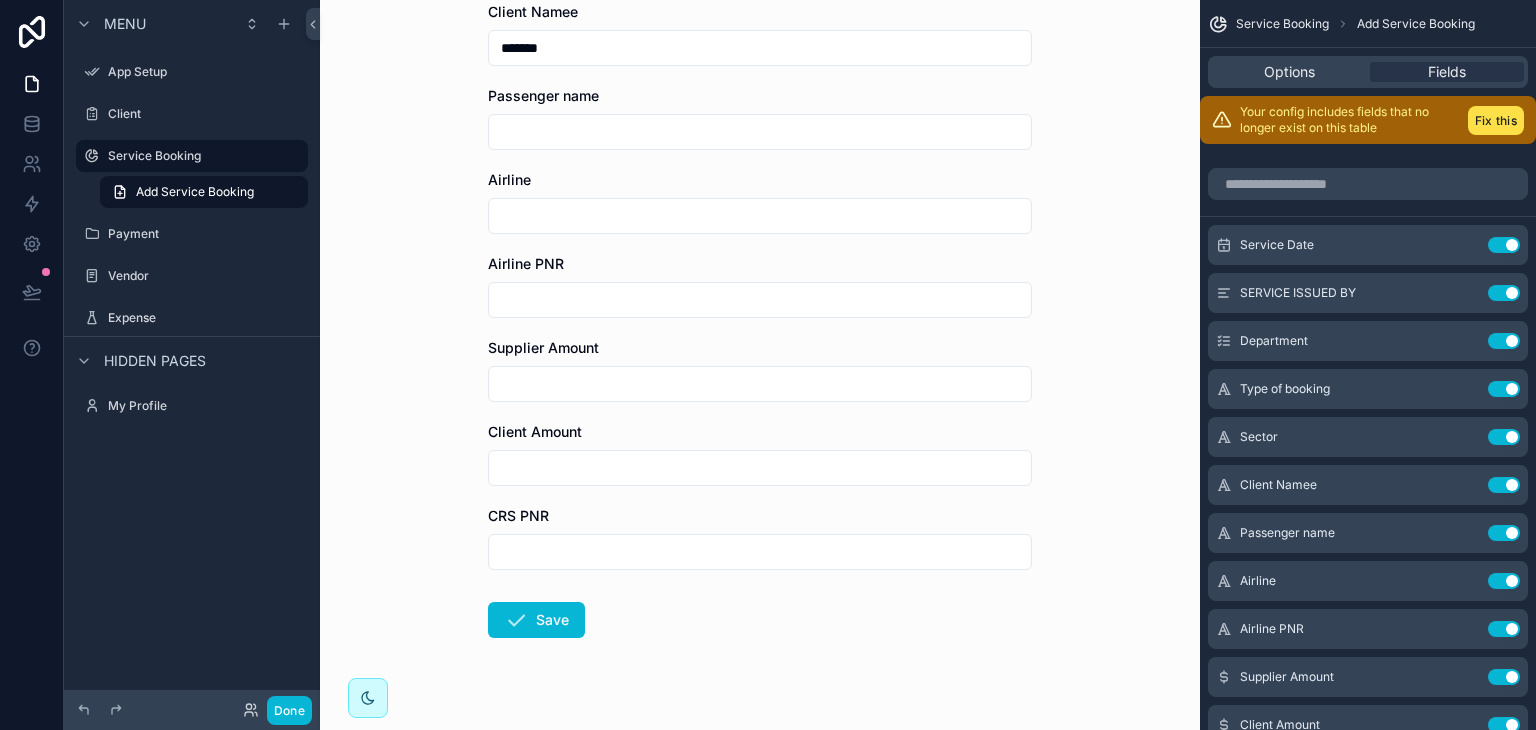 scroll, scrollTop: 604, scrollLeft: 0, axis: vertical 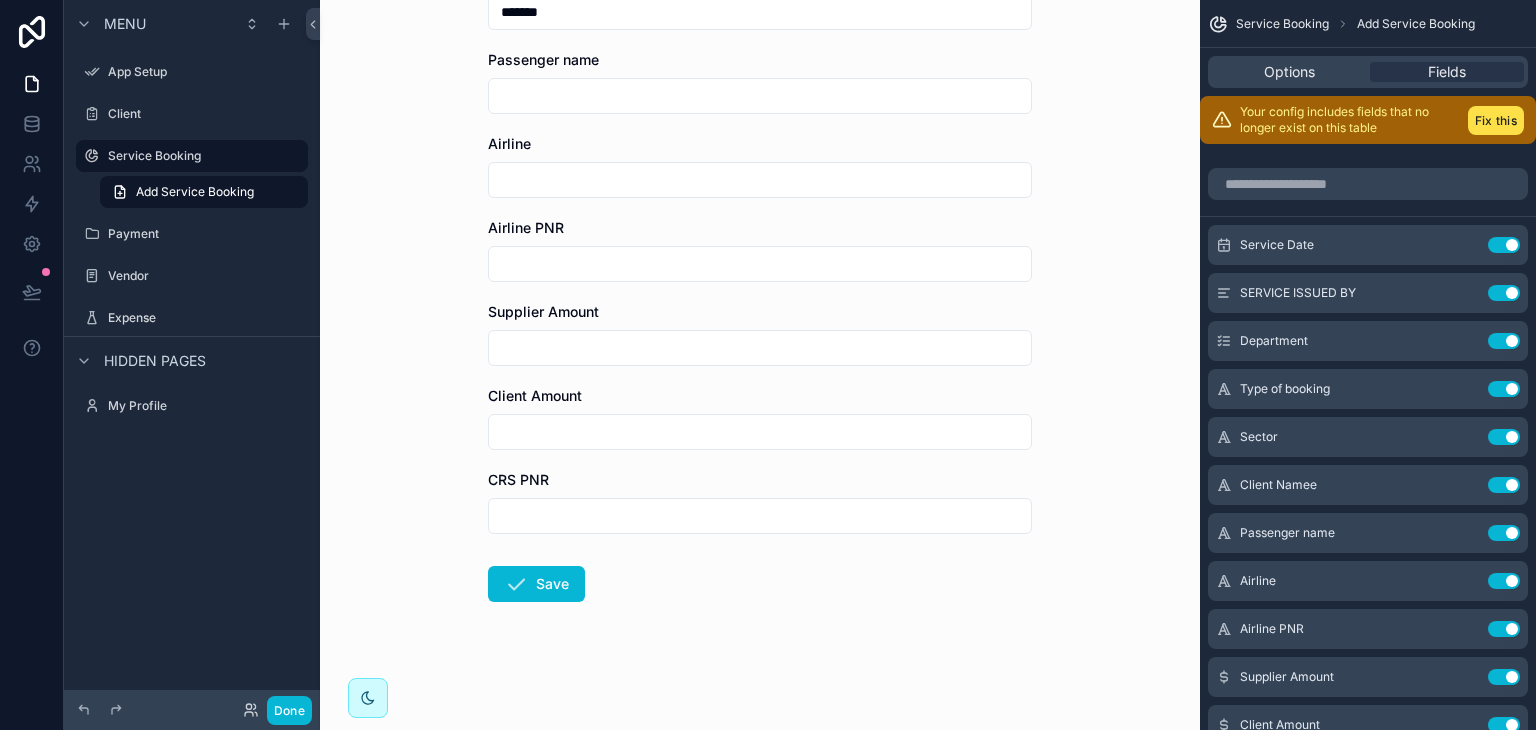click on "Client Amount" at bounding box center (760, 418) 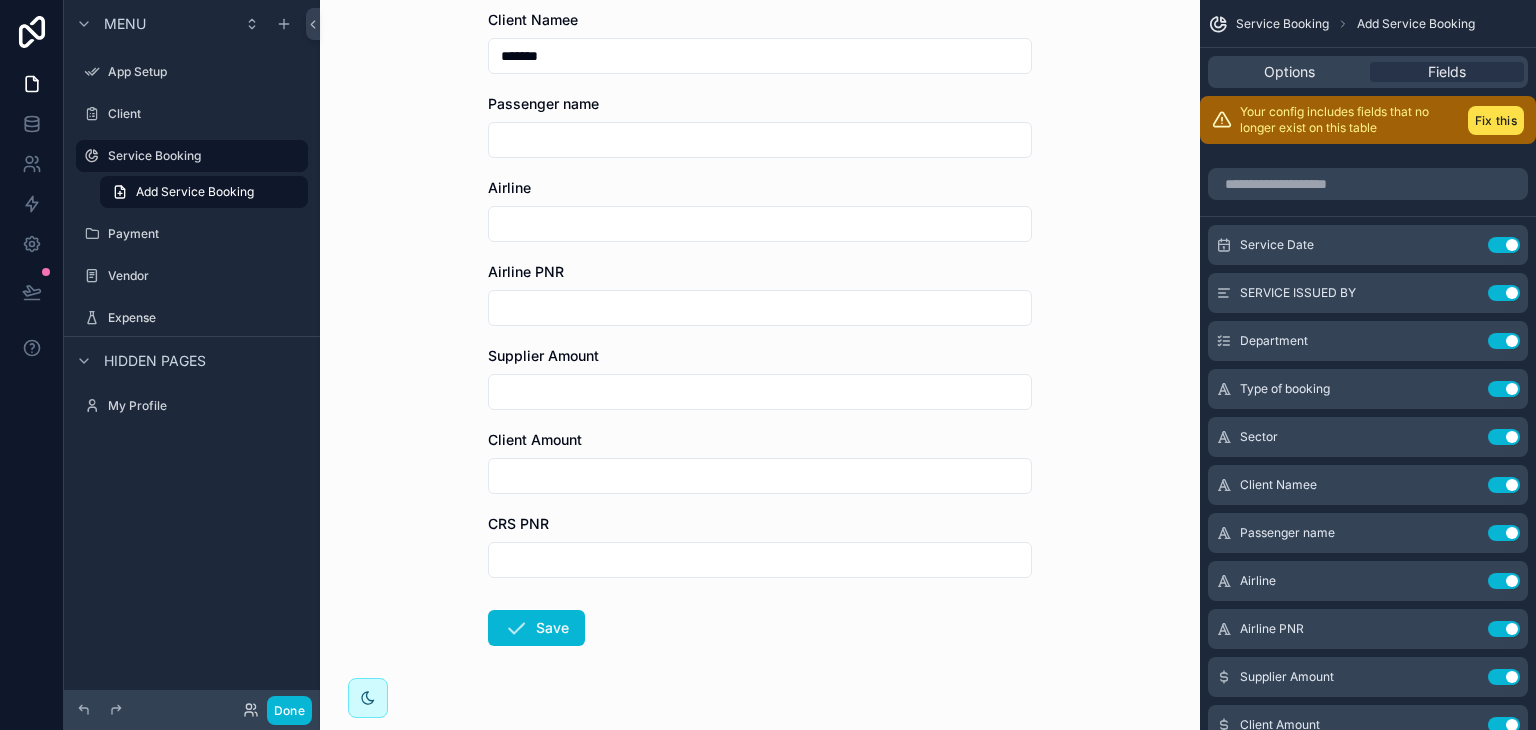 scroll, scrollTop: 560, scrollLeft: 0, axis: vertical 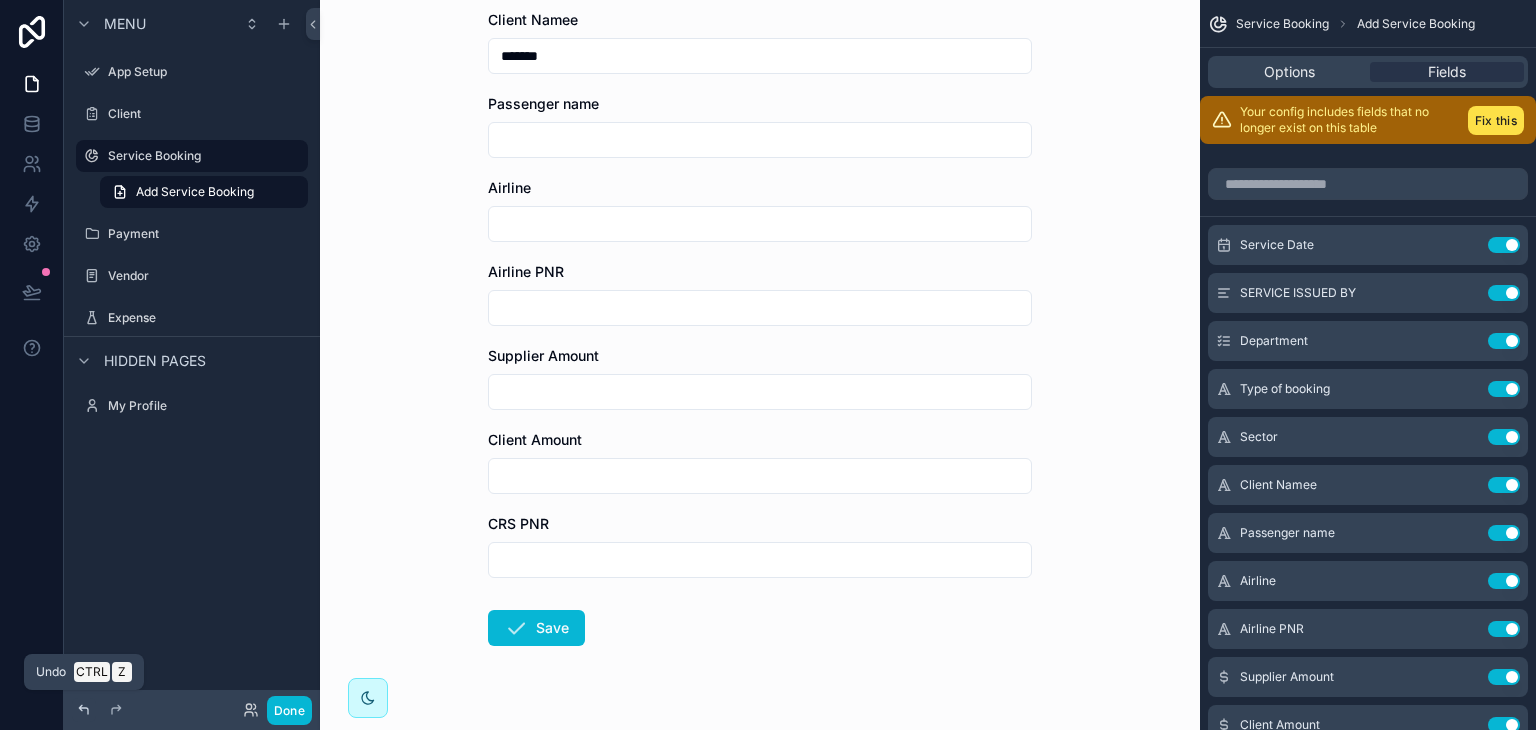 click at bounding box center (84, 710) 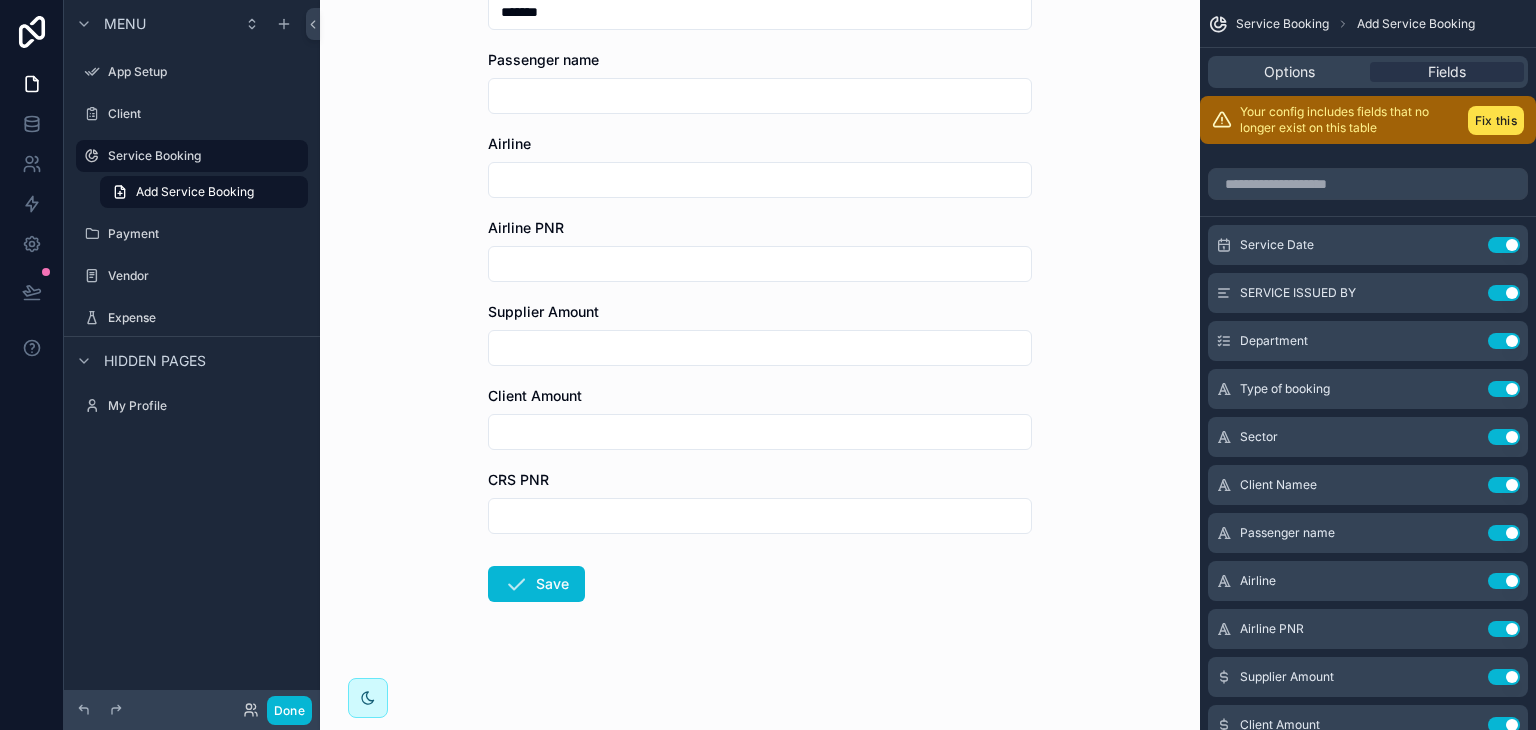 scroll, scrollTop: 0, scrollLeft: 0, axis: both 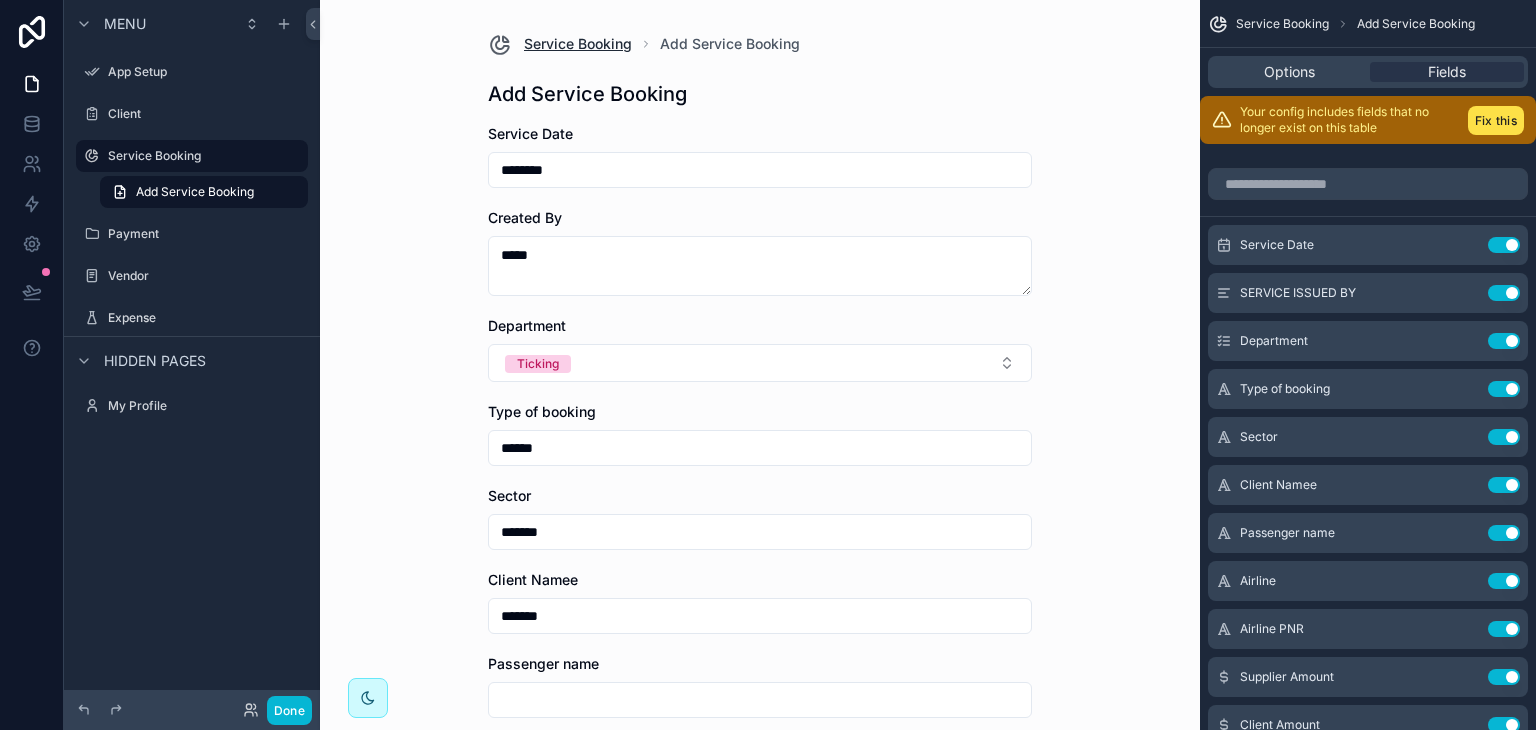 click on "Service Booking" at bounding box center [578, 44] 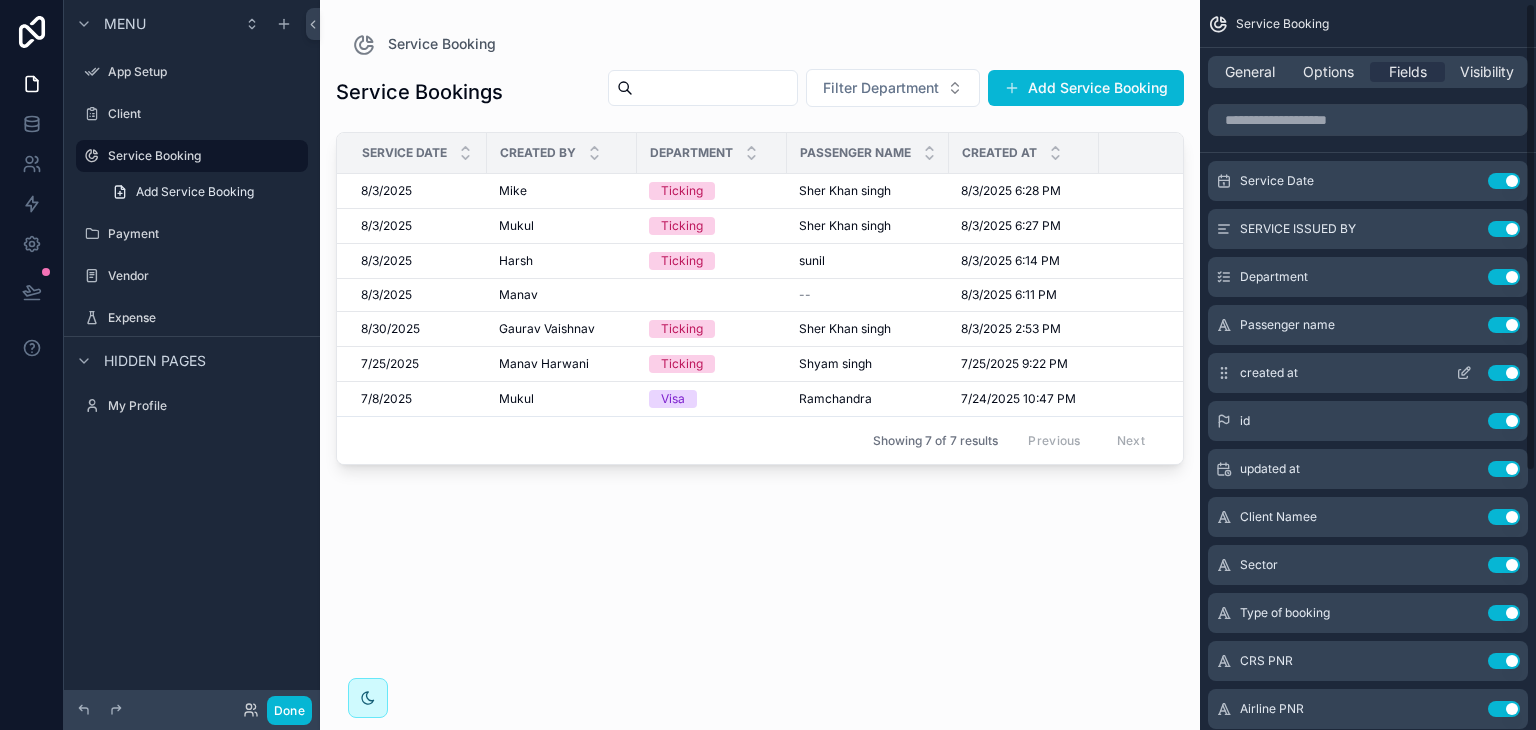 scroll, scrollTop: 408, scrollLeft: 0, axis: vertical 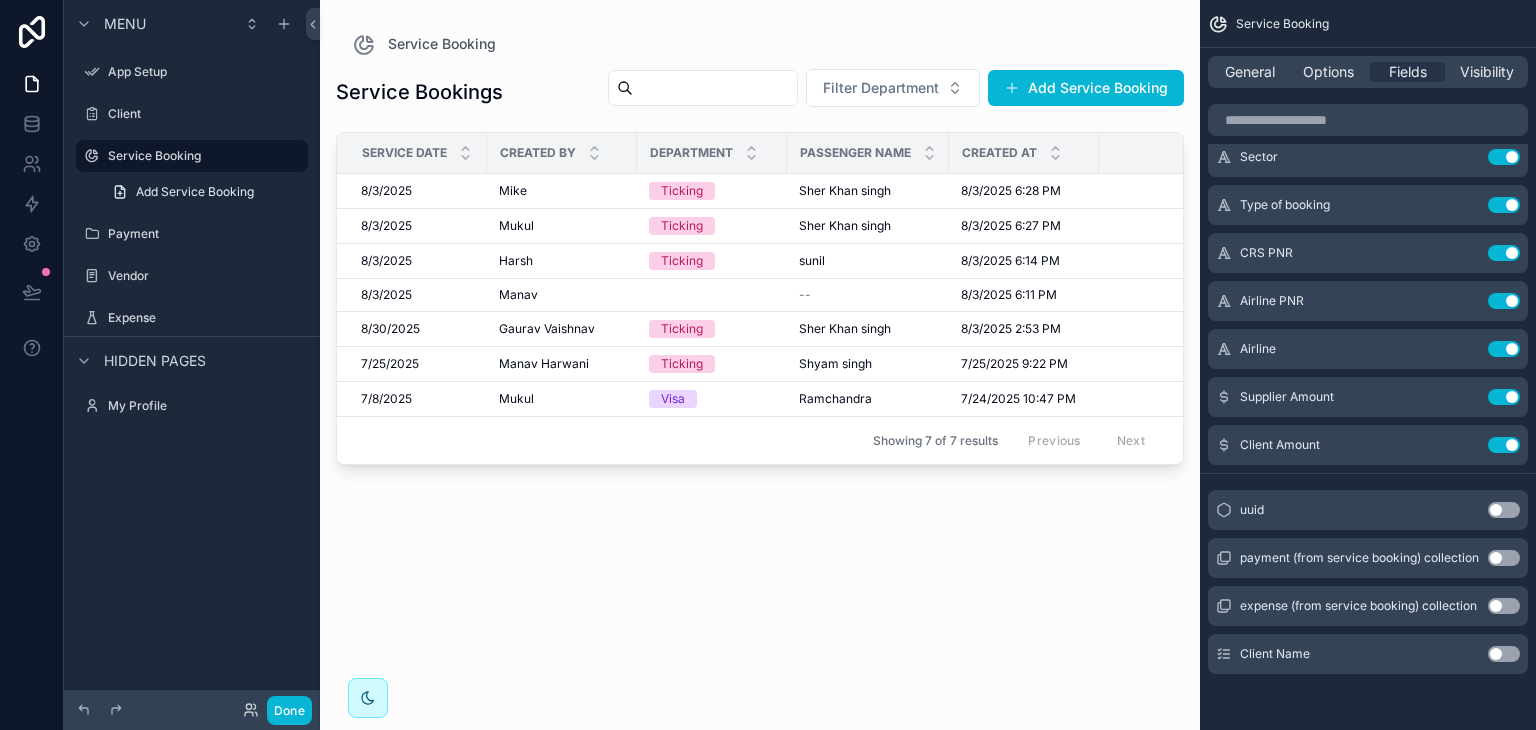 drag, startPoint x: 1335, startPoint y: 645, endPoint x: 1496, endPoint y: 656, distance: 161.37534 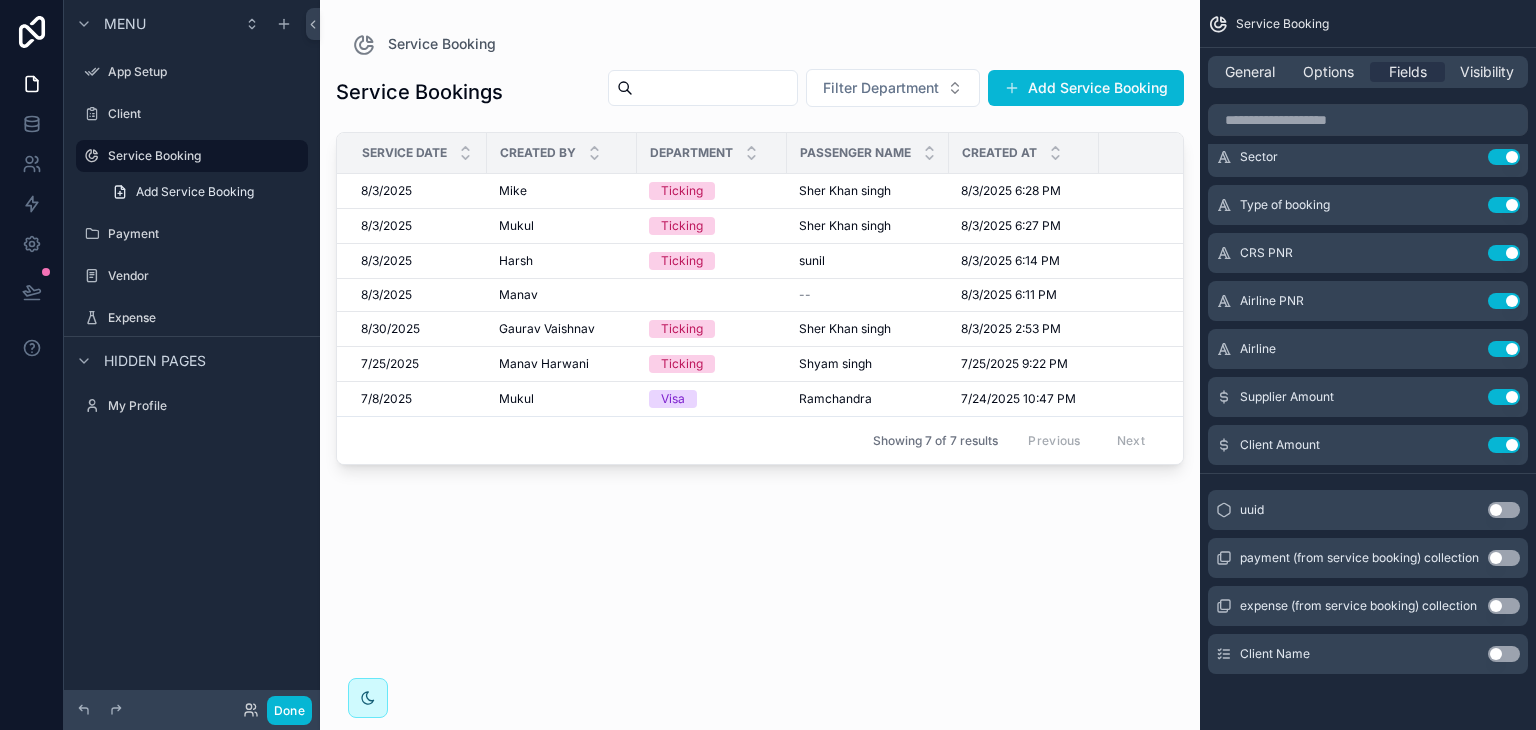 click on "Use setting" at bounding box center [1504, 654] 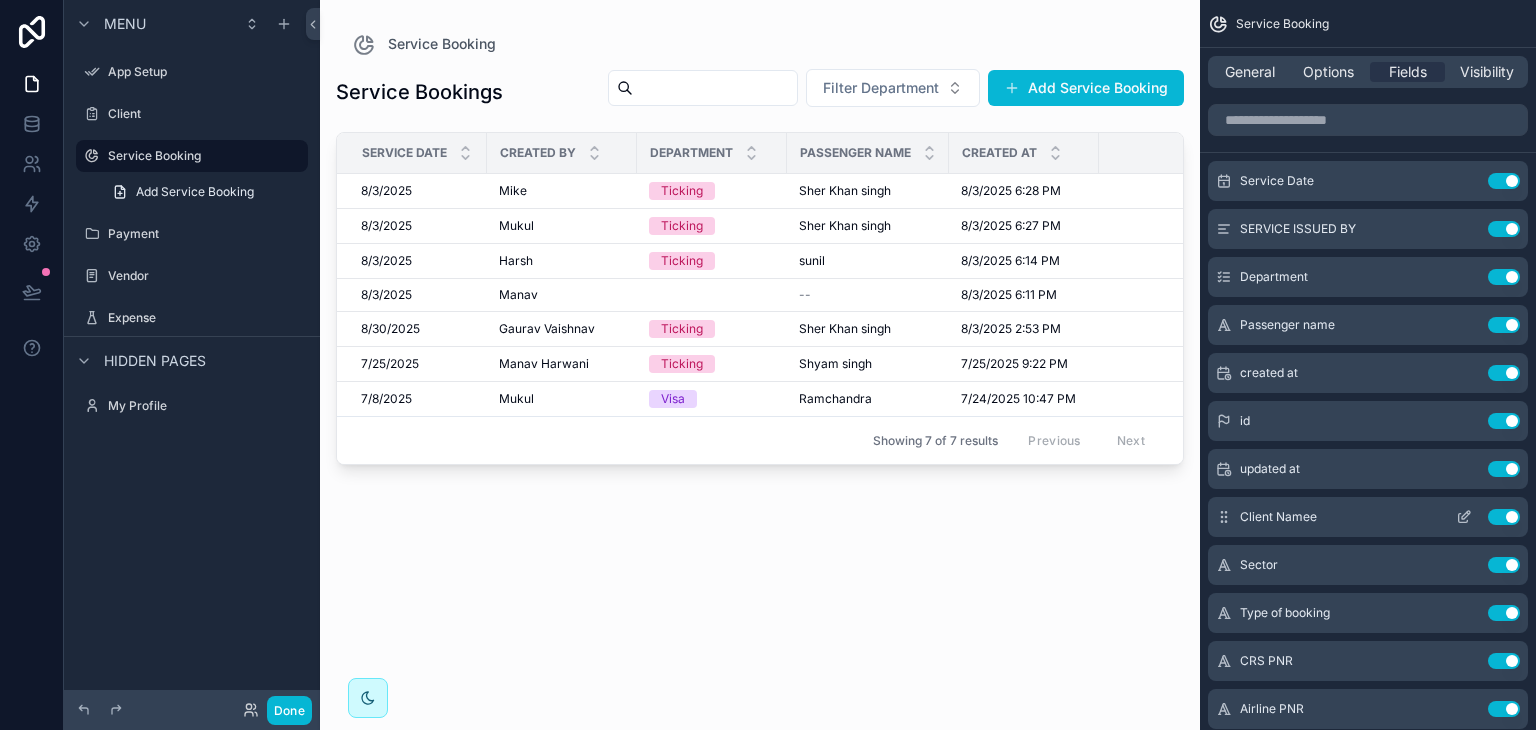 scroll, scrollTop: 8, scrollLeft: 0, axis: vertical 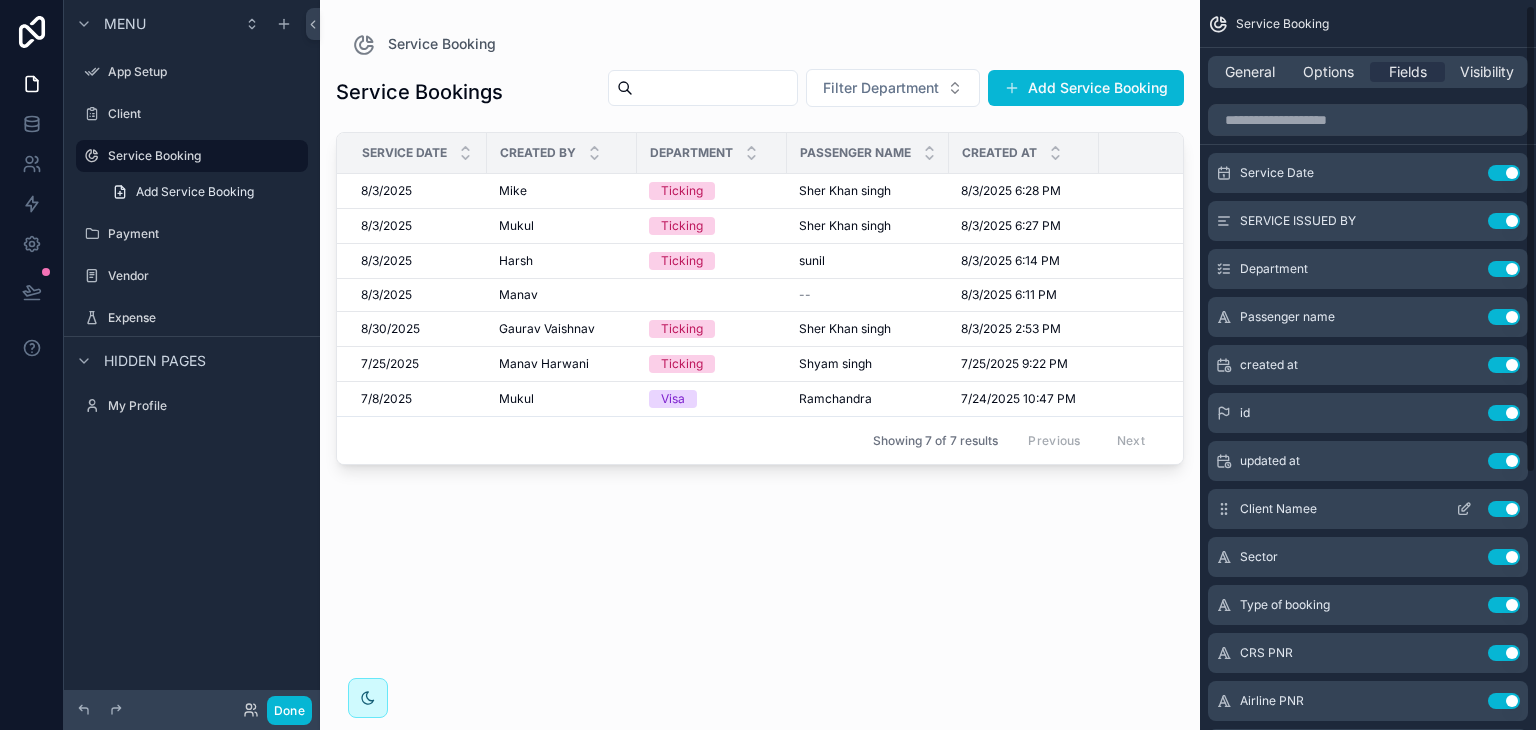 click on "Use setting" at bounding box center (1504, 509) 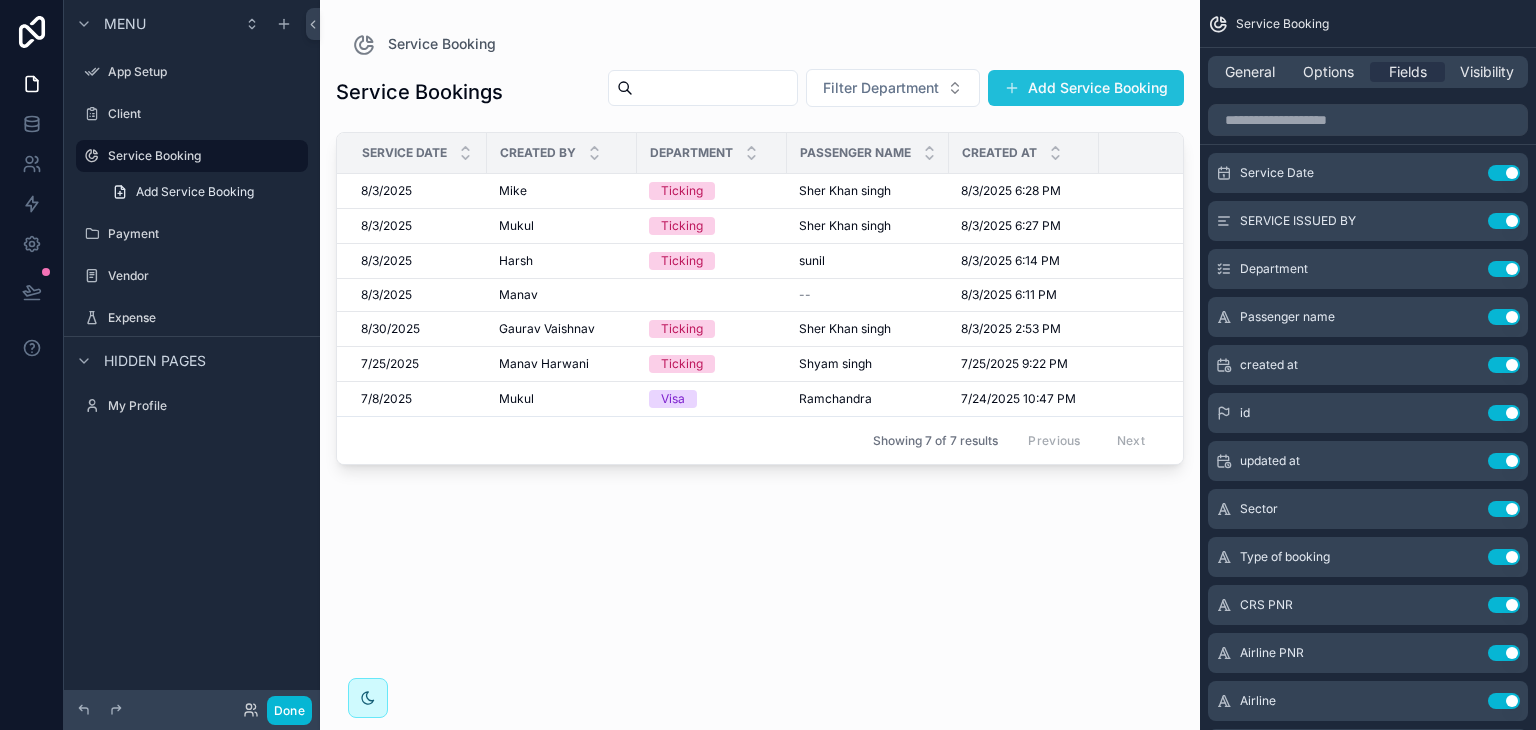 click on "Add Service Booking" at bounding box center (1086, 88) 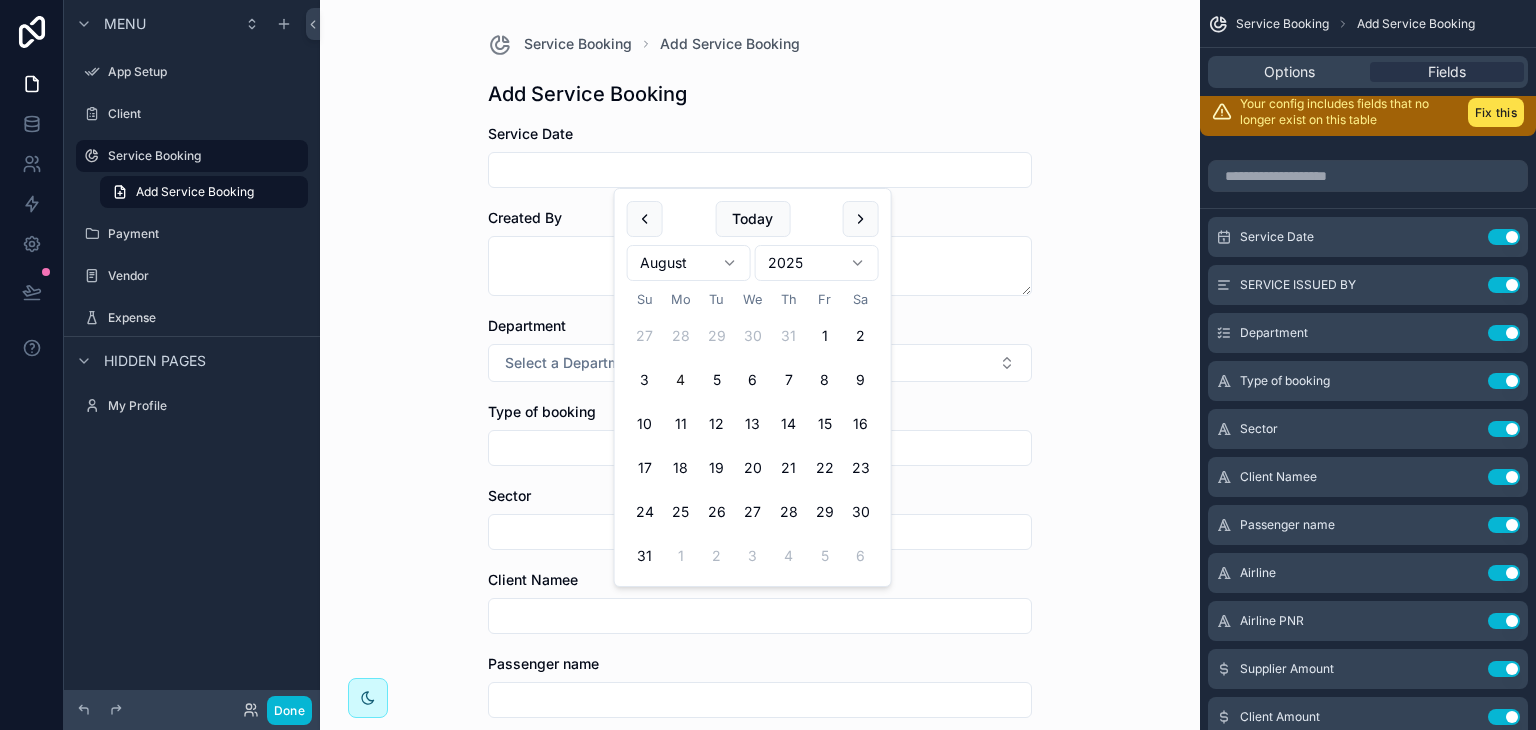 click at bounding box center (760, 170) 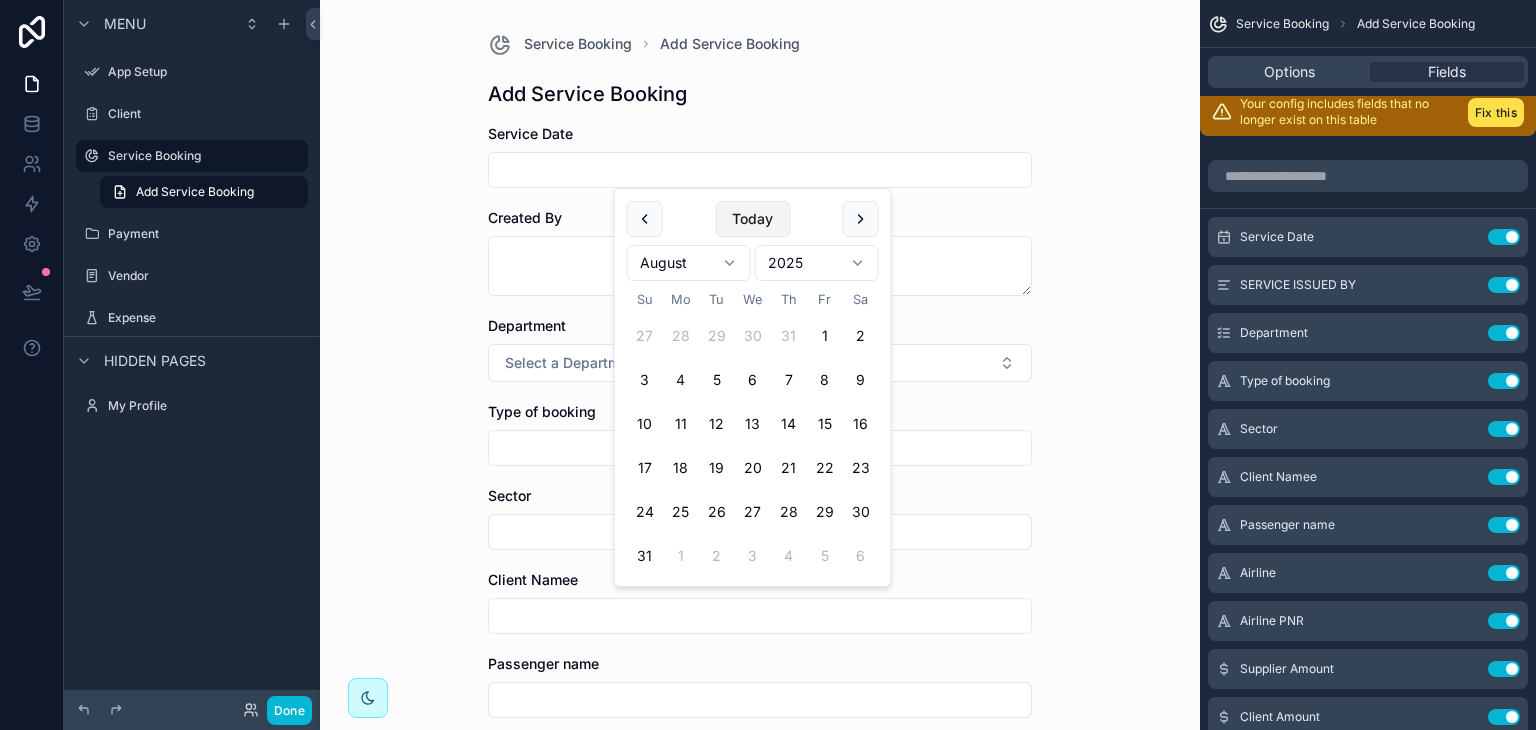 click on "Today" at bounding box center (752, 219) 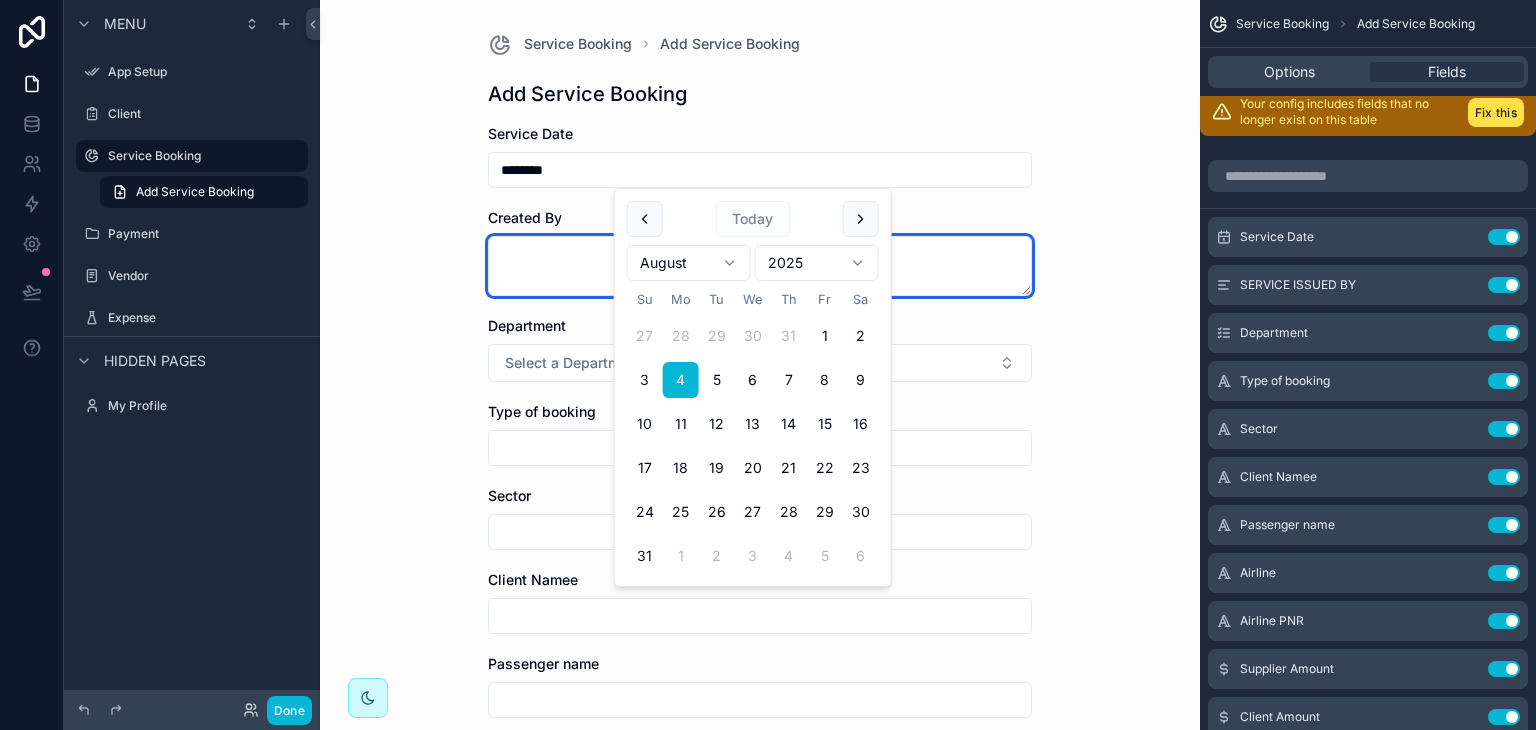 click at bounding box center [760, 266] 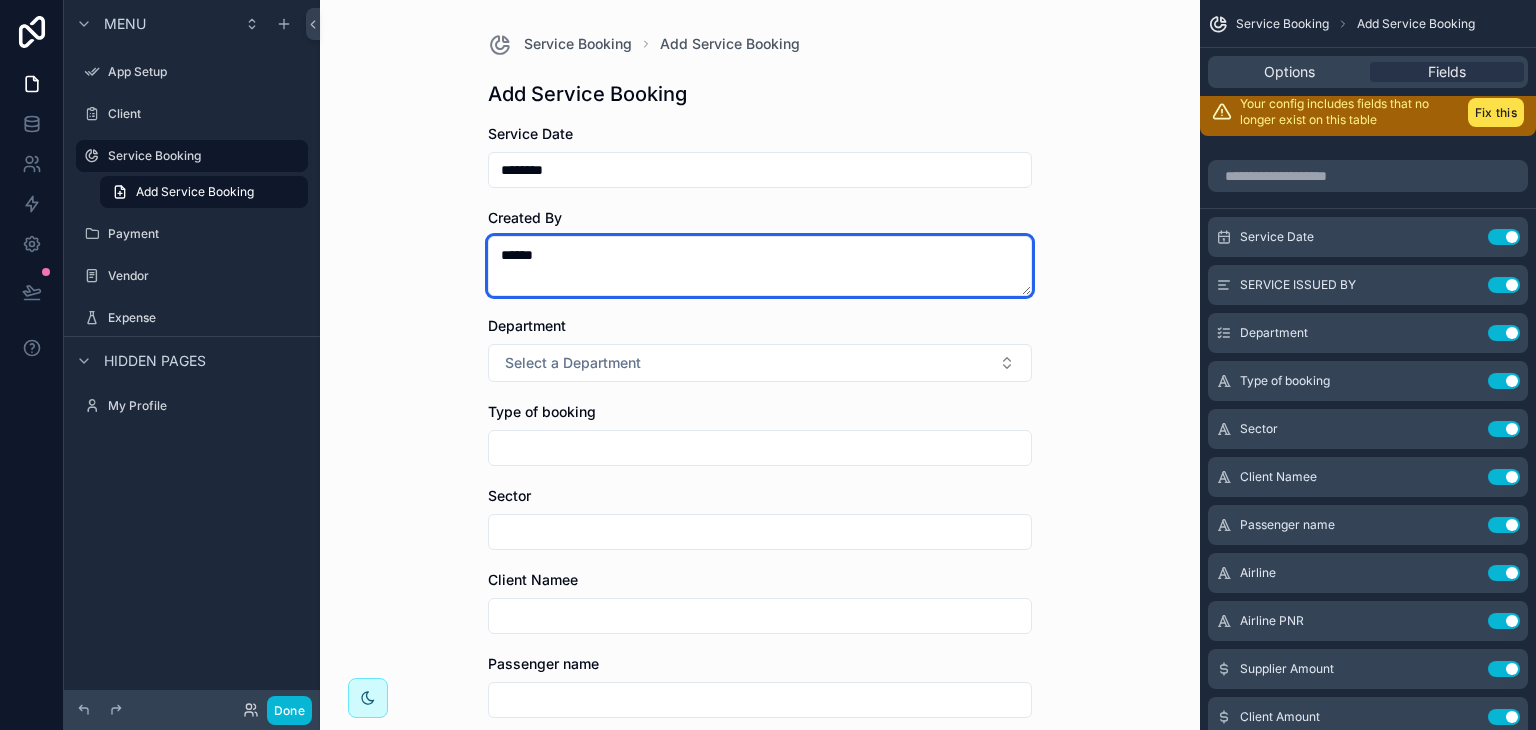type on "*****" 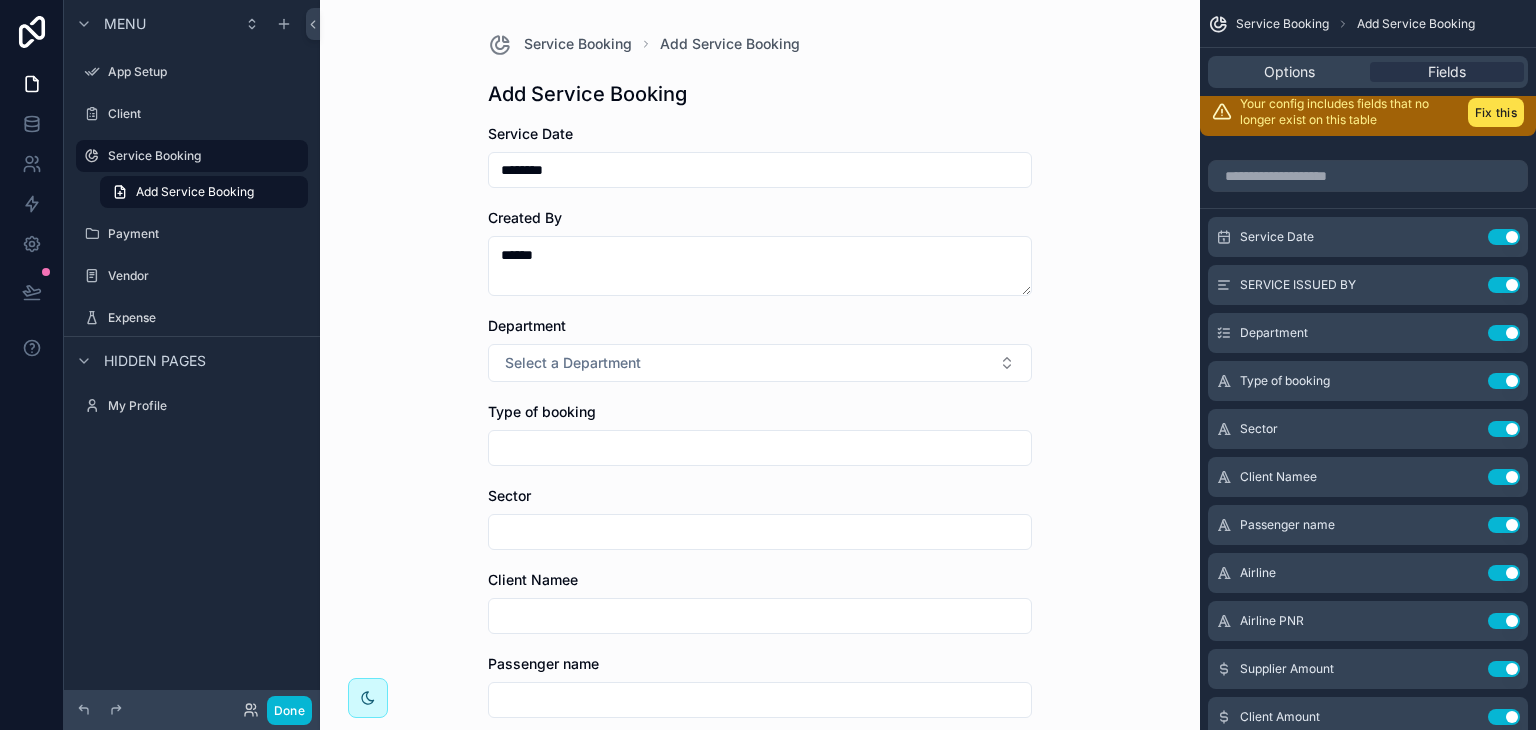 type 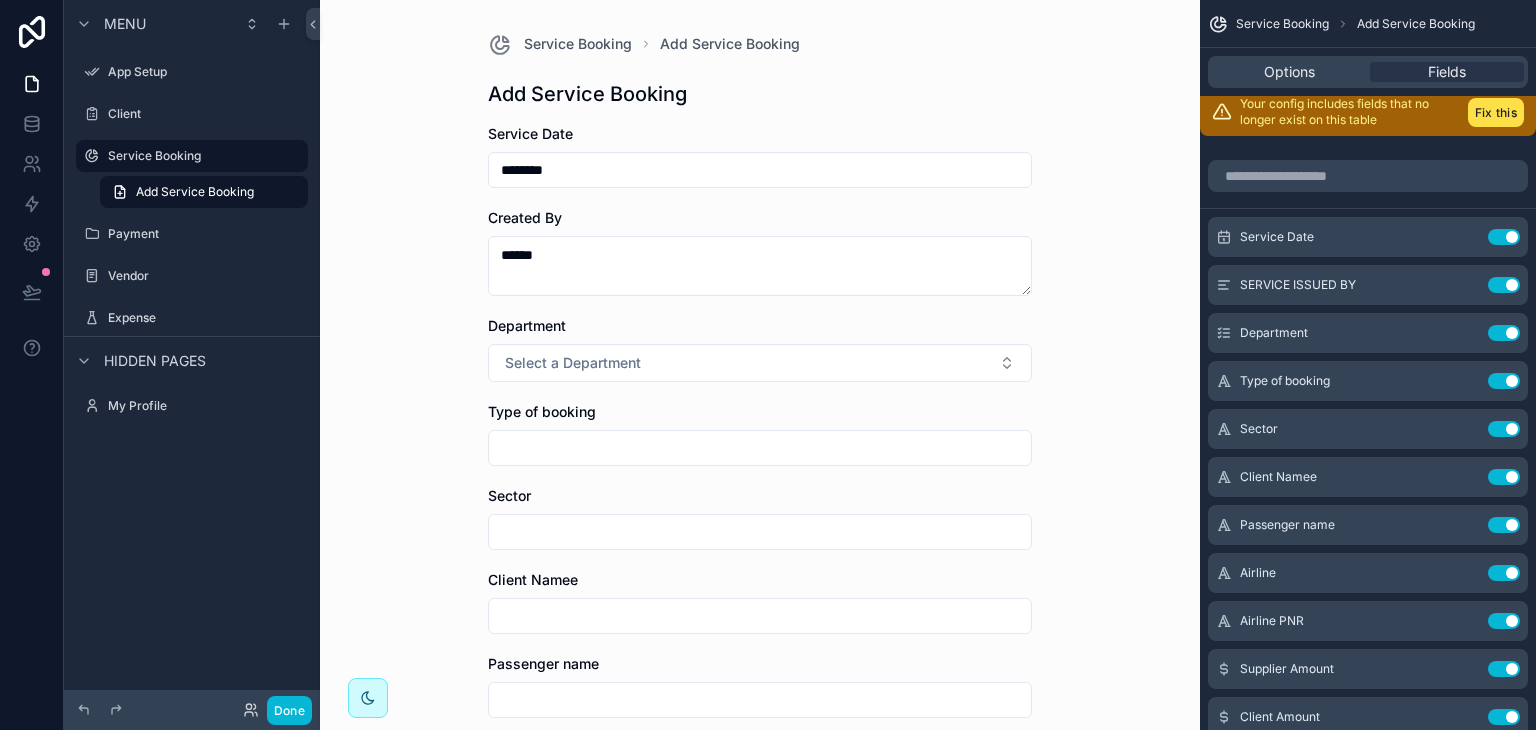 scroll, scrollTop: 40, scrollLeft: 0, axis: vertical 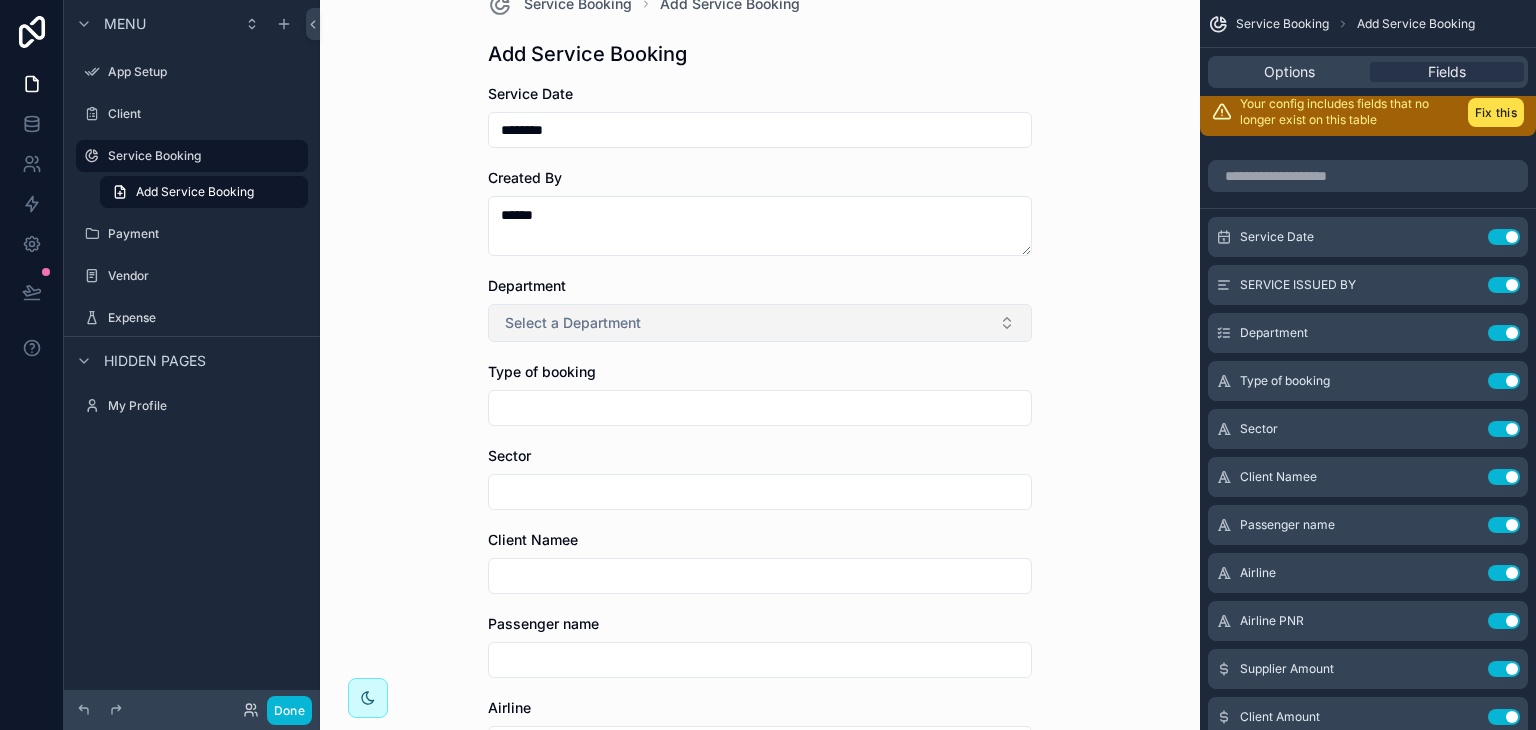 click on "Select a Department" at bounding box center (760, 323) 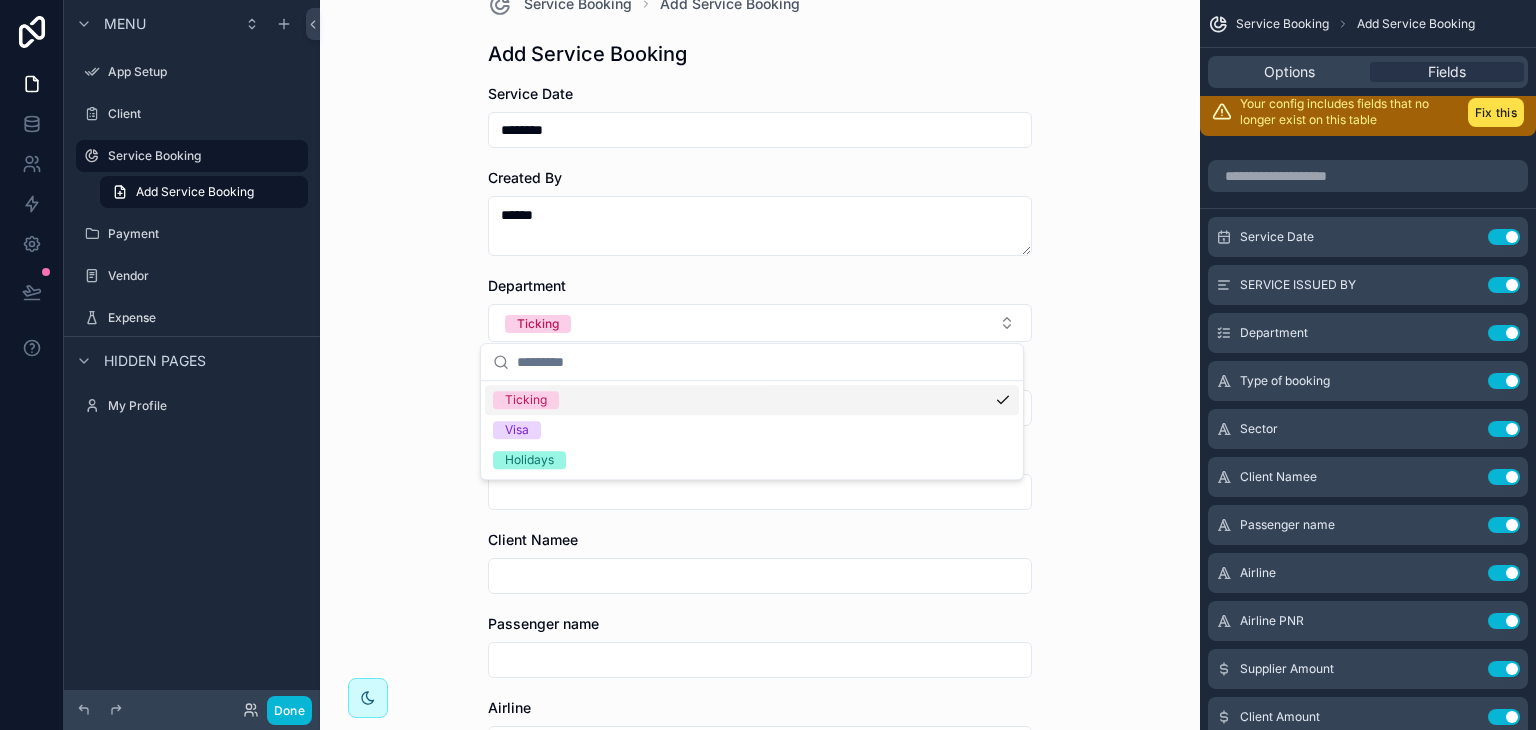 scroll, scrollTop: 282, scrollLeft: 0, axis: vertical 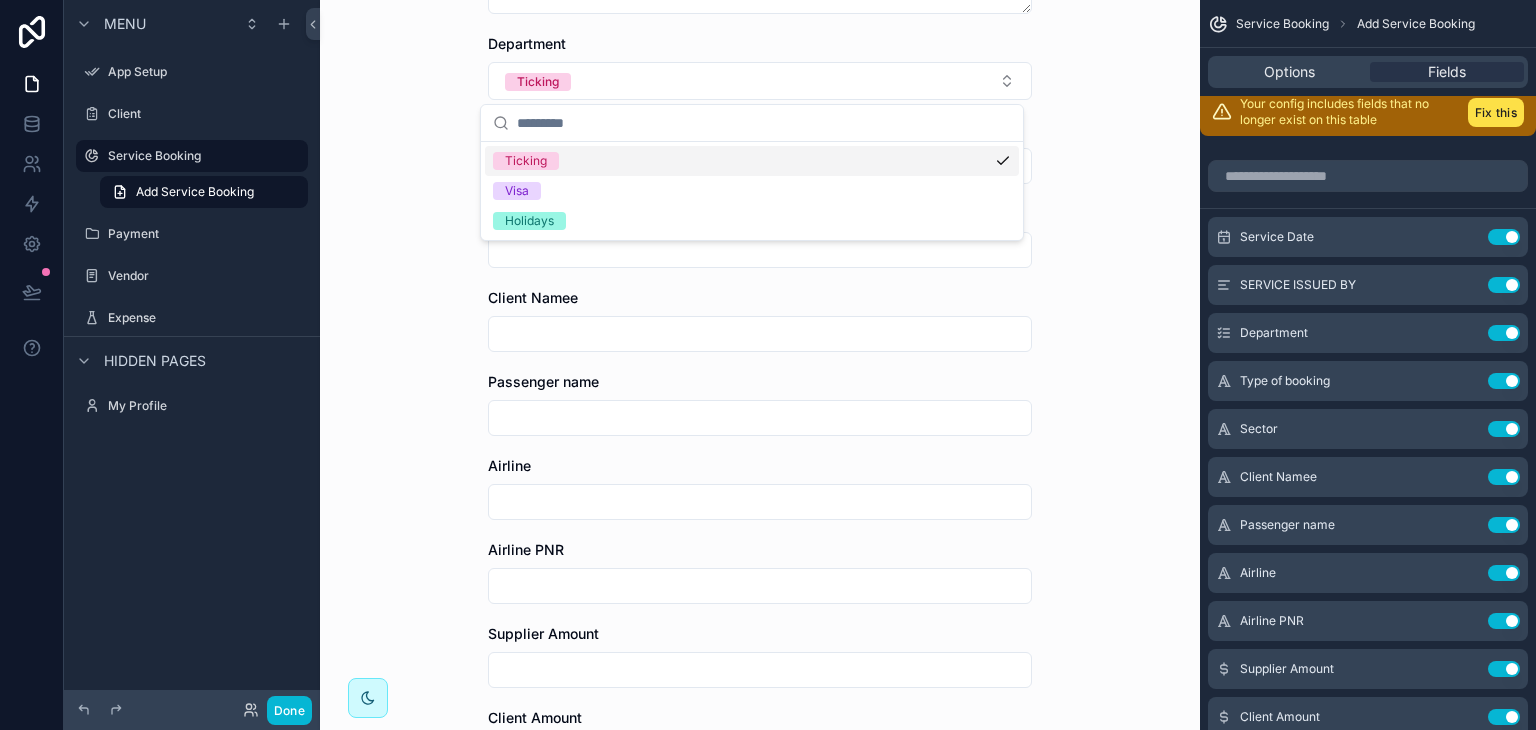 click at bounding box center [760, 334] 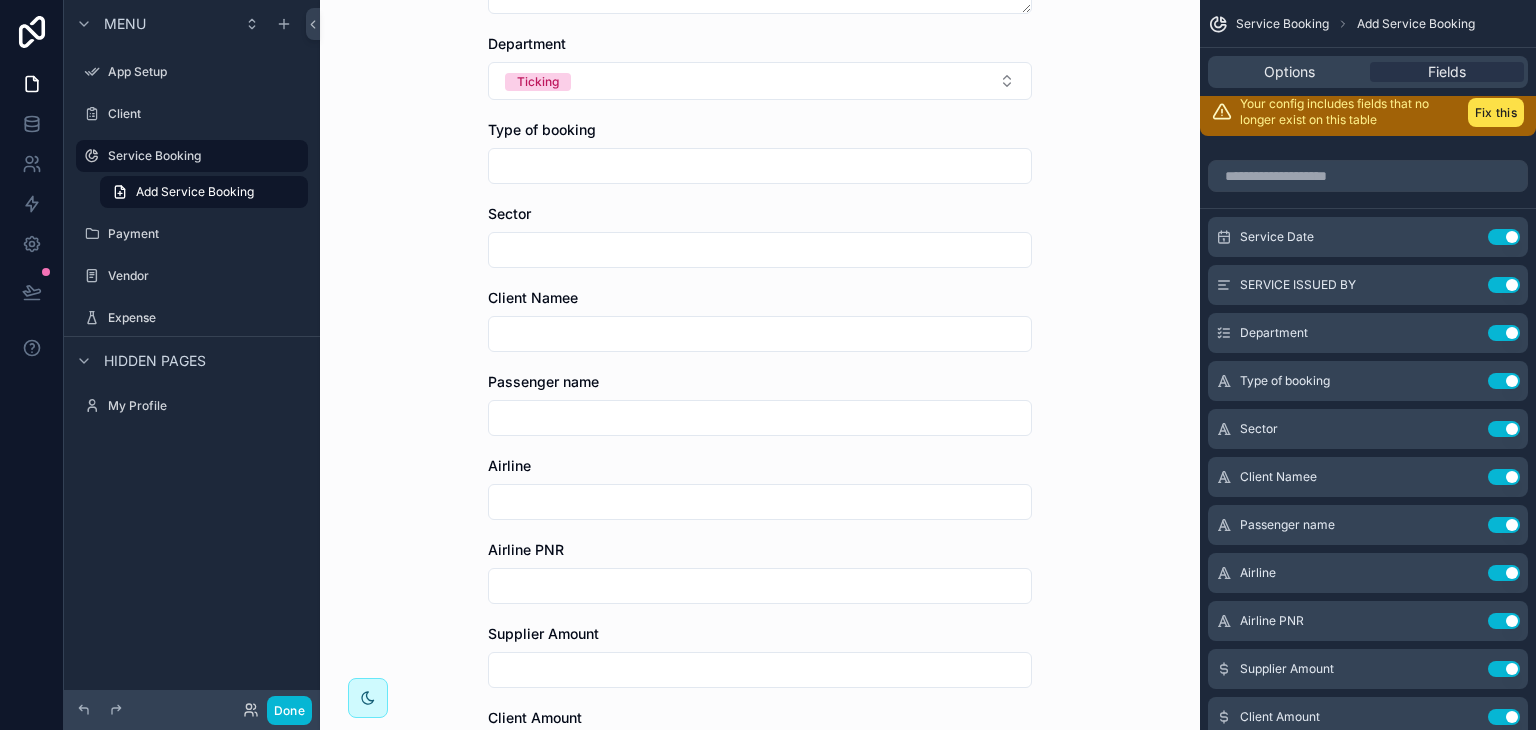 drag, startPoint x: 505, startPoint y: 149, endPoint x: 528, endPoint y: 185, distance: 42.72002 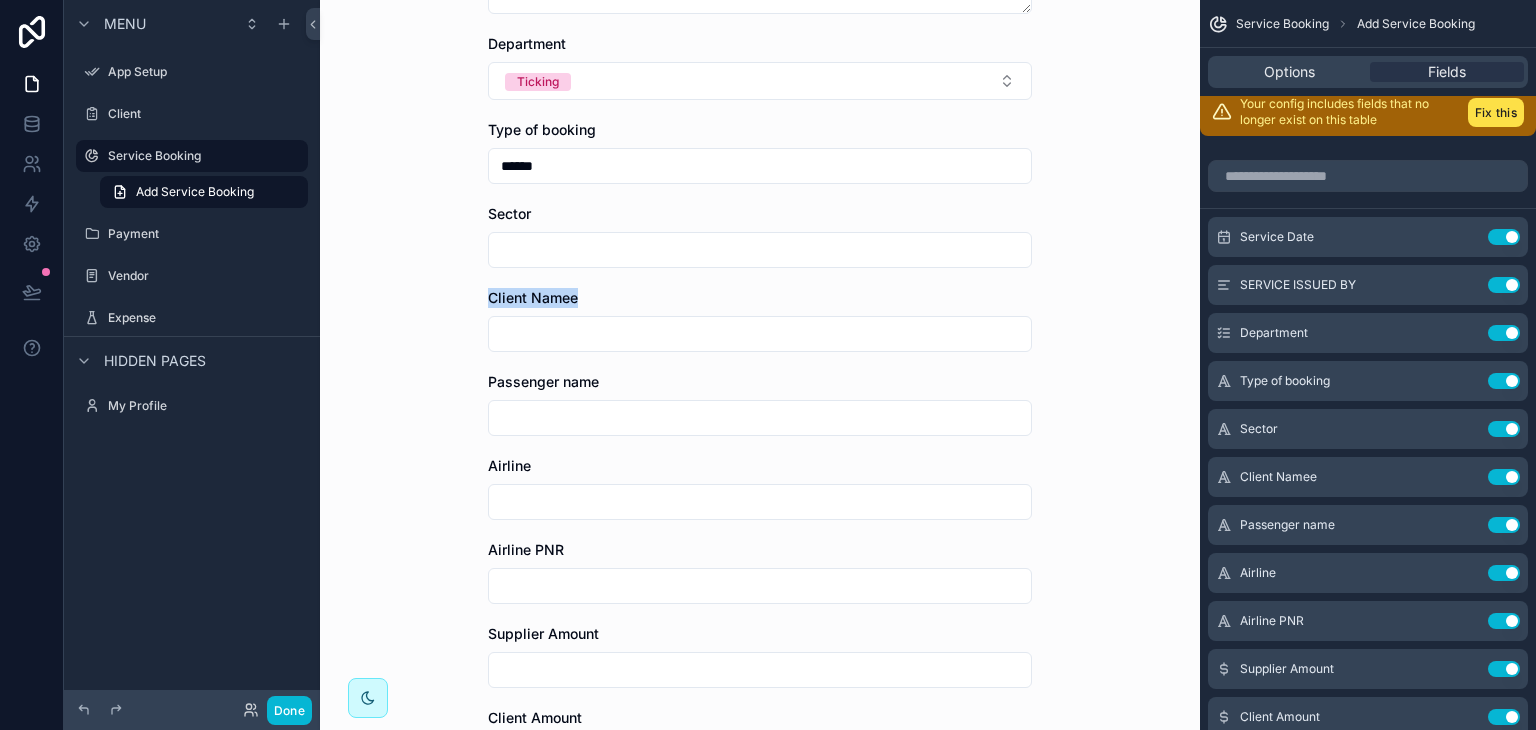 drag, startPoint x: 583, startPoint y: 278, endPoint x: 529, endPoint y: 256, distance: 58.30952 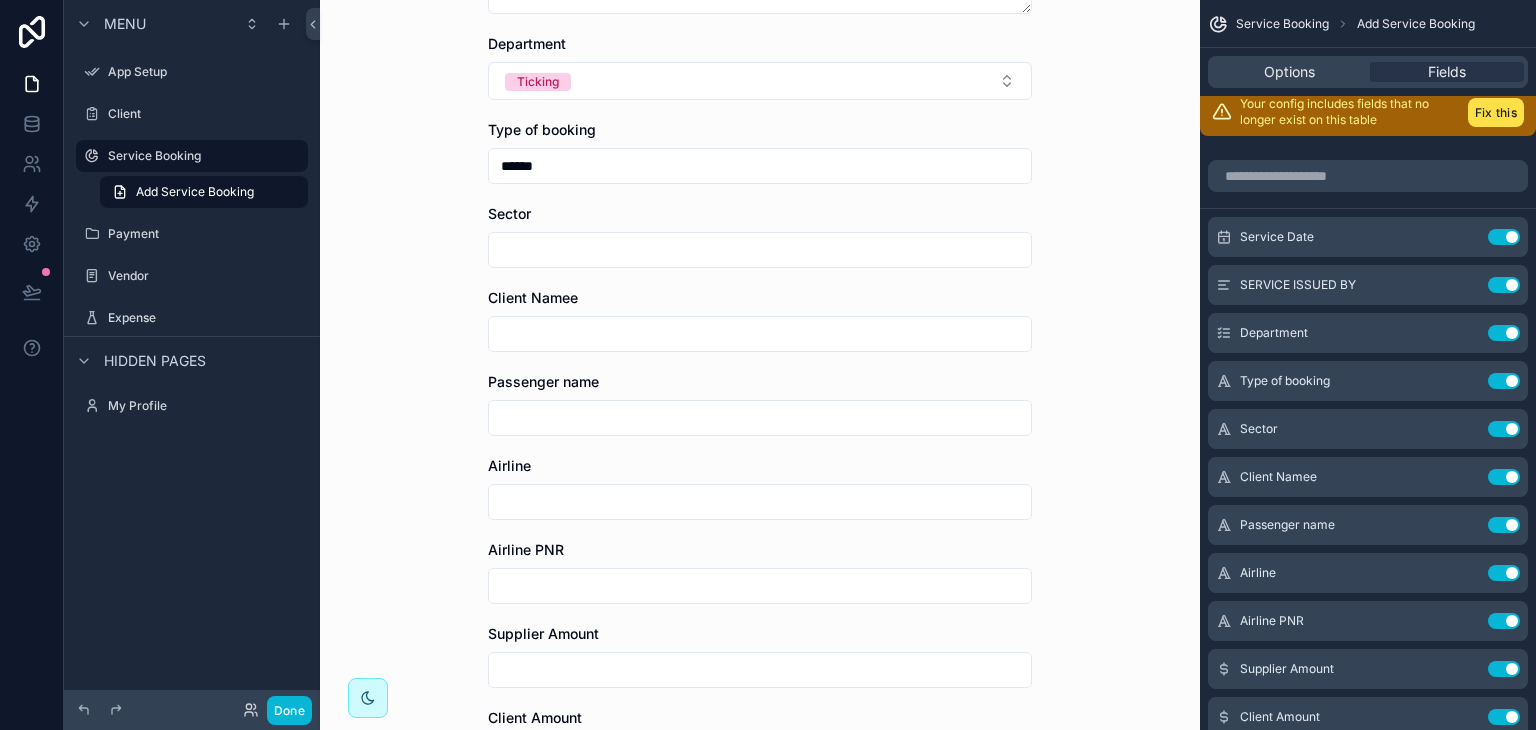 click on "Client Namee" at bounding box center (760, 298) 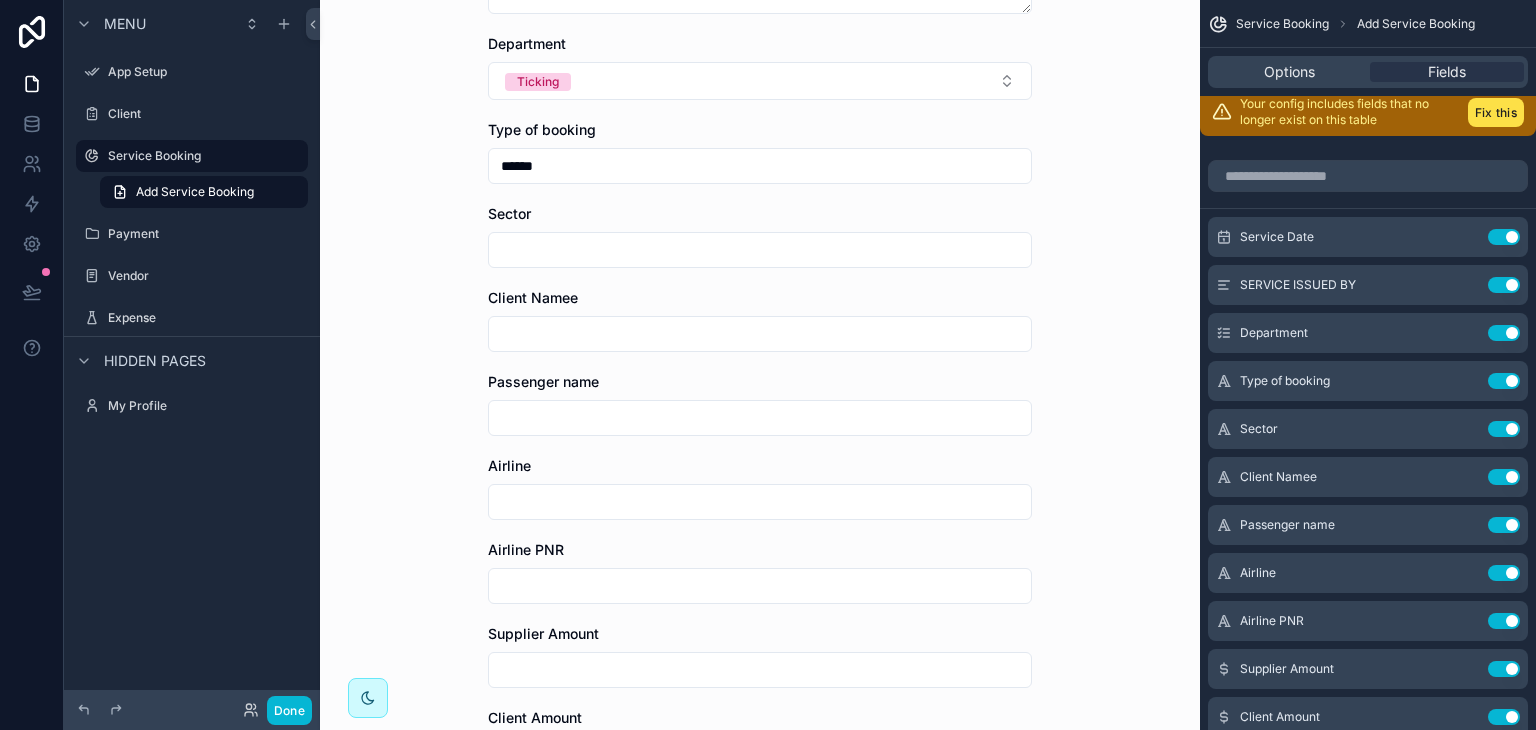 click at bounding box center (760, 250) 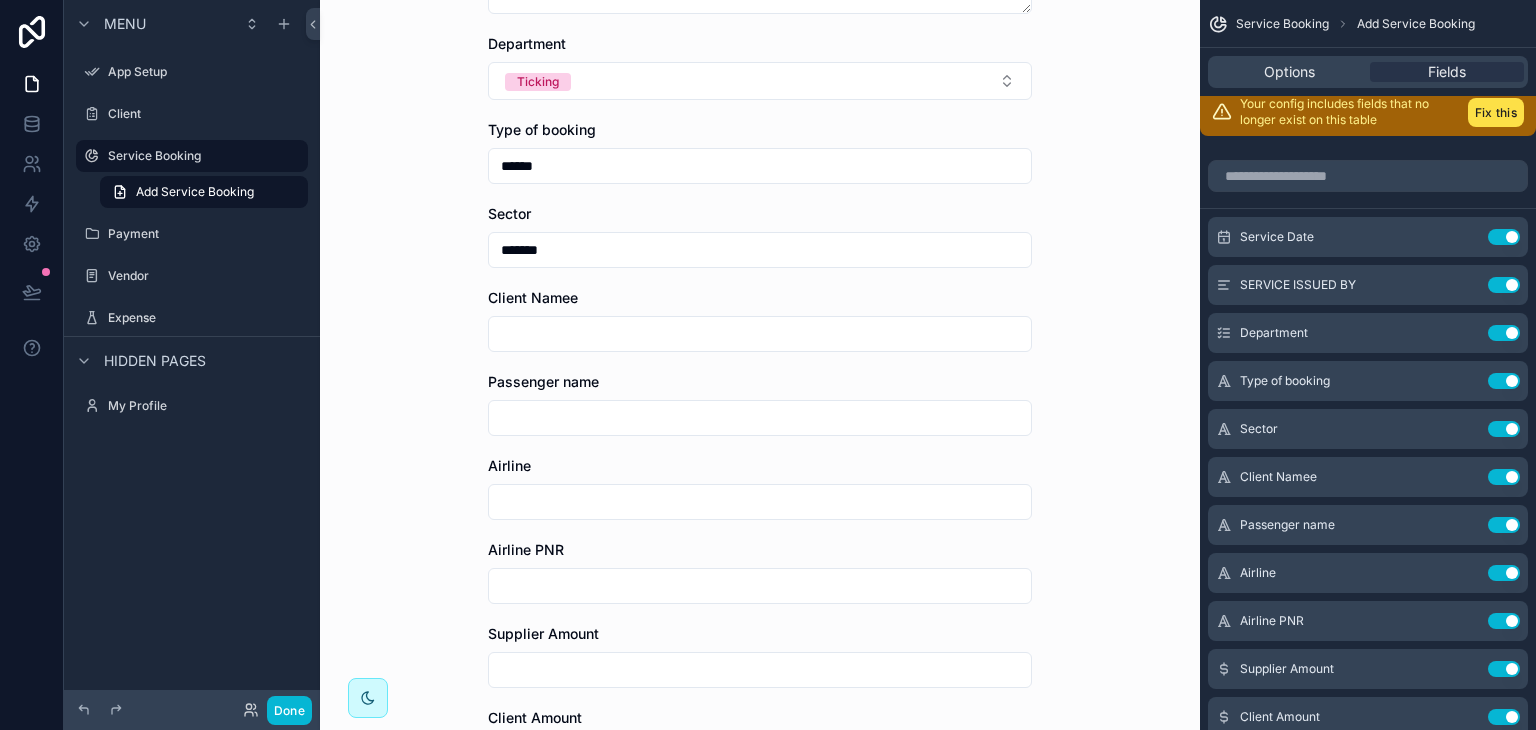 type on "*******" 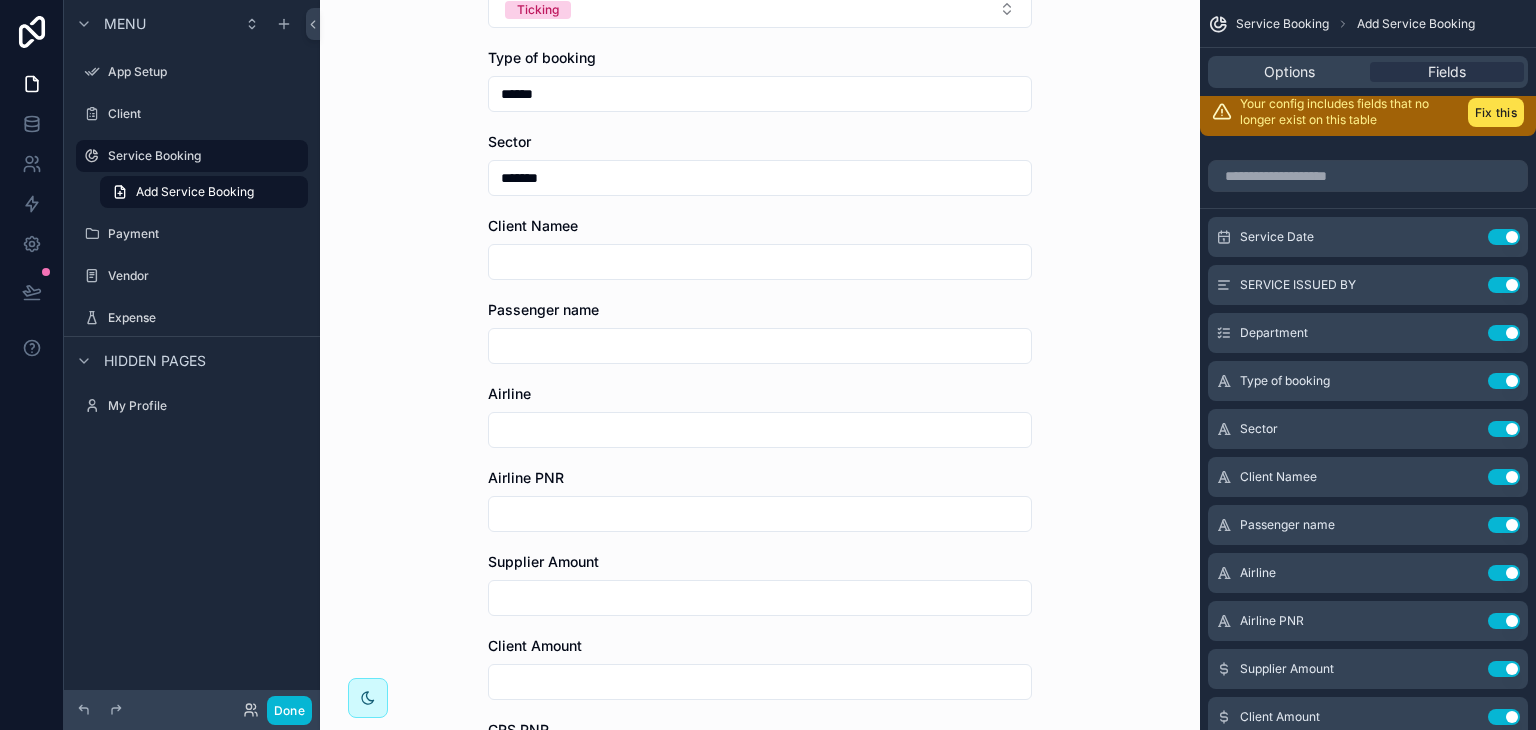 scroll, scrollTop: 358, scrollLeft: 0, axis: vertical 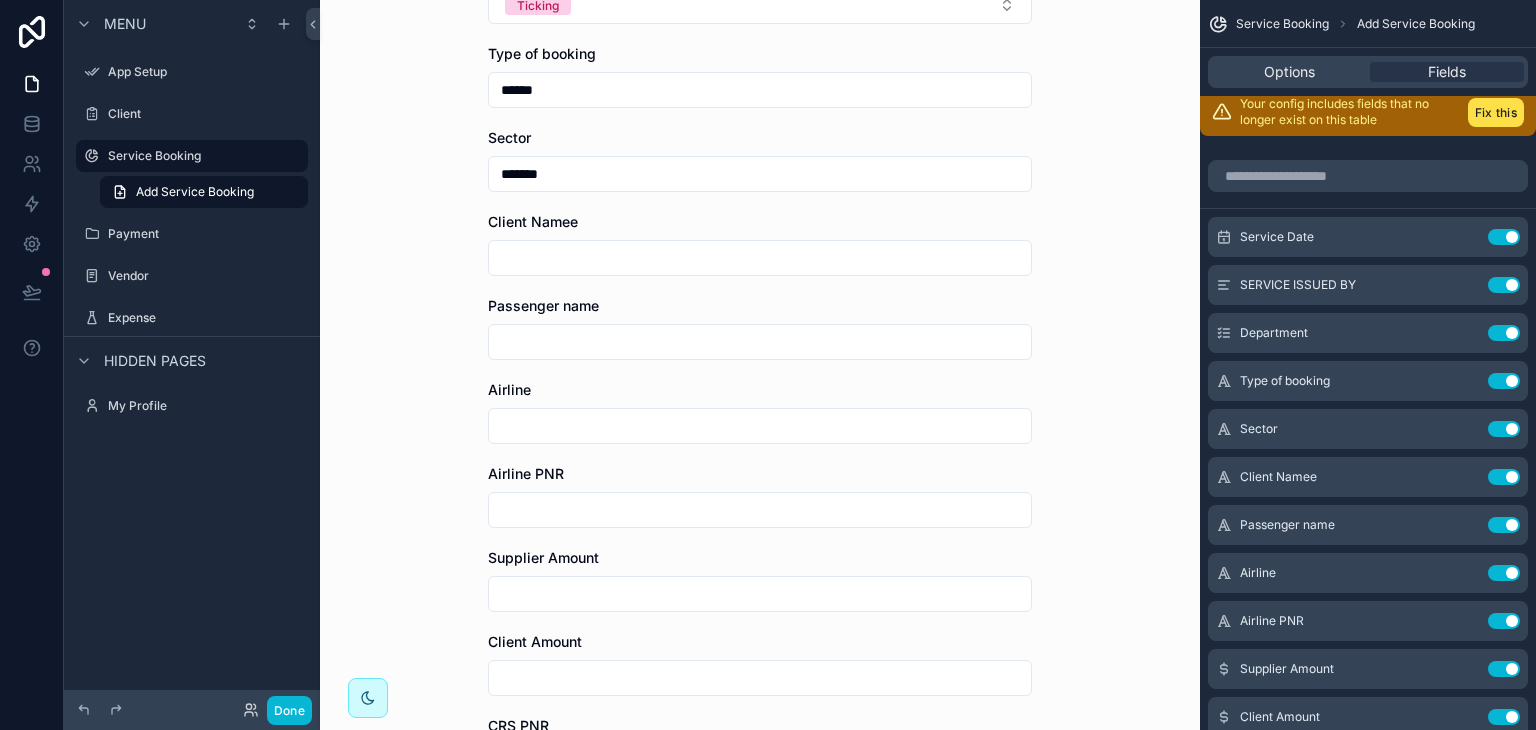 click at bounding box center [760, 258] 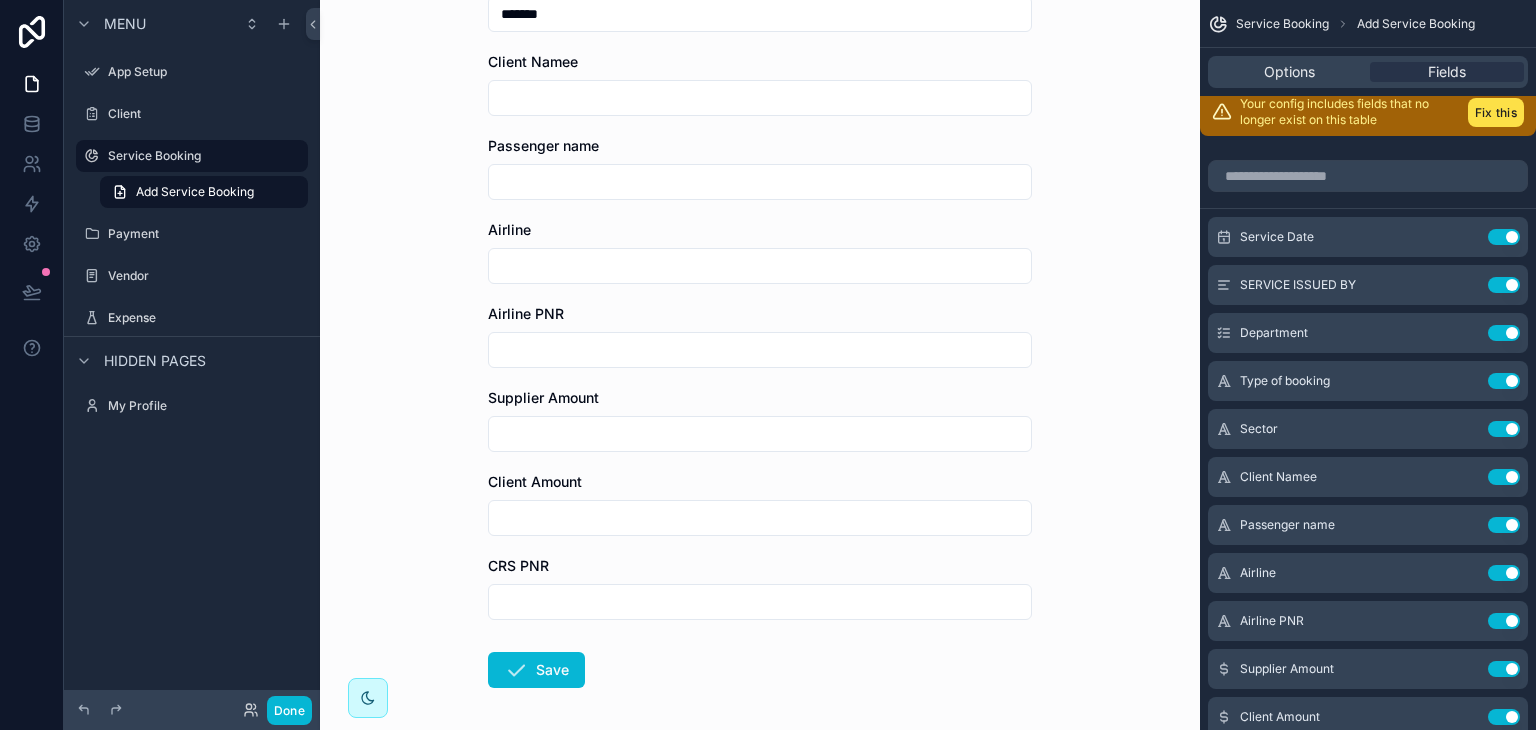 scroll, scrollTop: 519, scrollLeft: 0, axis: vertical 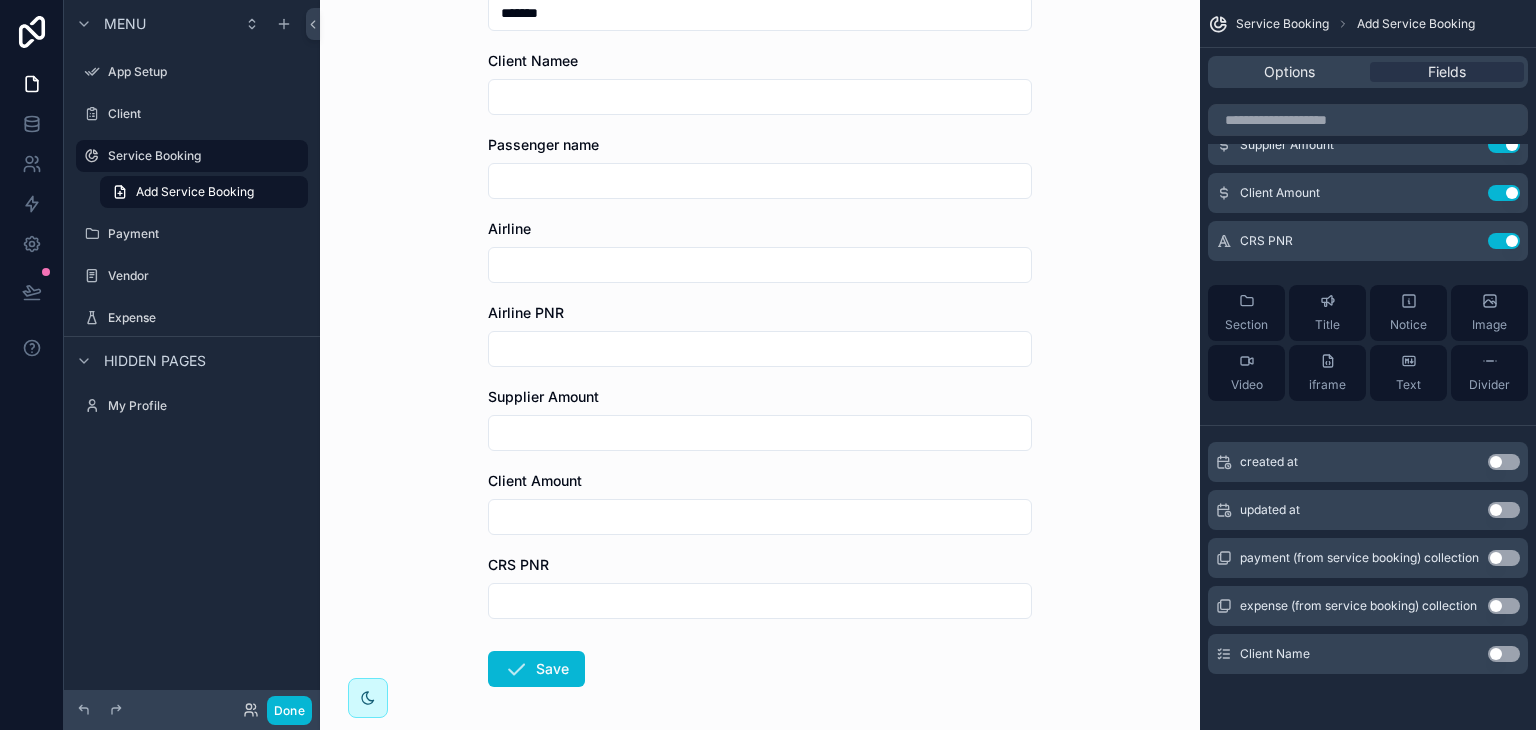 click on "Use setting" at bounding box center (1504, 654) 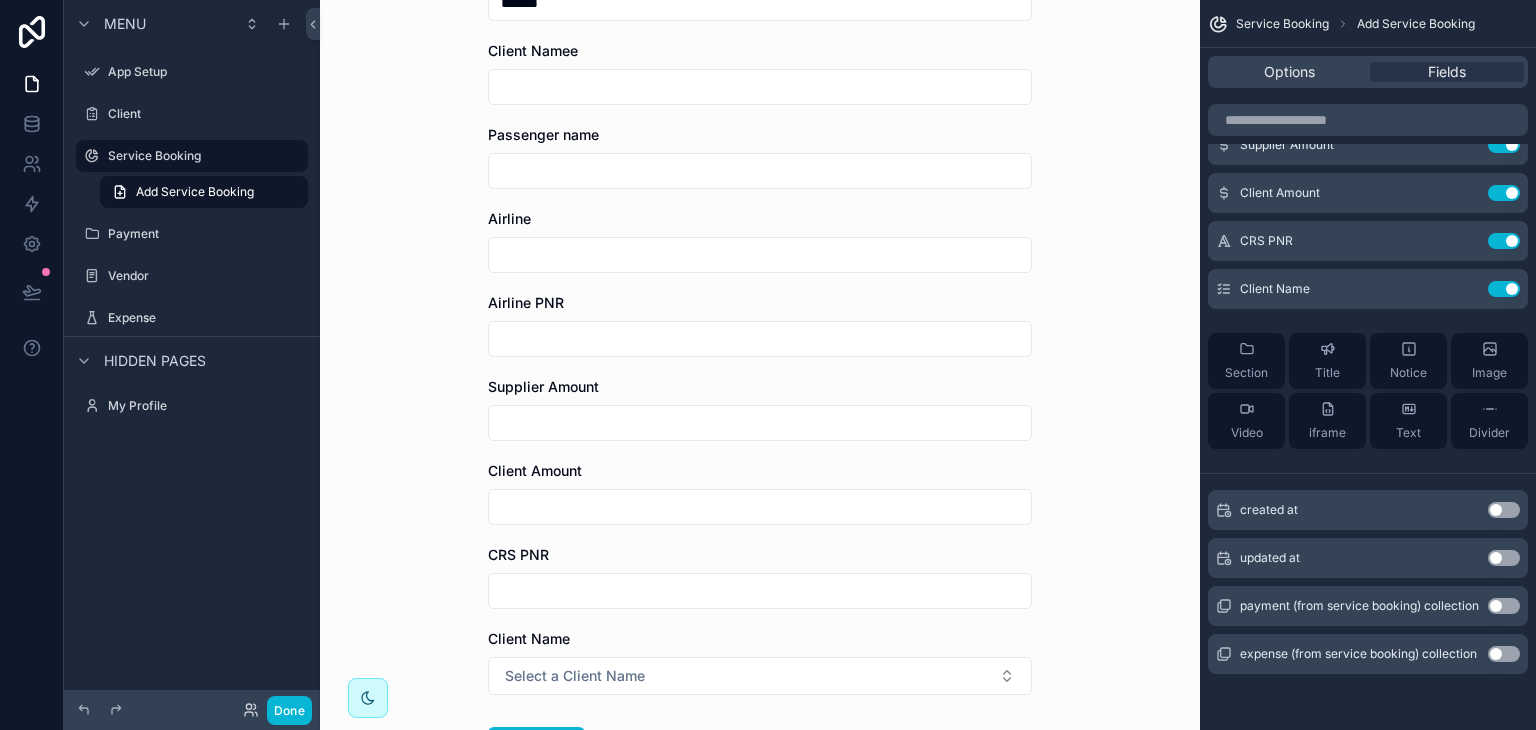 scroll, scrollTop: 690, scrollLeft: 0, axis: vertical 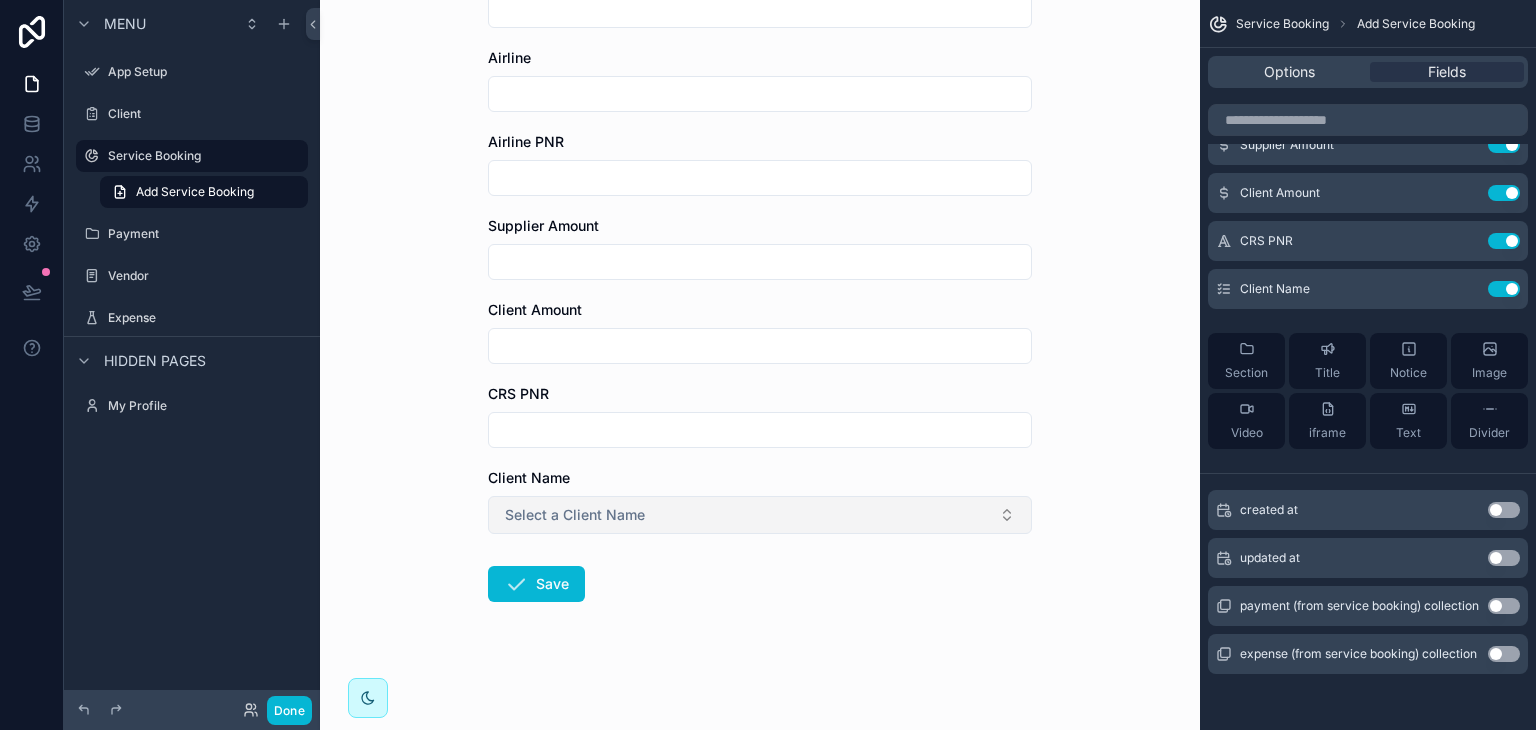 click on "Select a Client Name" at bounding box center (760, 515) 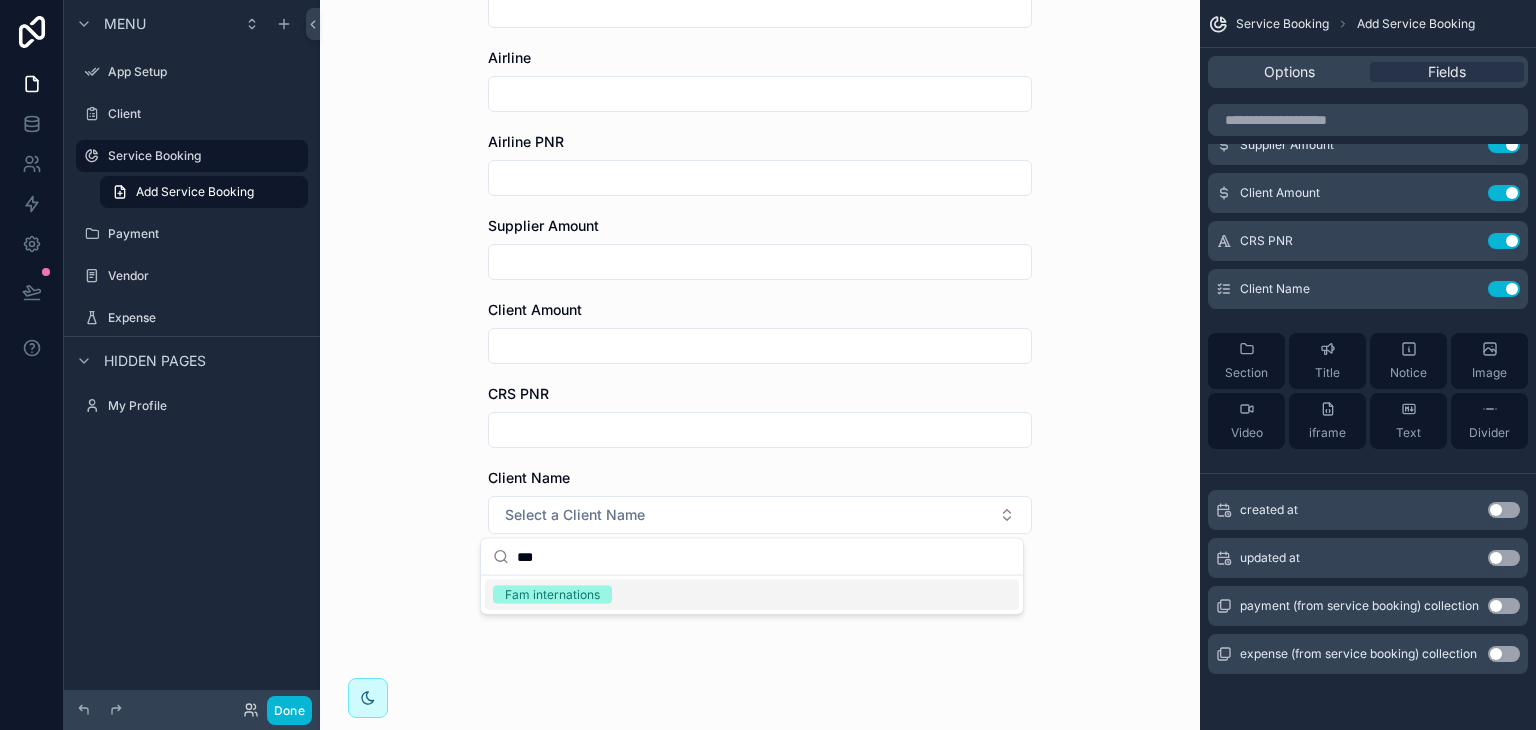 type on "***" 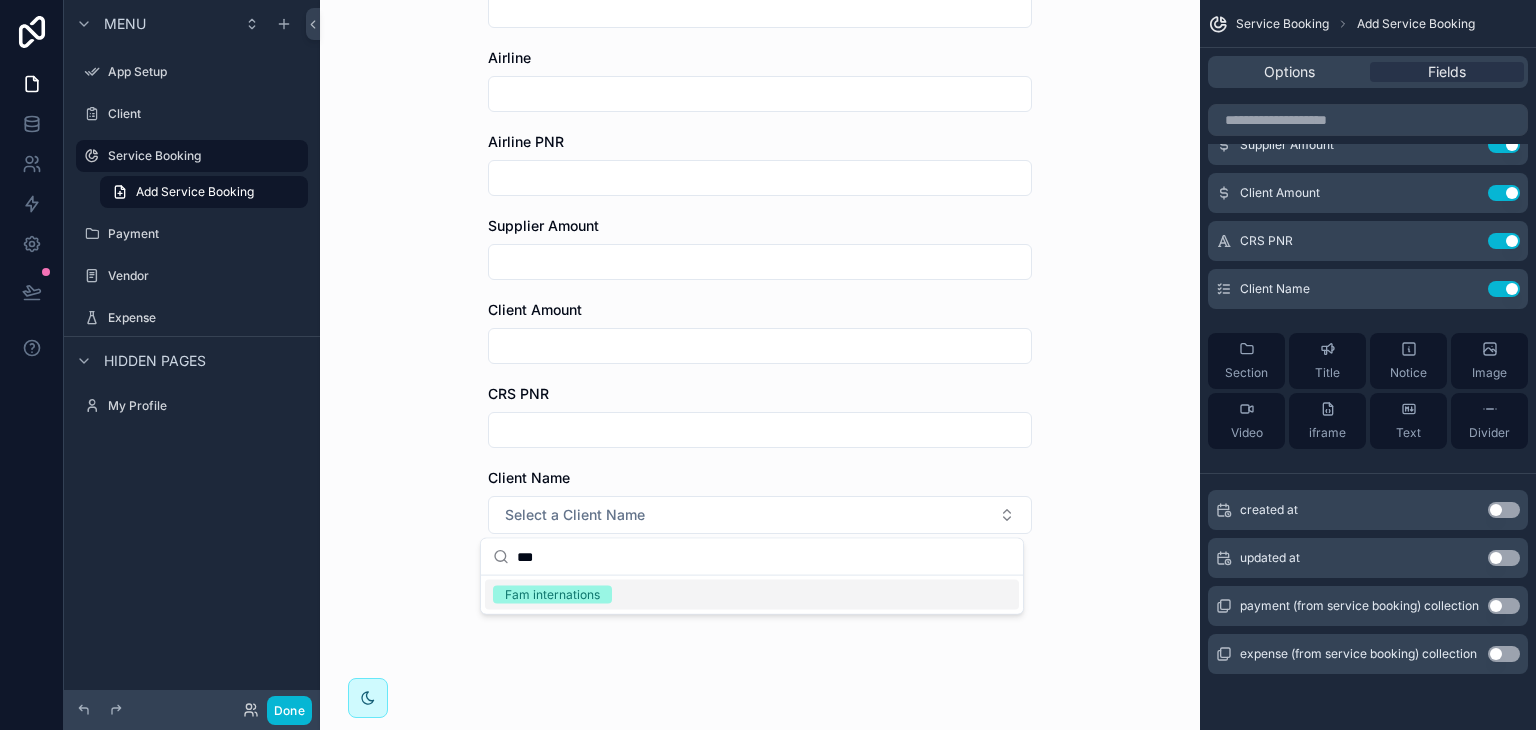click on "Fam internations" at bounding box center [552, 595] 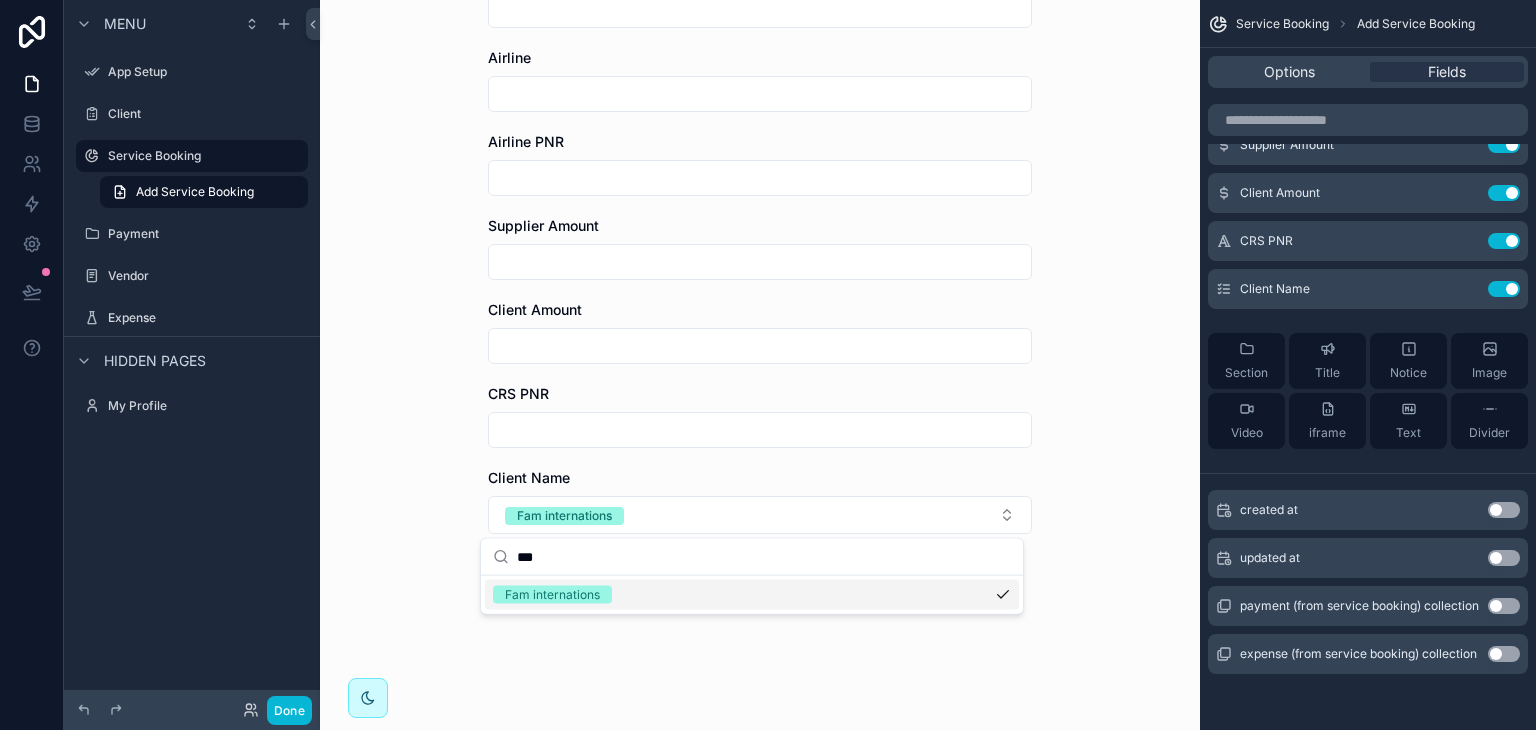 click on "Client Name" at bounding box center (760, 478) 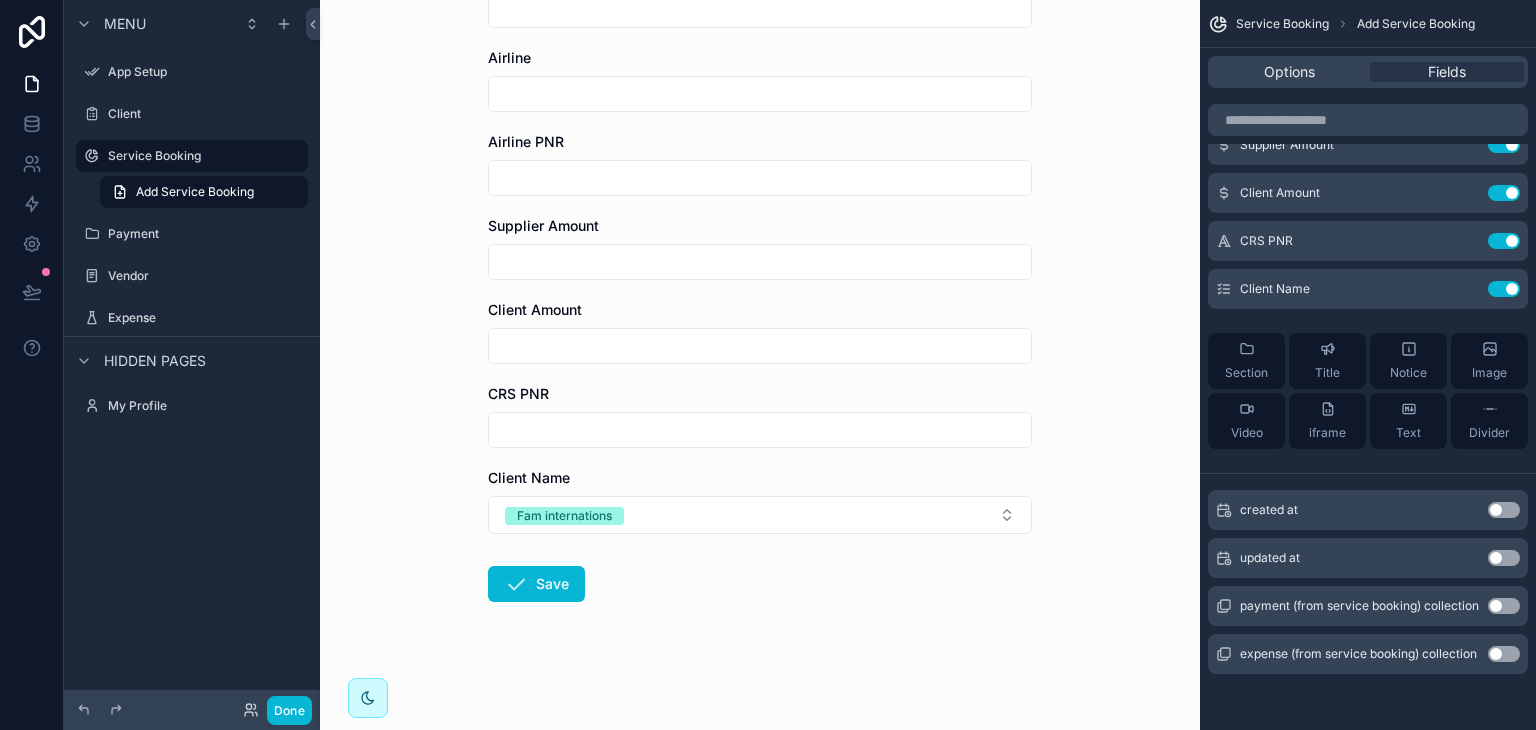 click on "Service Date ******** Created By ***** Department Ticking Type of booking ****** Sector ******* Client Namee Passenger name Airline Airline PNR Supplier Amount Client Amount CRS PNR Client Name Fam internations Save" at bounding box center (760, 82) 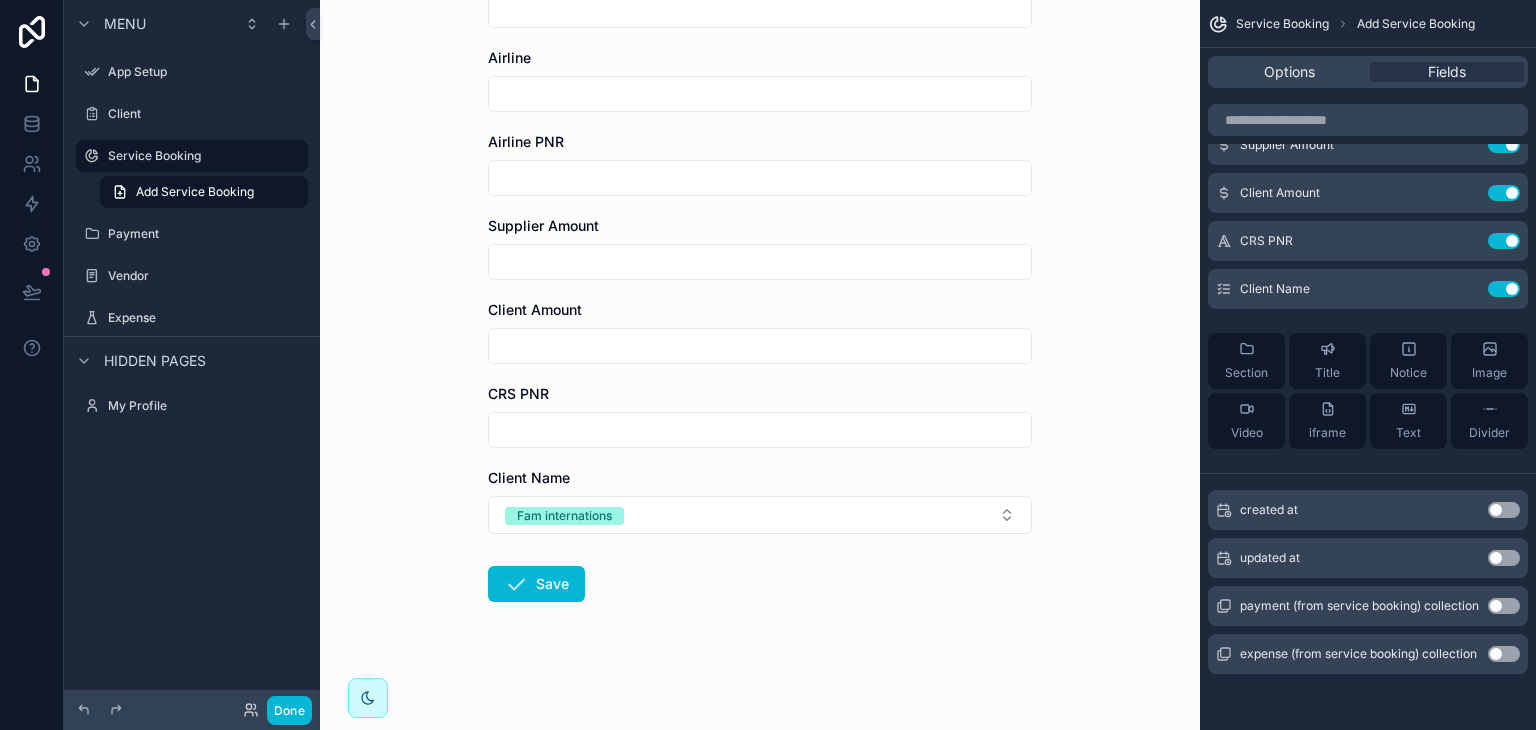 click at bounding box center [760, 430] 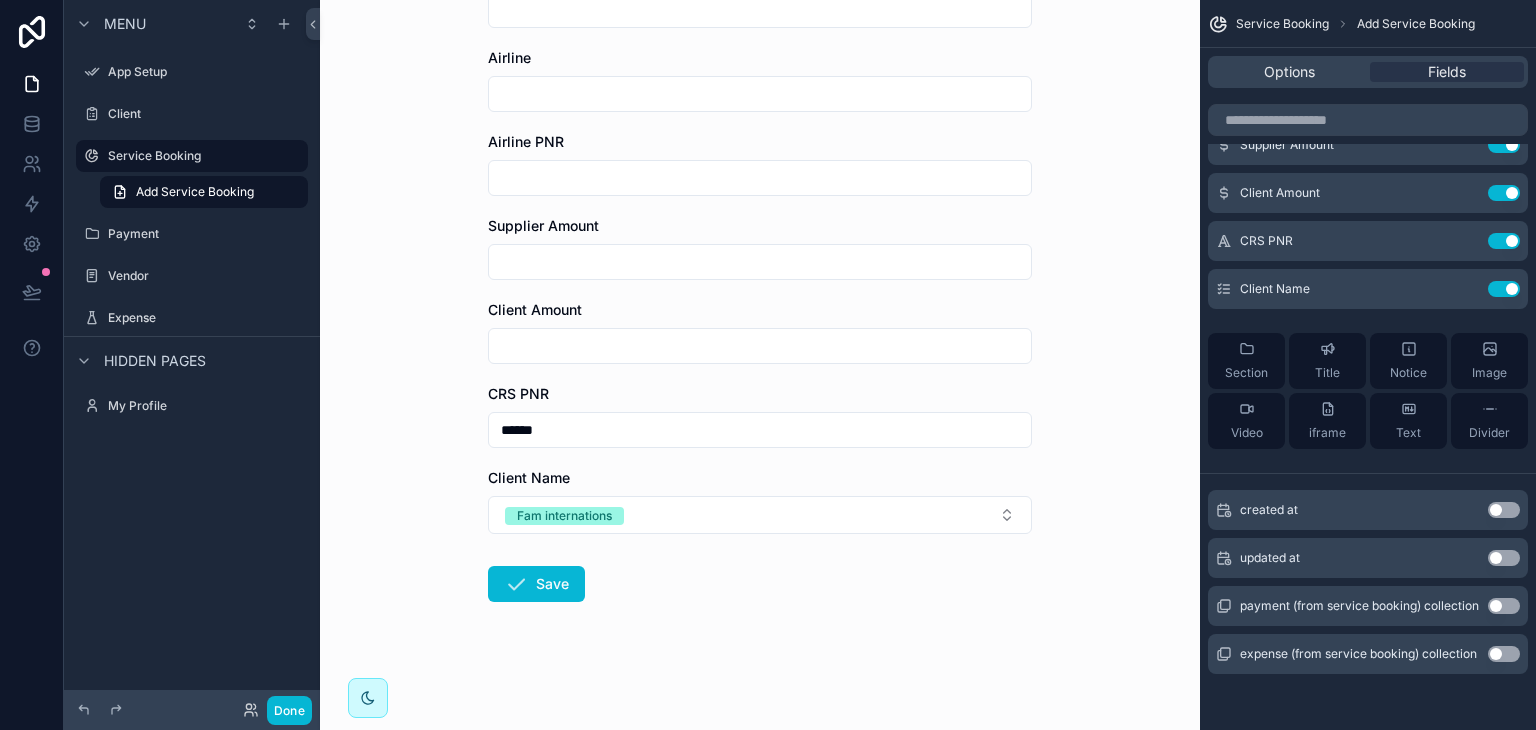 drag, startPoint x: 668, startPoint y: 370, endPoint x: 691, endPoint y: 351, distance: 29.832869 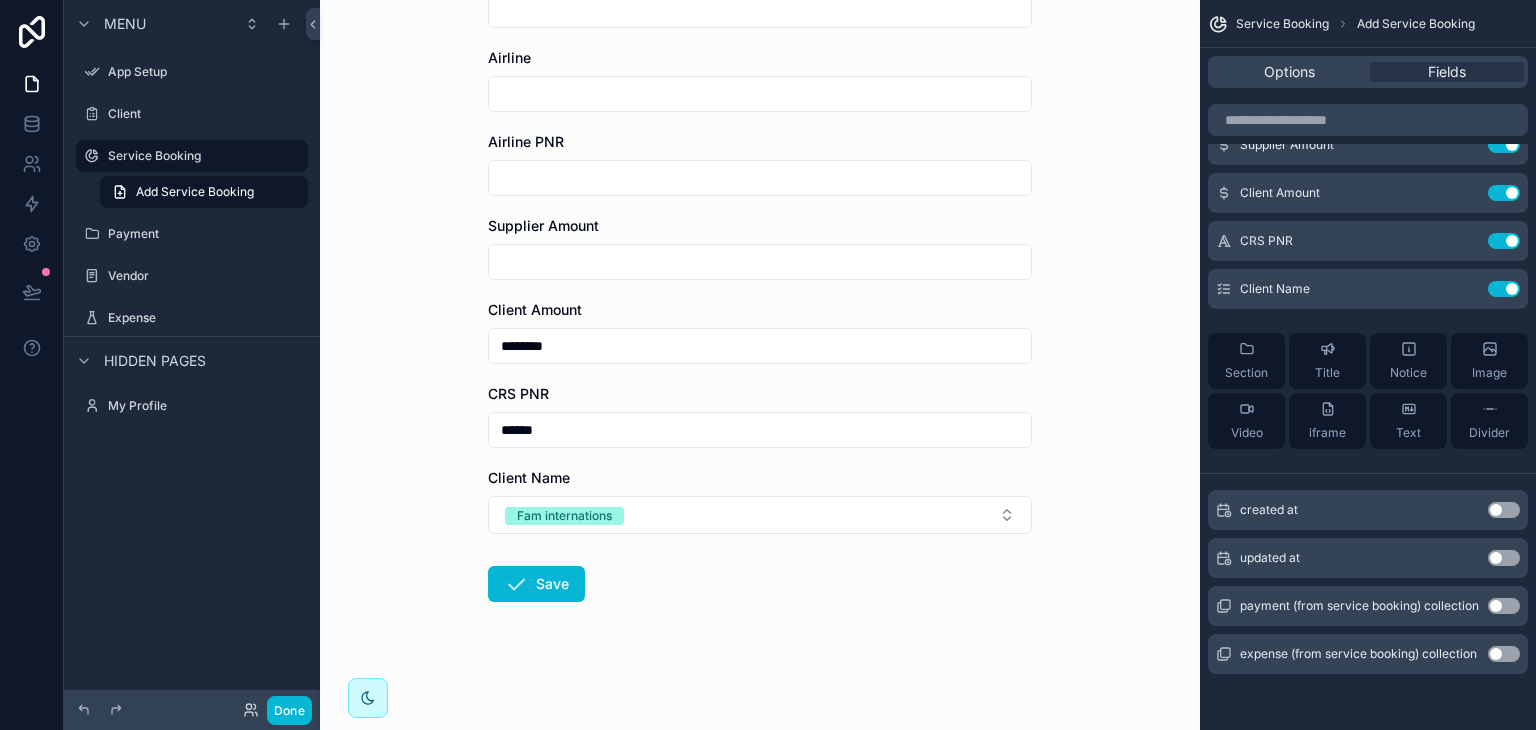 click at bounding box center [760, 262] 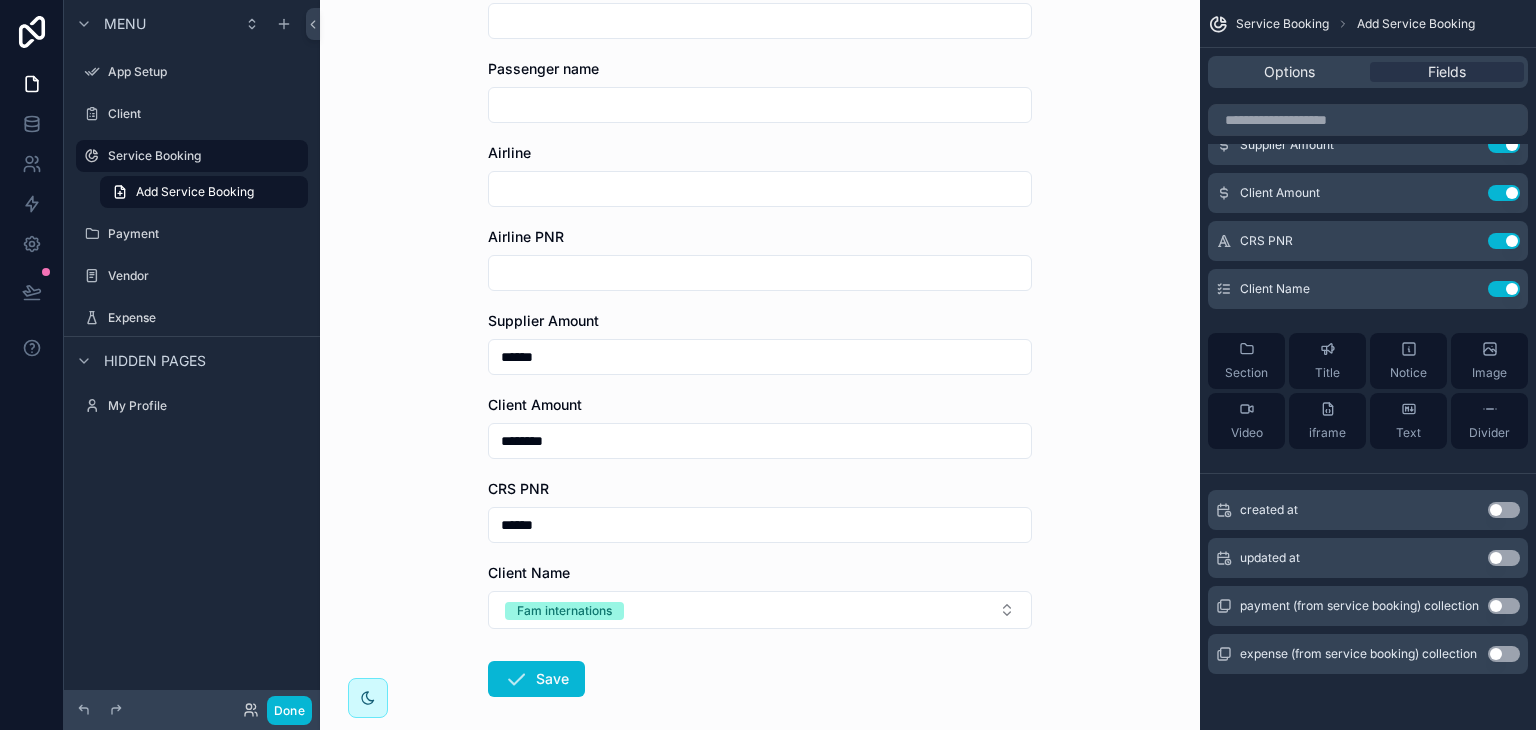 scroll, scrollTop: 596, scrollLeft: 0, axis: vertical 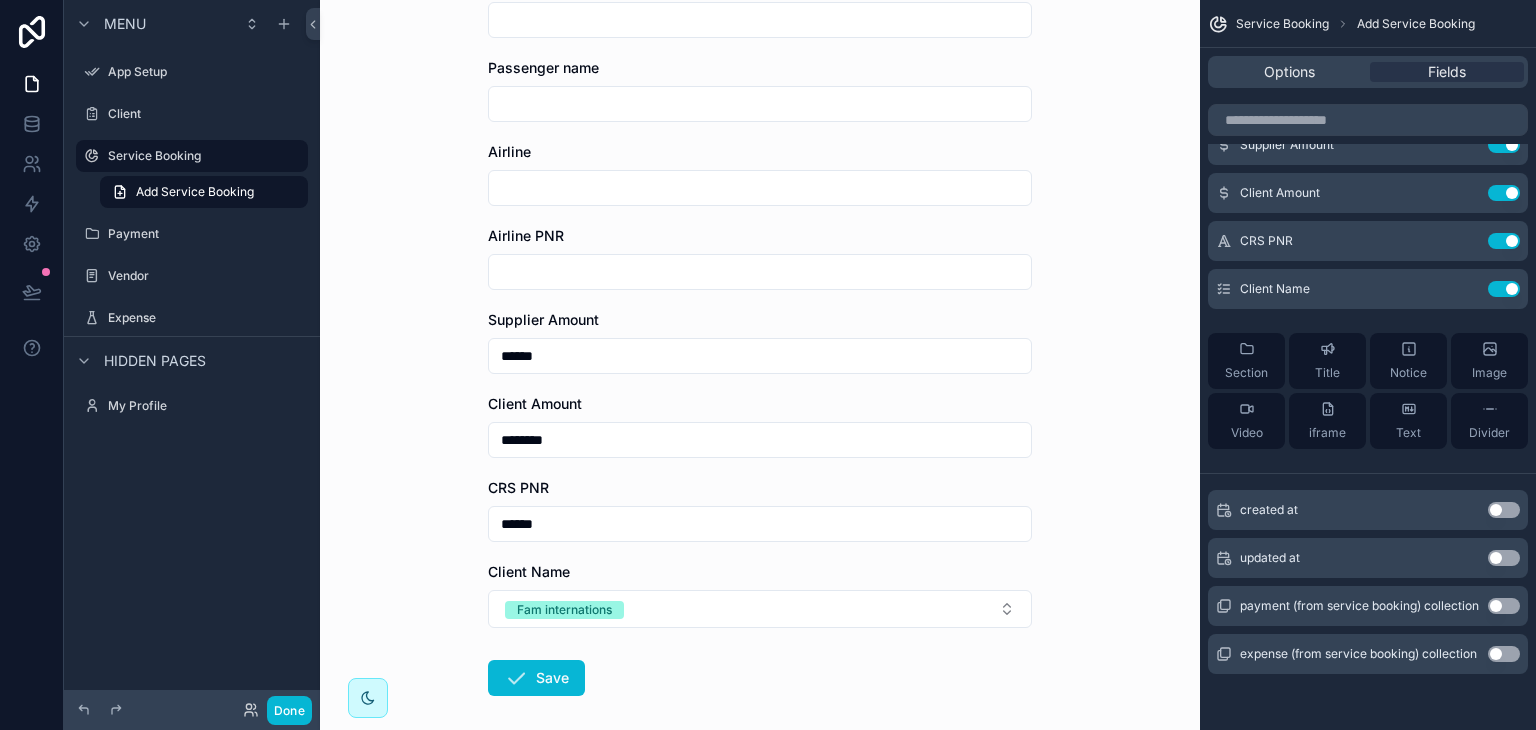 click at bounding box center (760, 272) 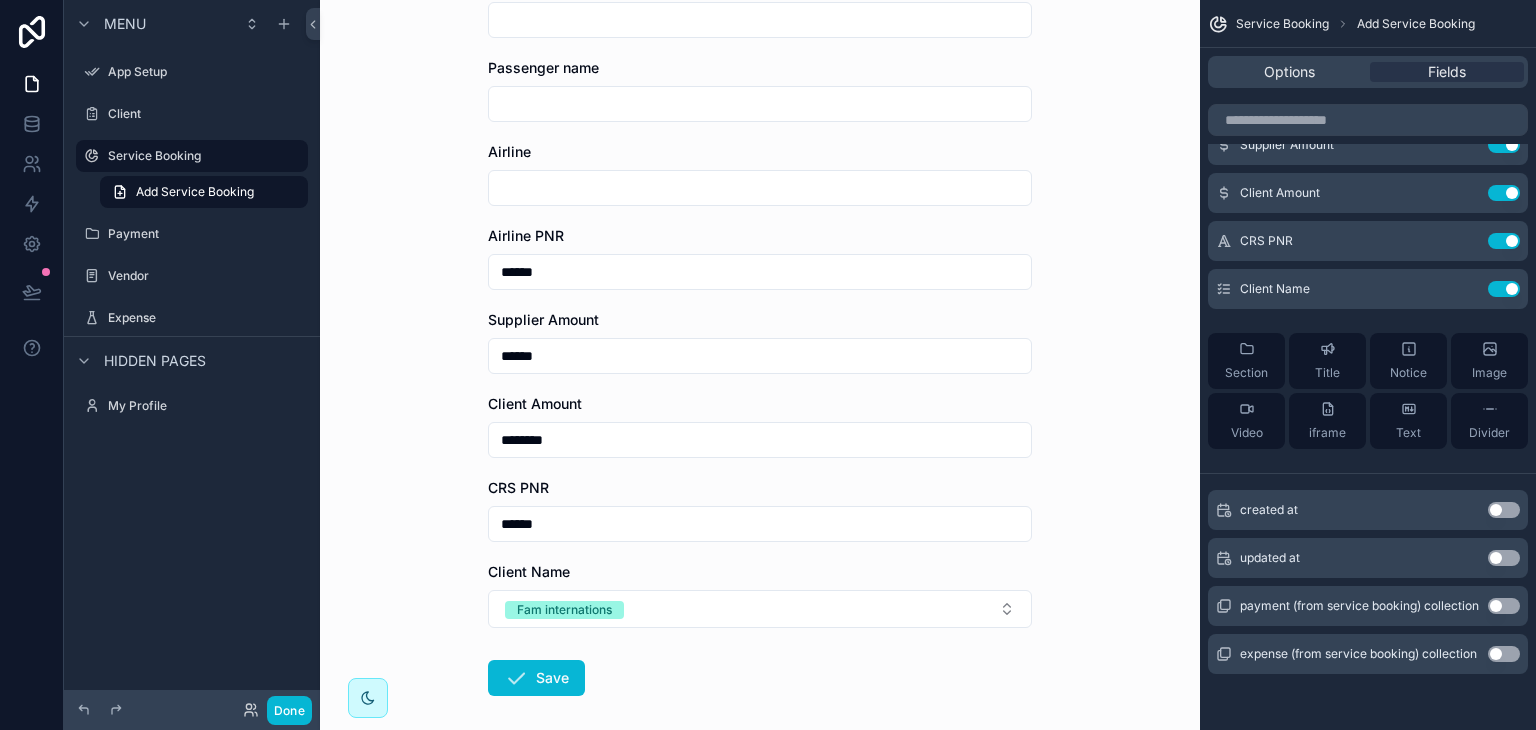 drag, startPoint x: 674, startPoint y: 192, endPoint x: 674, endPoint y: 234, distance: 42 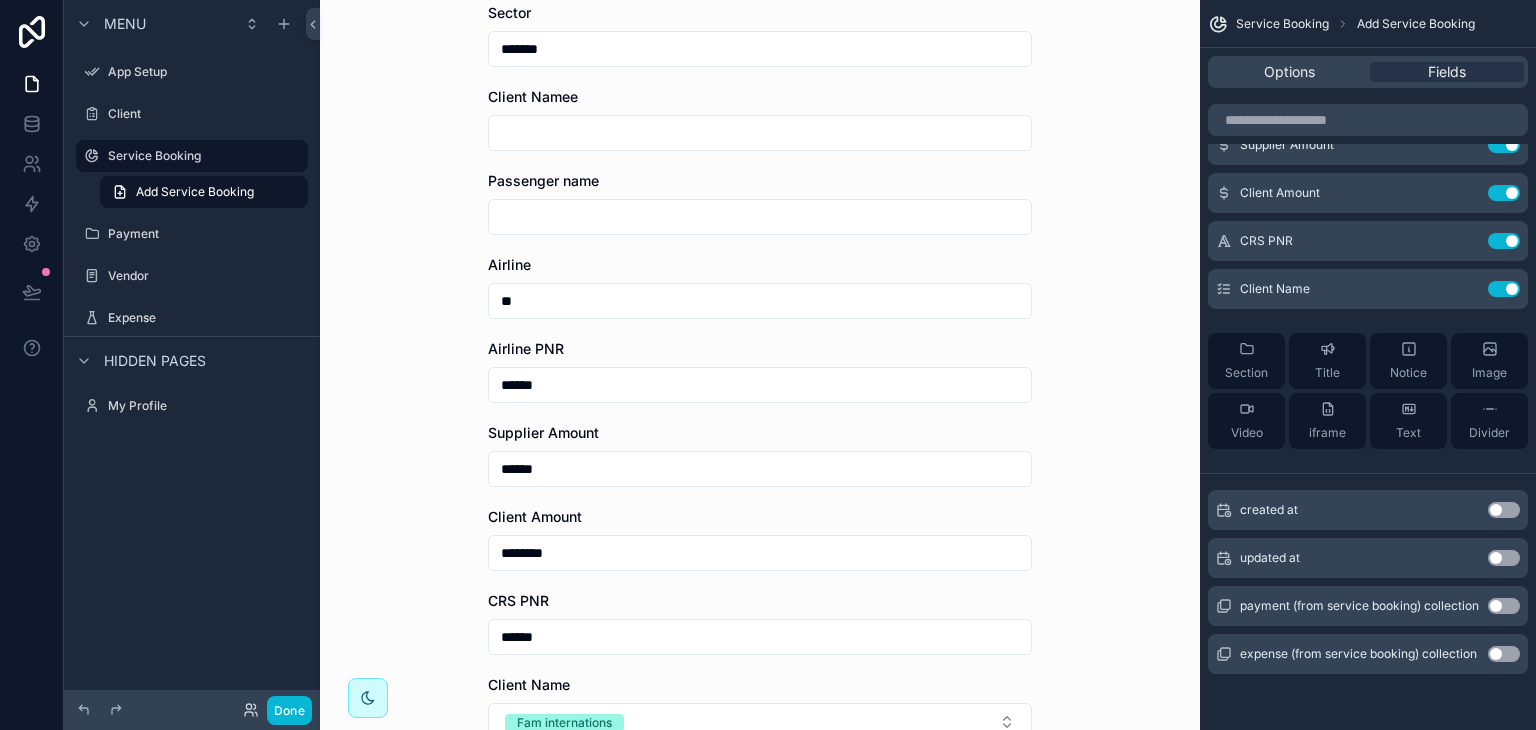 scroll, scrollTop: 481, scrollLeft: 0, axis: vertical 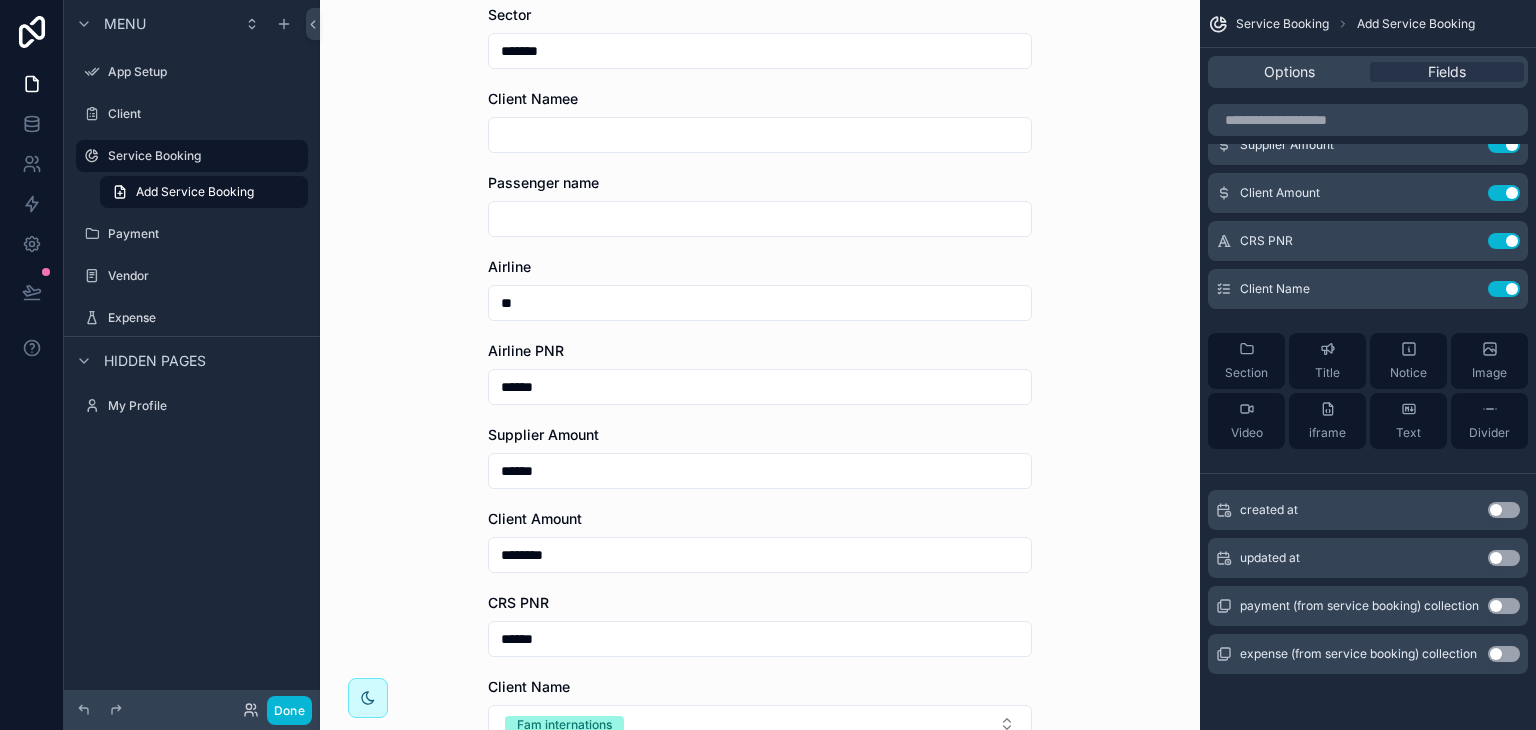 drag, startPoint x: 699, startPoint y: 227, endPoint x: 686, endPoint y: 295, distance: 69.2315 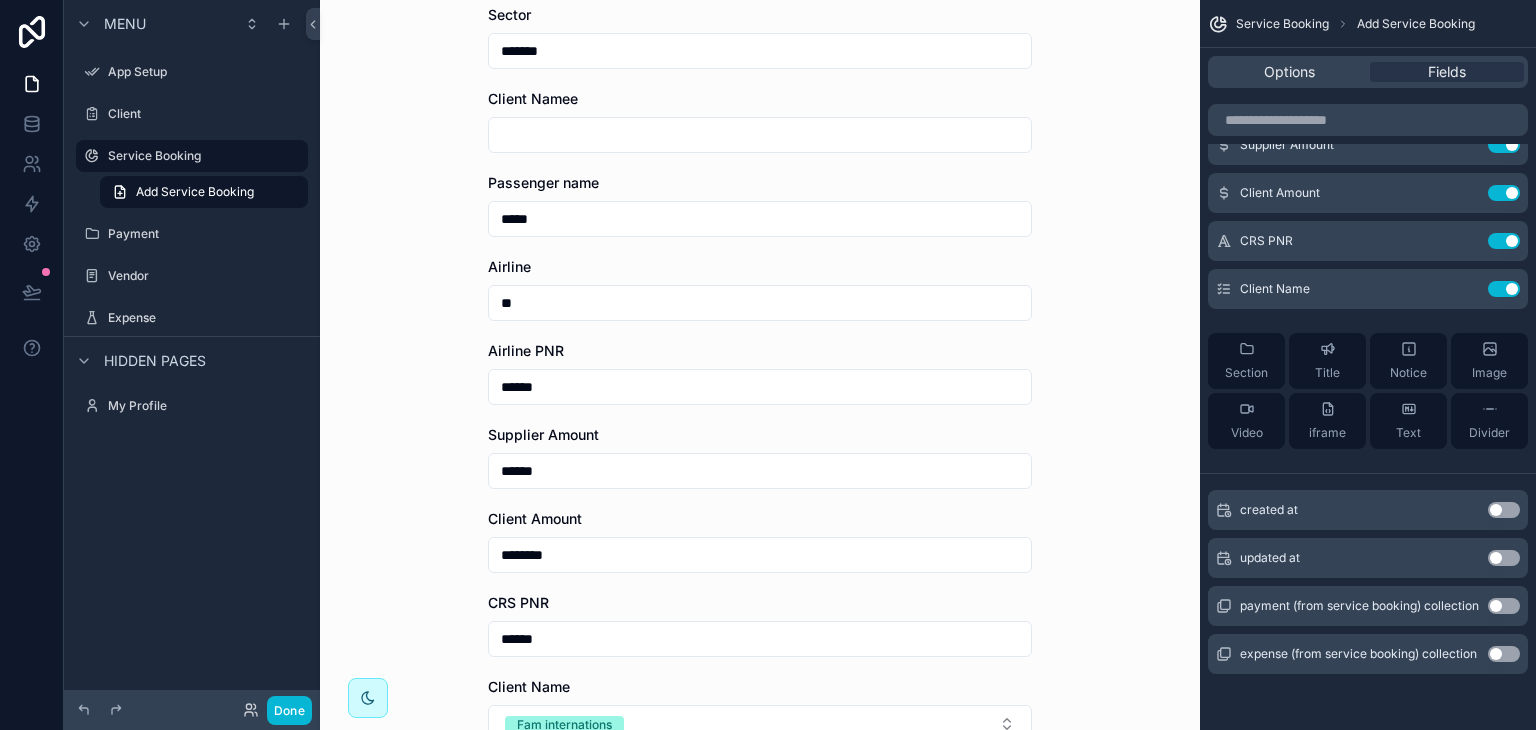 scroll, scrollTop: 276, scrollLeft: 0, axis: vertical 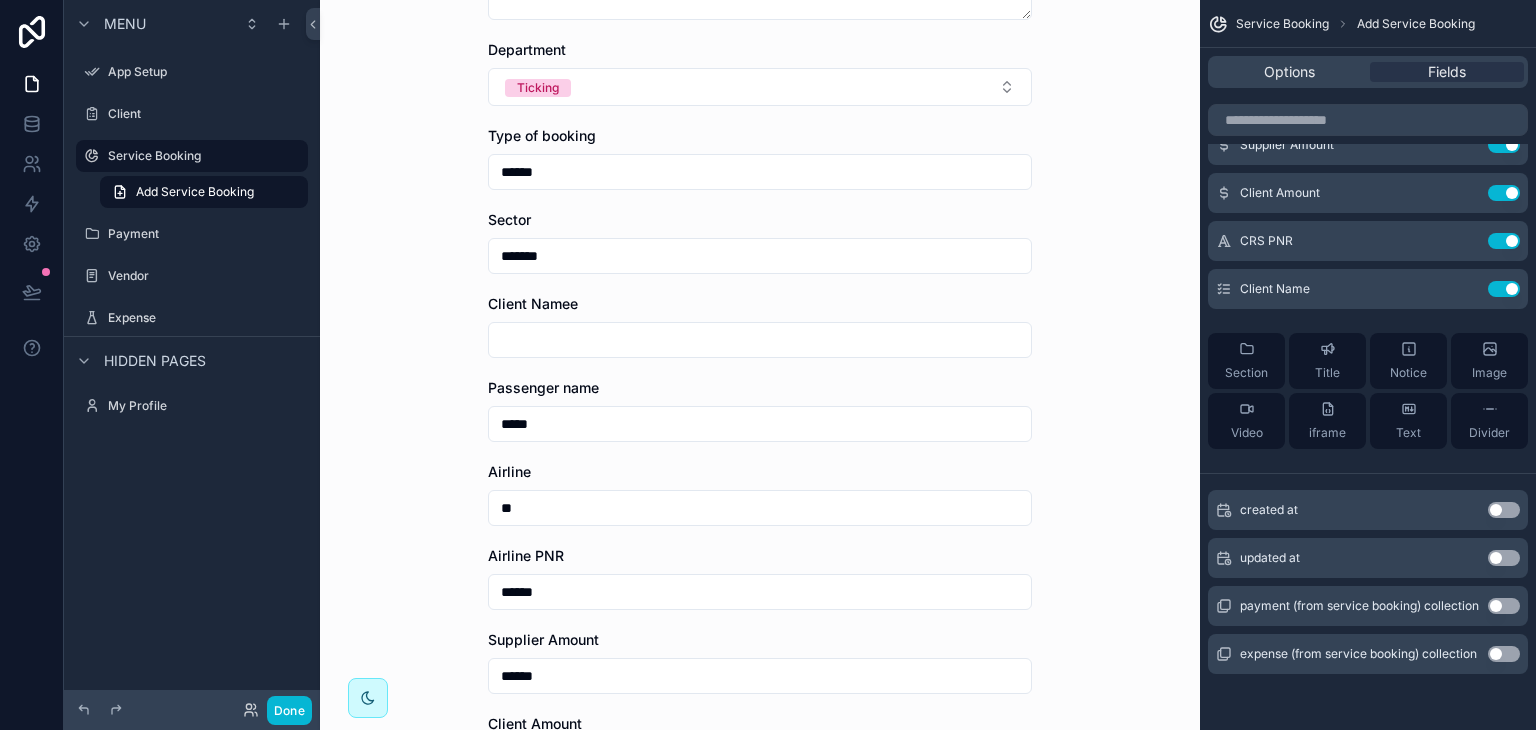 click at bounding box center [760, 340] 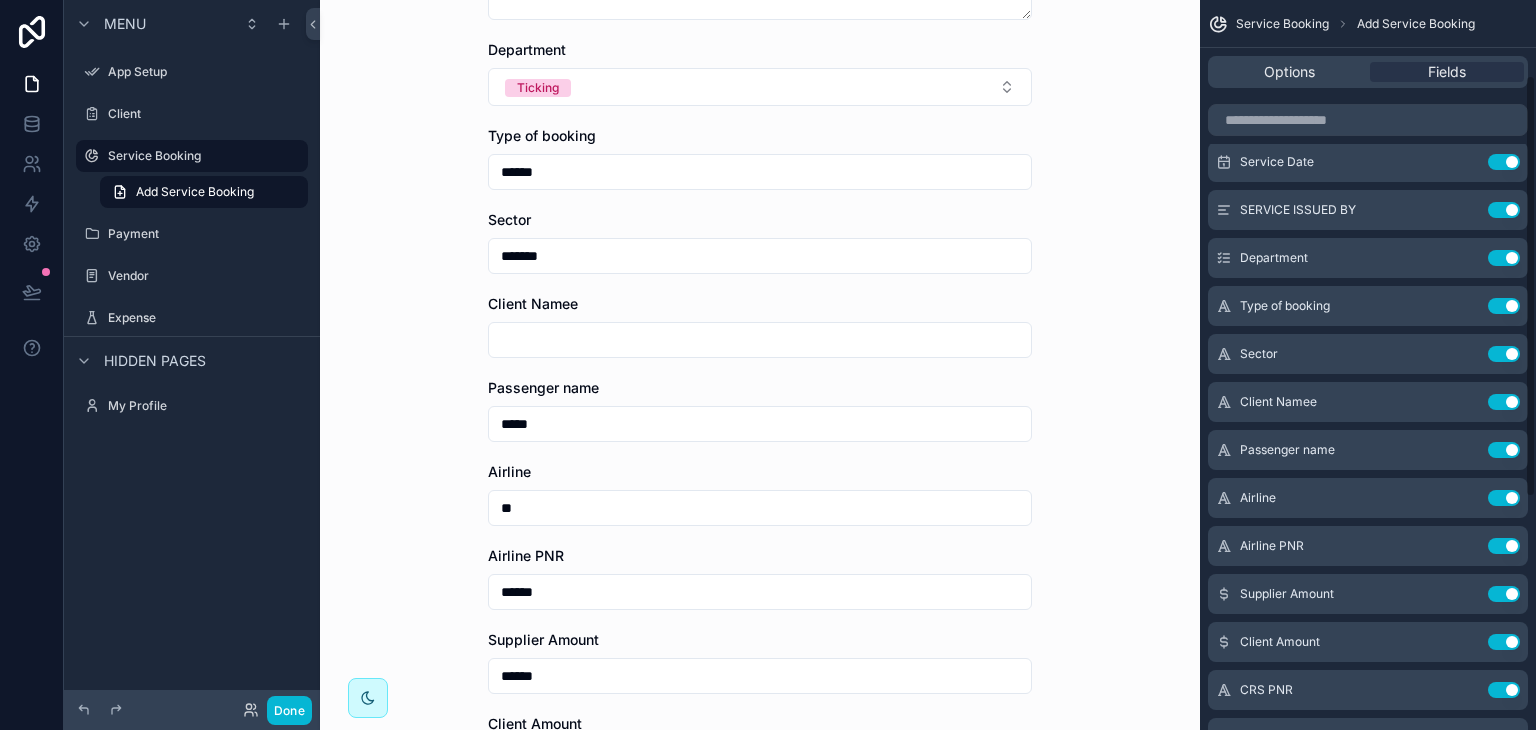 scroll, scrollTop: 76, scrollLeft: 0, axis: vertical 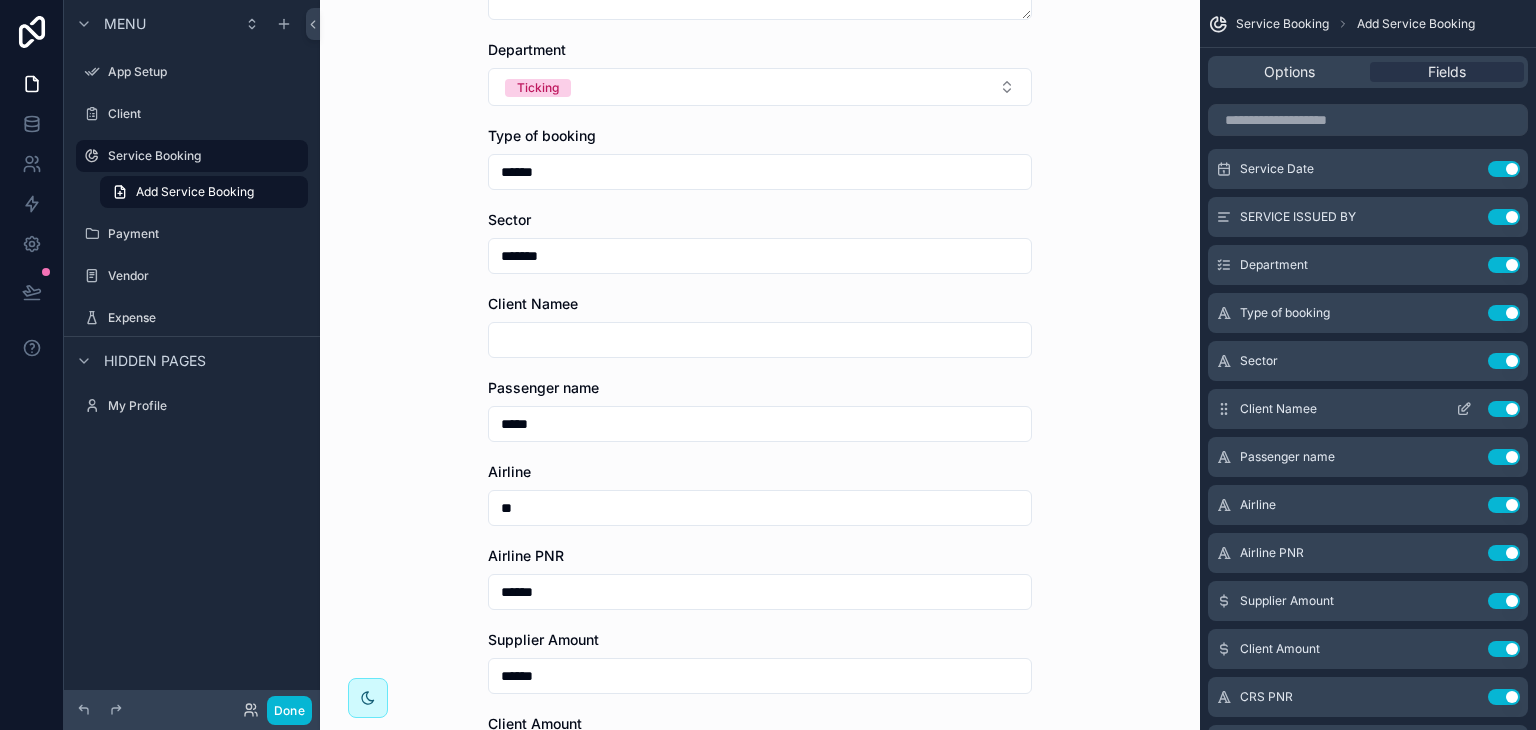 click on "Use setting" at bounding box center (1504, 409) 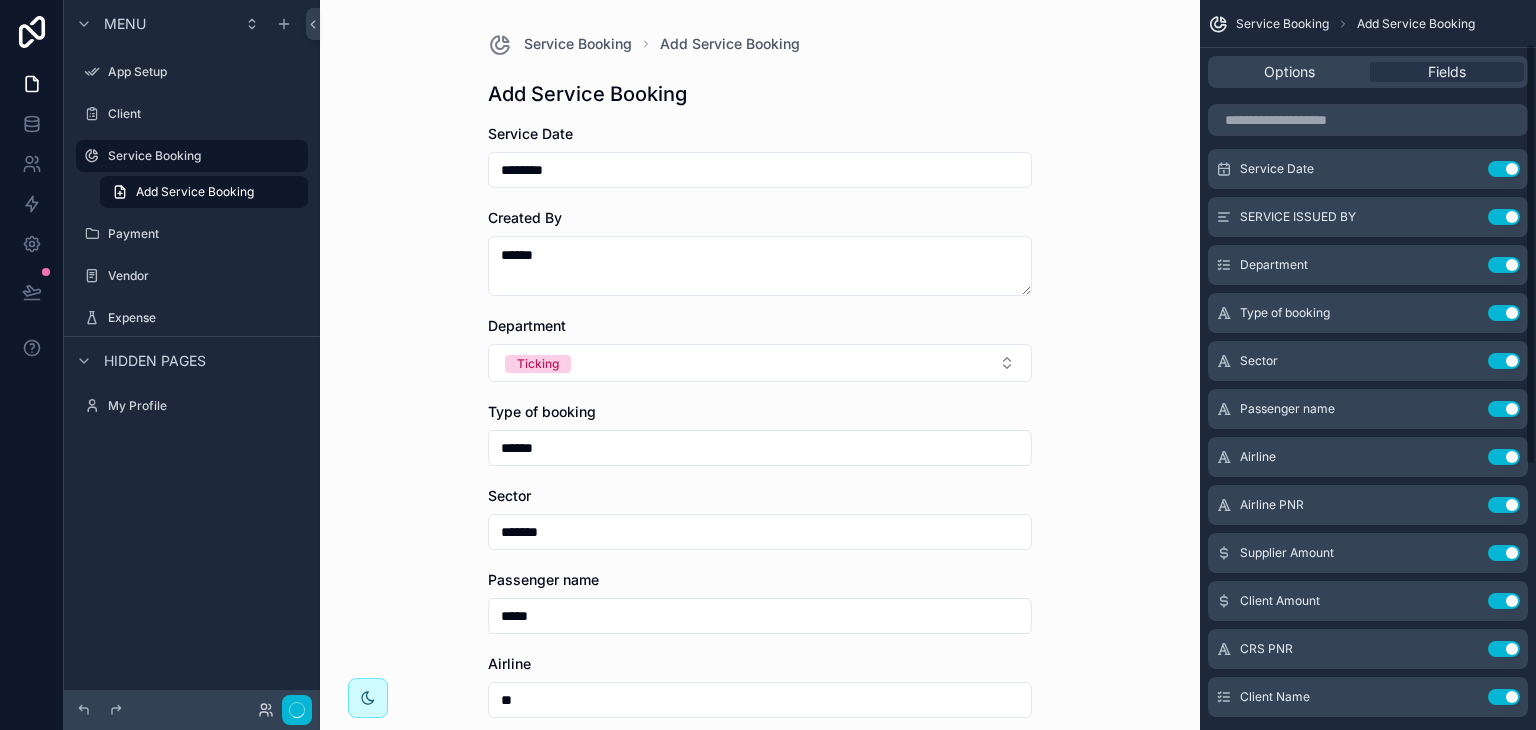 click on "Use setting" at bounding box center [1504, 409] 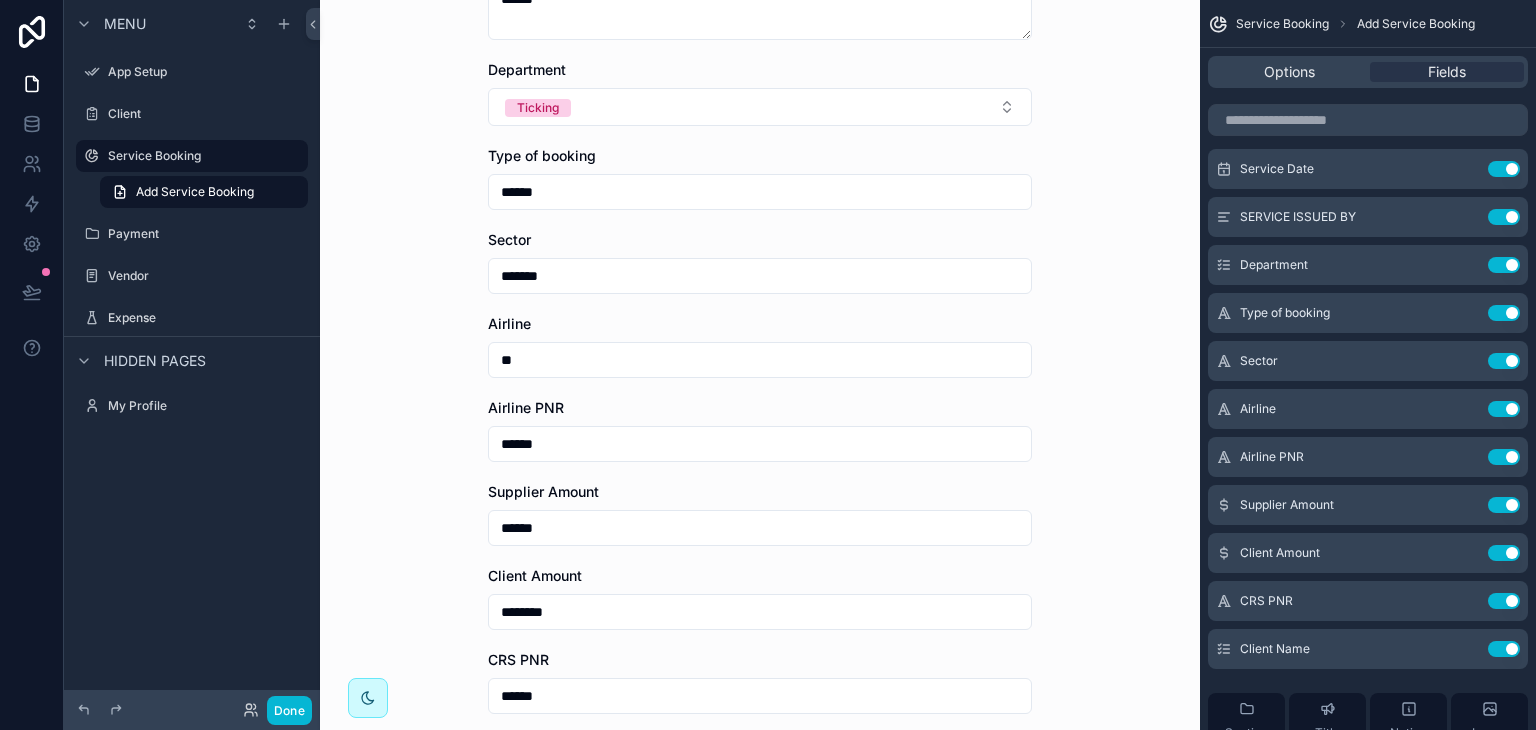 scroll, scrollTop: 522, scrollLeft: 0, axis: vertical 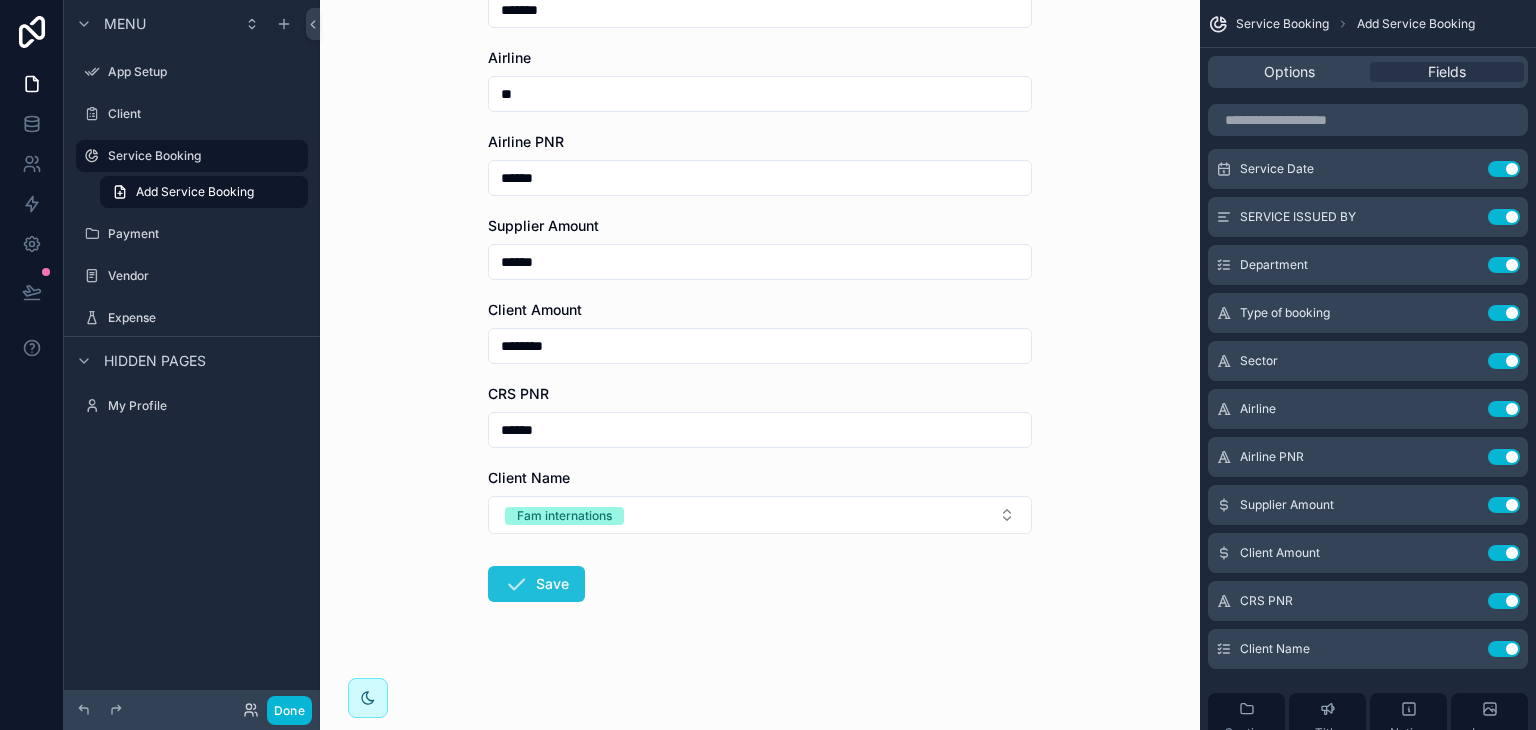 click on "Save" at bounding box center (536, 584) 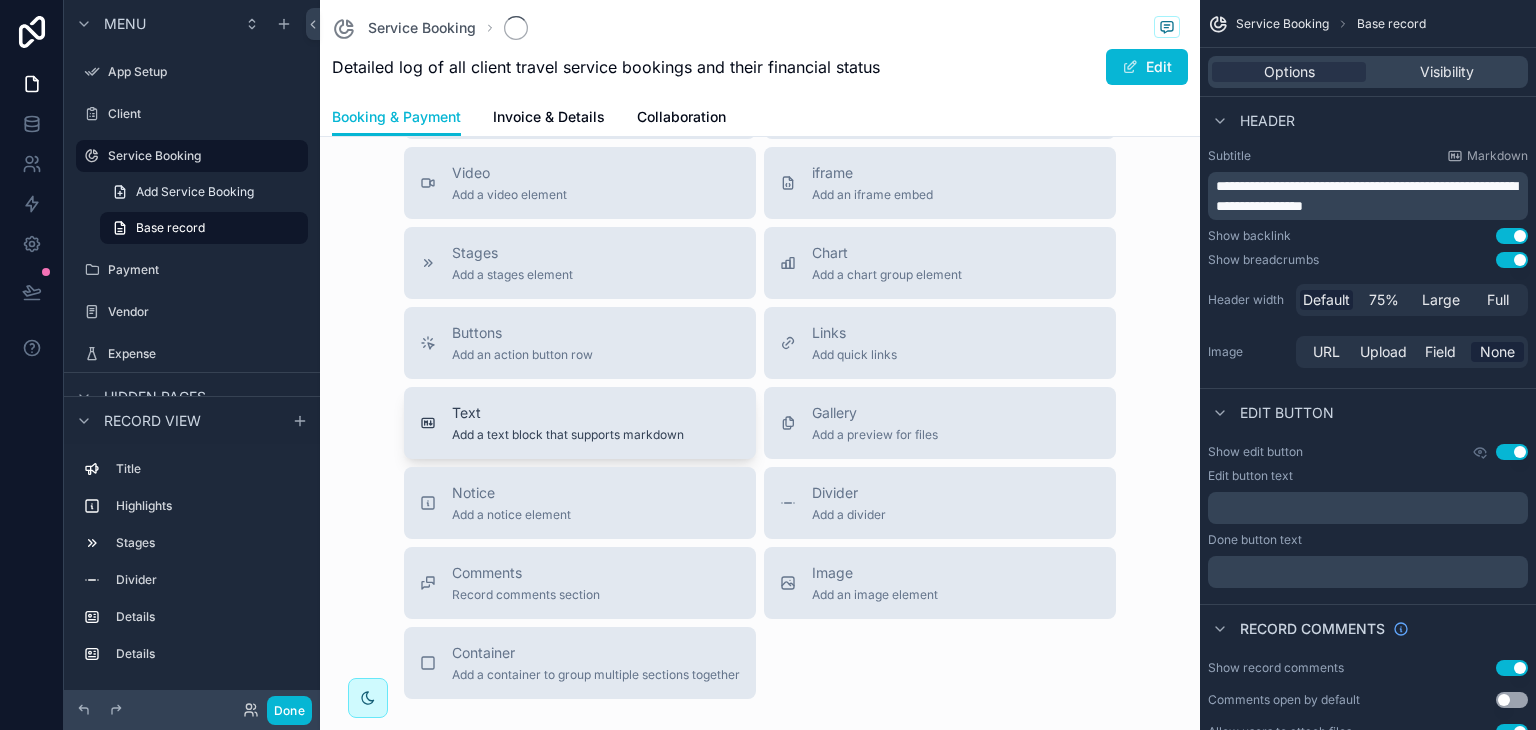 scroll, scrollTop: 0, scrollLeft: 0, axis: both 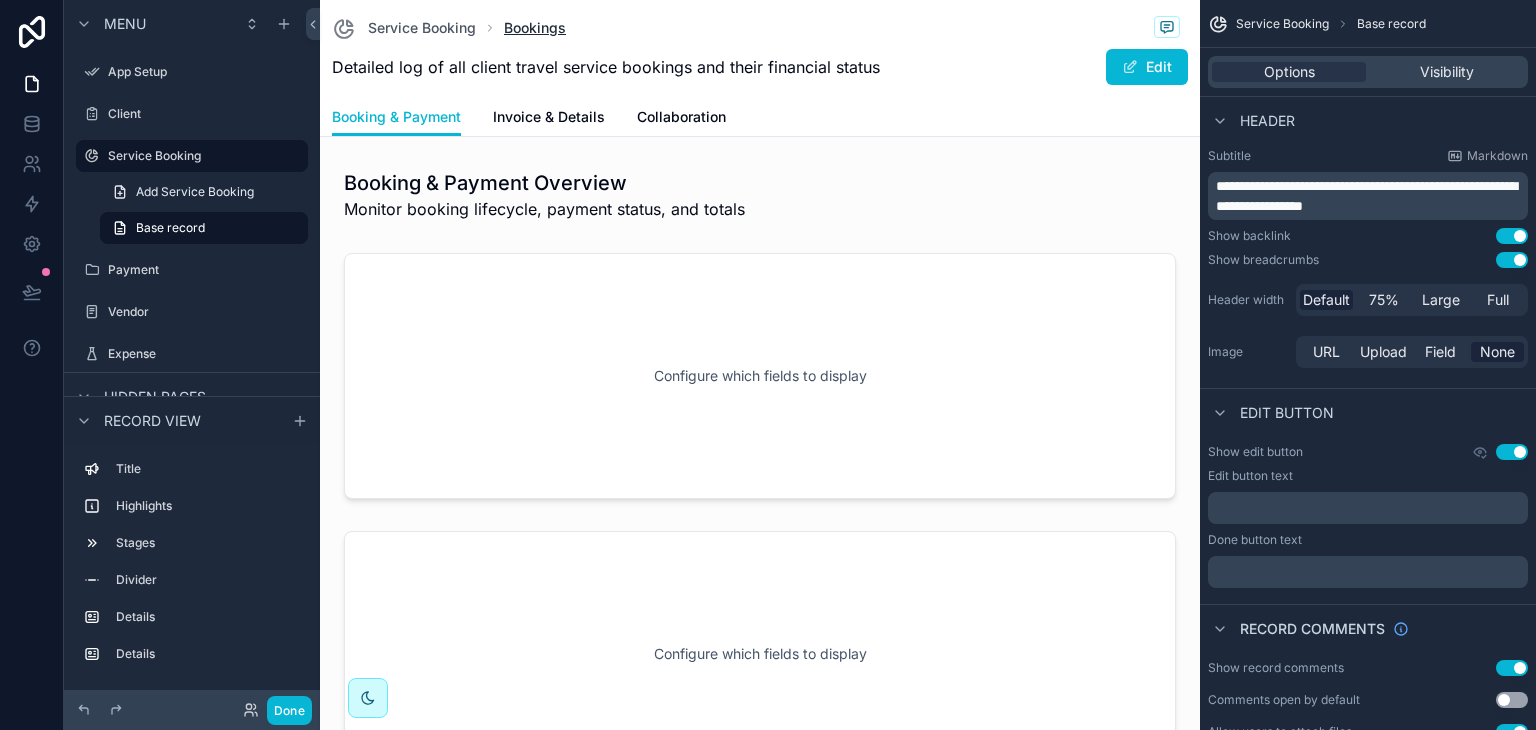 click on "Bookings" at bounding box center [535, 28] 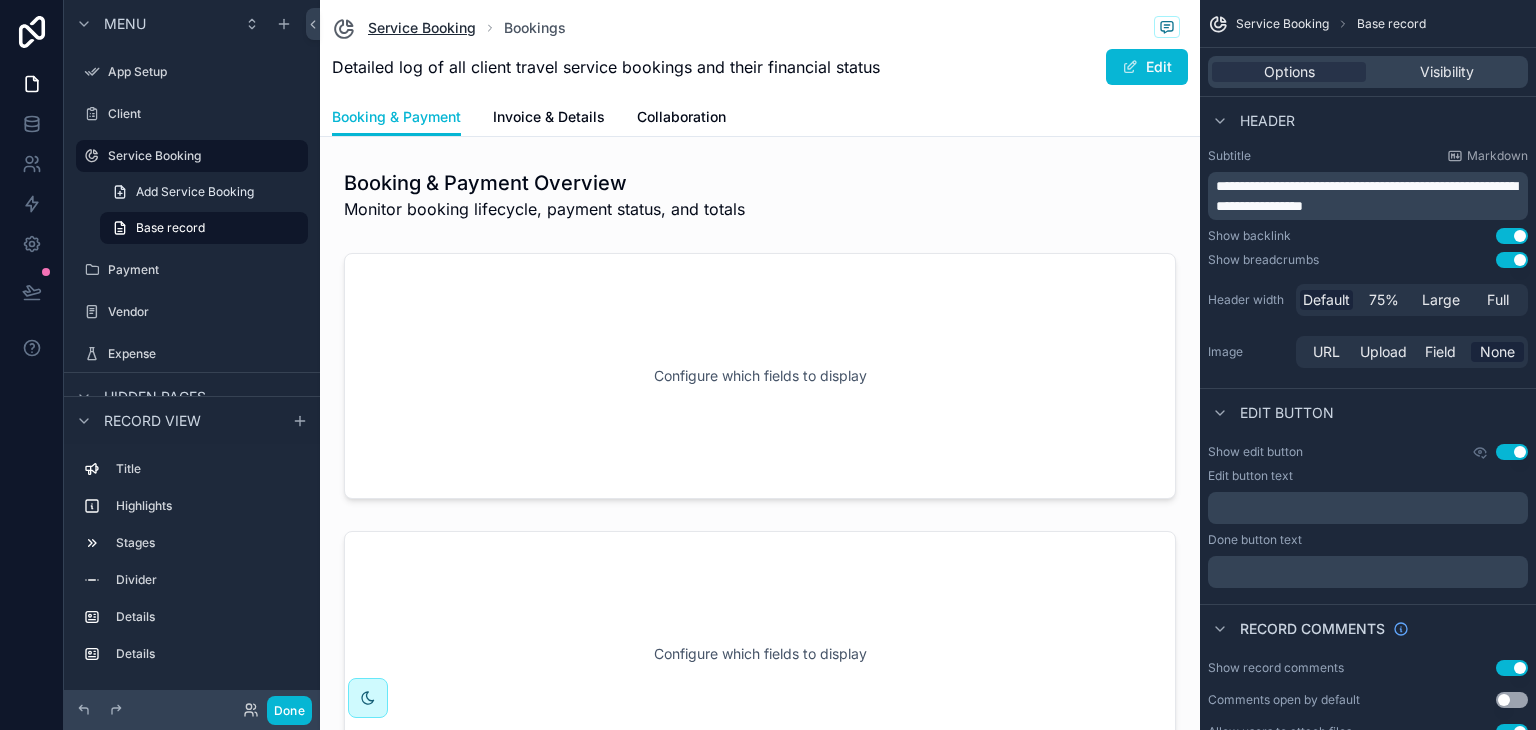 click on "Service Booking" at bounding box center [422, 28] 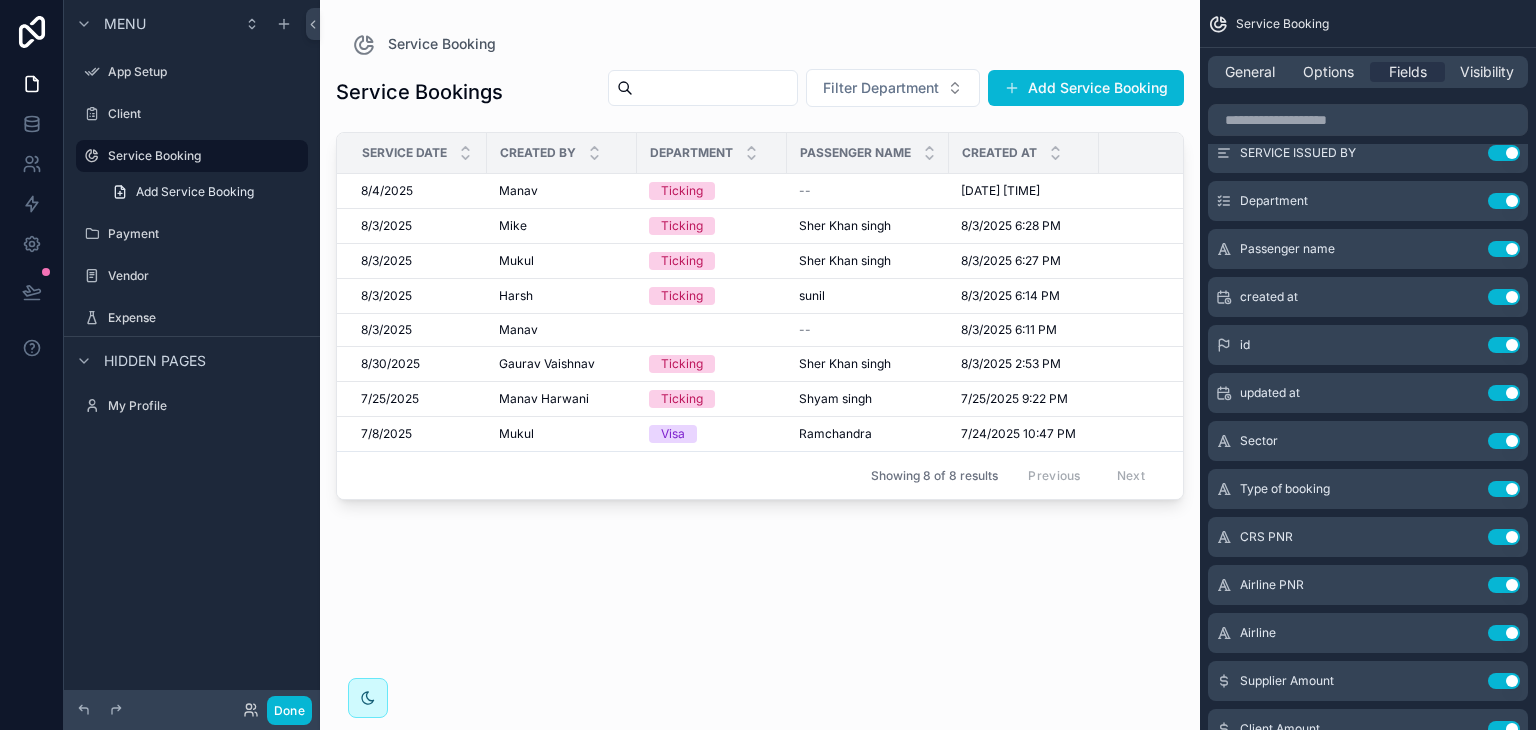 drag, startPoint x: 532, startPoint y: 512, endPoint x: 576, endPoint y: 501, distance: 45.35416 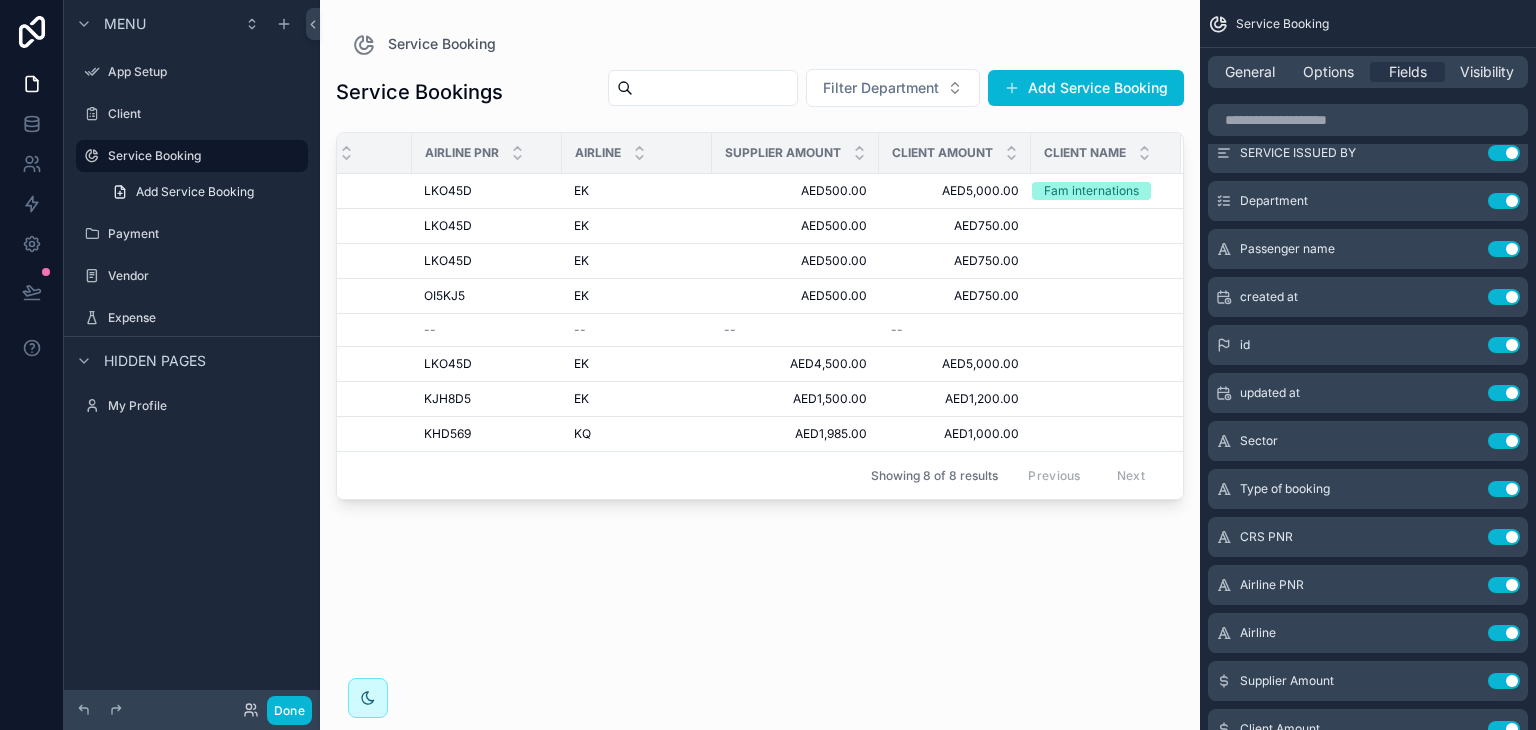scroll, scrollTop: 0, scrollLeft: 0, axis: both 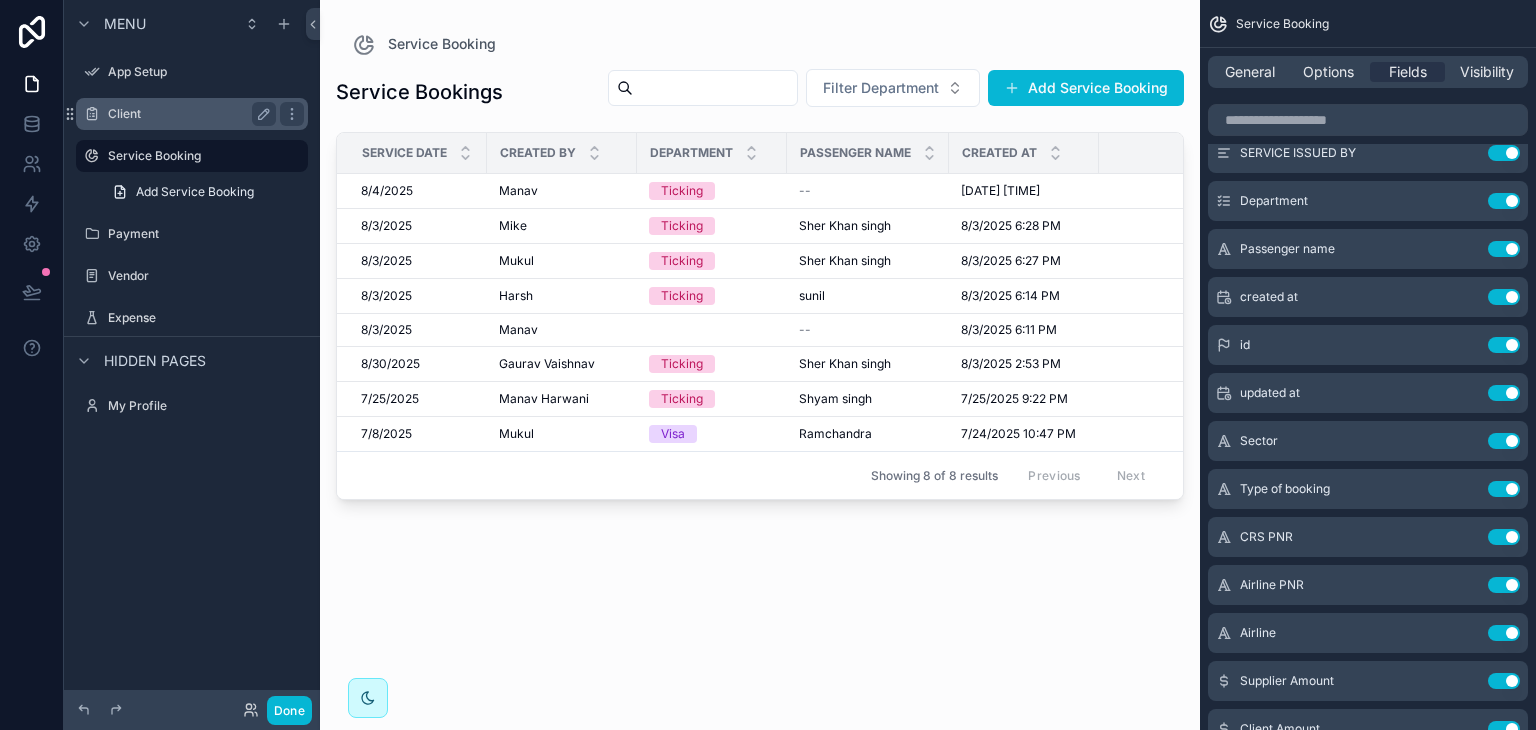 click on "Client" at bounding box center [188, 114] 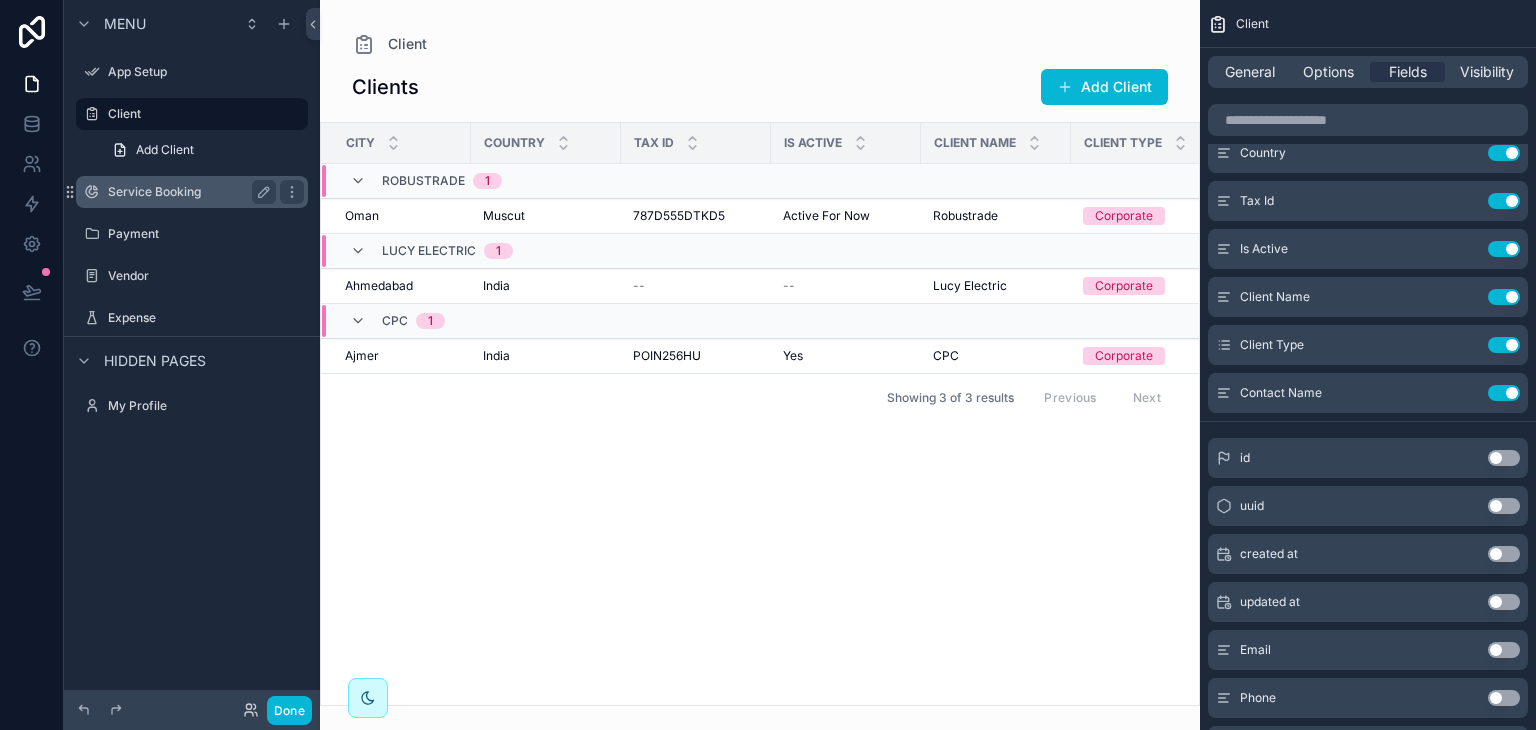 click on "Service Booking" at bounding box center [188, 192] 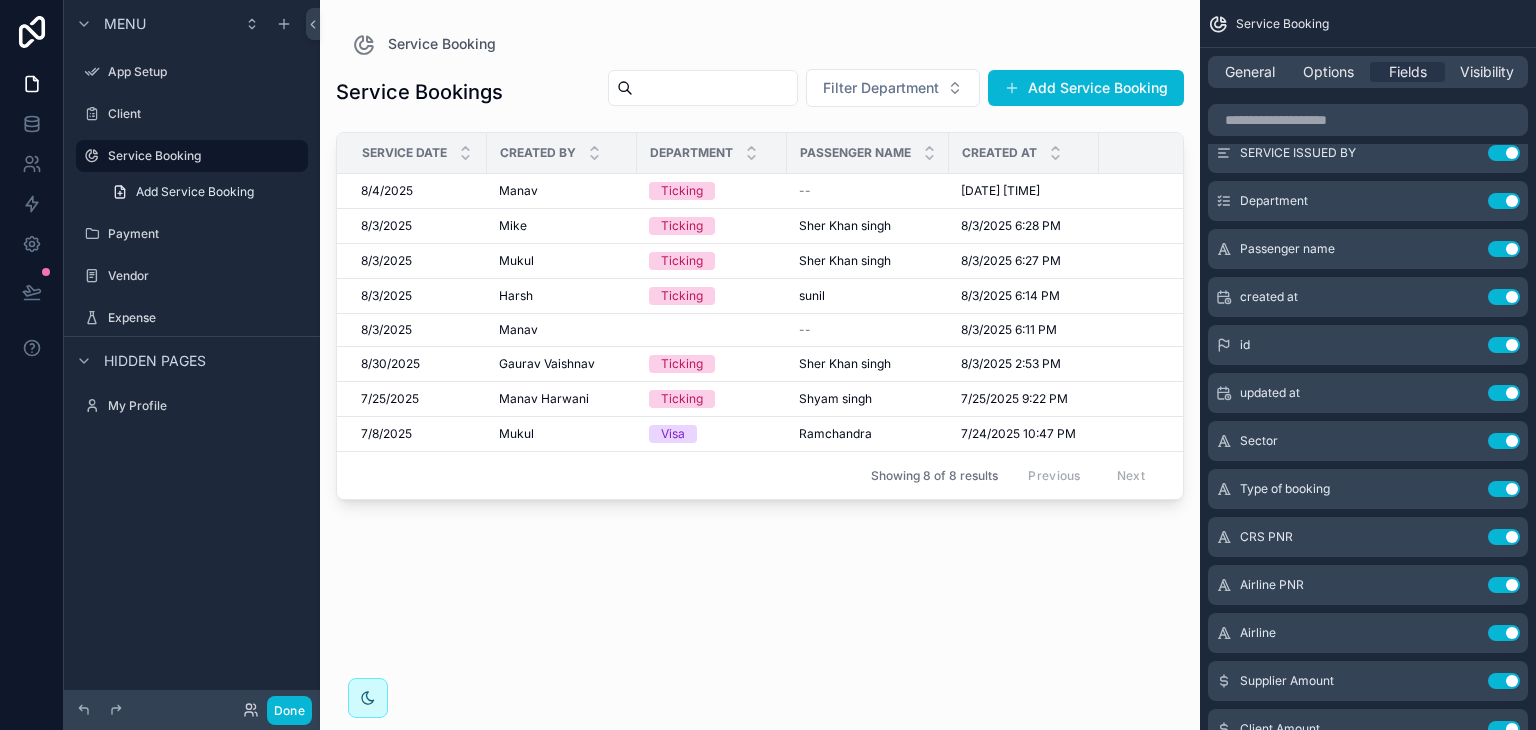 drag, startPoint x: 476, startPoint y: 492, endPoint x: 458, endPoint y: 507, distance: 23.43075 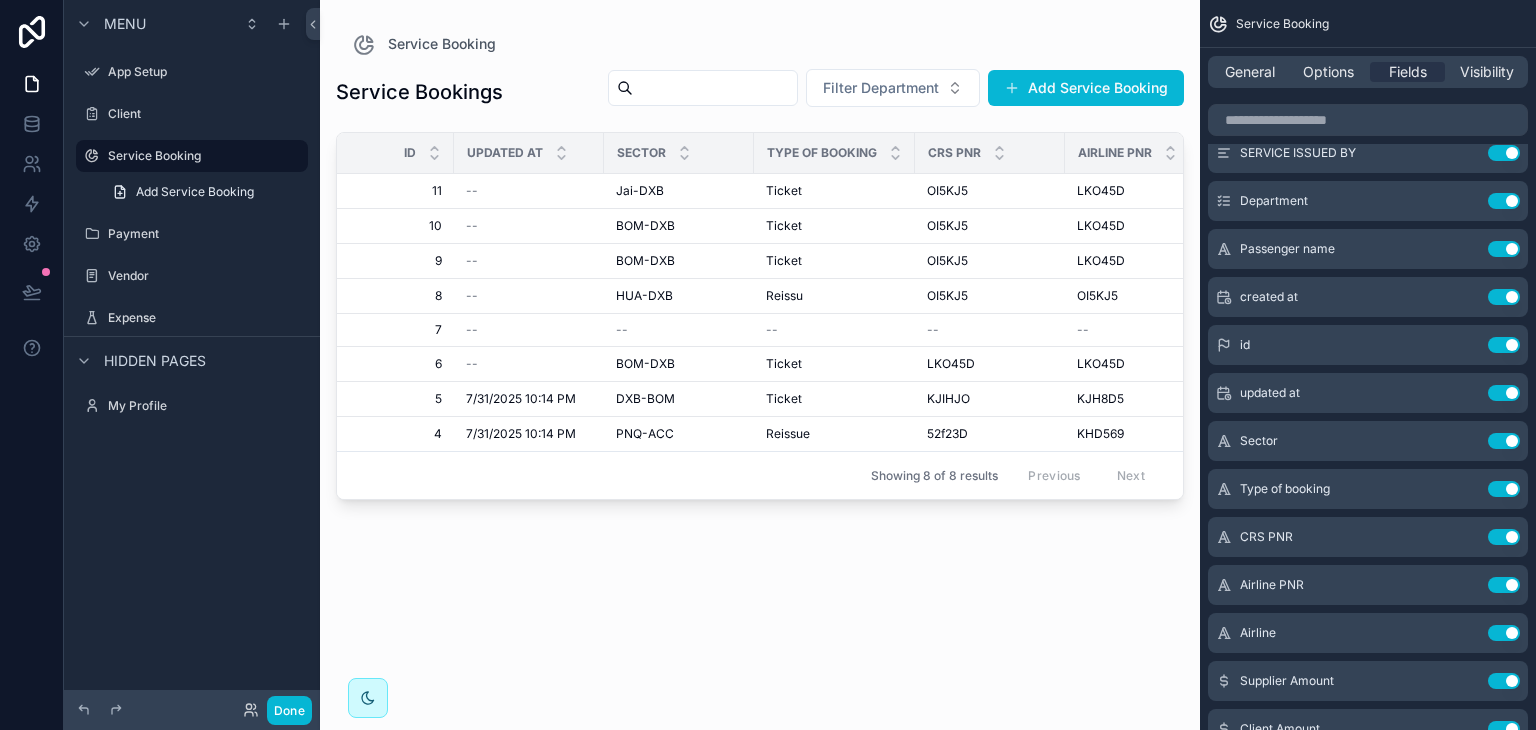 scroll, scrollTop: 0, scrollLeft: 0, axis: both 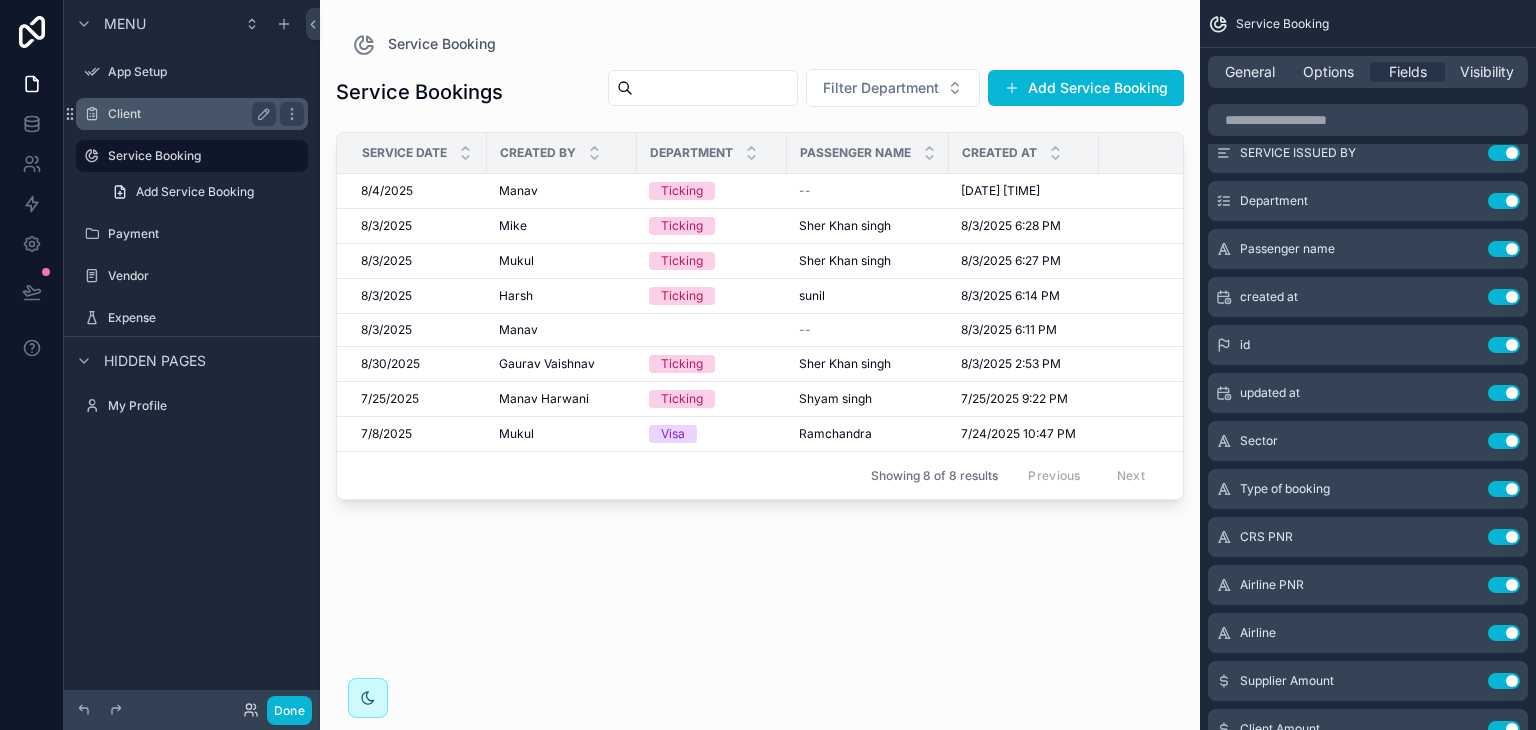 click on "Client" at bounding box center (188, 114) 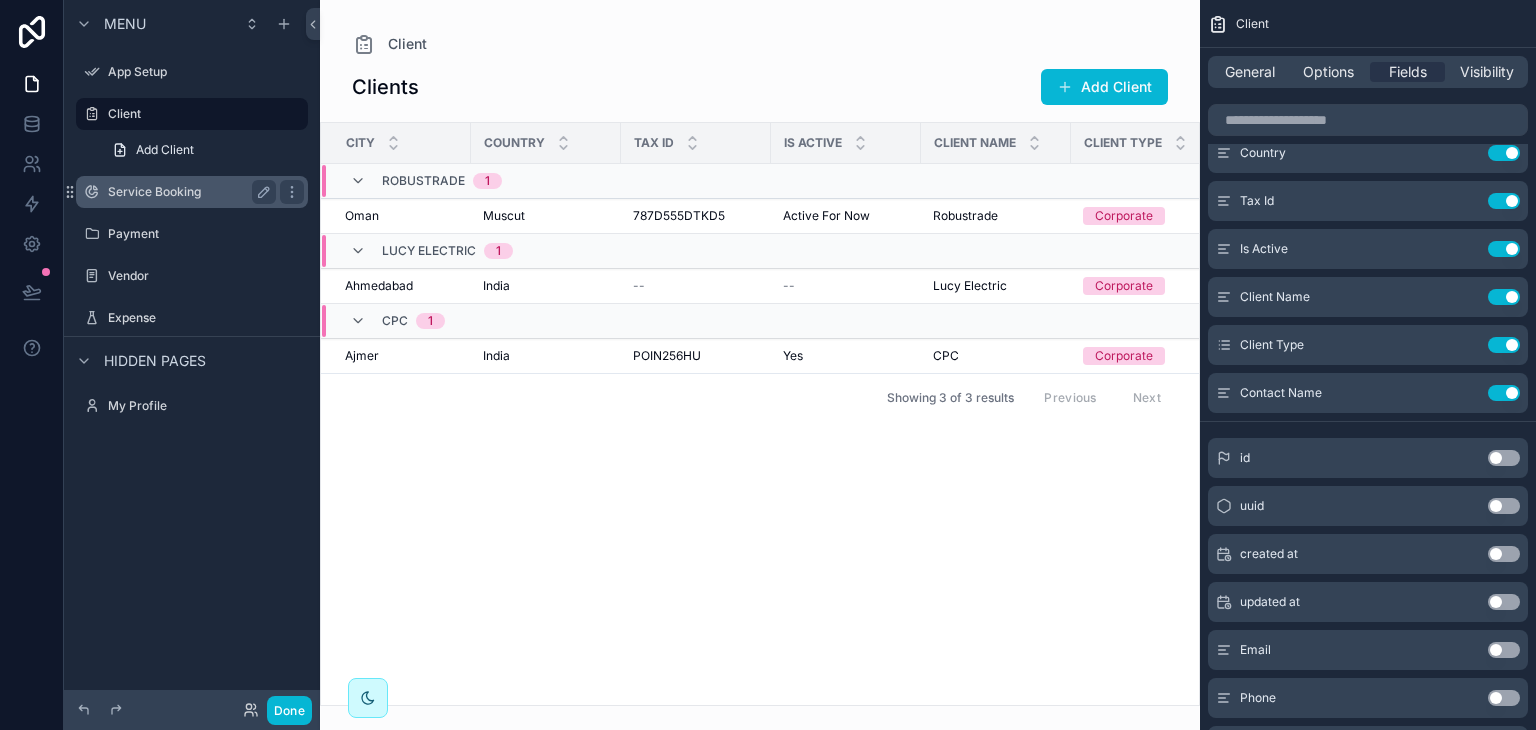 click on "Service Booking" at bounding box center [188, 192] 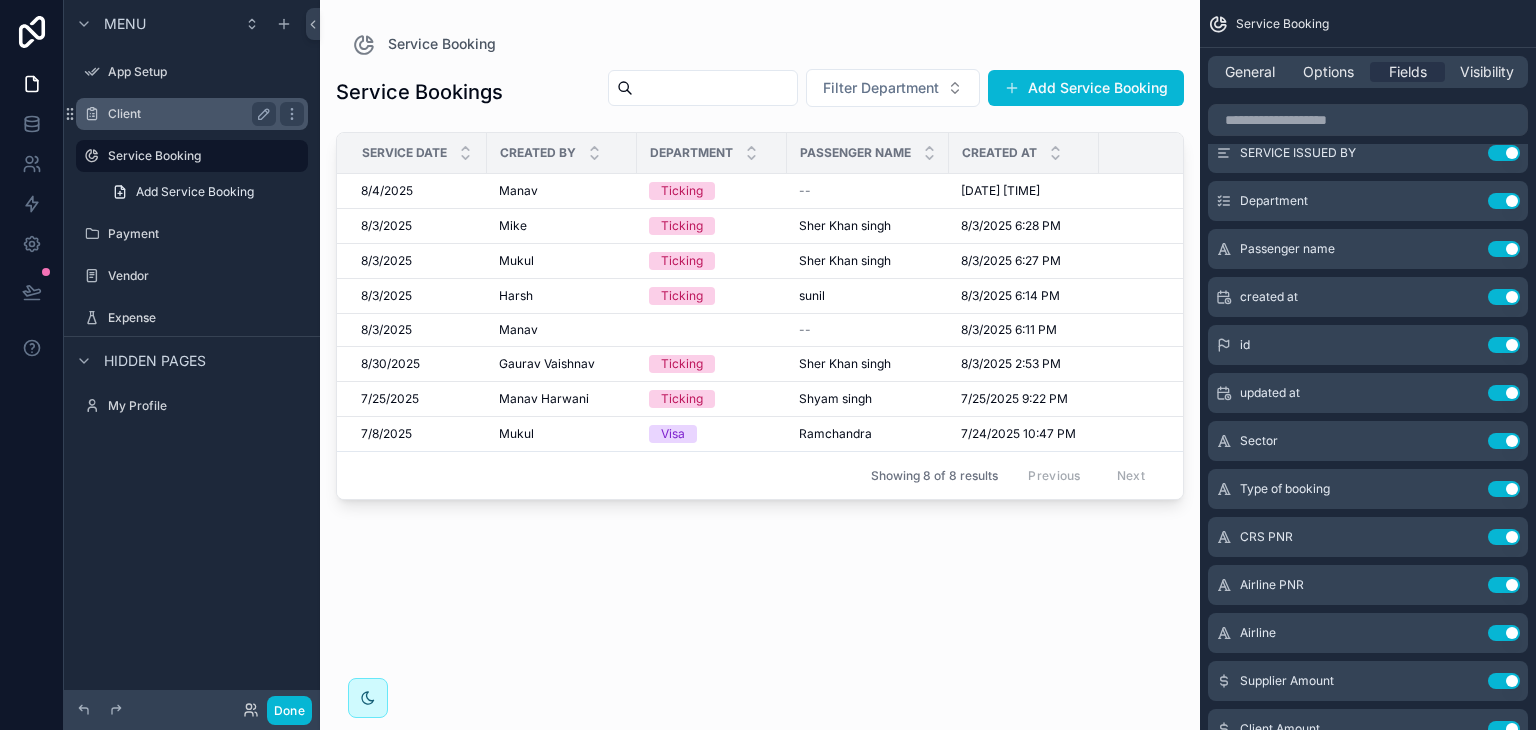 click on "Client" at bounding box center [192, 114] 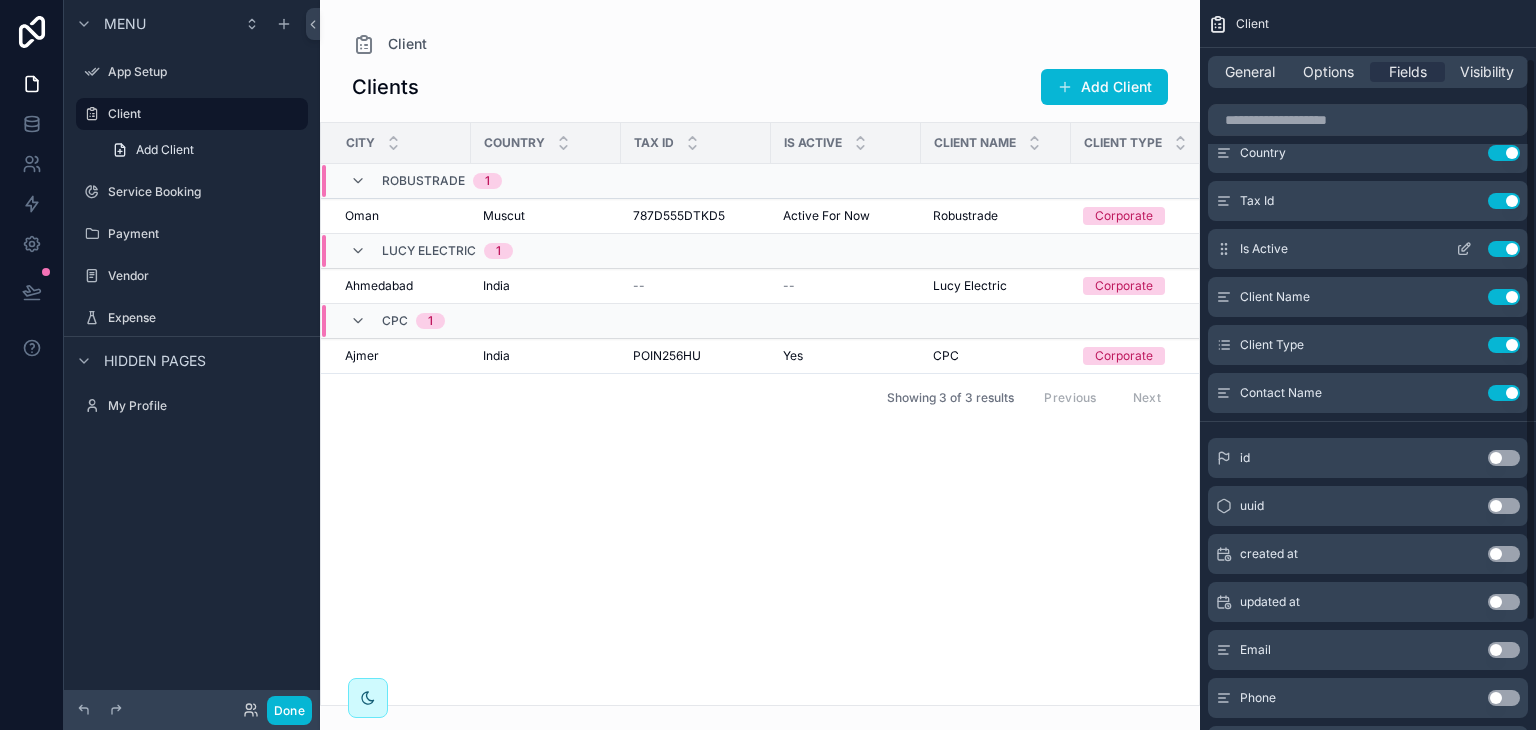 scroll, scrollTop: 0, scrollLeft: 0, axis: both 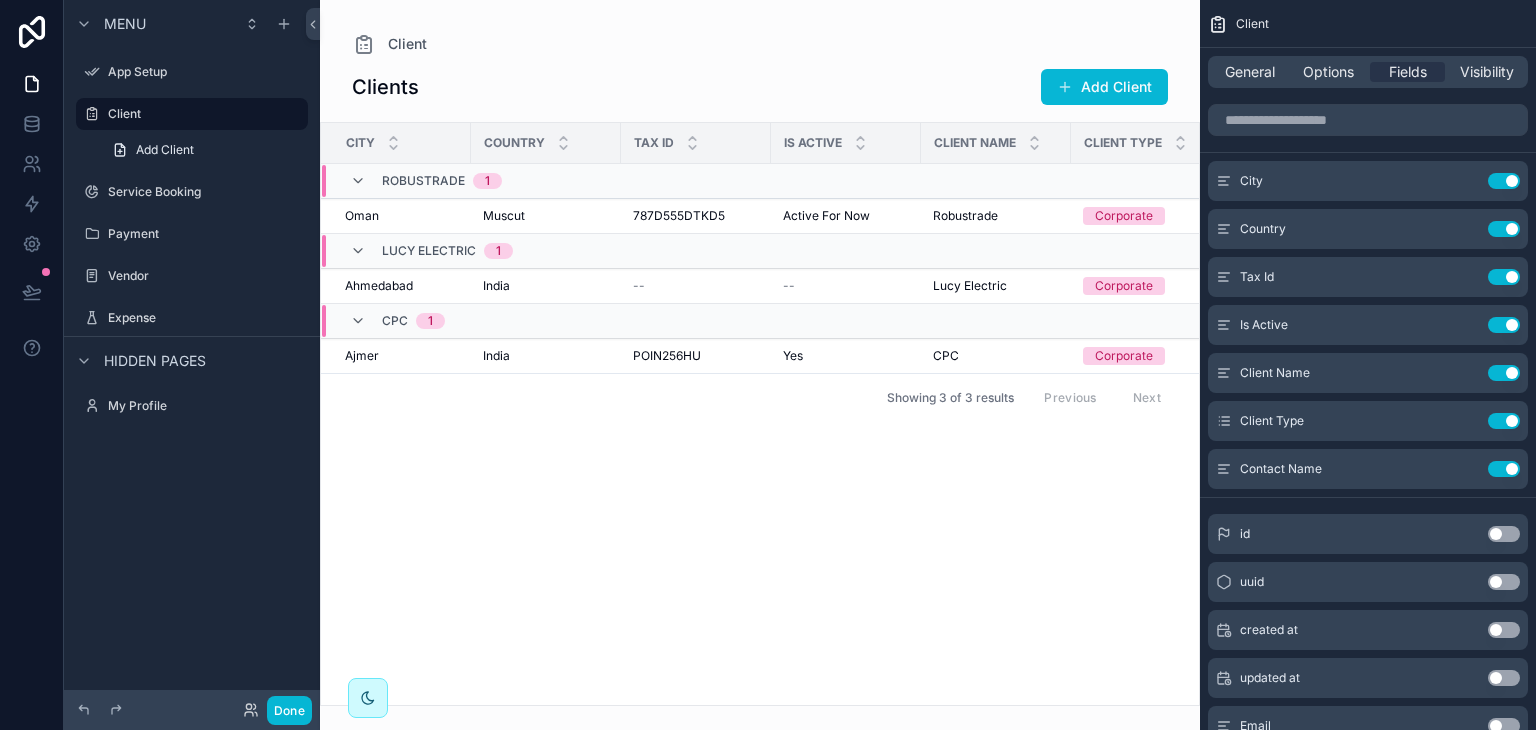 click at bounding box center [760, 365] 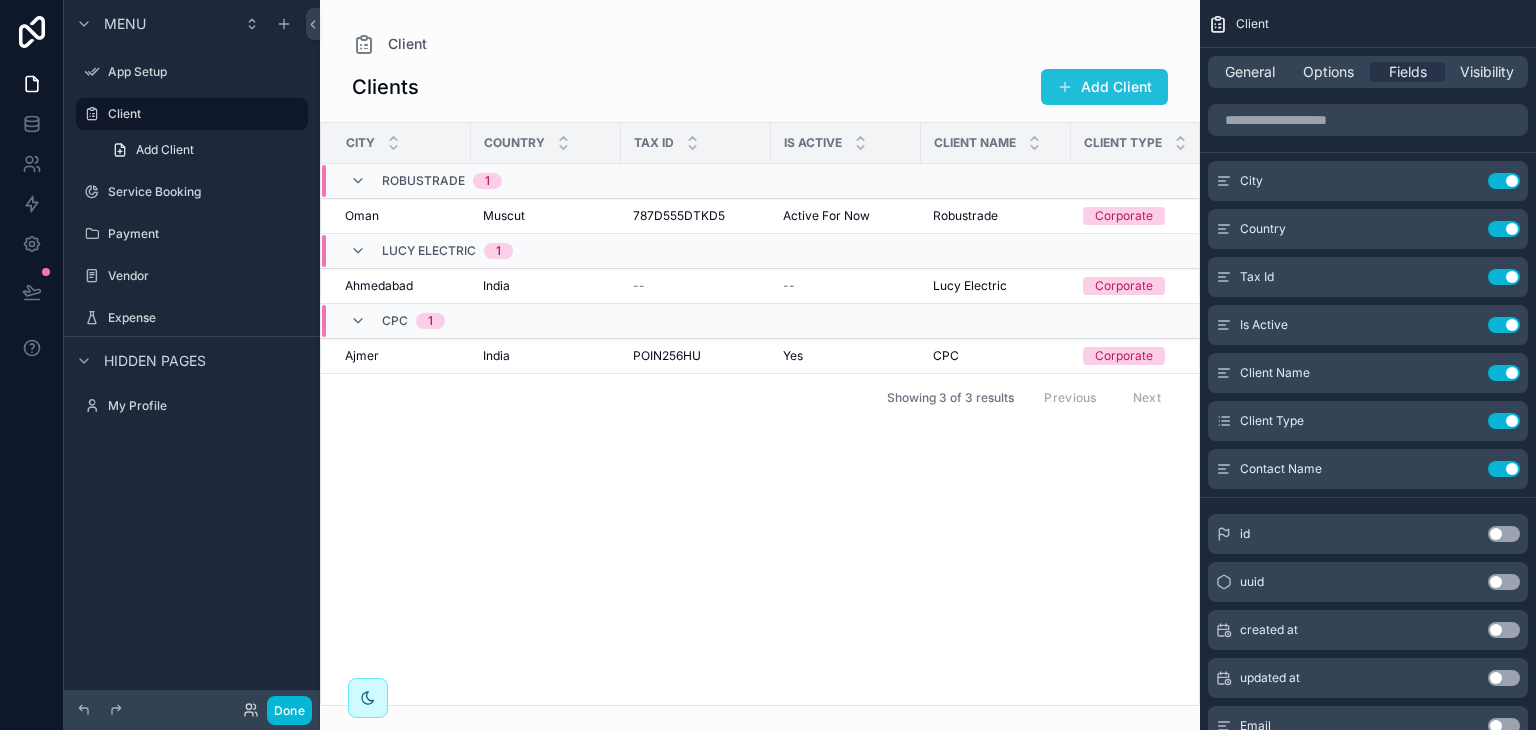 click on "Add Client" at bounding box center [1104, 87] 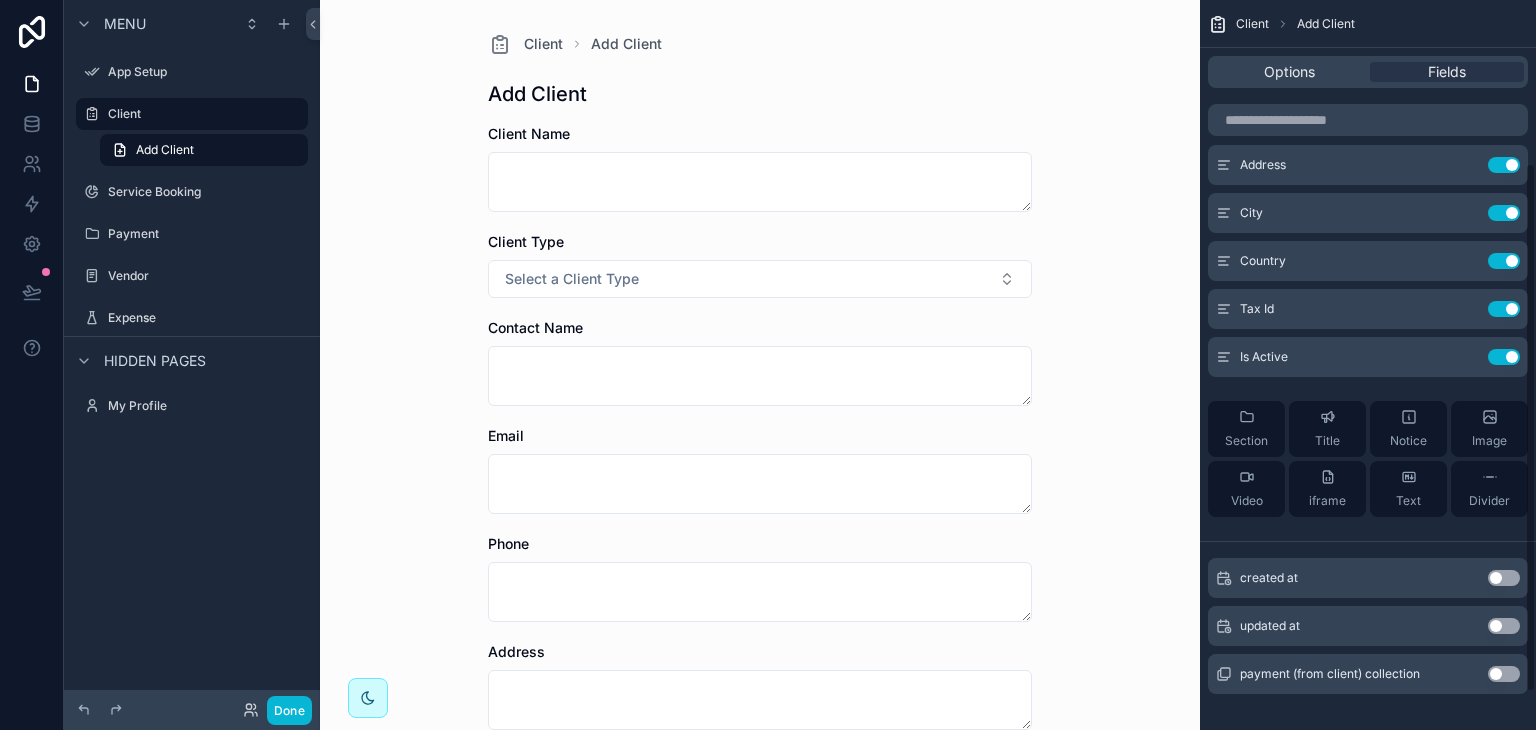 scroll, scrollTop: 276, scrollLeft: 0, axis: vertical 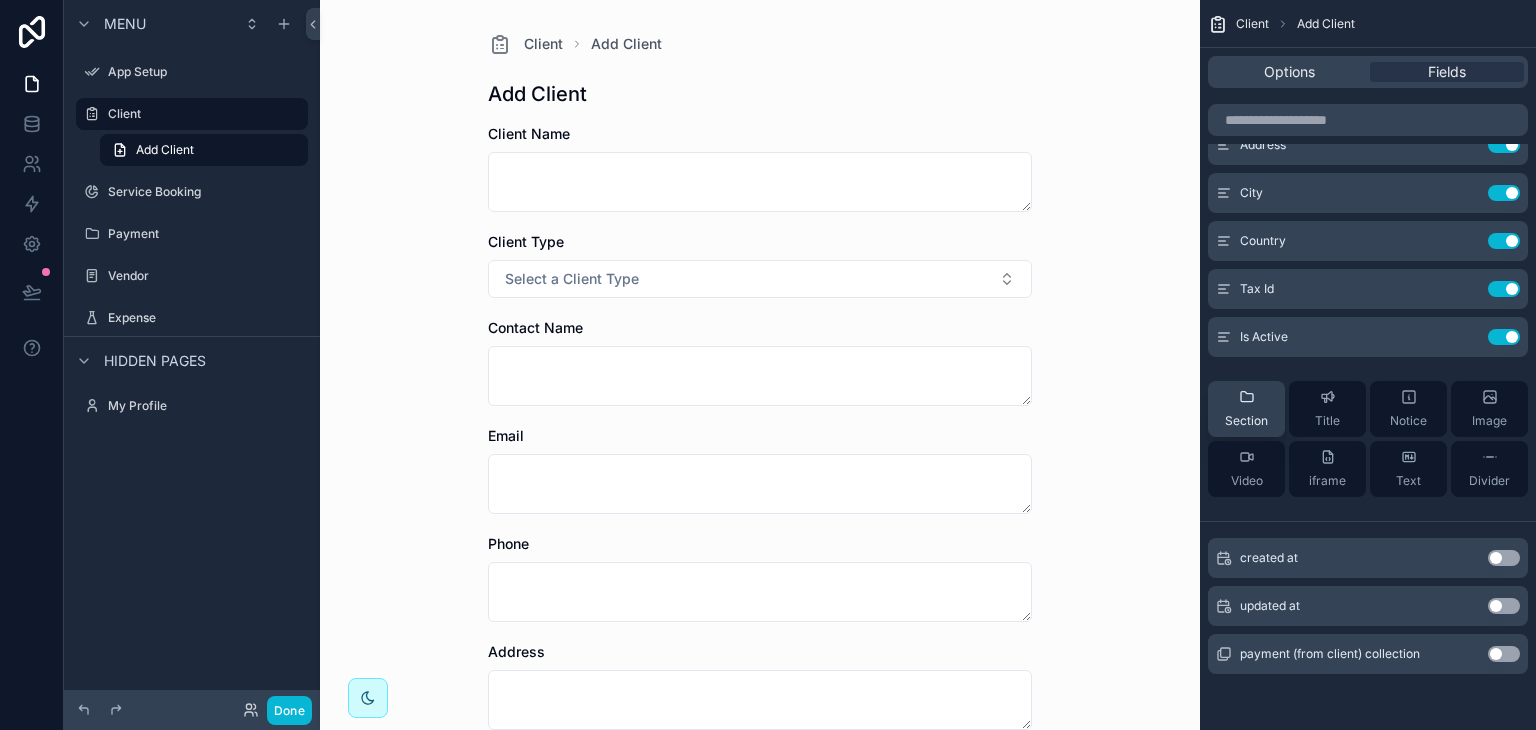 click on "Section" at bounding box center [1246, 409] 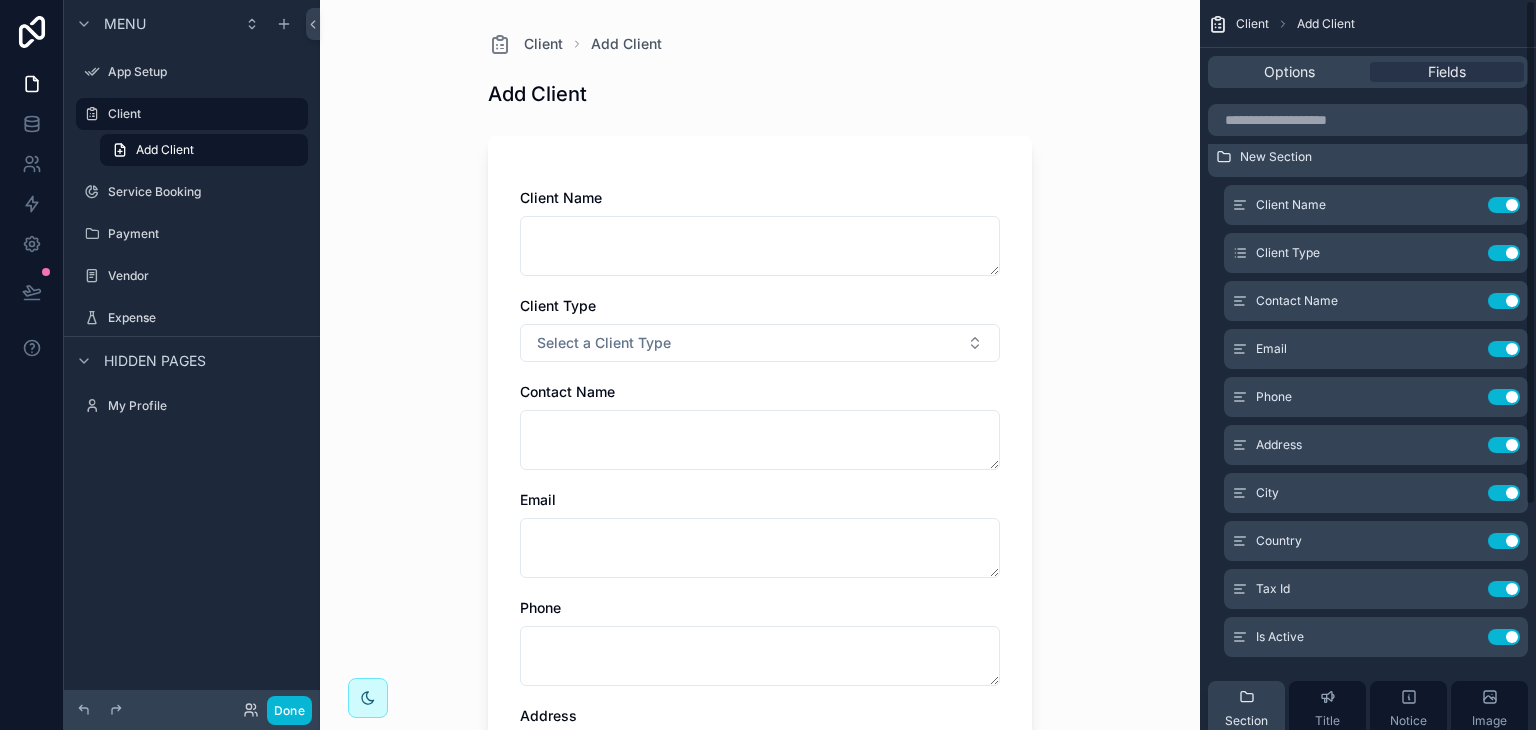 scroll, scrollTop: 0, scrollLeft: 0, axis: both 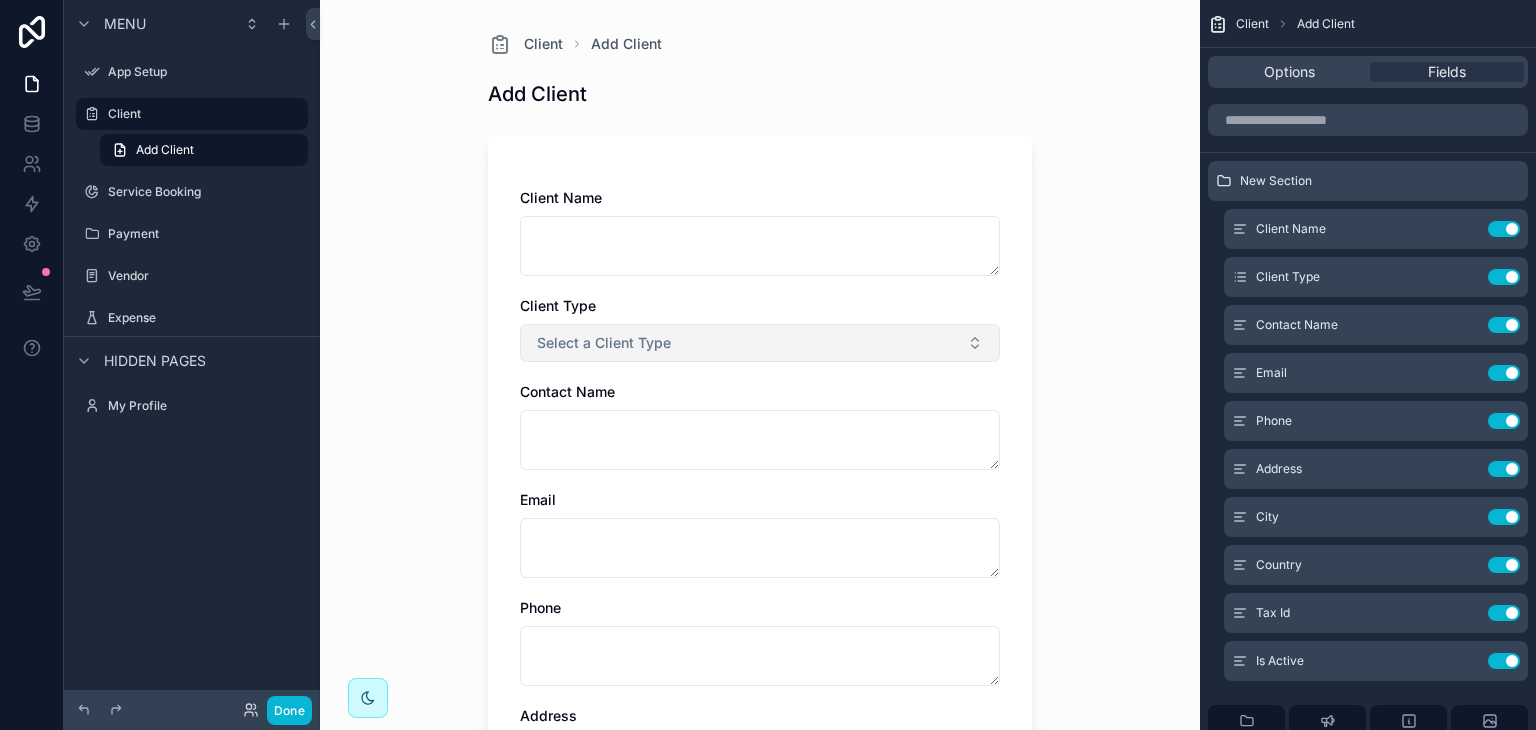 click on "Select a Client Type" at bounding box center (760, 343) 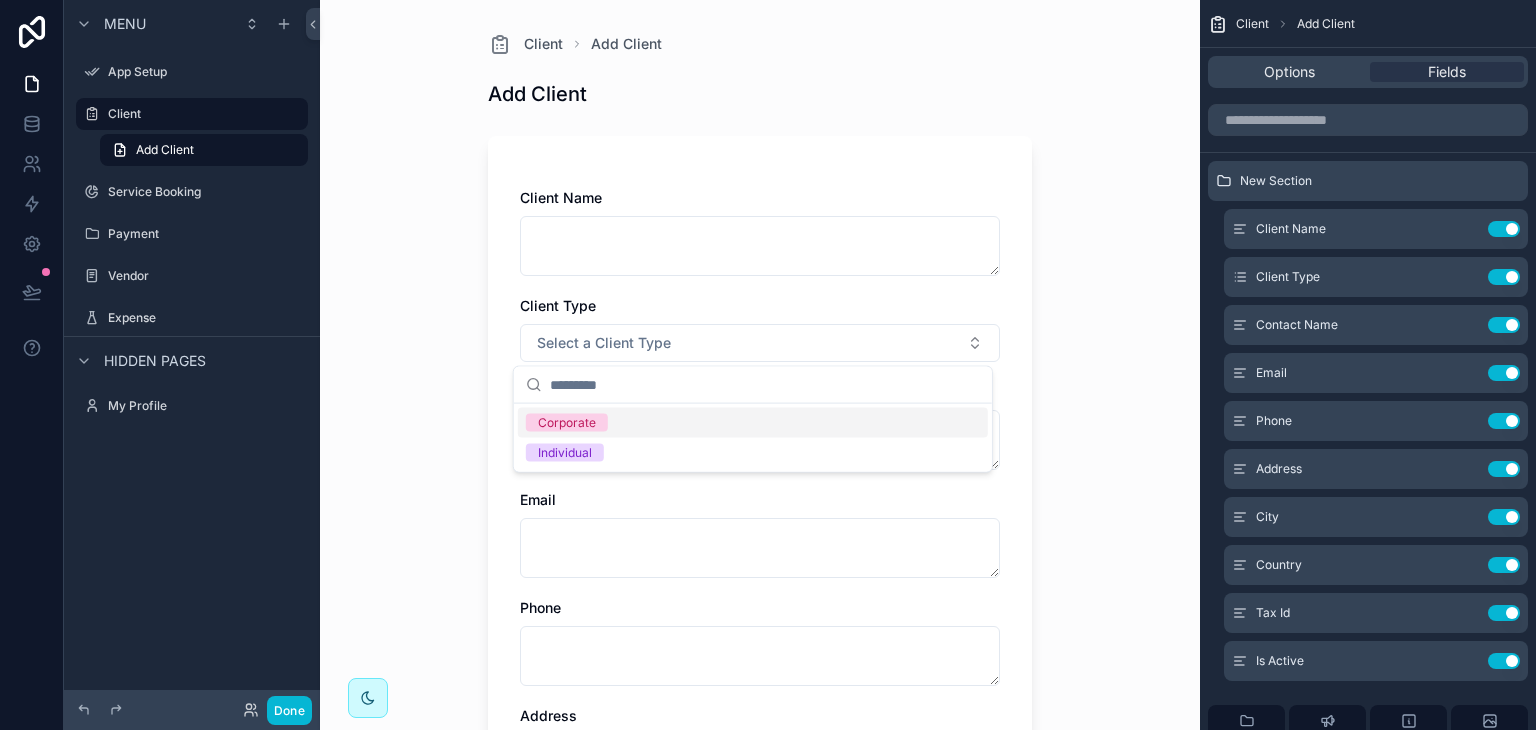click on "Client Add Client Add Client Client Name Client Type Select a Client Type Contact Name Email Phone Address City Country Tax Id Is Active Save" at bounding box center [760, 737] 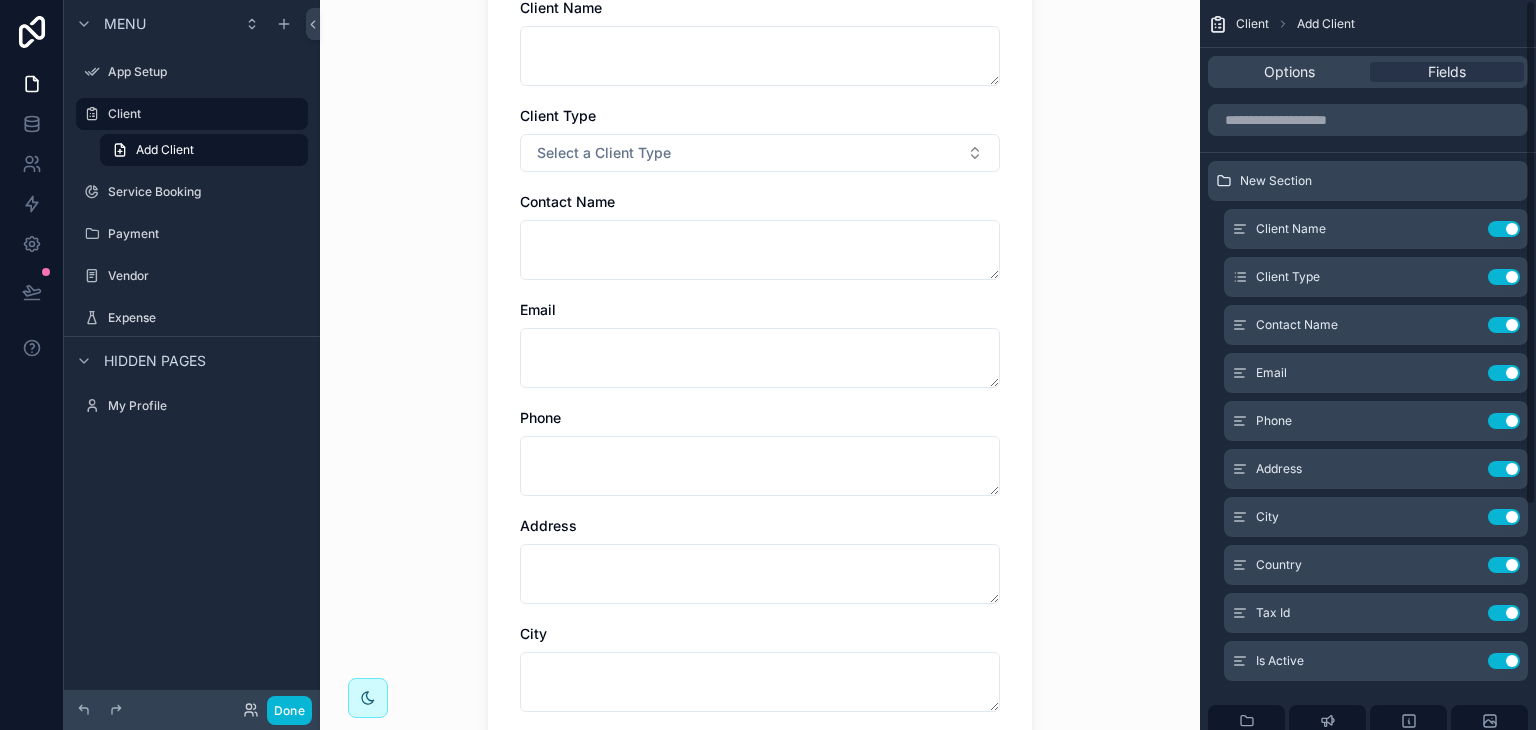 scroll, scrollTop: 0, scrollLeft: 0, axis: both 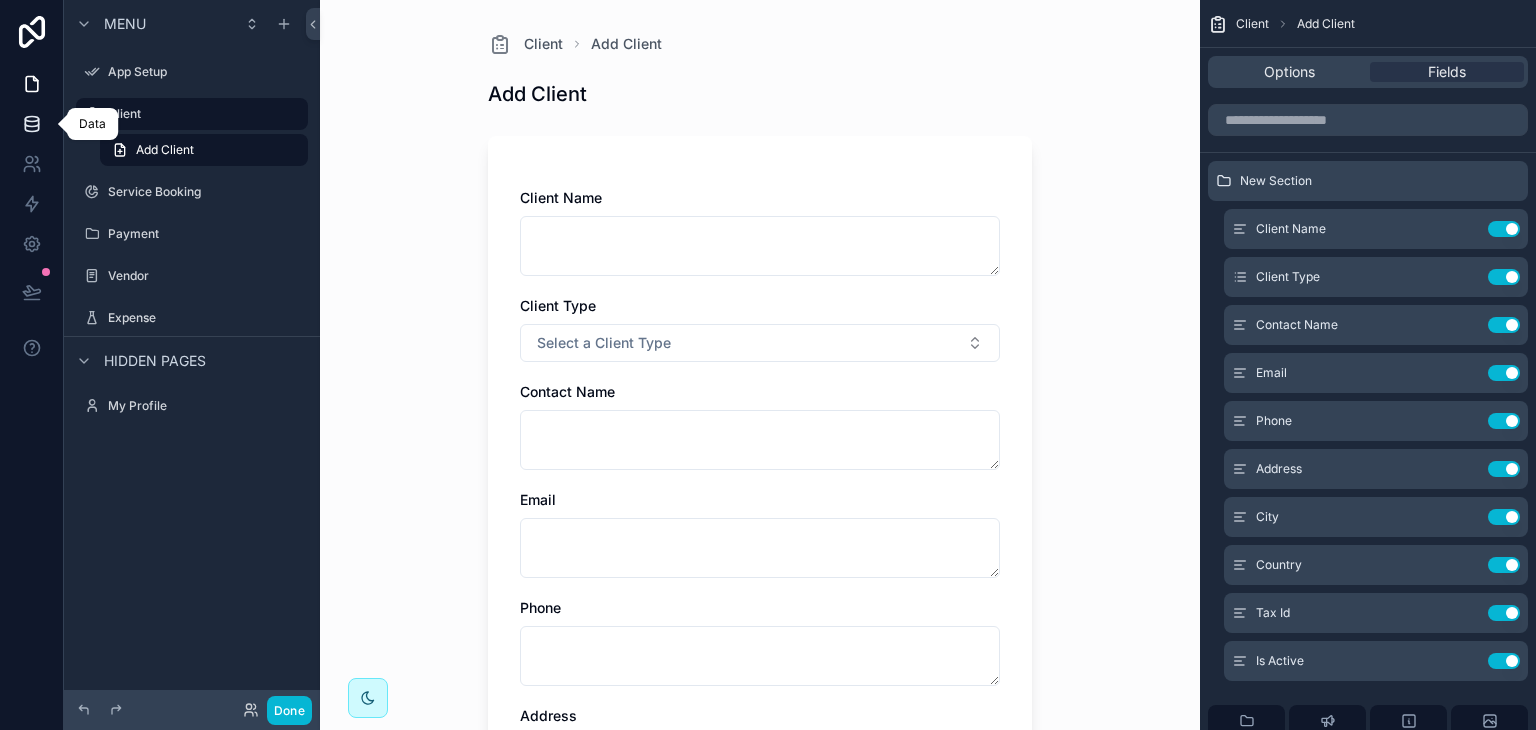 click at bounding box center [31, 124] 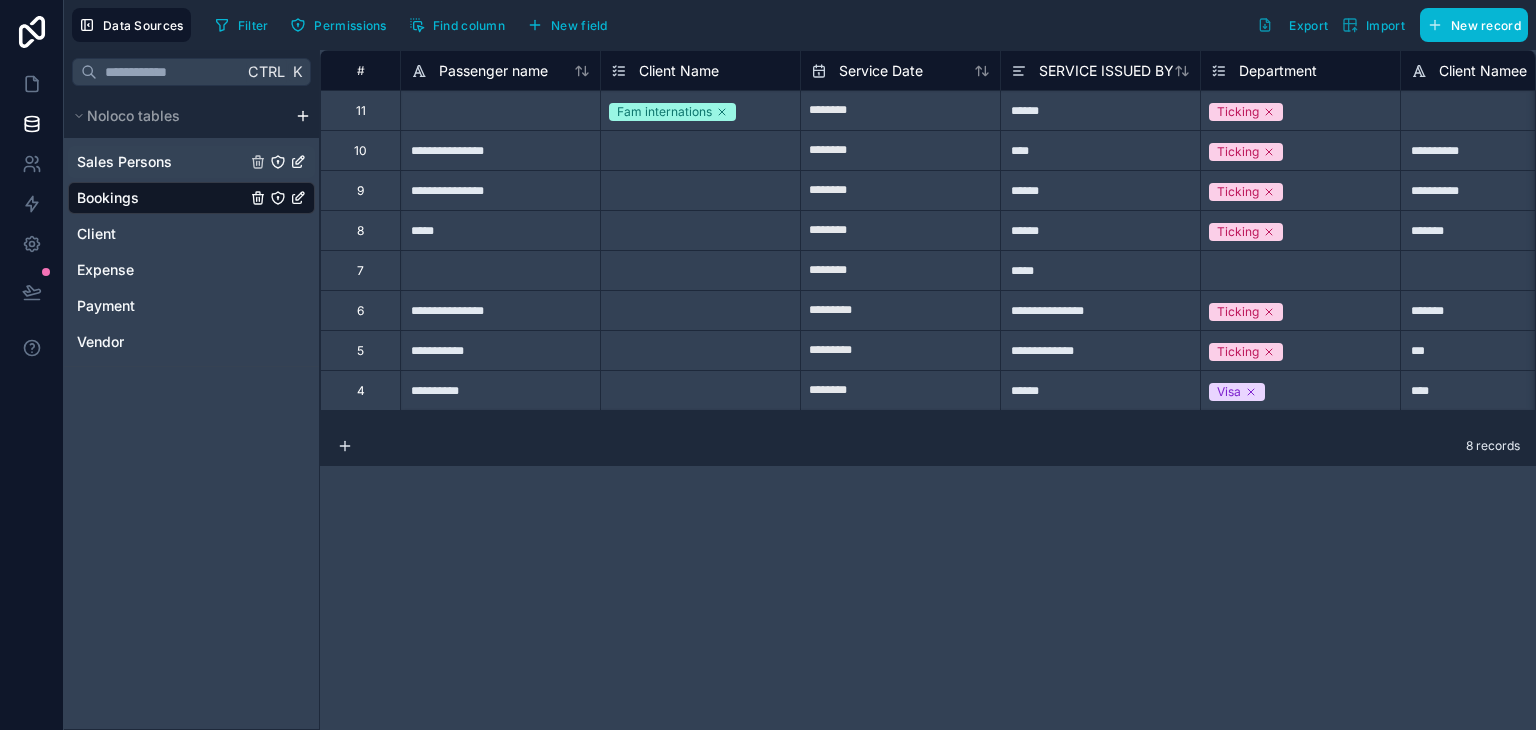 click on "Sales Persons" at bounding box center (124, 162) 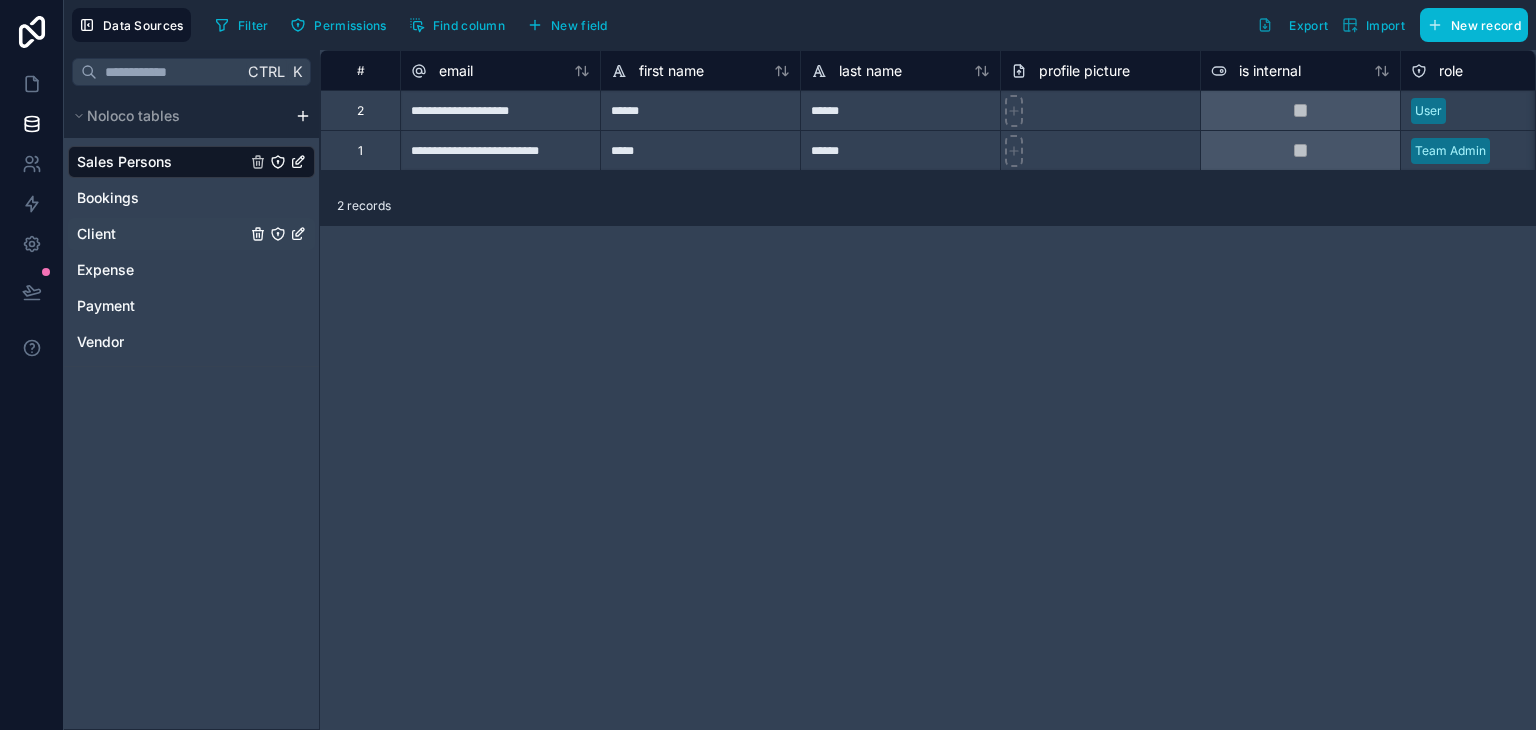 click on "Client" at bounding box center [191, 234] 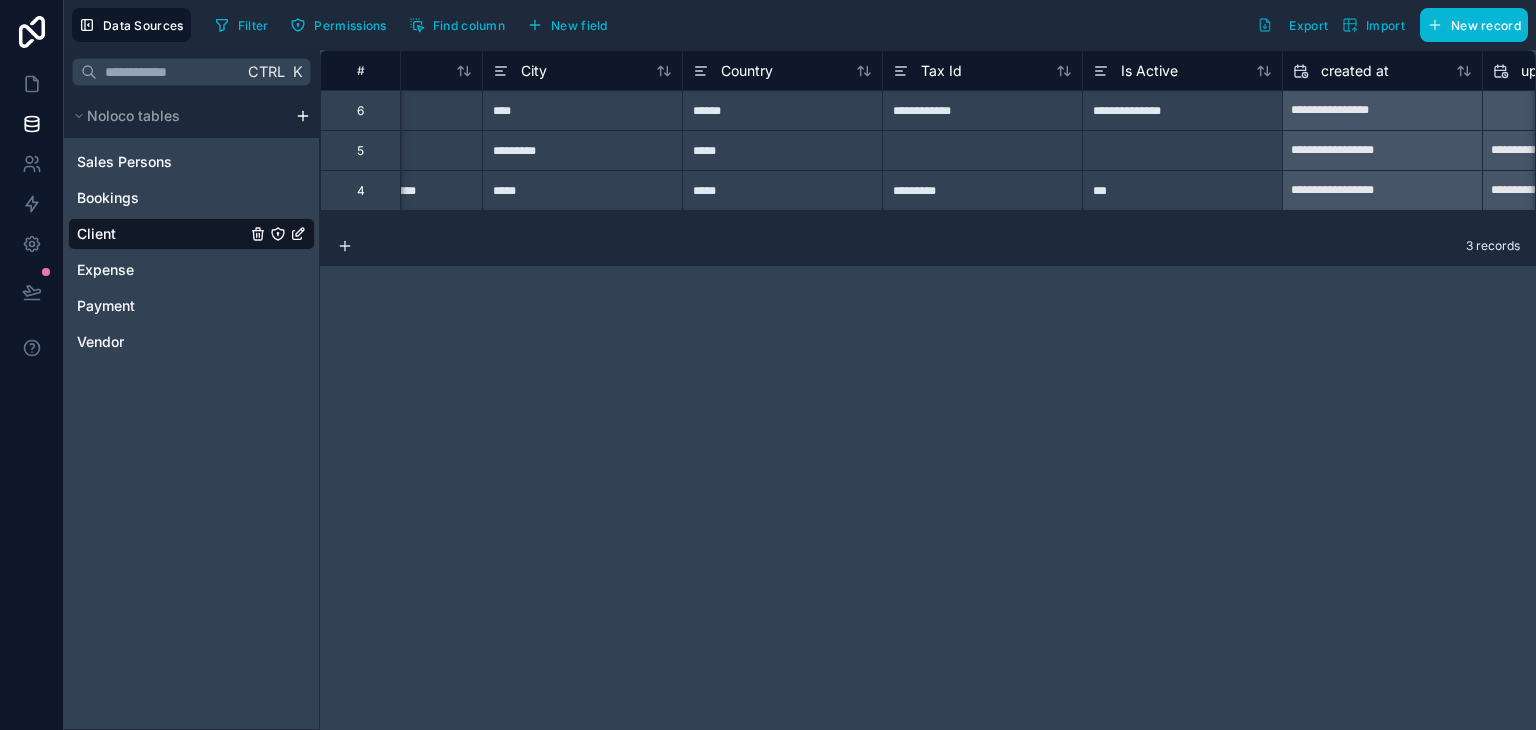 scroll, scrollTop: 0, scrollLeft: 1119, axis: horizontal 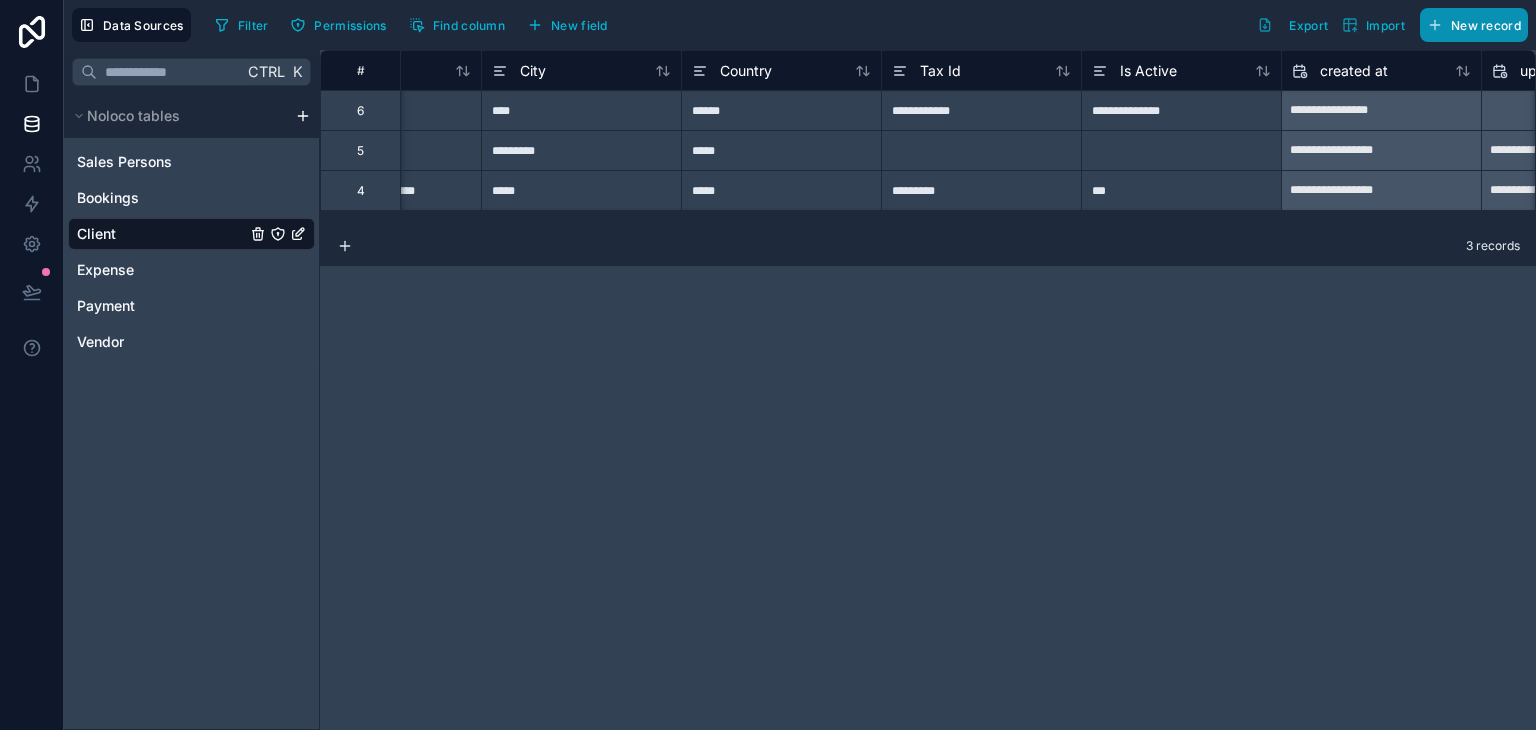 click on "New record" at bounding box center [1486, 25] 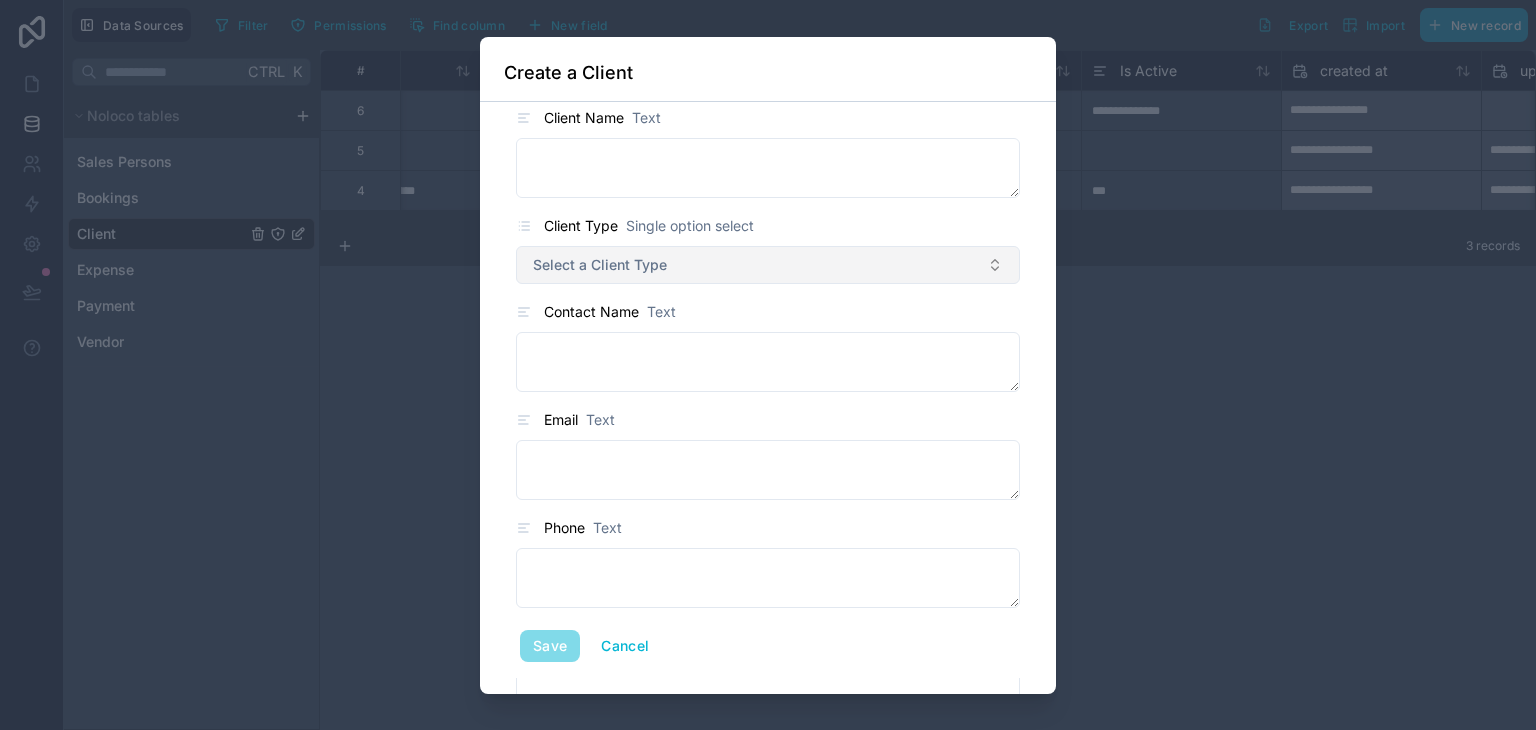 scroll, scrollTop: 22, scrollLeft: 0, axis: vertical 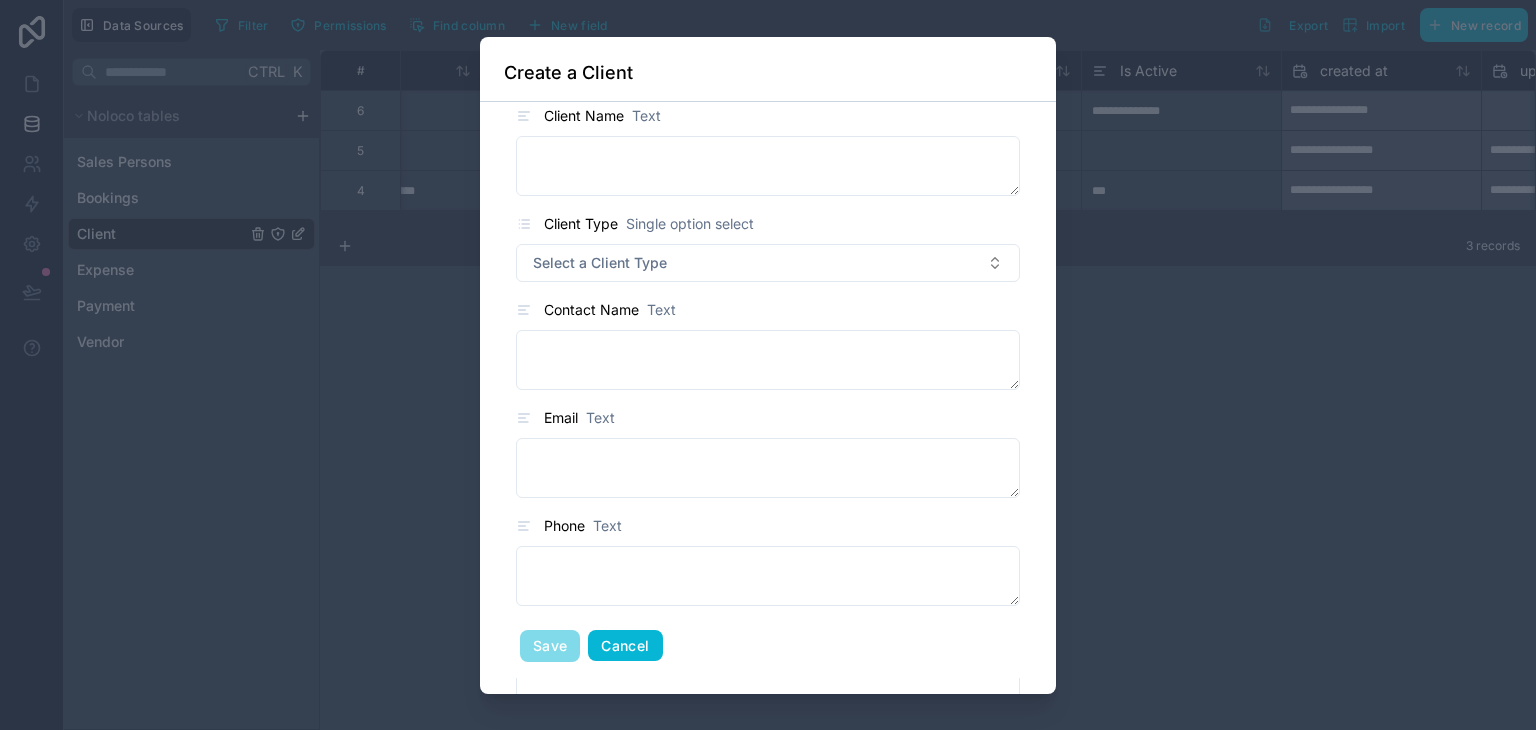 click on "Cancel" at bounding box center [625, 646] 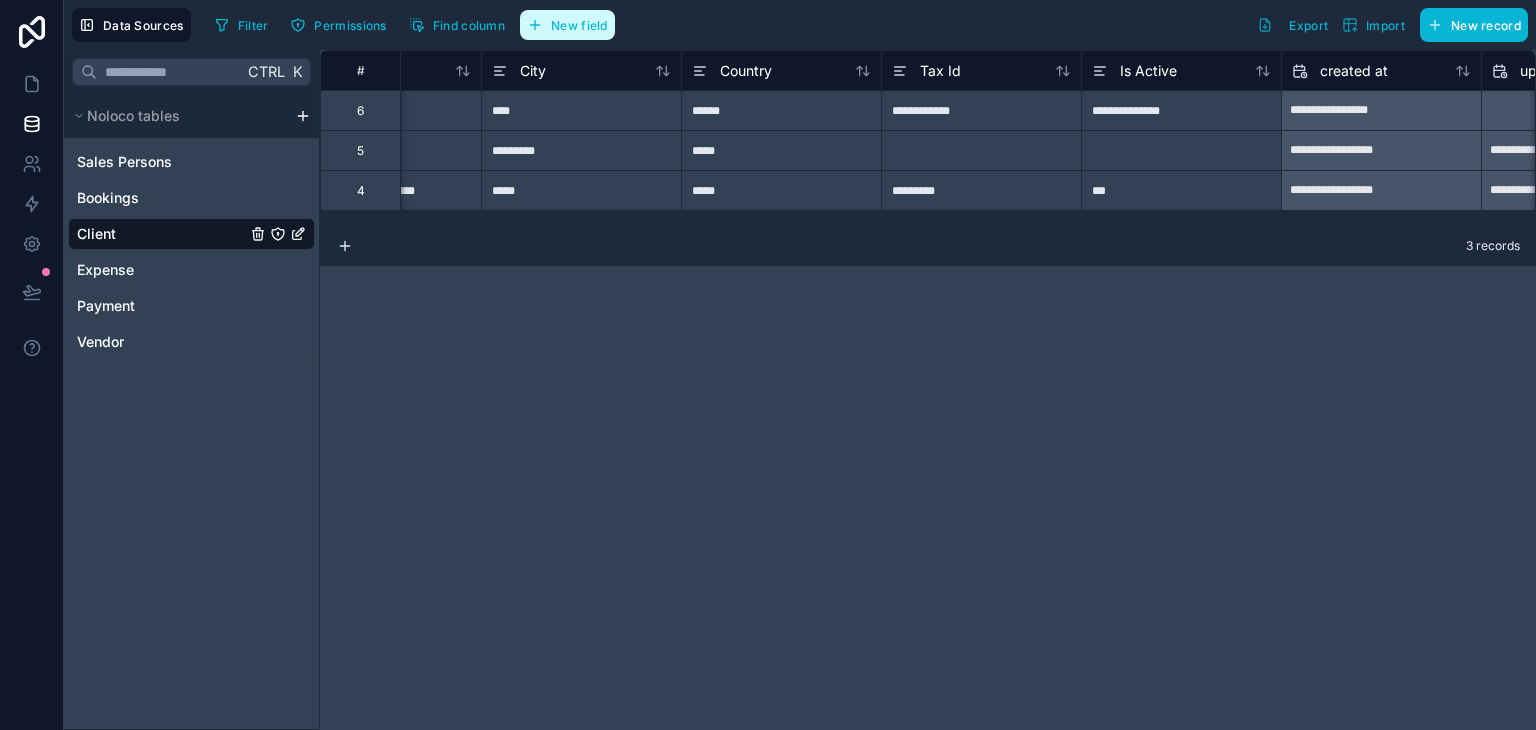 click on "New field" at bounding box center (567, 25) 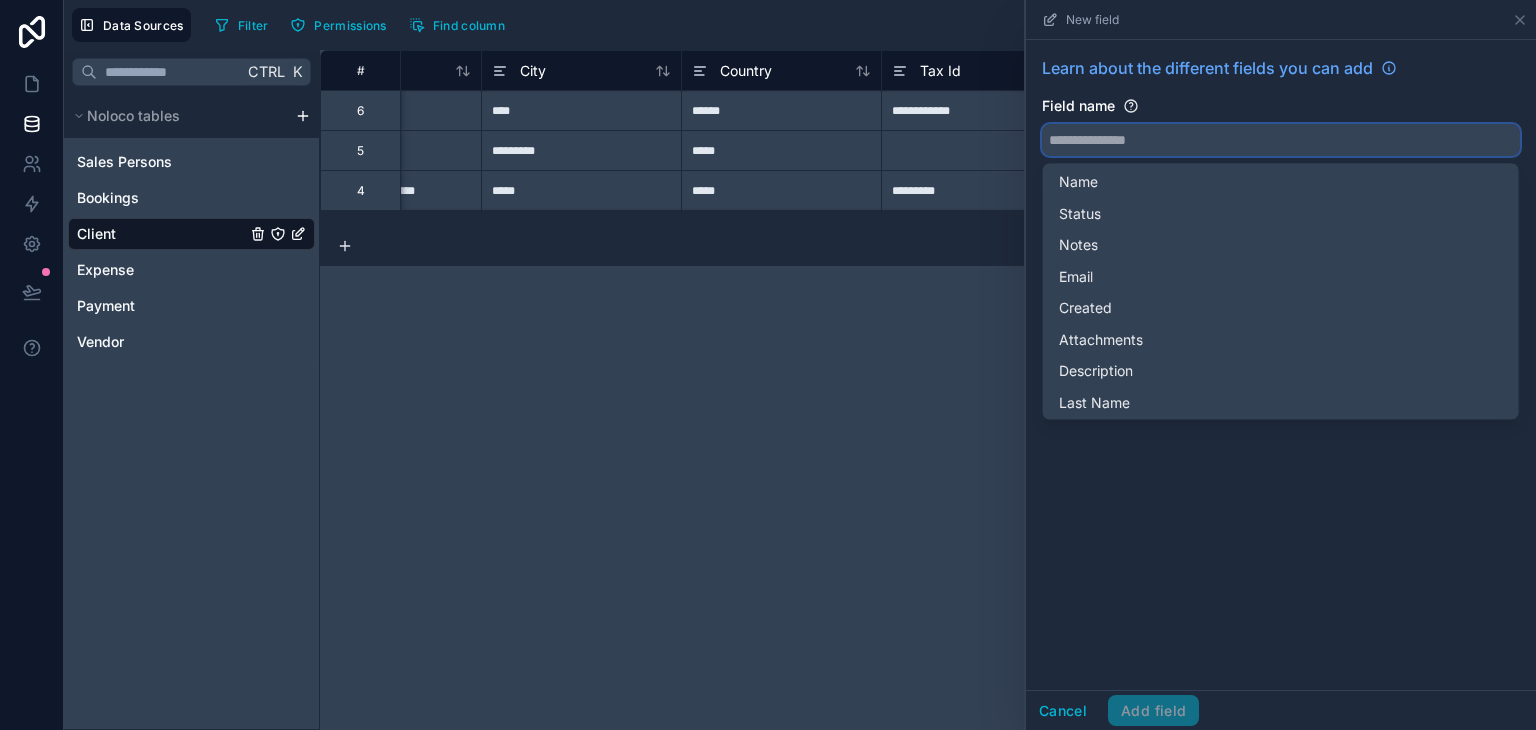 click at bounding box center [1281, 140] 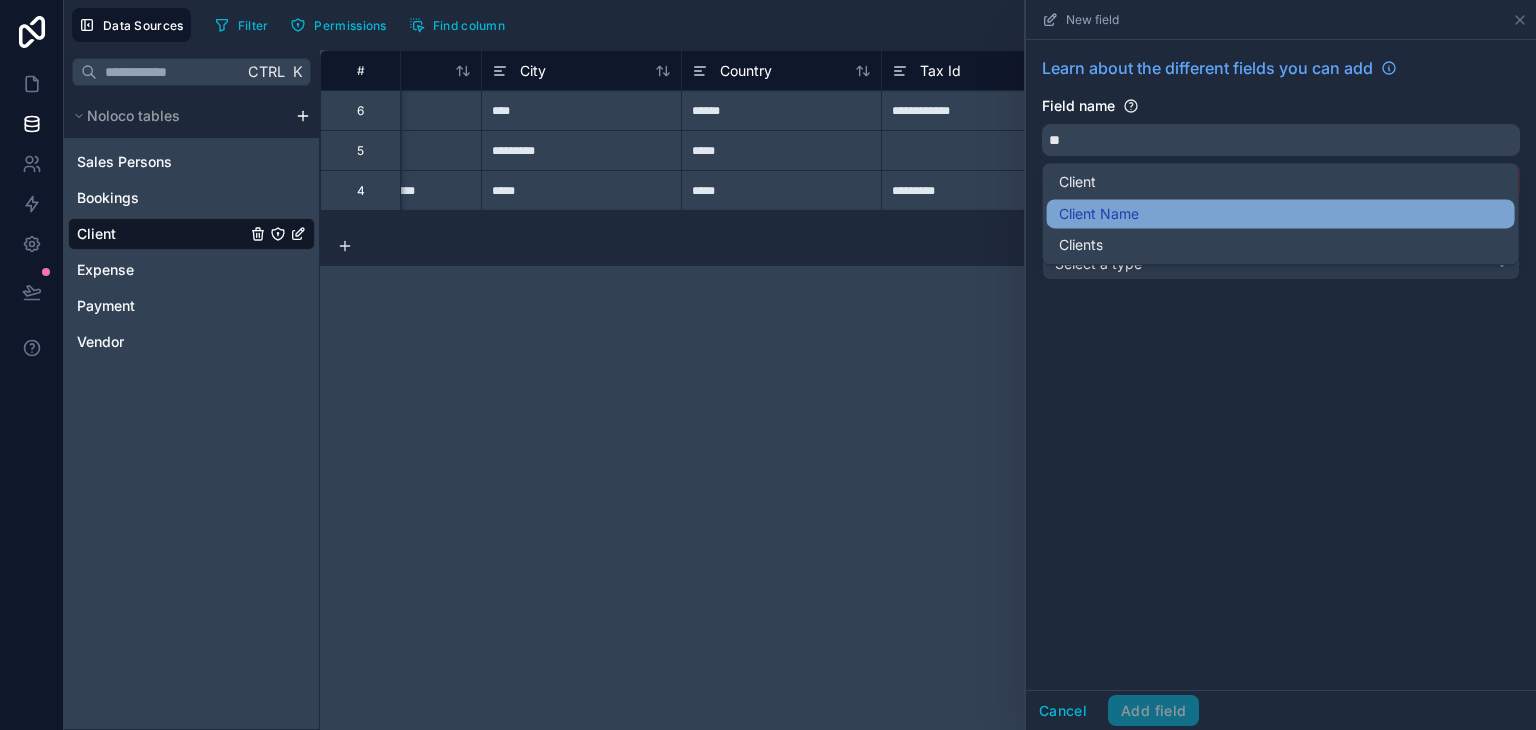 click on "Client Name" at bounding box center (1281, 214) 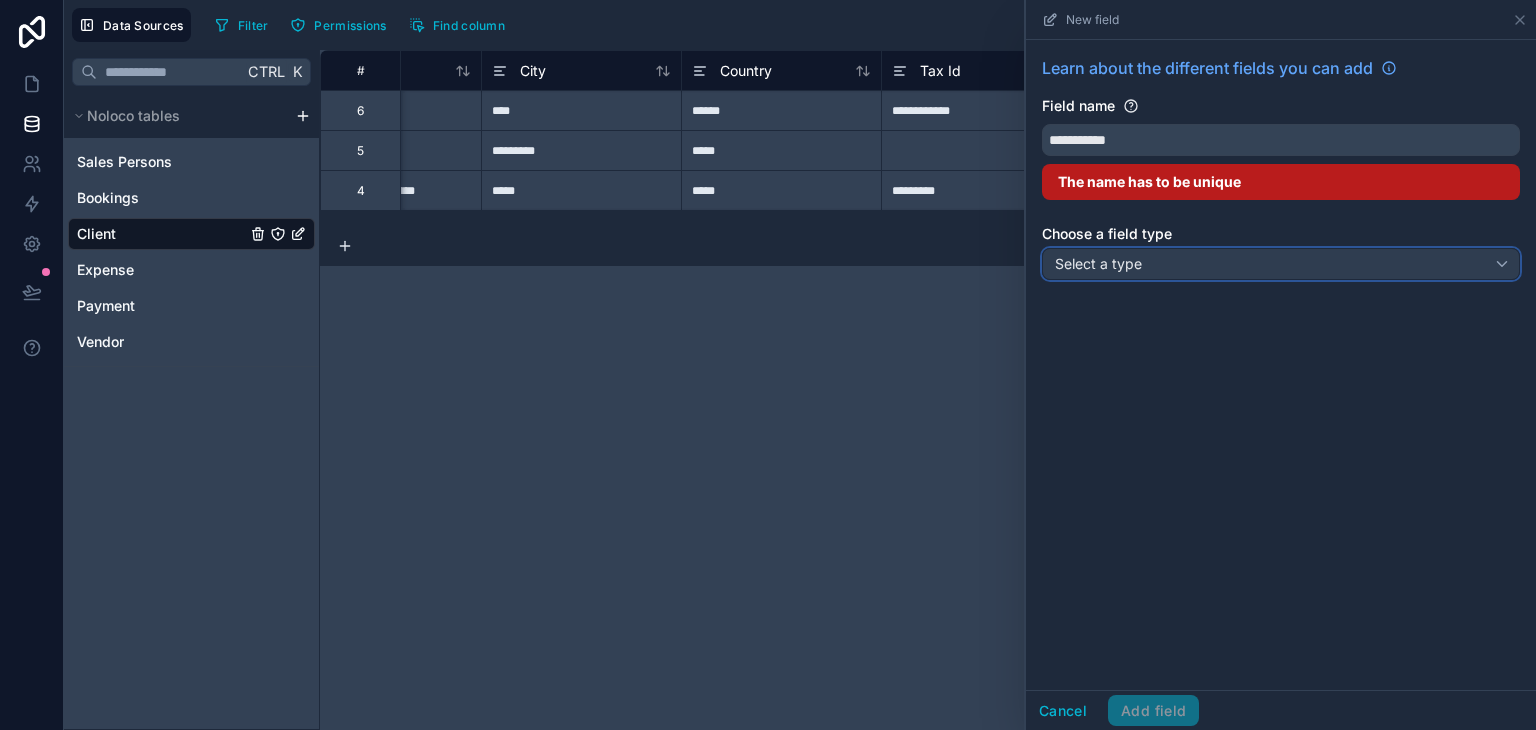 click on "Select a type" at bounding box center (1281, 264) 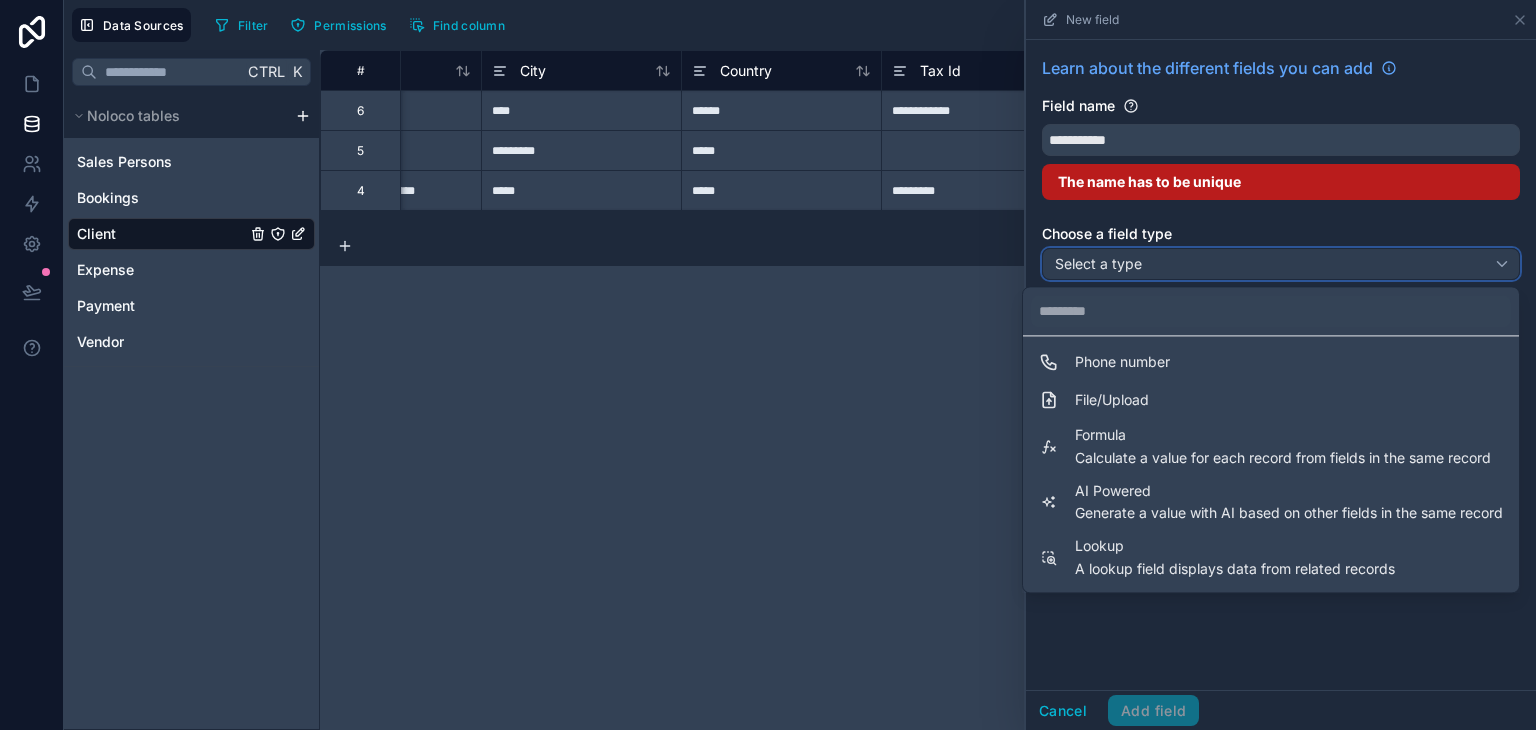 scroll, scrollTop: 548, scrollLeft: 0, axis: vertical 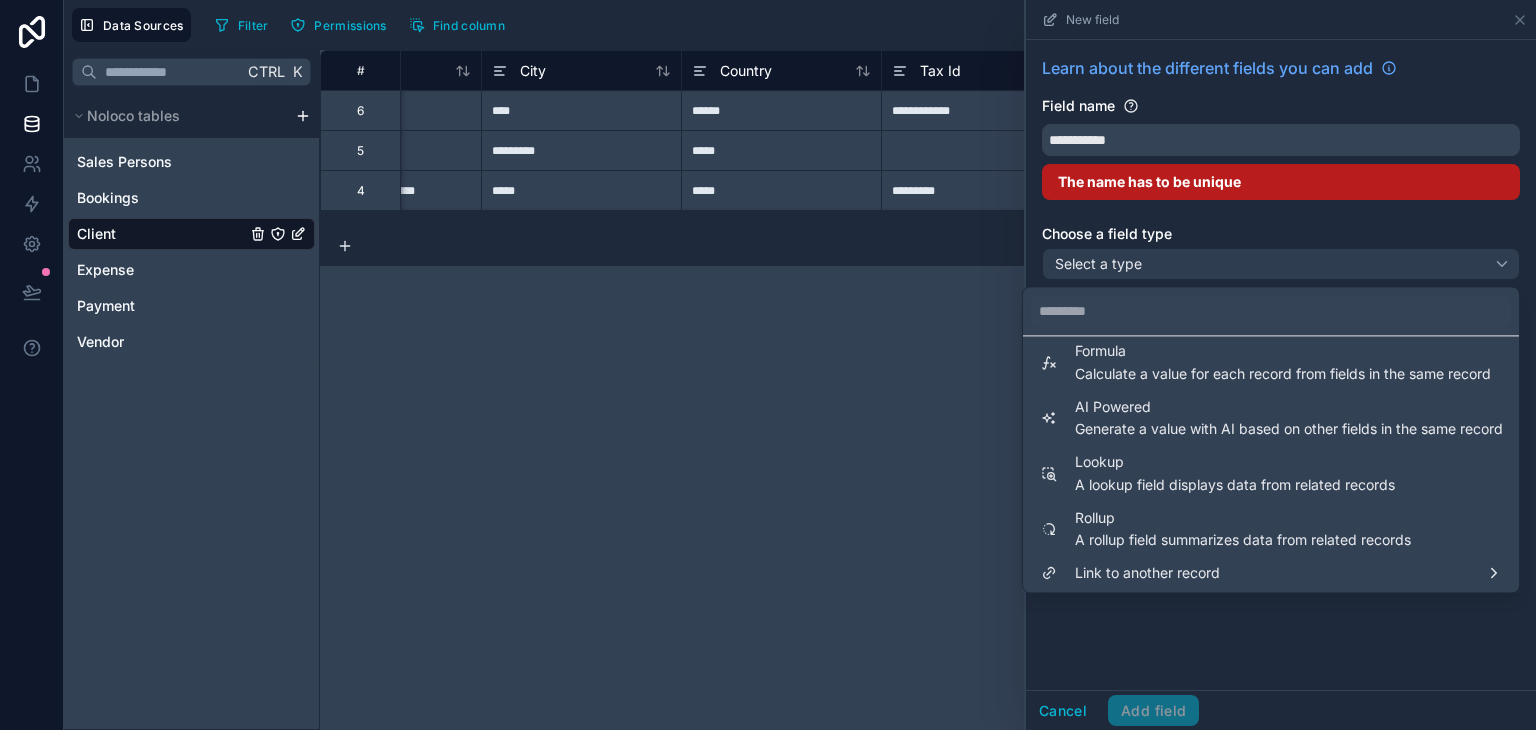 click on "**********" at bounding box center [928, 390] 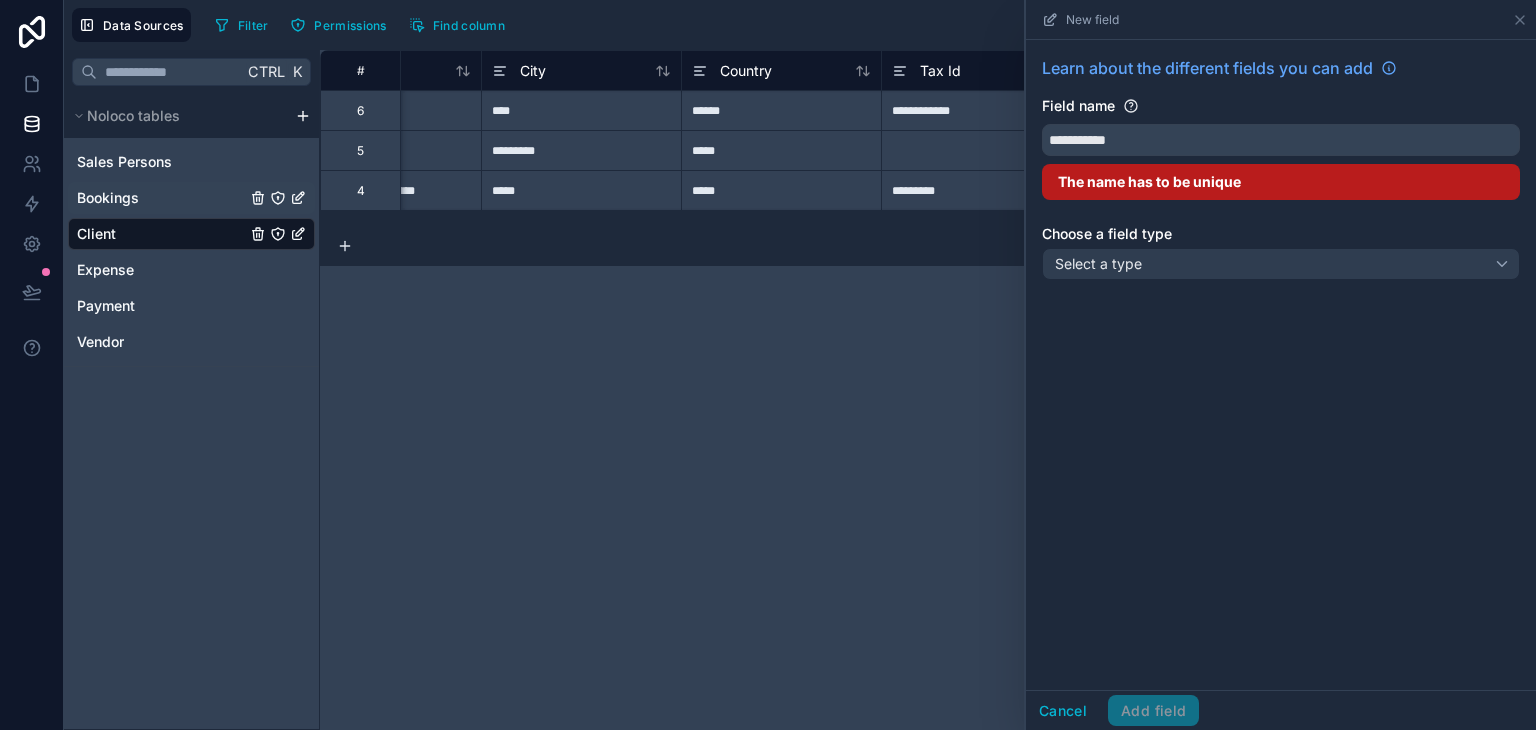 click on "Bookings" at bounding box center [108, 198] 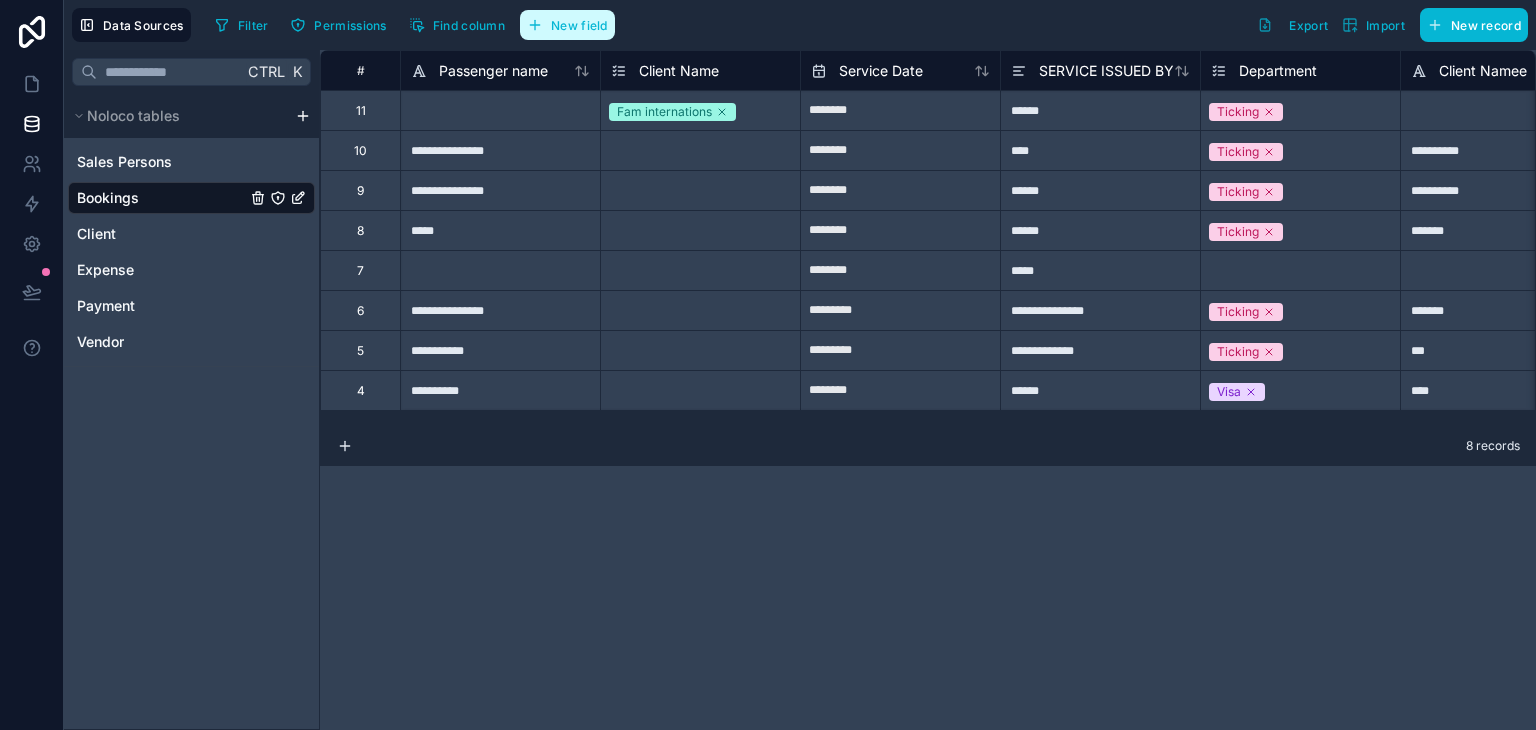 click 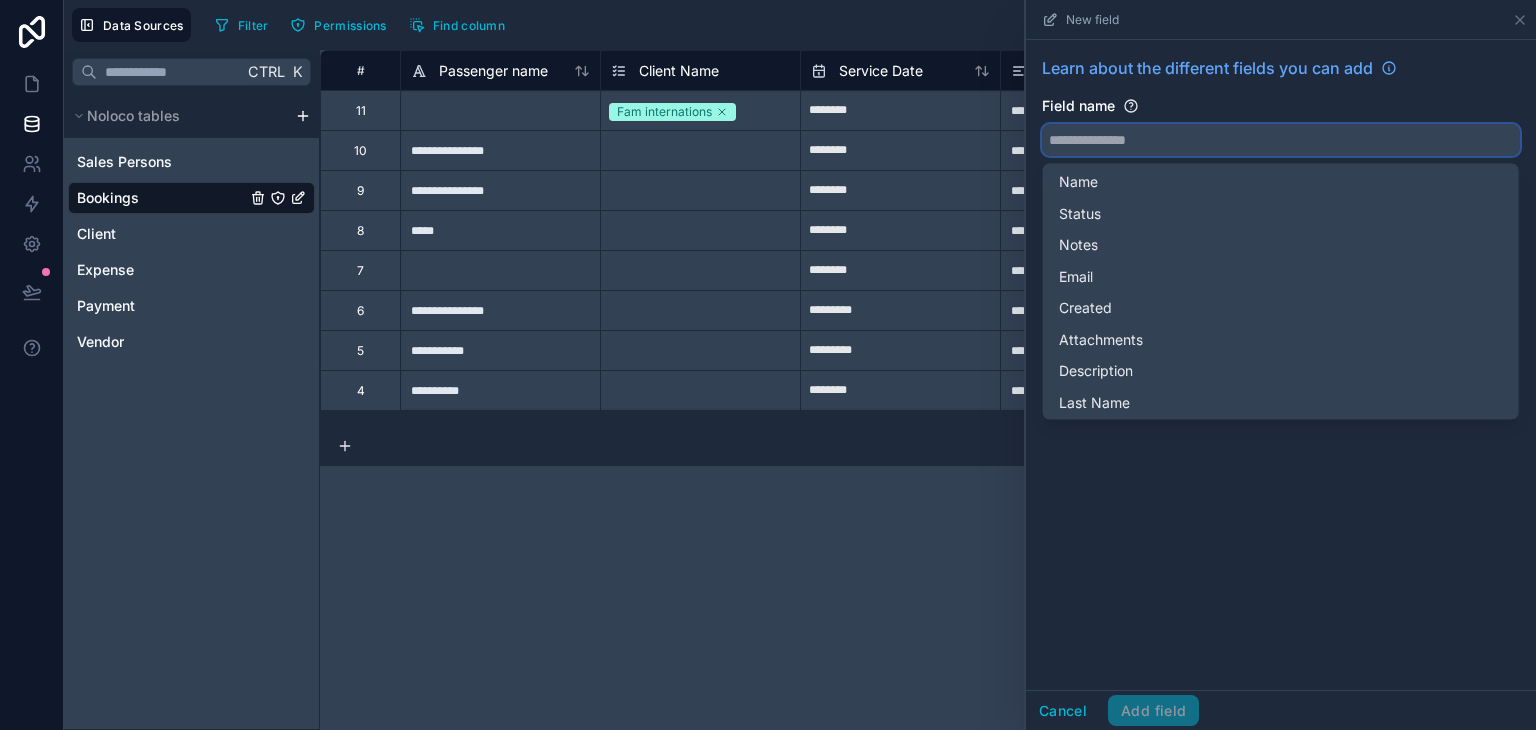 click at bounding box center (1281, 140) 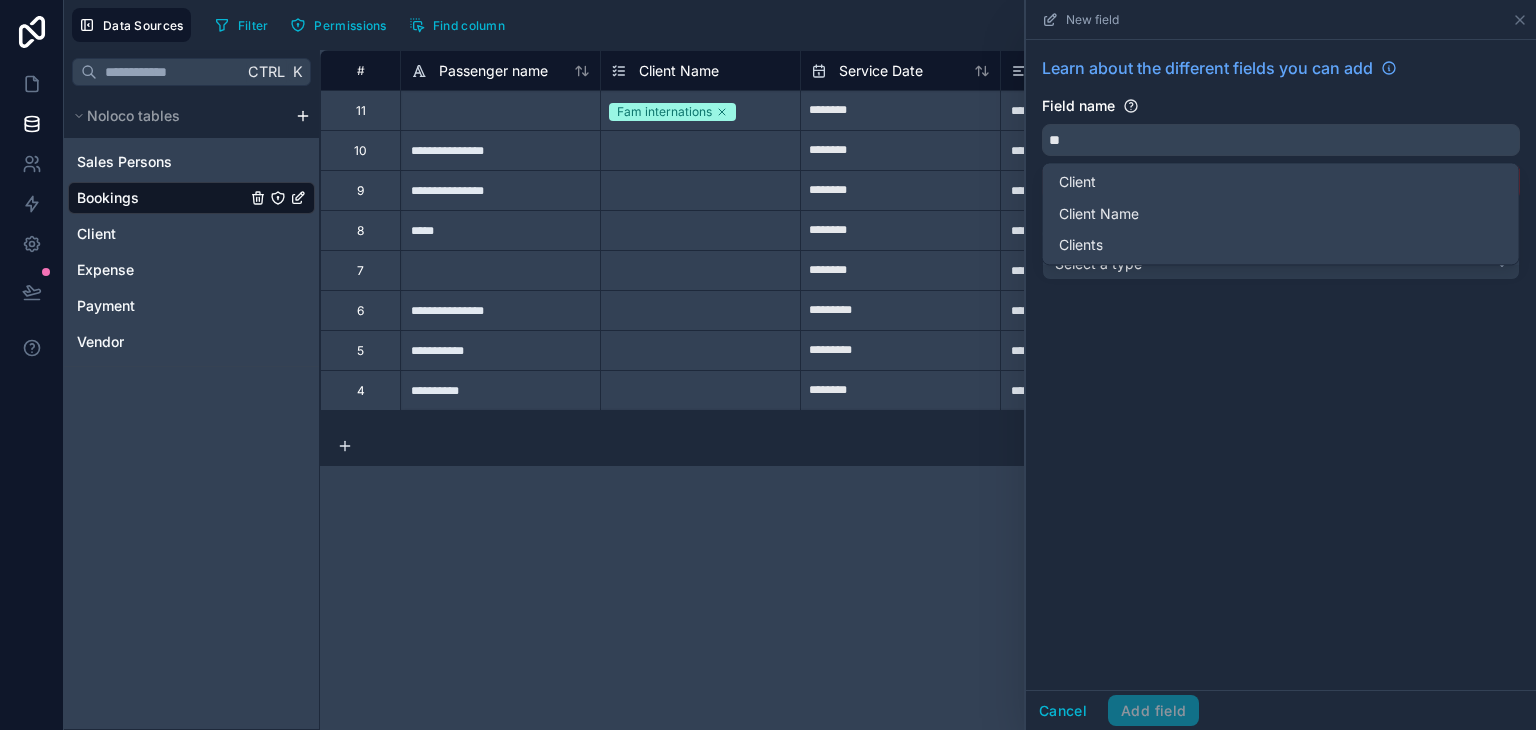 click on "Client" at bounding box center [1281, 182] 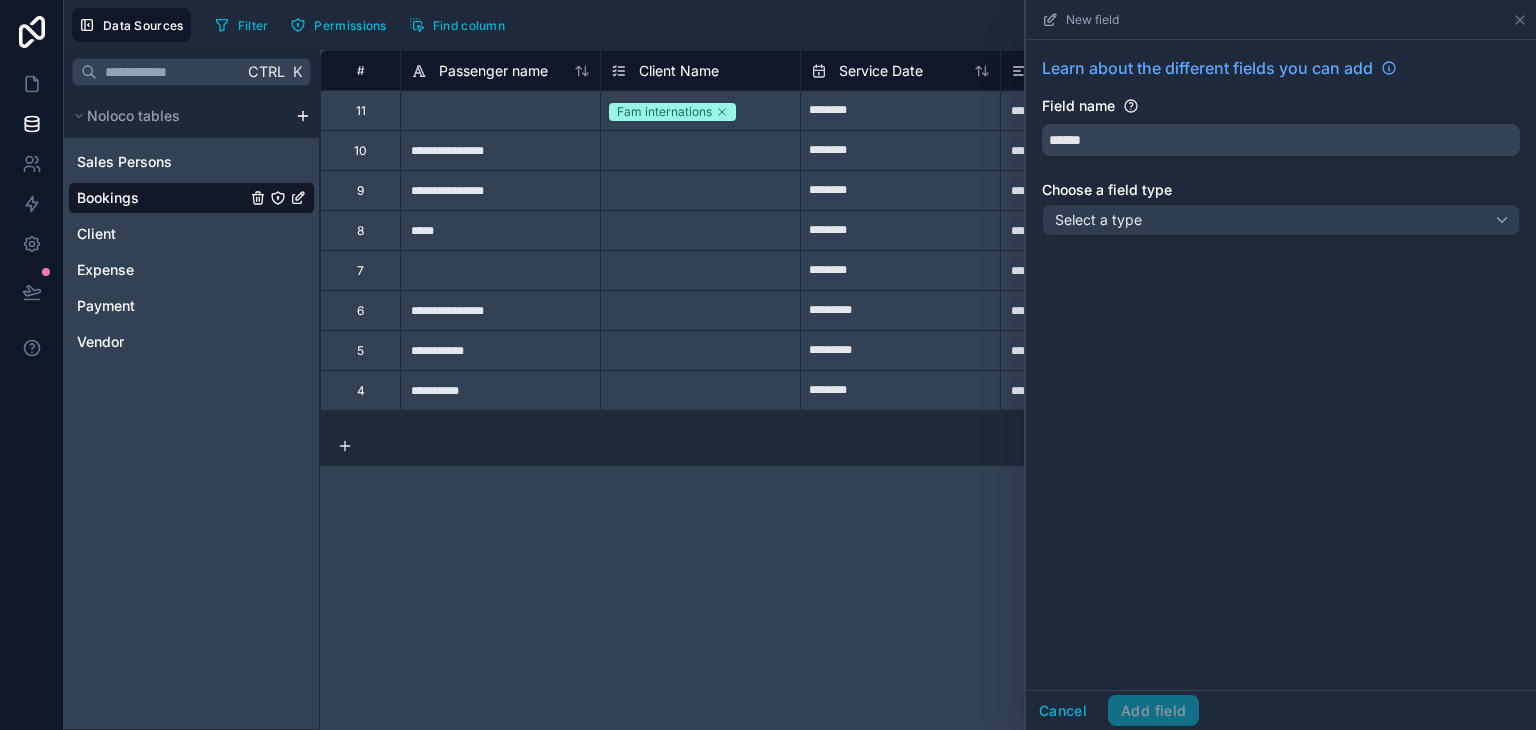 click on "Learn about the different fields you can add Field name ****** Choose a field type Select a type" at bounding box center [1281, 150] 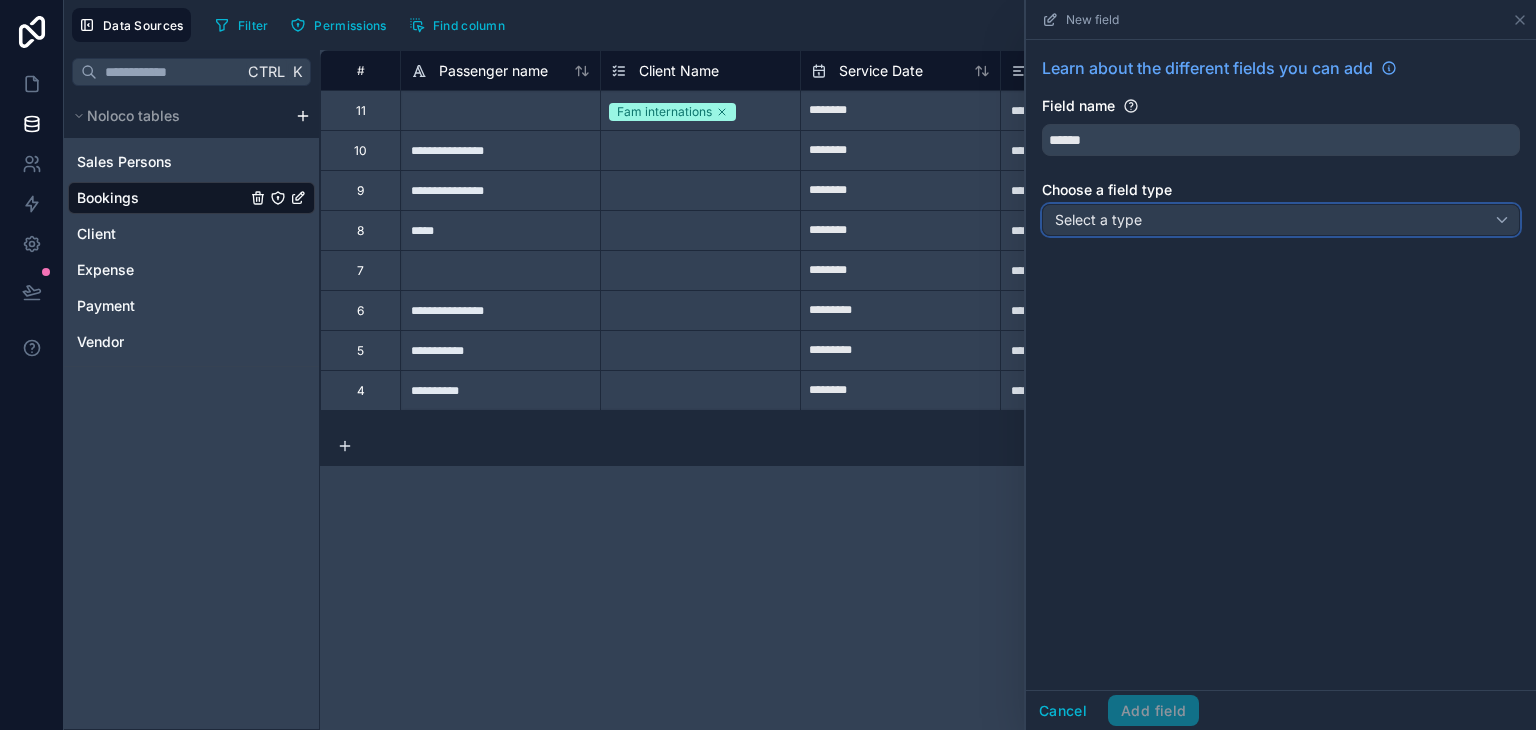 drag, startPoint x: 1179, startPoint y: 217, endPoint x: 1208, endPoint y: 242, distance: 38.28838 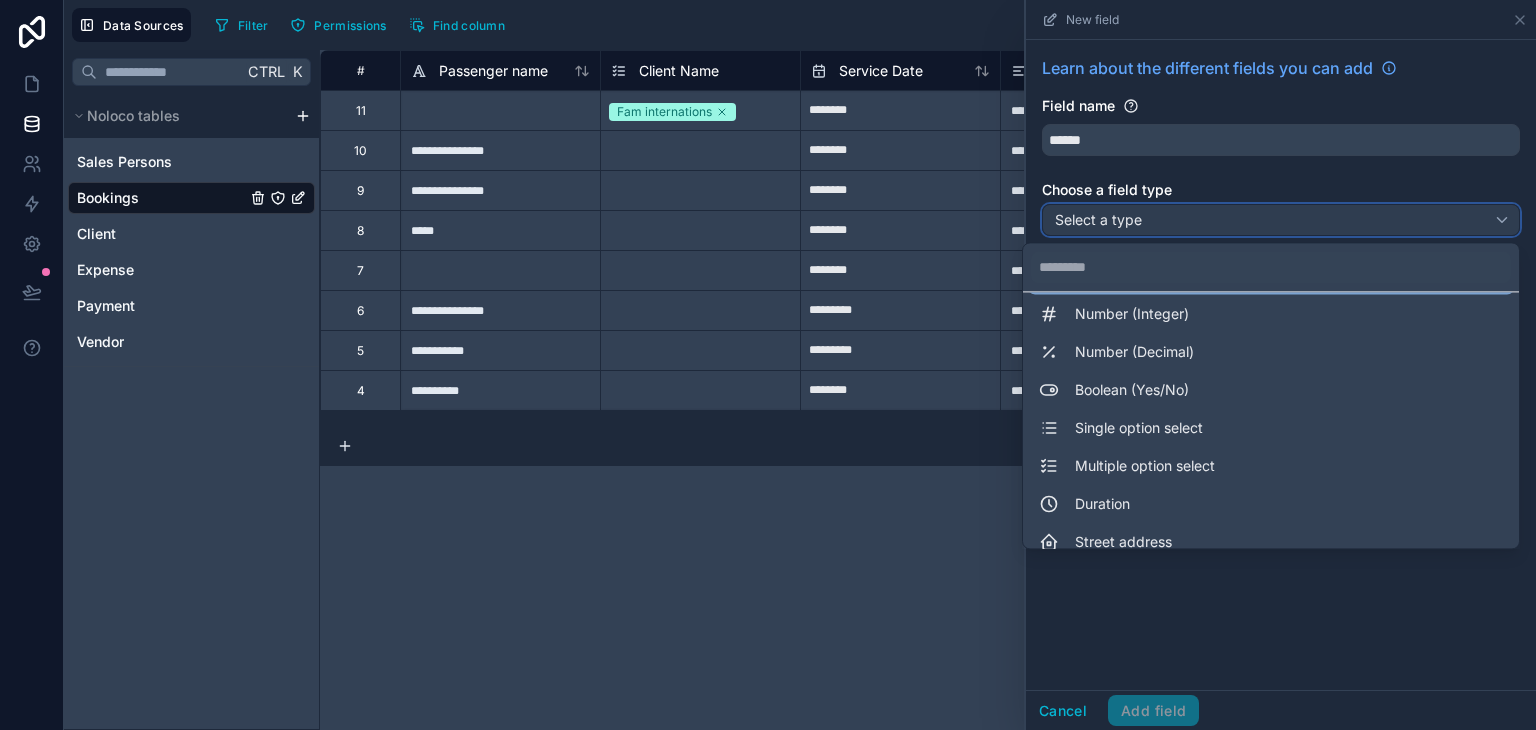 scroll, scrollTop: 88, scrollLeft: 0, axis: vertical 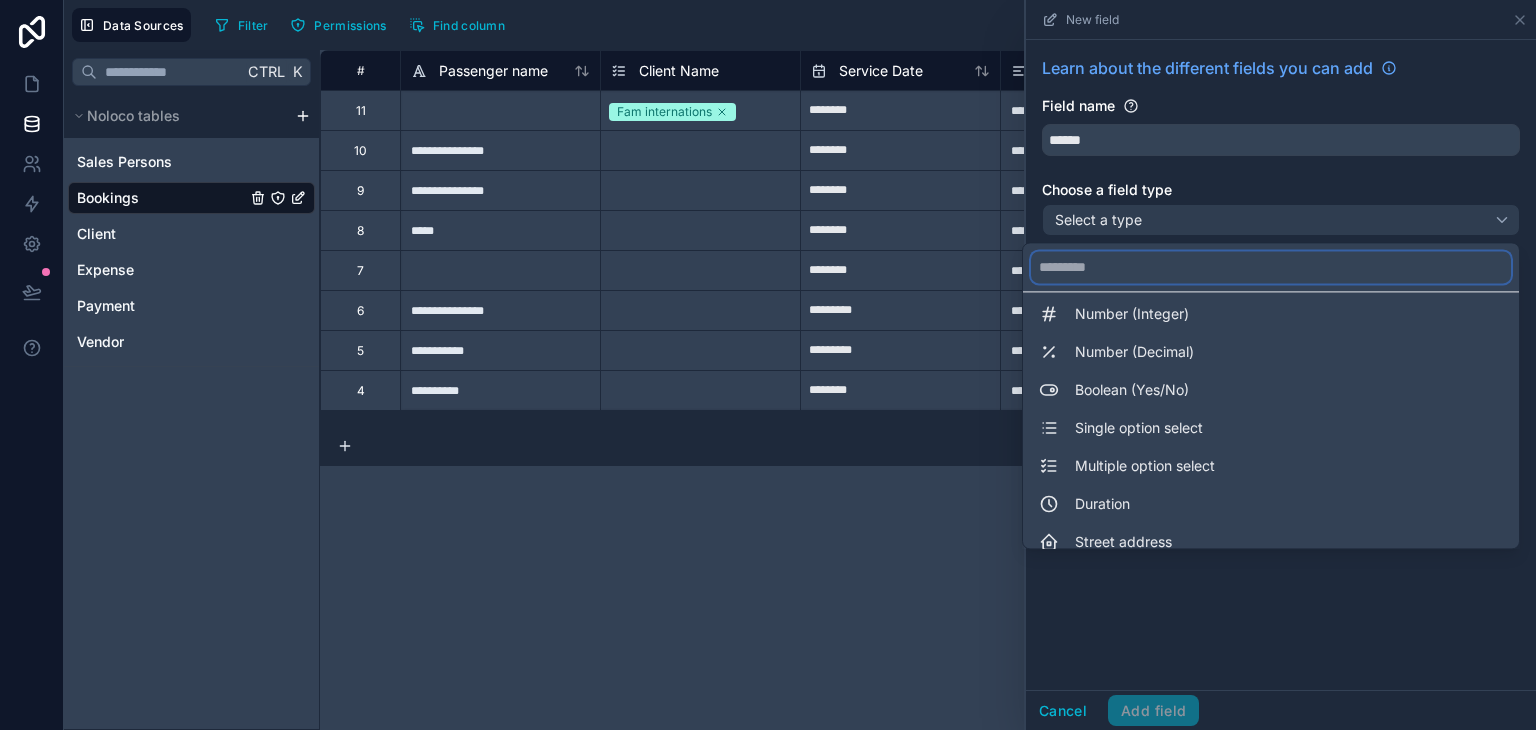 click at bounding box center (1271, 267) 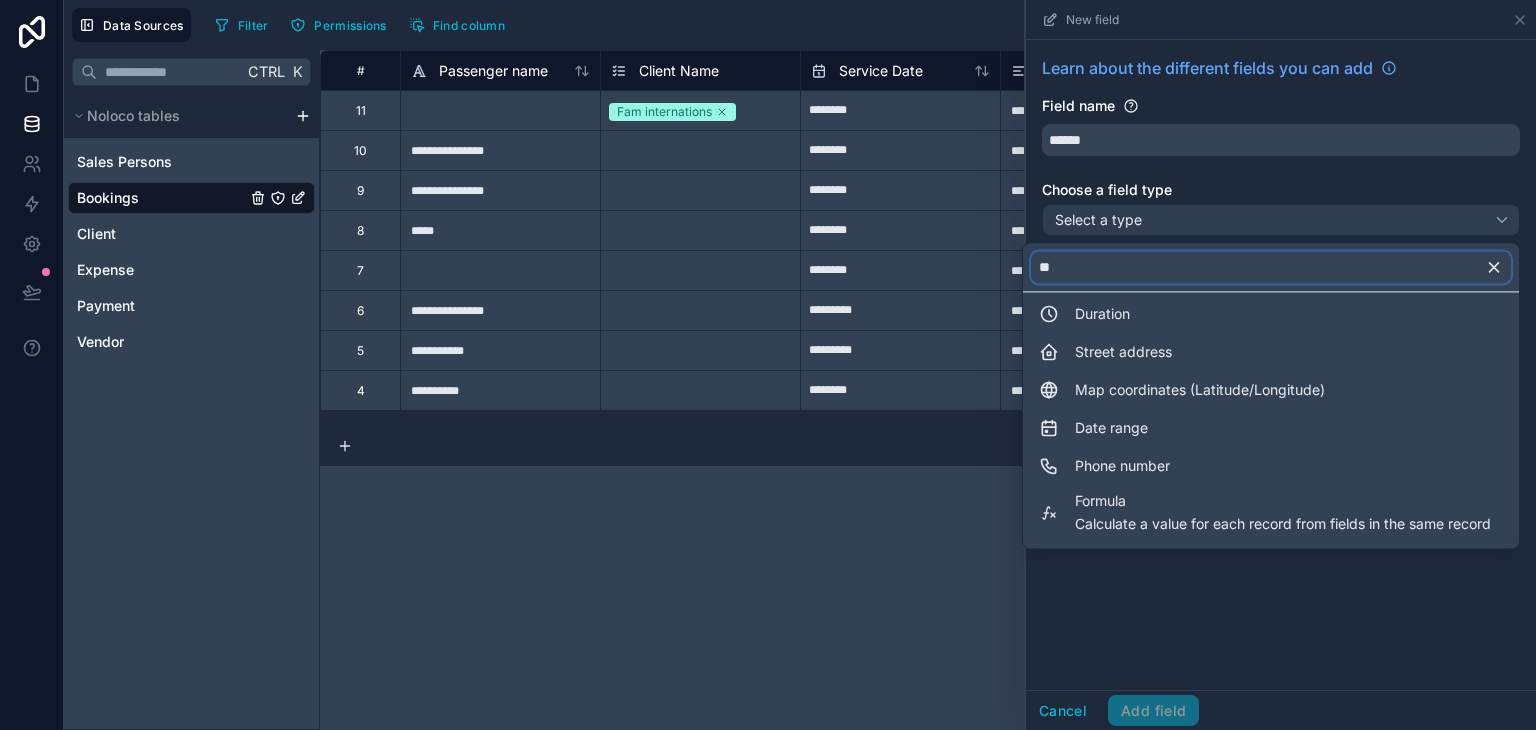 scroll, scrollTop: 0, scrollLeft: 0, axis: both 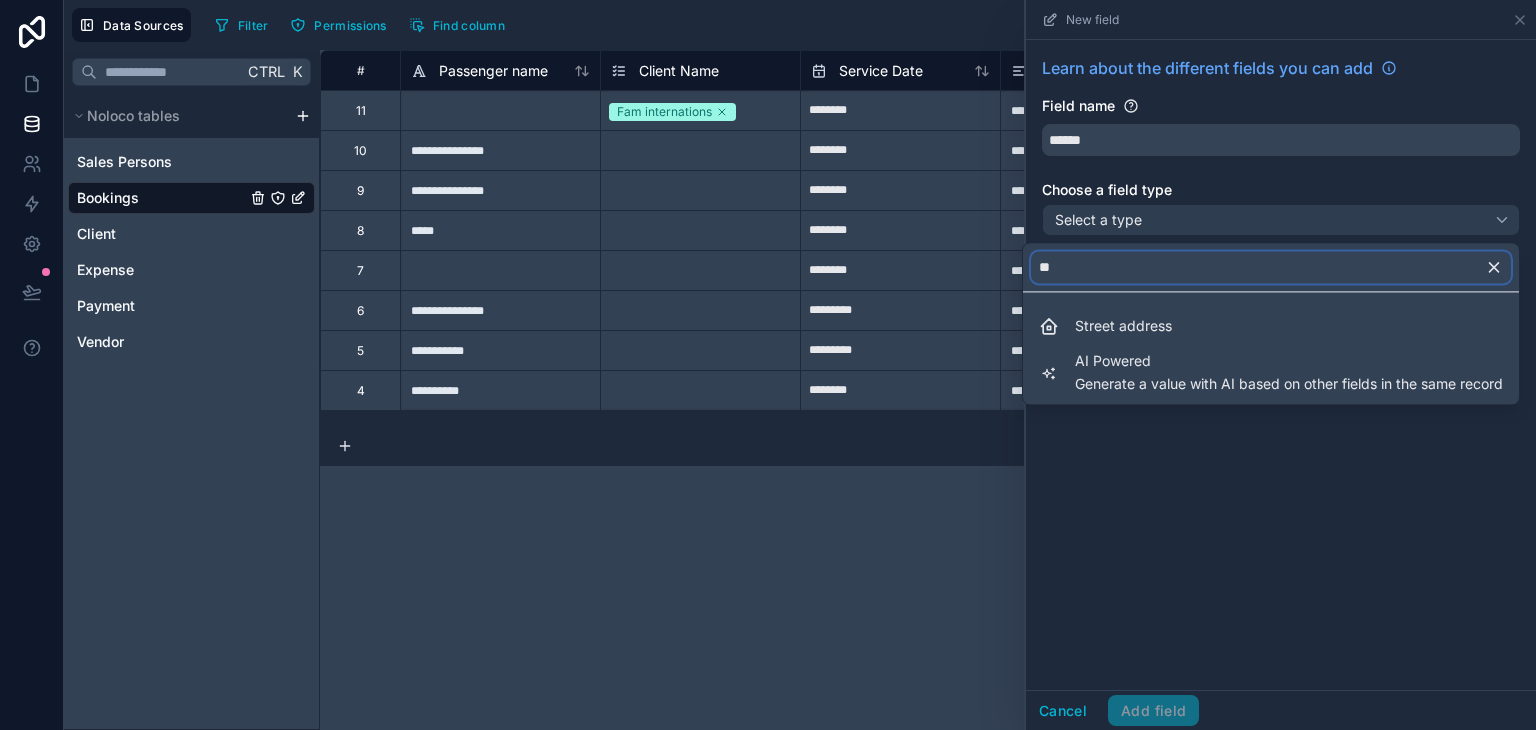 type on "**" 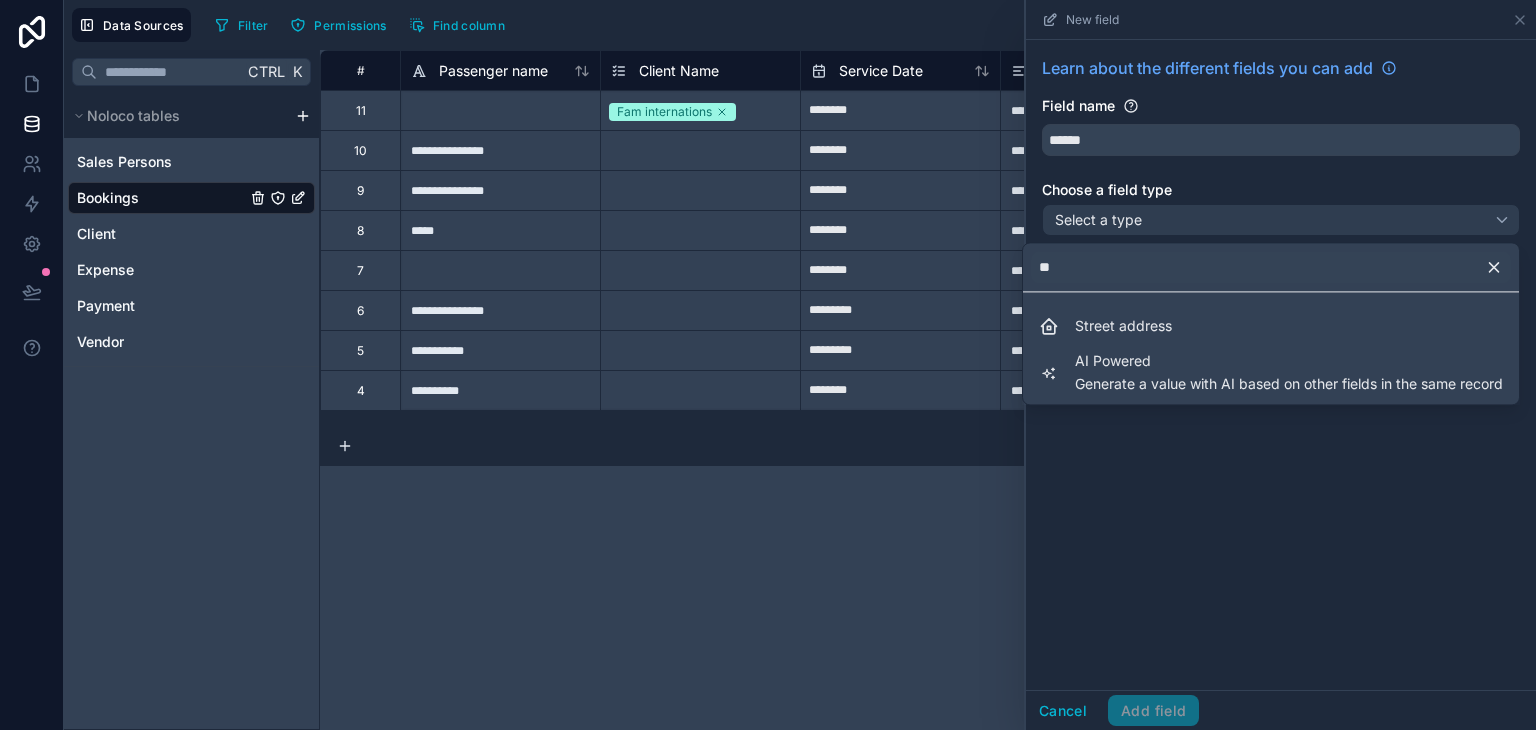 click on "Filter Permissions Find column New field Learn about the different fields you can add Field name ****** Choose a field type Select a type Cancel Add field Export Import New record" at bounding box center (867, 25) 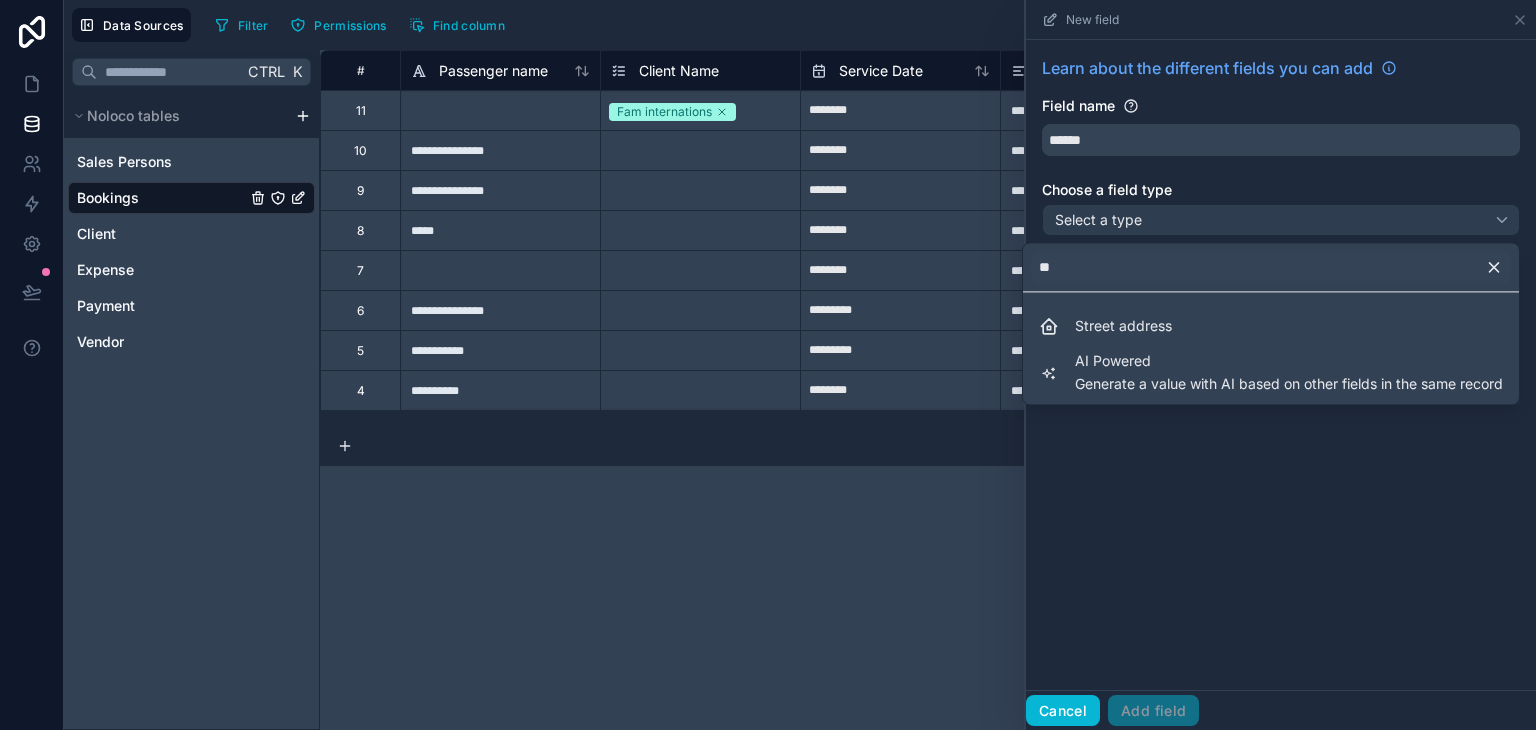 drag, startPoint x: 1072, startPoint y: 691, endPoint x: 1069, endPoint y: 708, distance: 17.262676 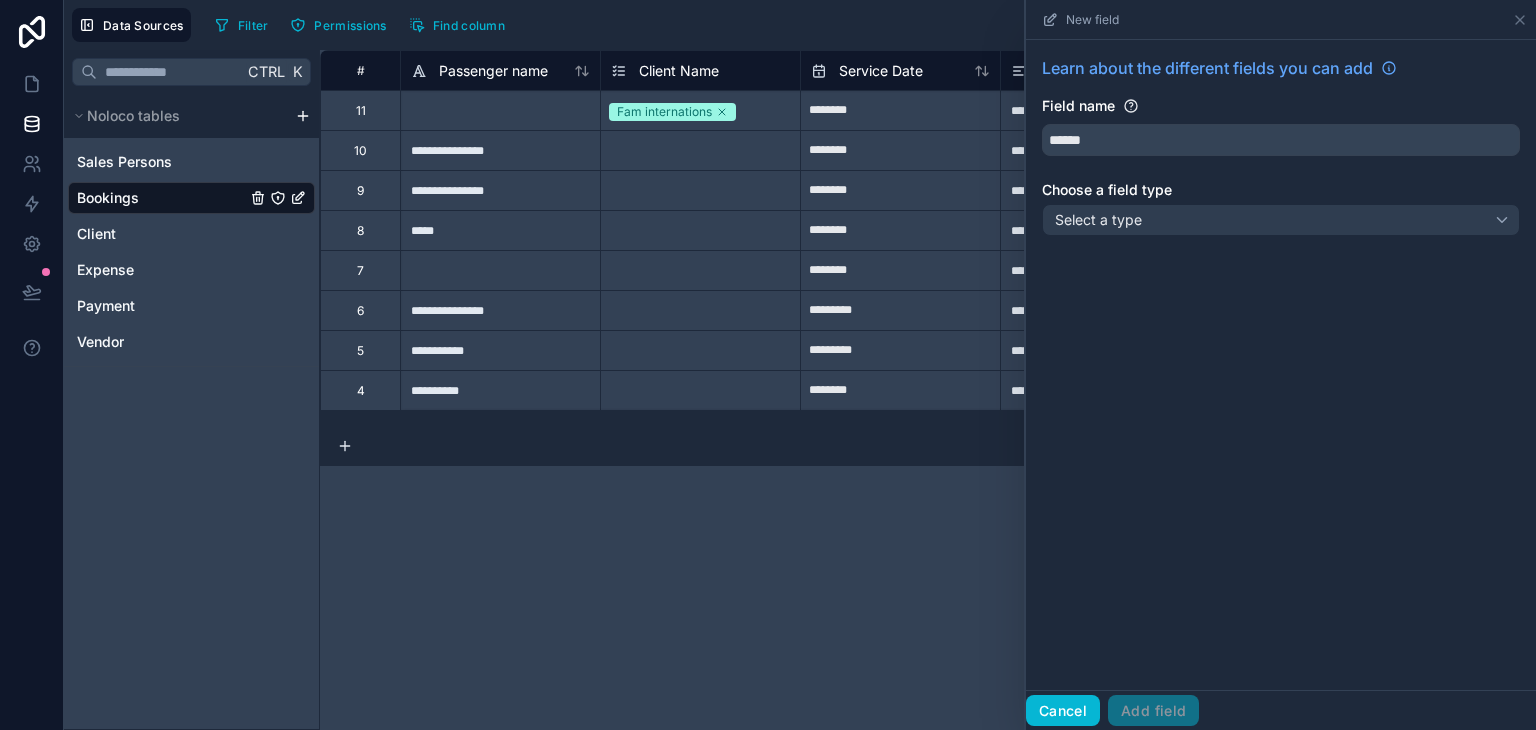 click on "Cancel" at bounding box center (1063, 711) 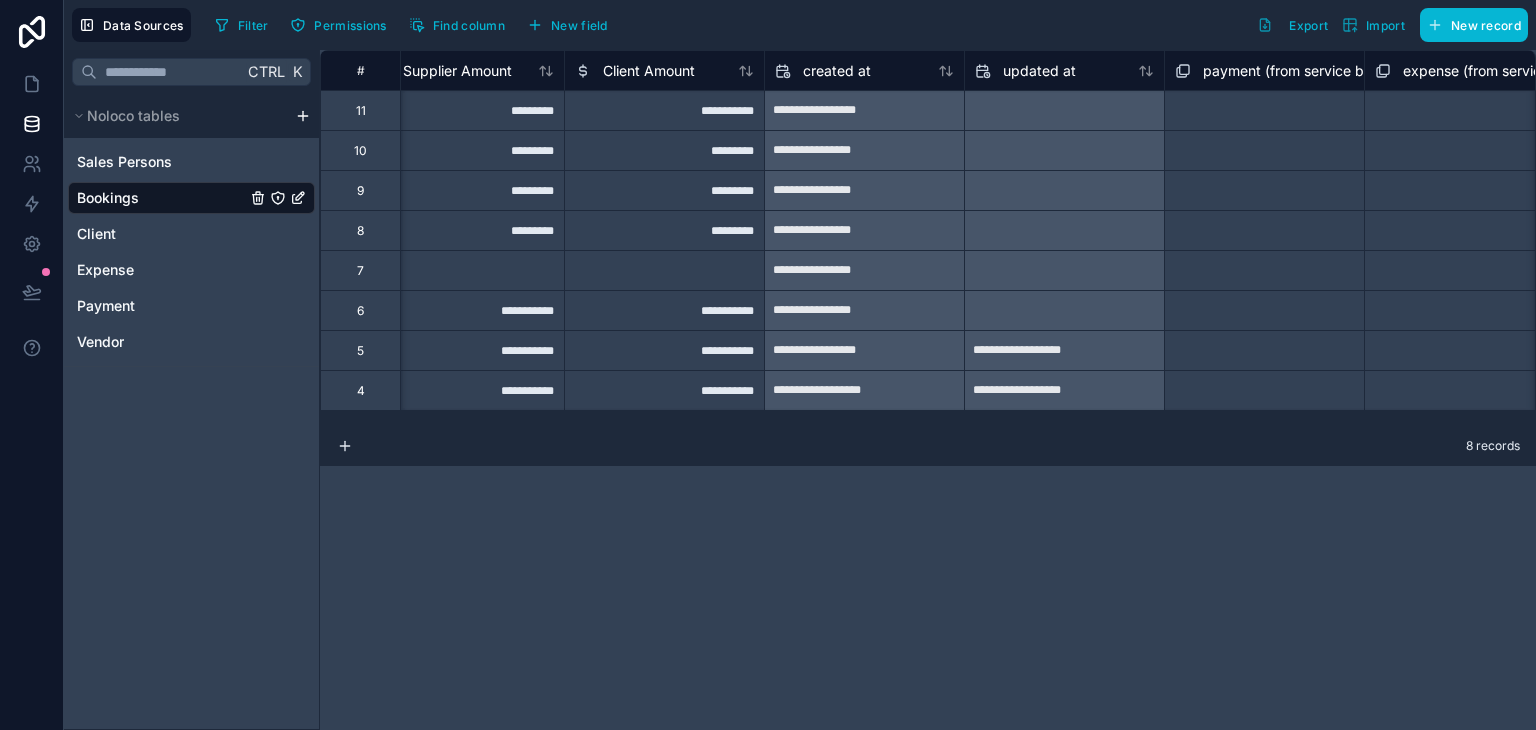 scroll, scrollTop: 0, scrollLeft: 2464, axis: horizontal 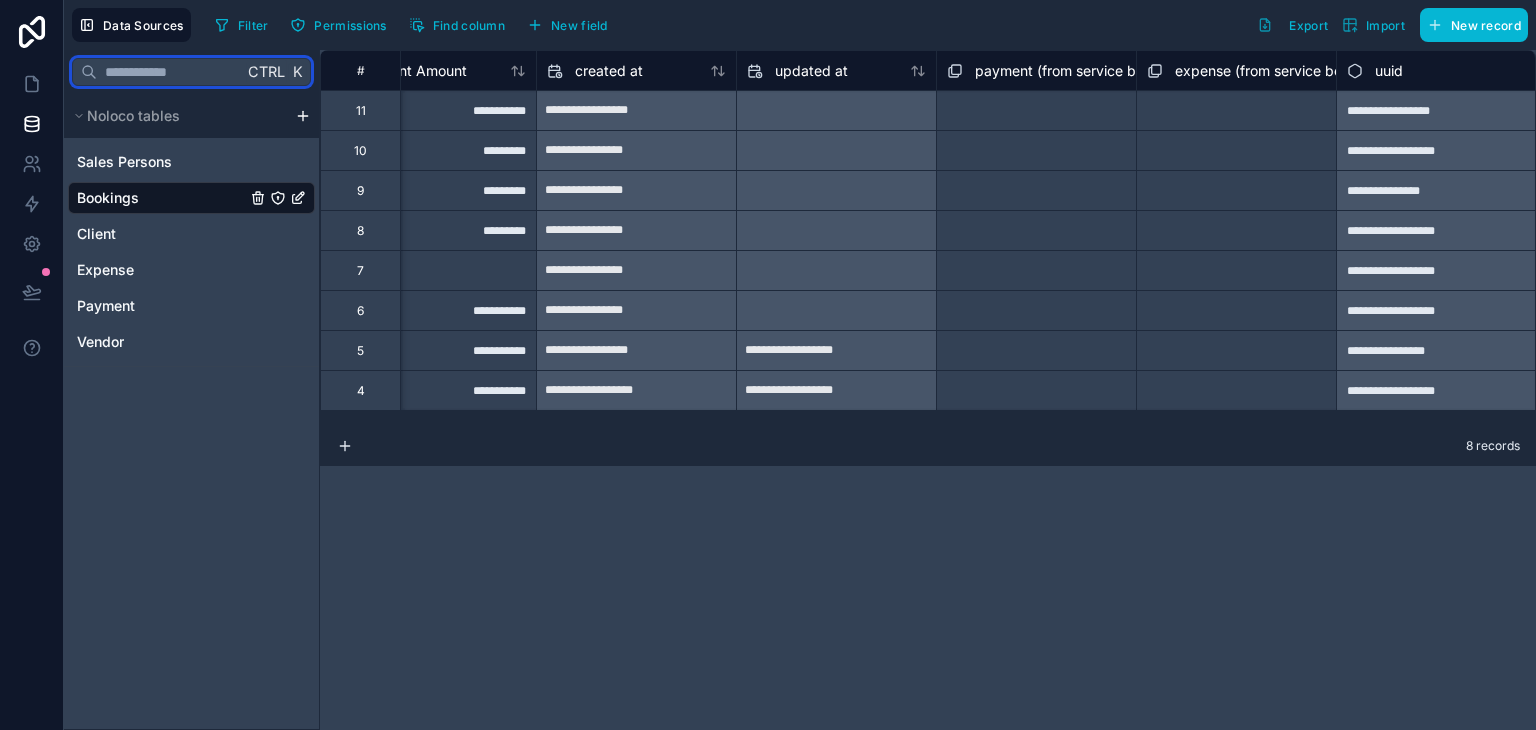 click at bounding box center [170, 72] 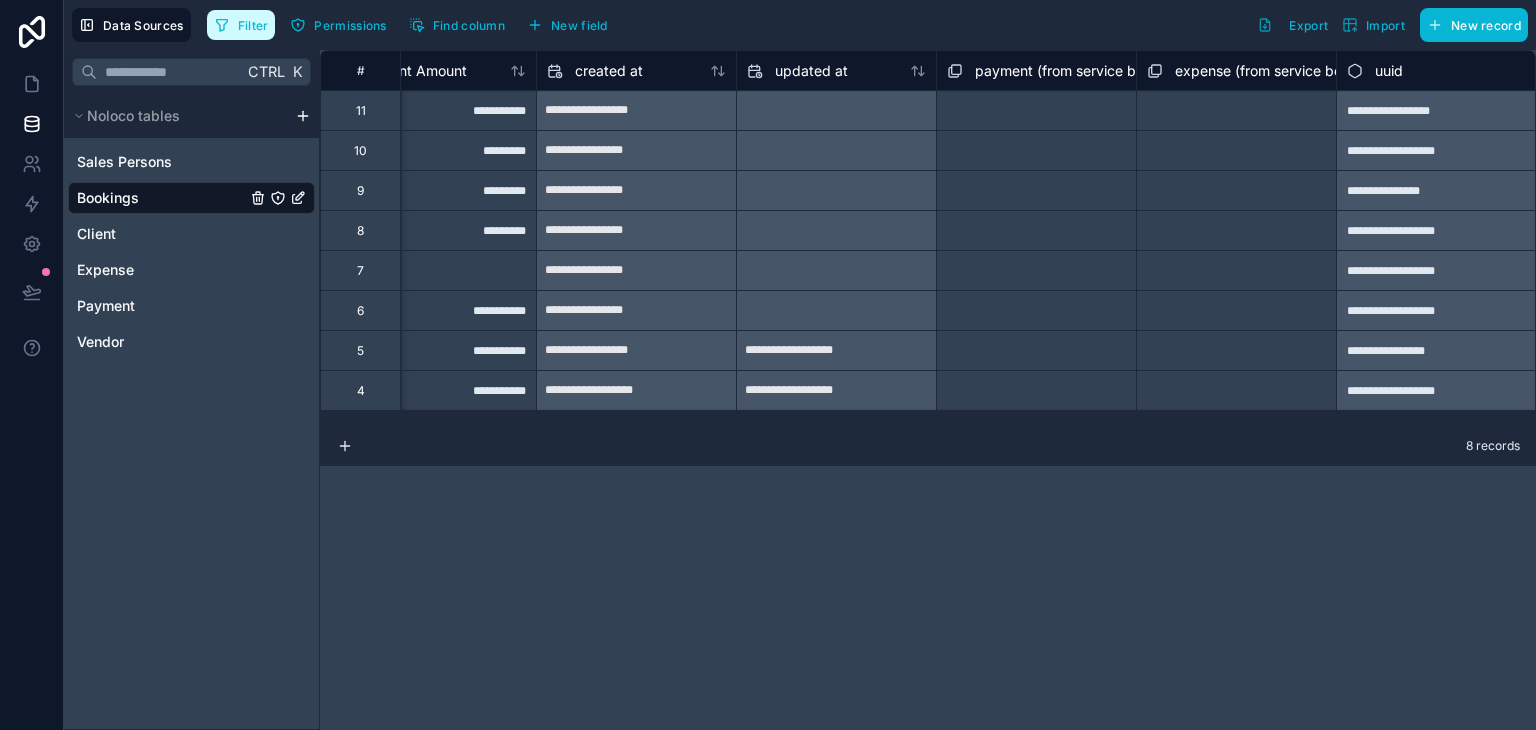 click on "Filter" at bounding box center (253, 25) 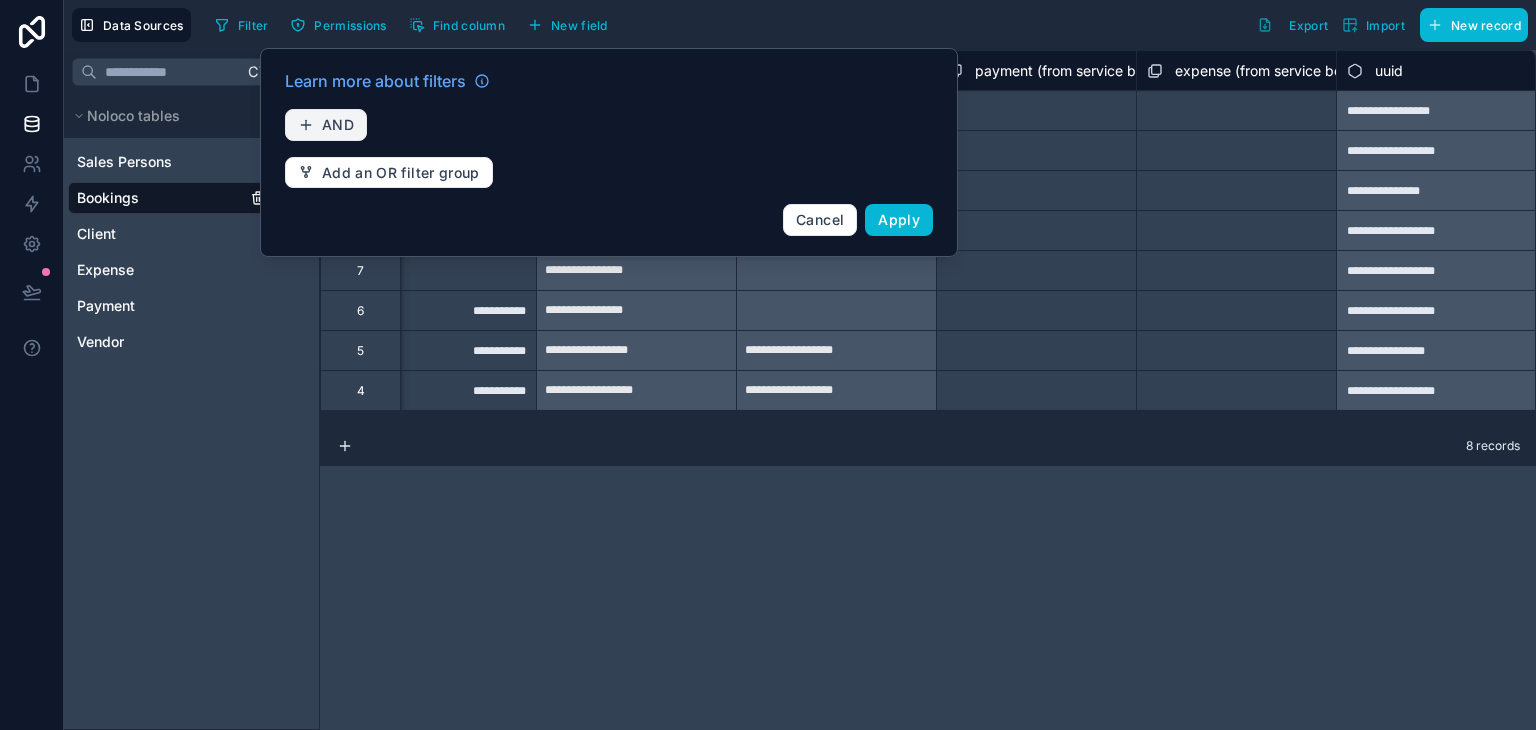 click on "AND" at bounding box center [338, 125] 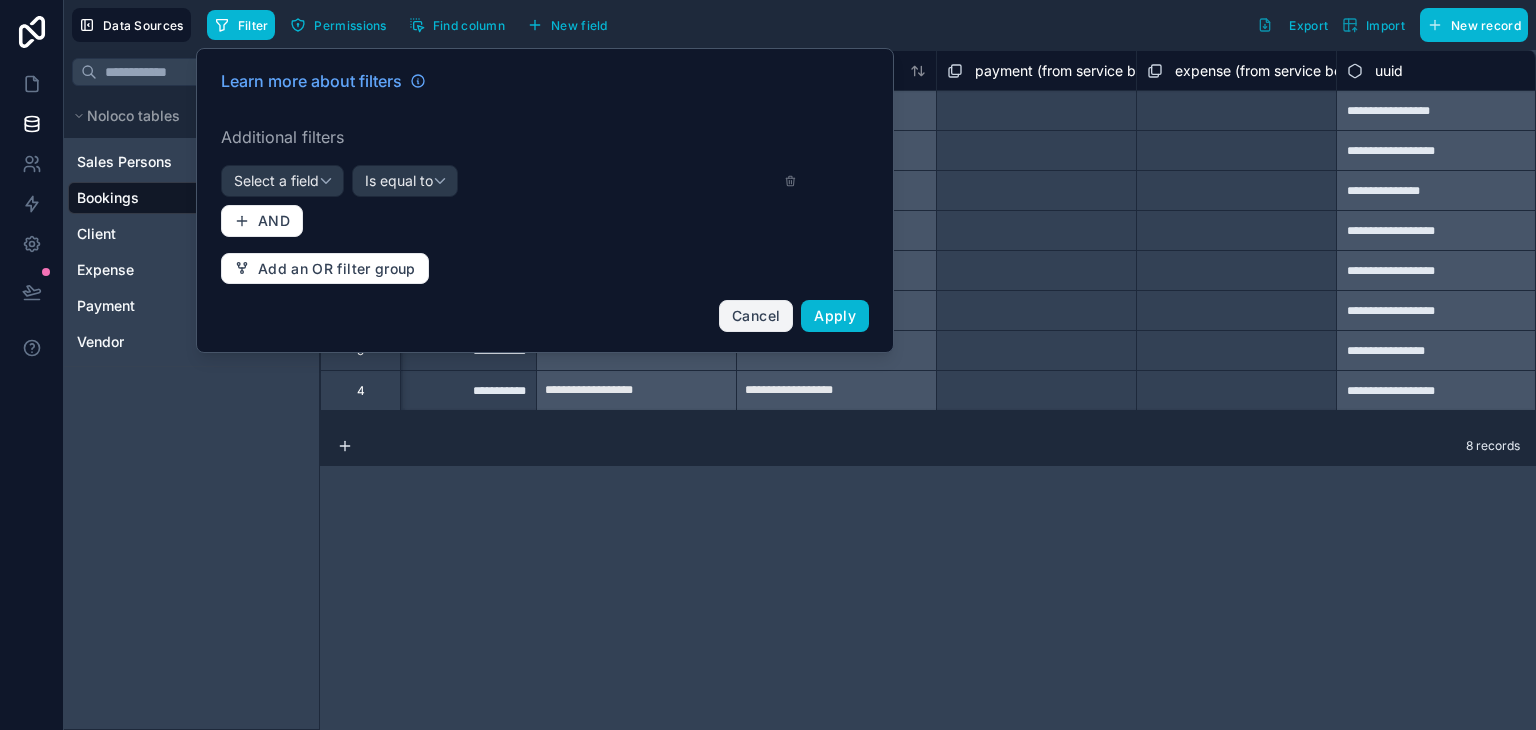 click on "Cancel" at bounding box center (756, 315) 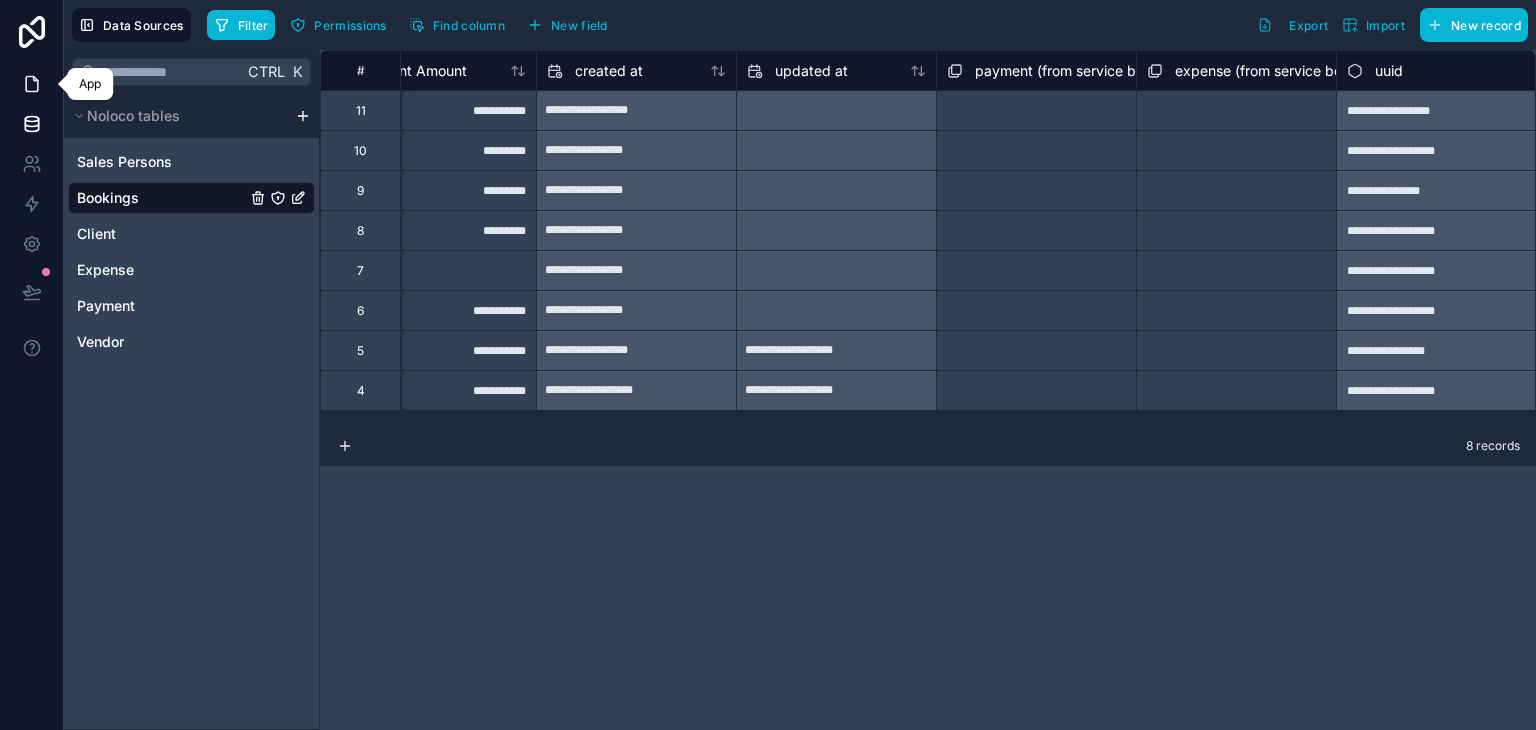 click 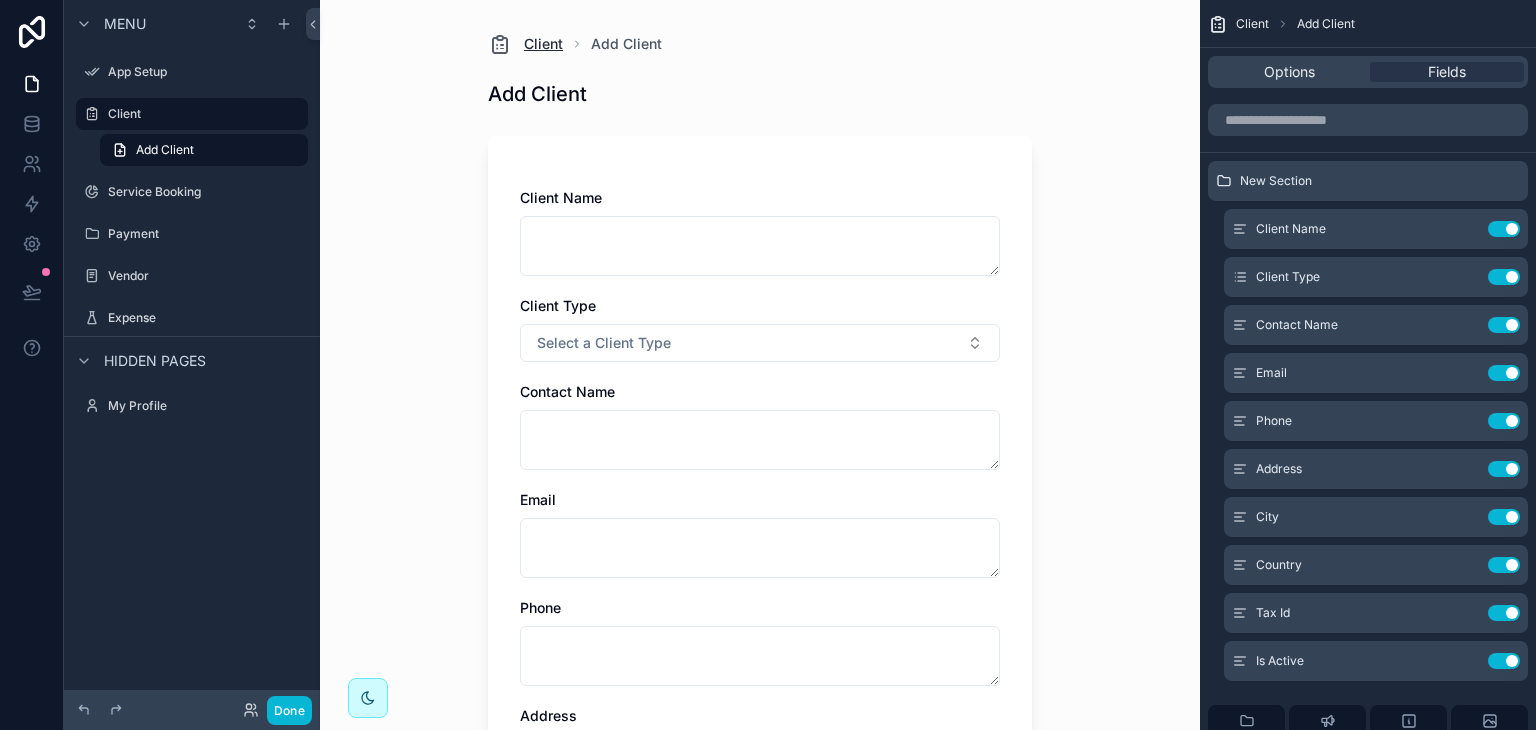 click on "Client" at bounding box center (543, 44) 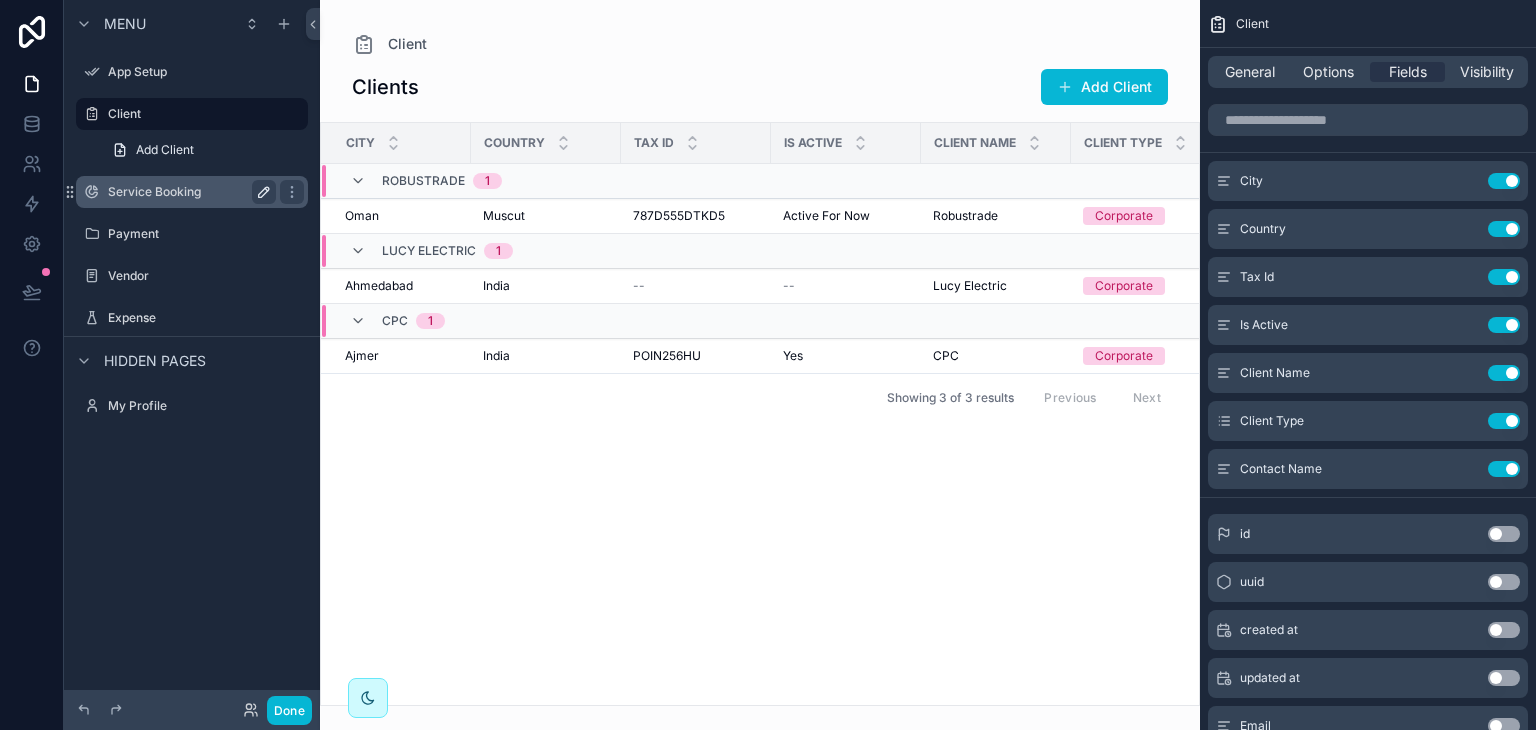click 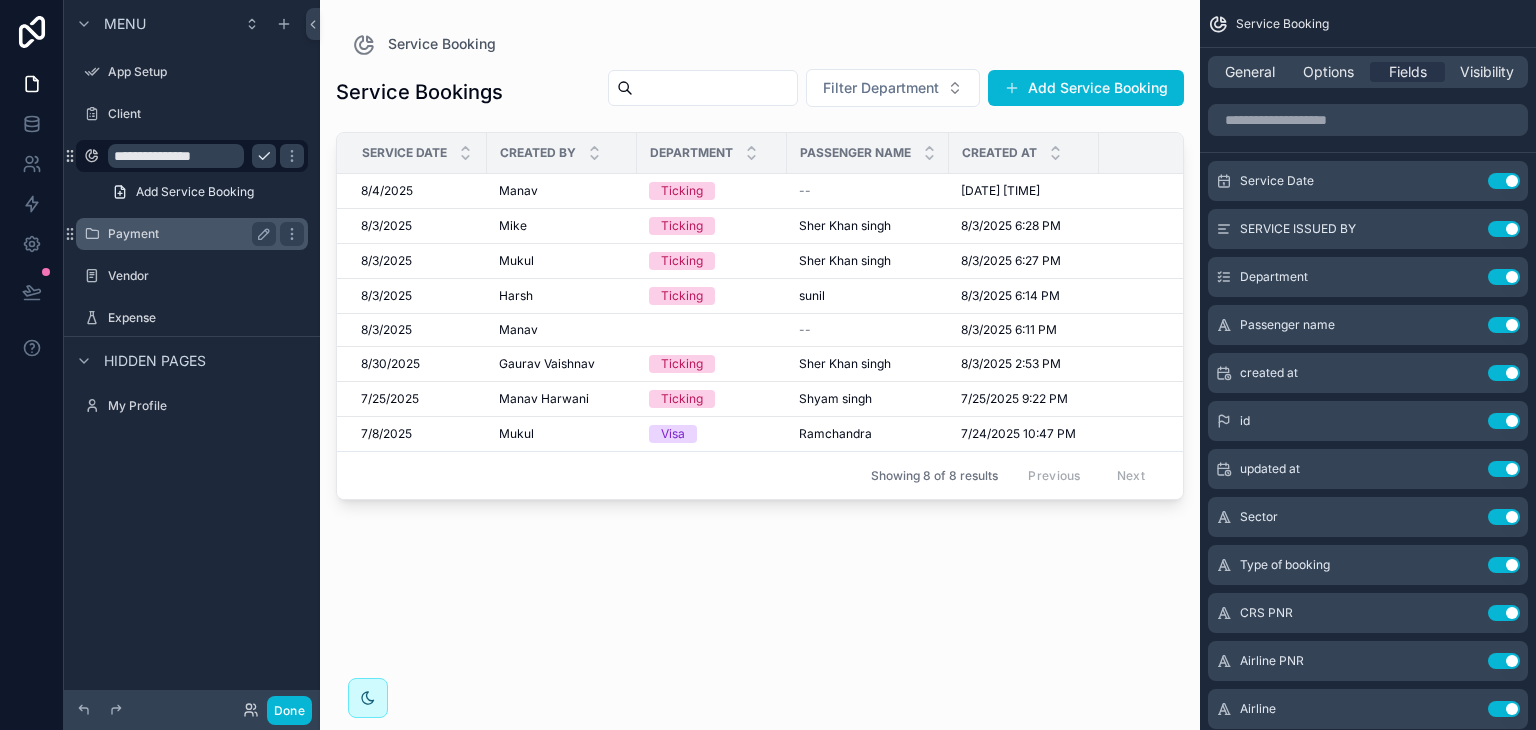 click on "Payment" at bounding box center [188, 234] 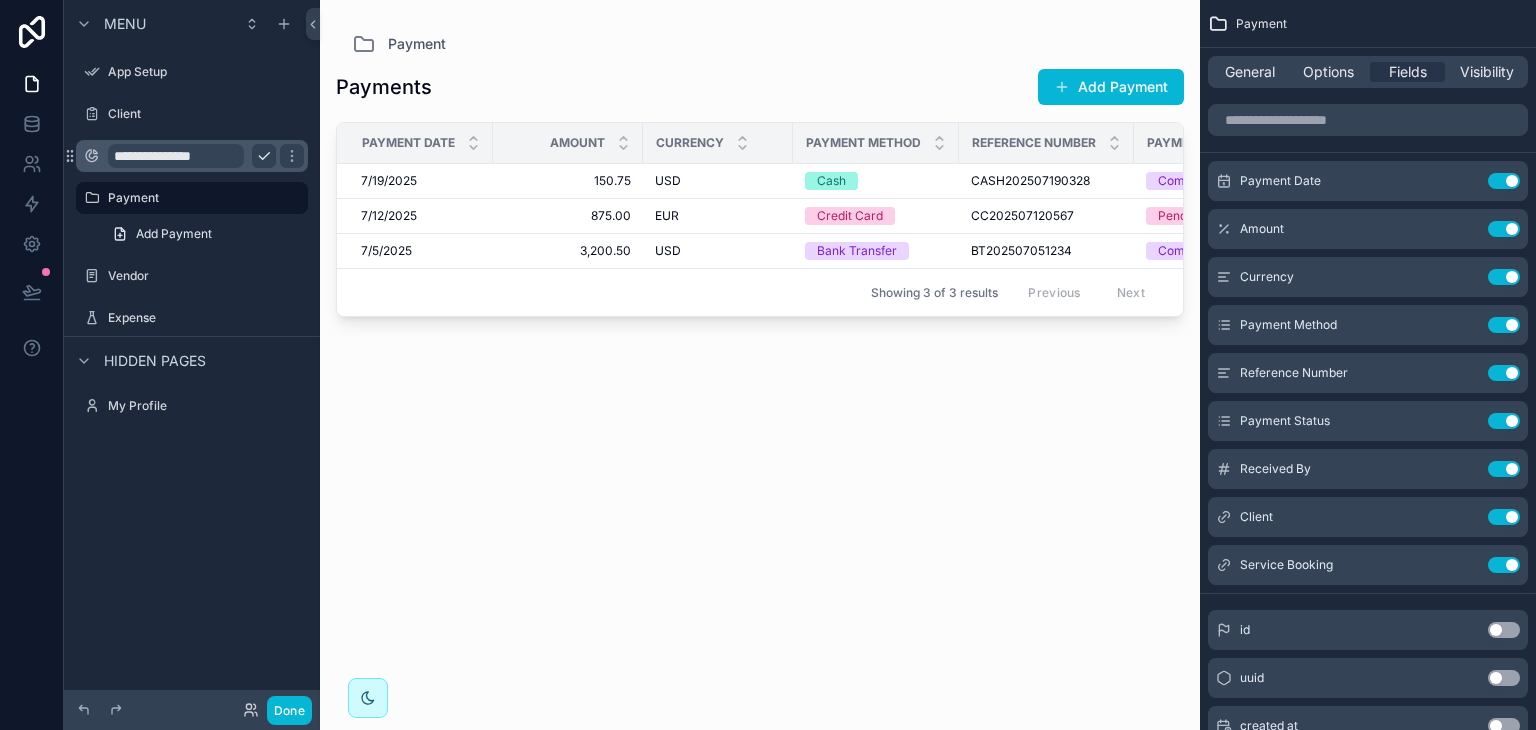 click on "**********" at bounding box center [176, 156] 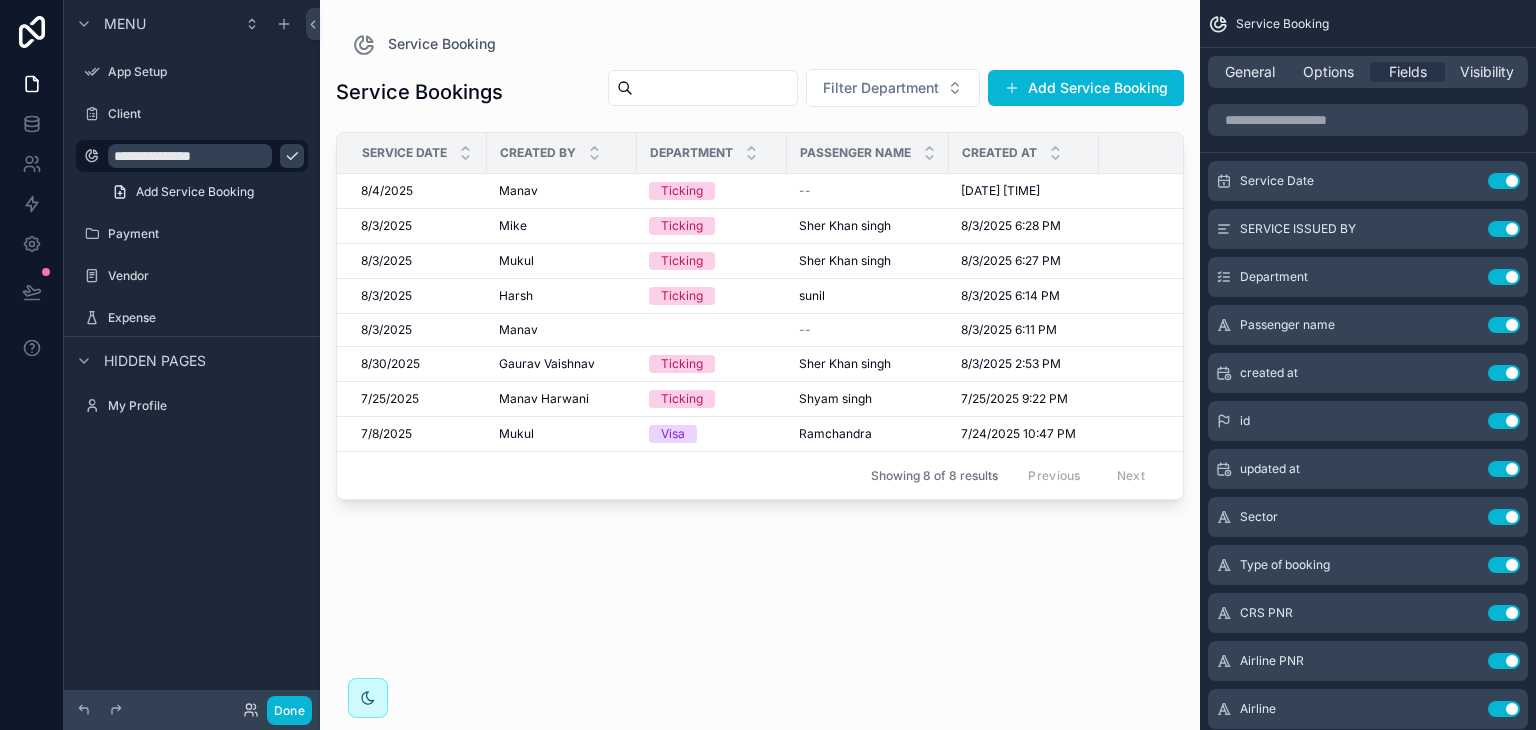 click at bounding box center [760, 353] 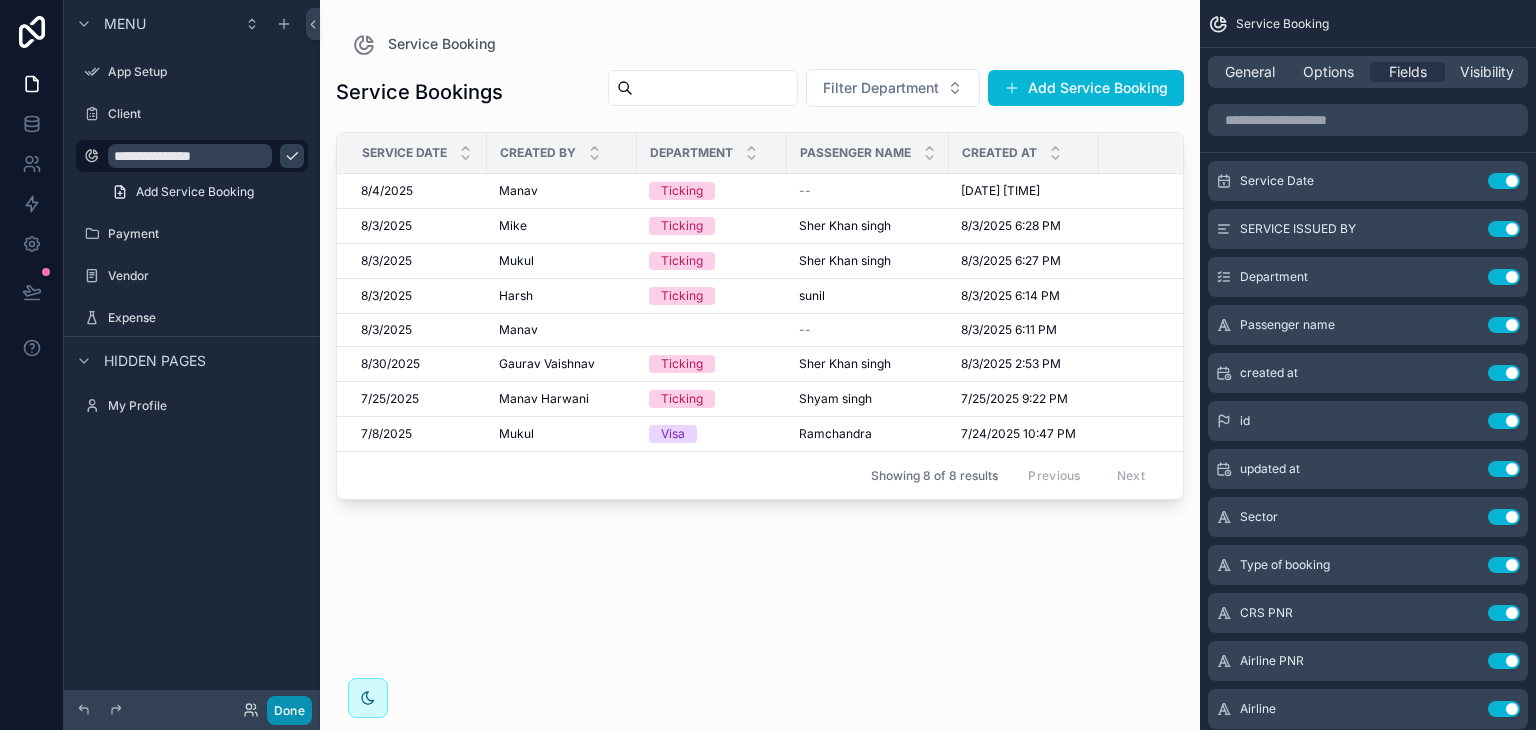 click on "Done" at bounding box center [289, 710] 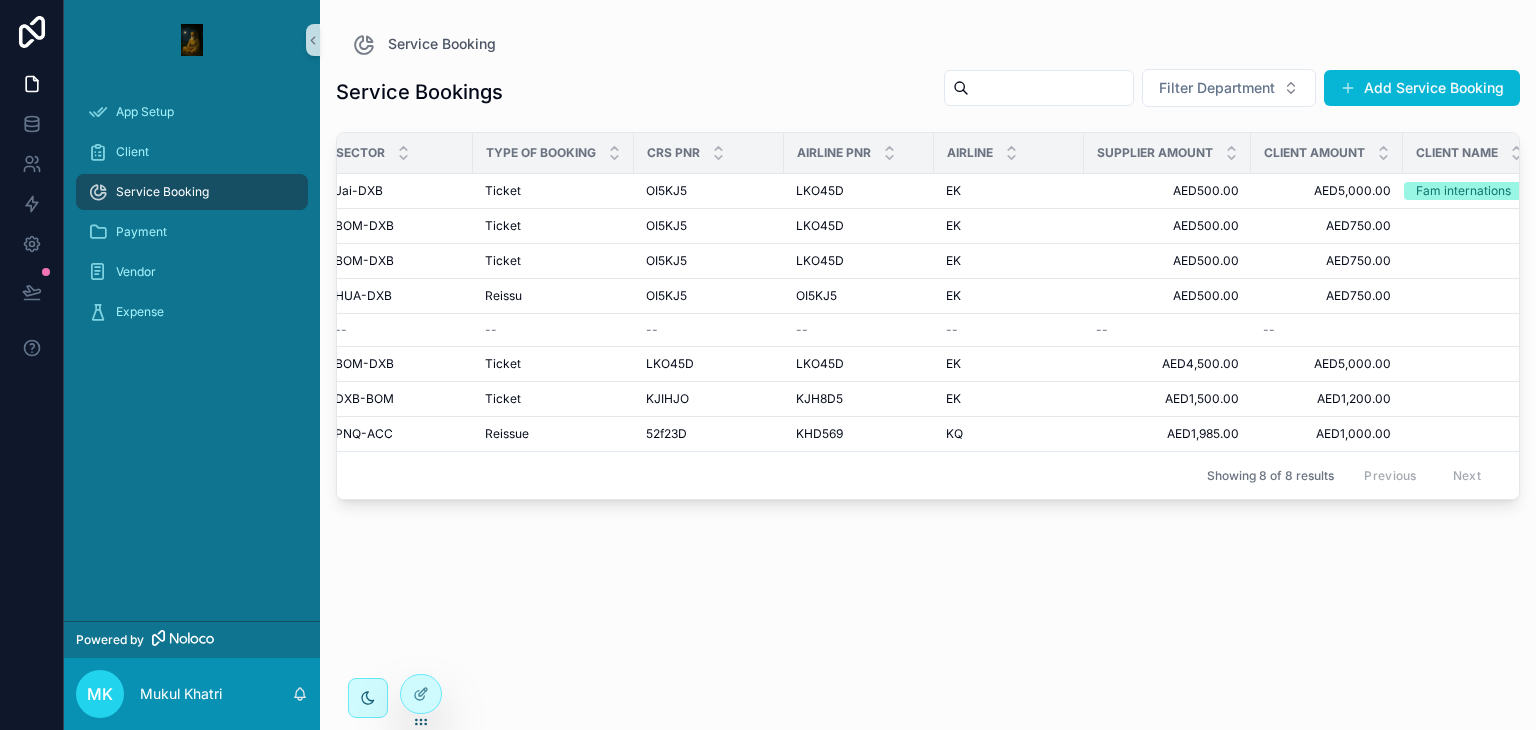 scroll, scrollTop: 0, scrollLeft: 0, axis: both 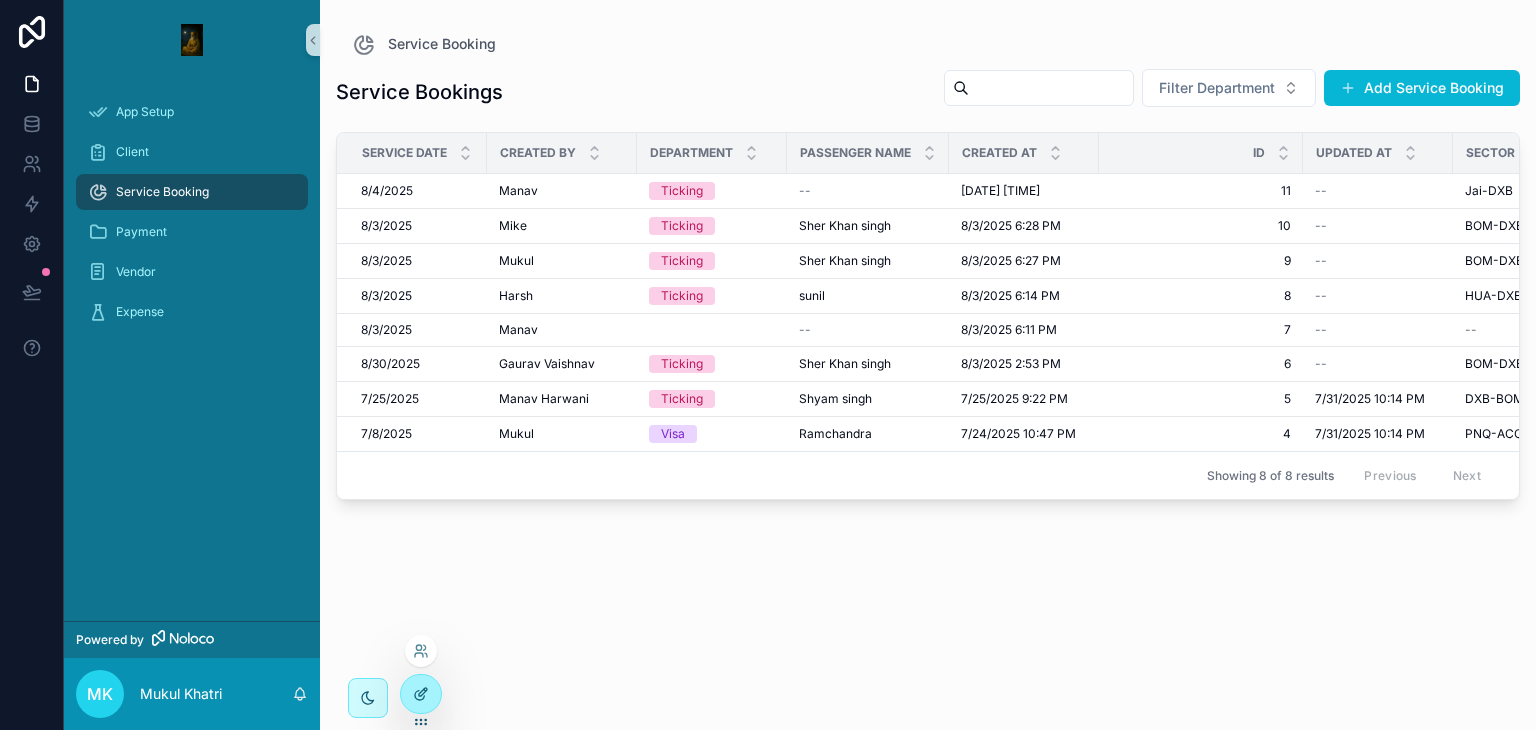 click 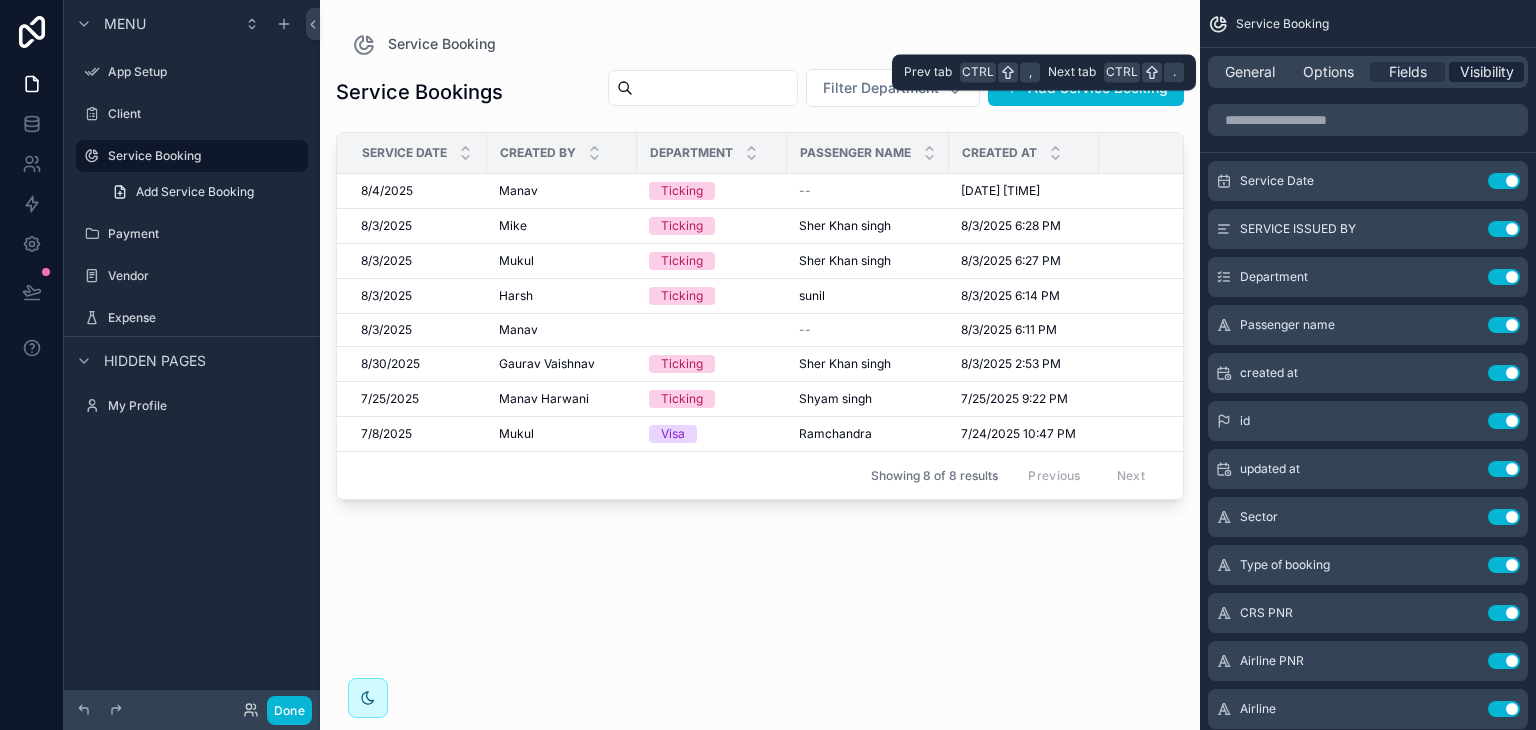 click on "Visibility" at bounding box center (1487, 72) 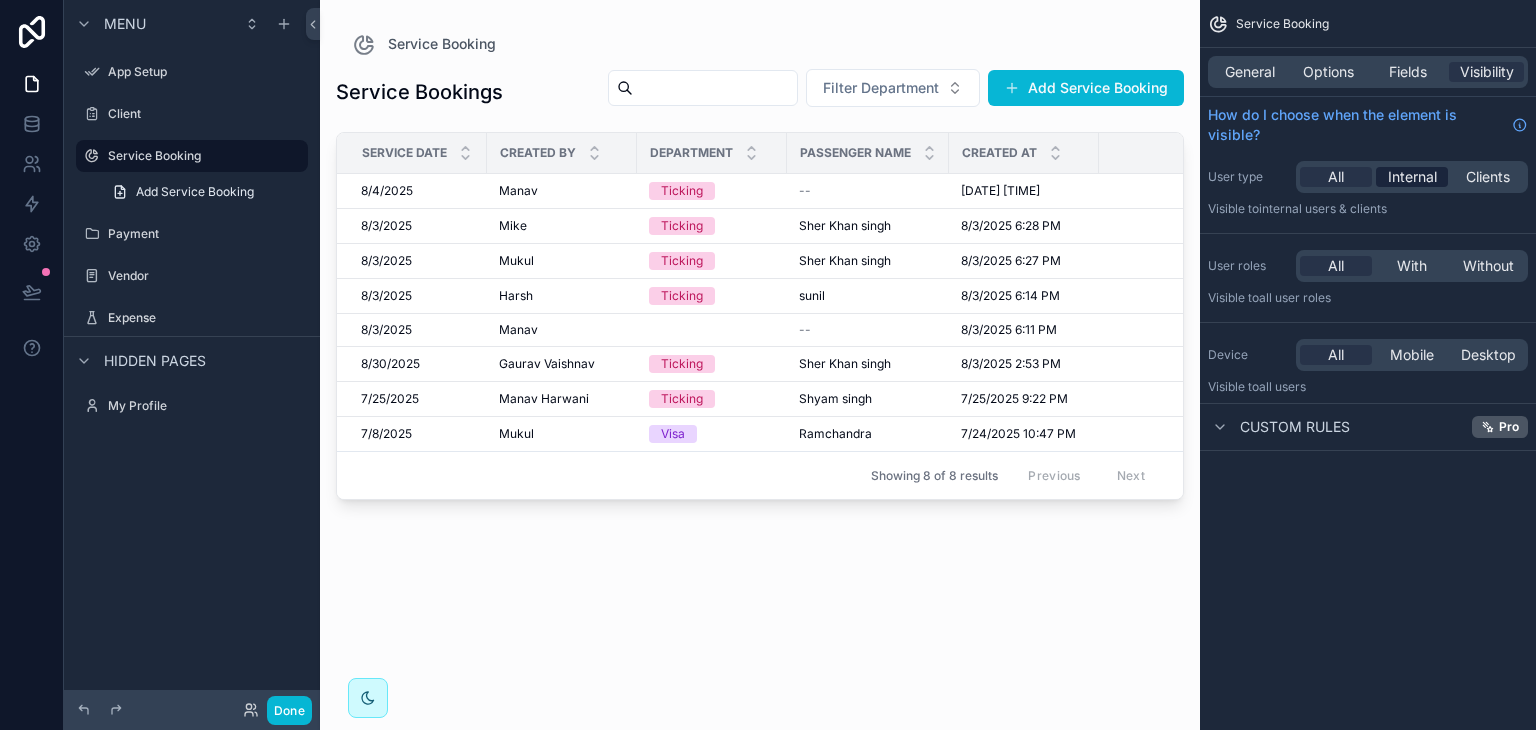 click on "Internal" at bounding box center (1412, 177) 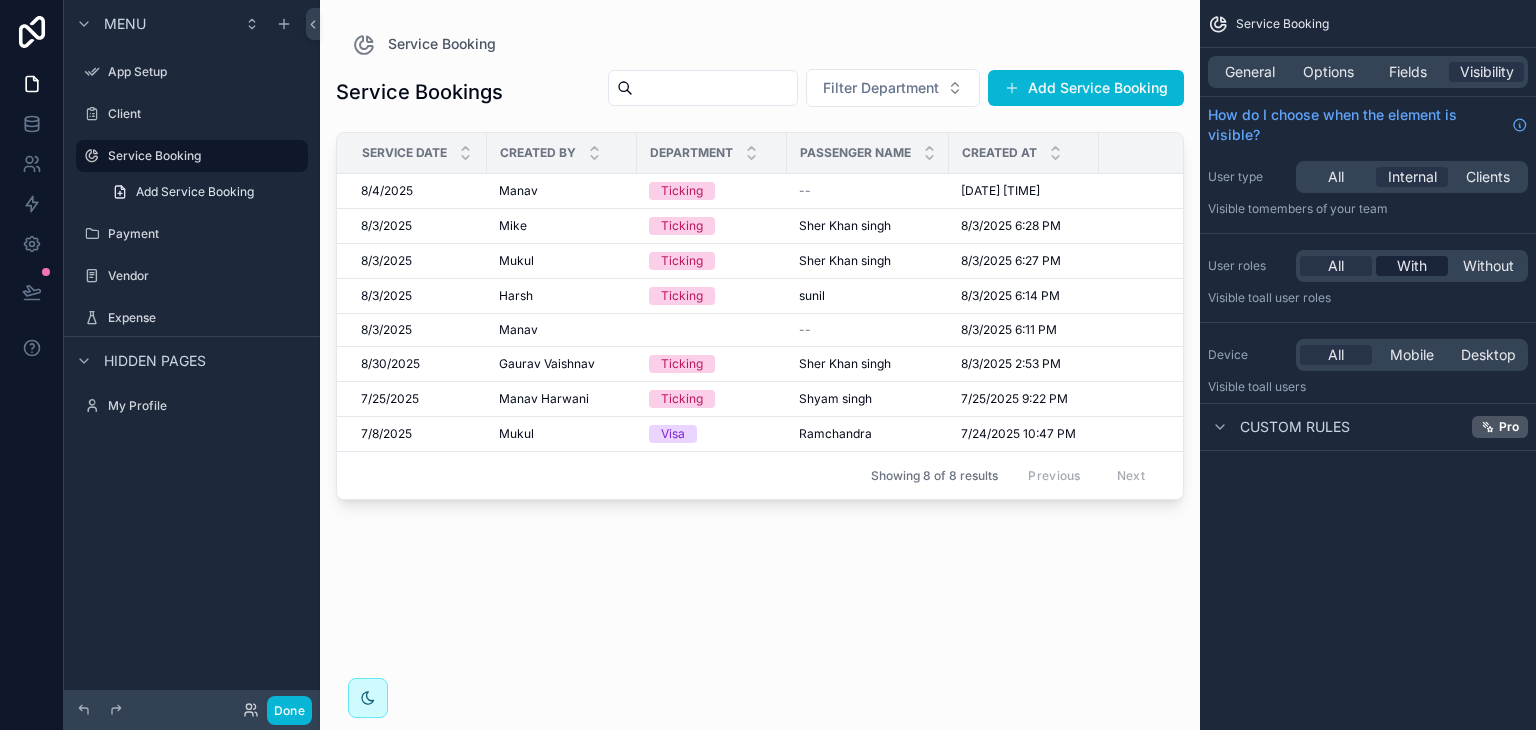 click on "With" at bounding box center [1412, 266] 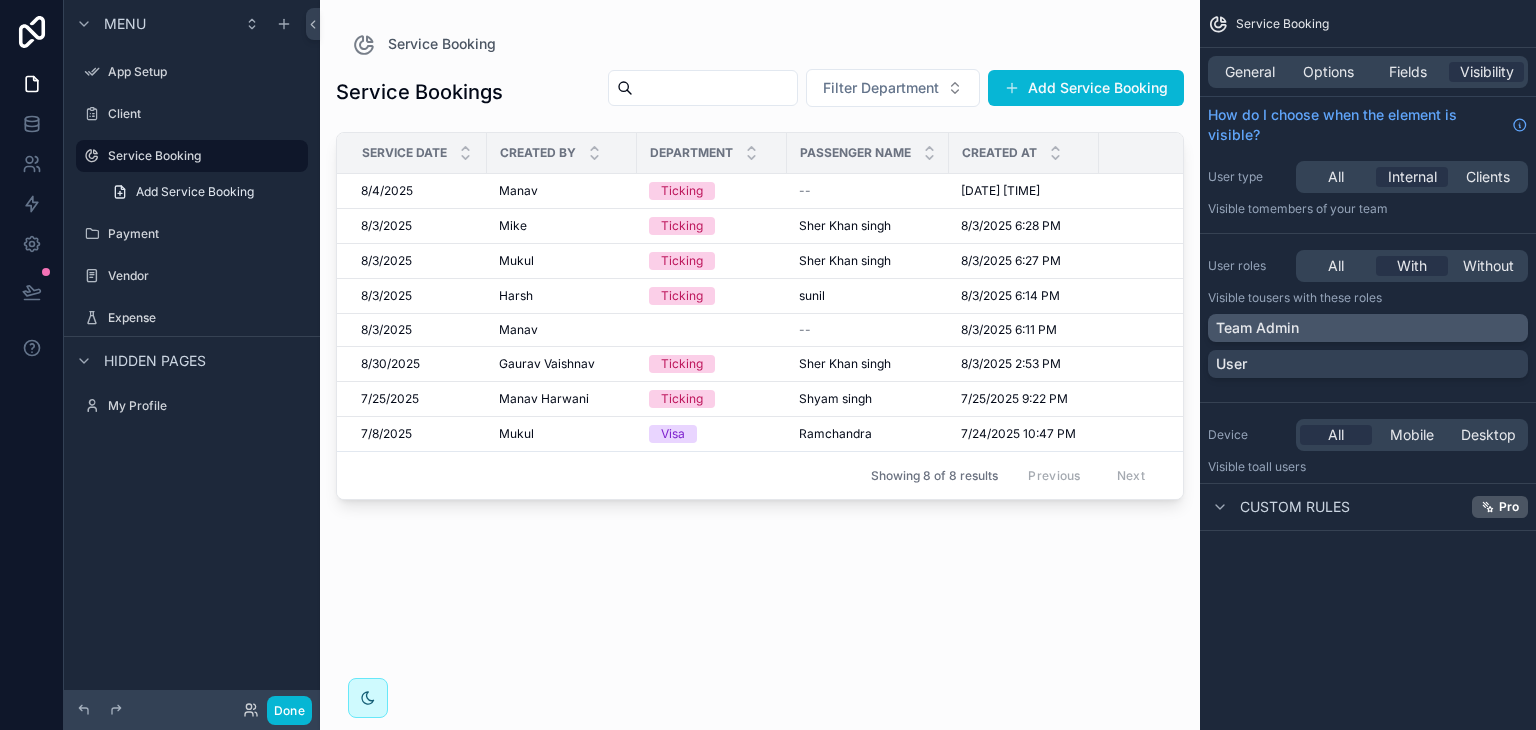 click on "Team Admin" at bounding box center (1368, 328) 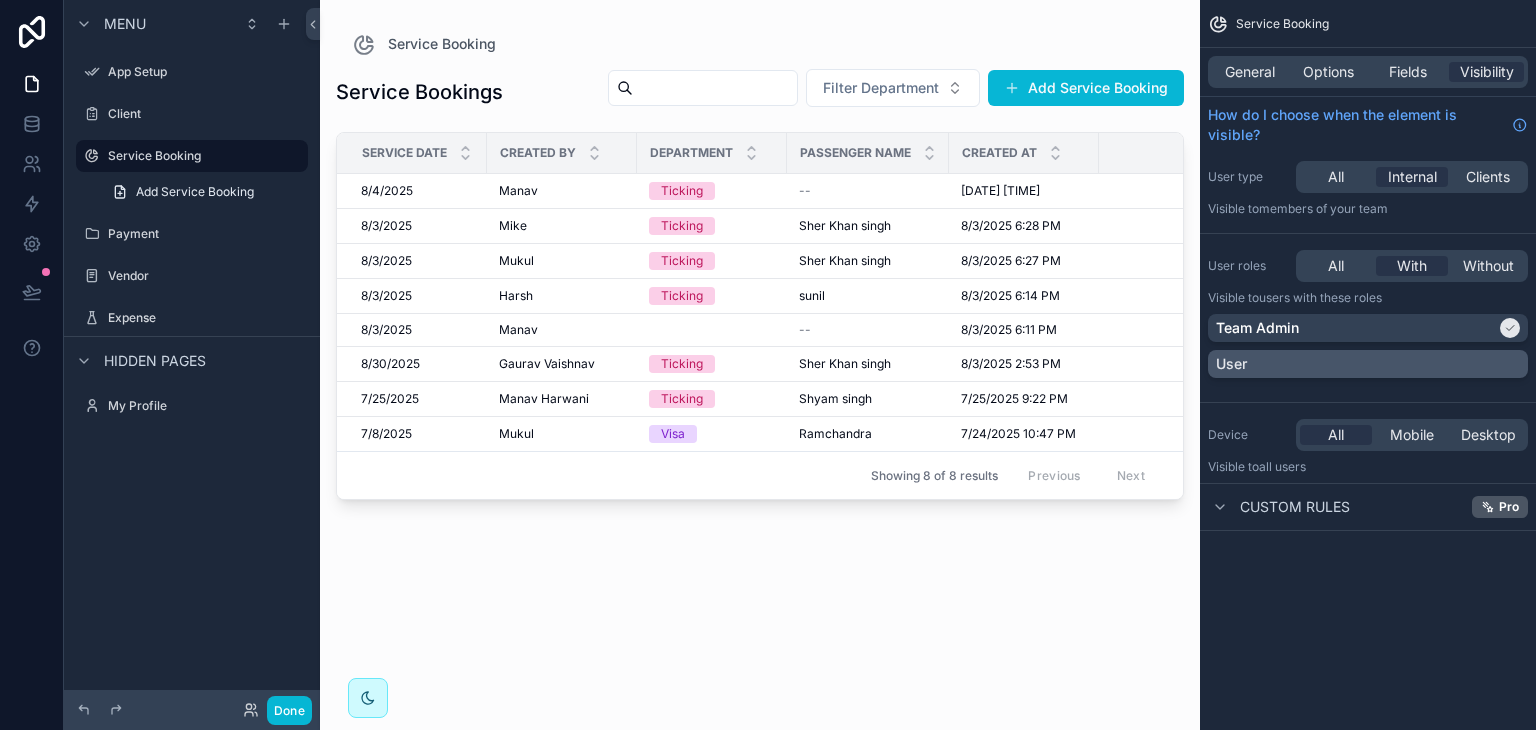 click on "User" at bounding box center [1368, 364] 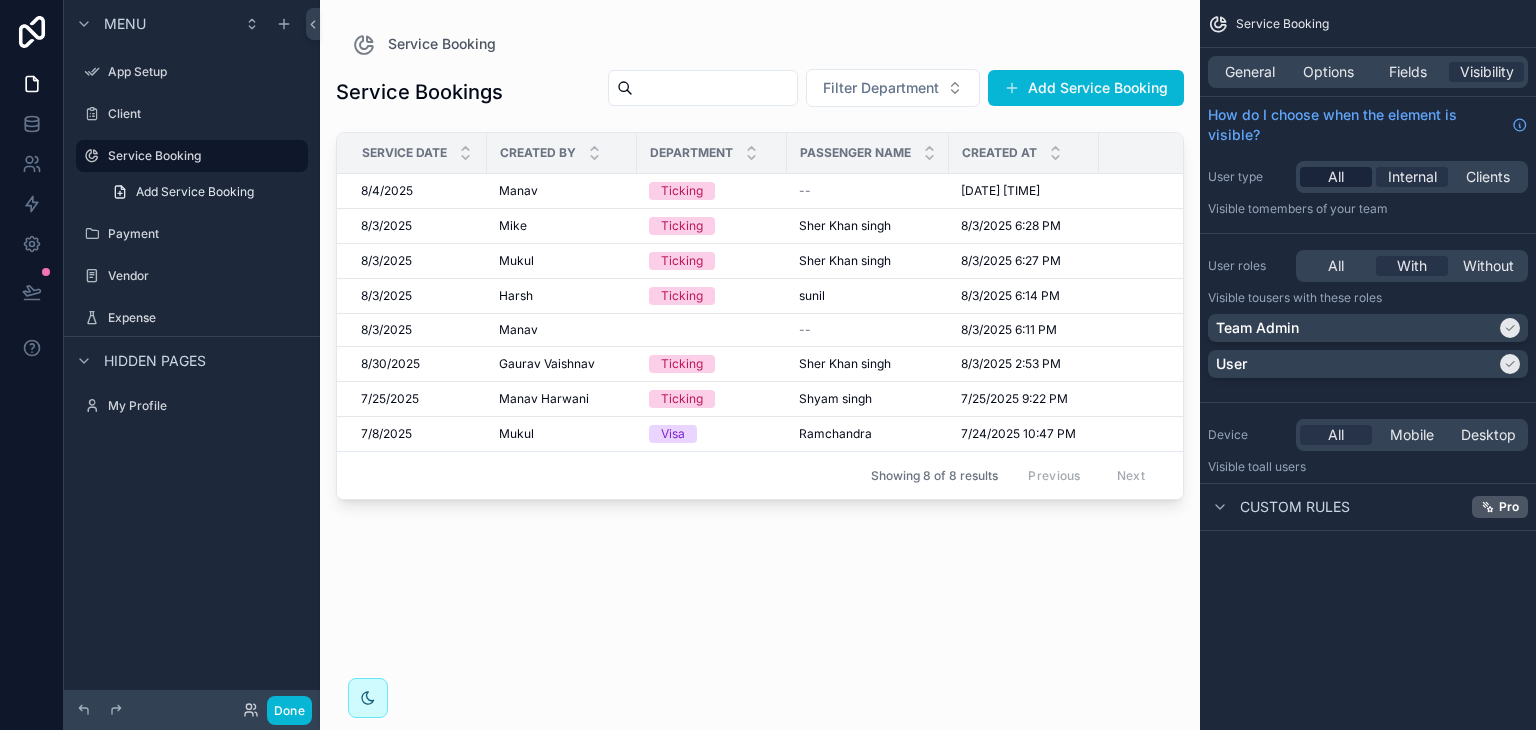 click on "All" at bounding box center [1336, 177] 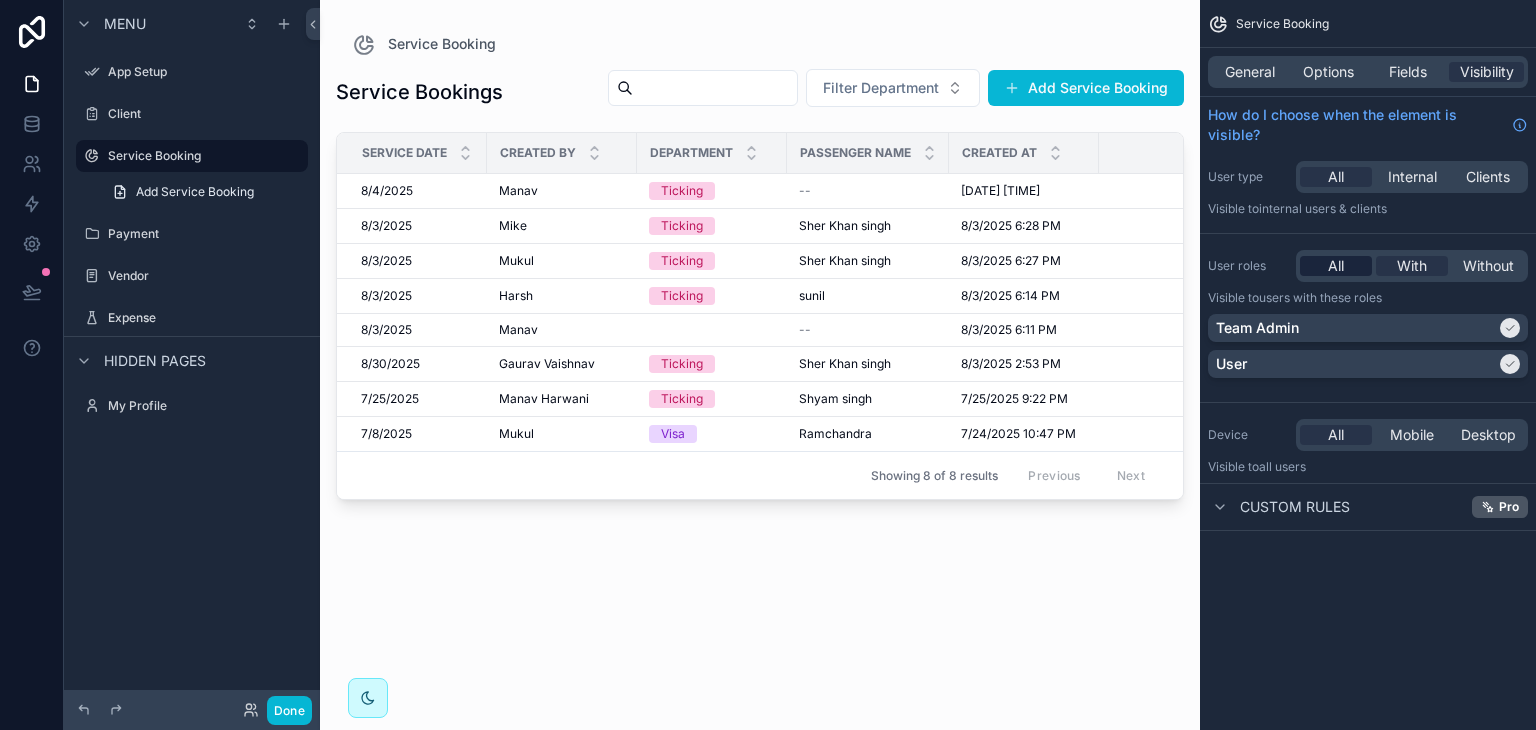 click on "All" at bounding box center (1336, 266) 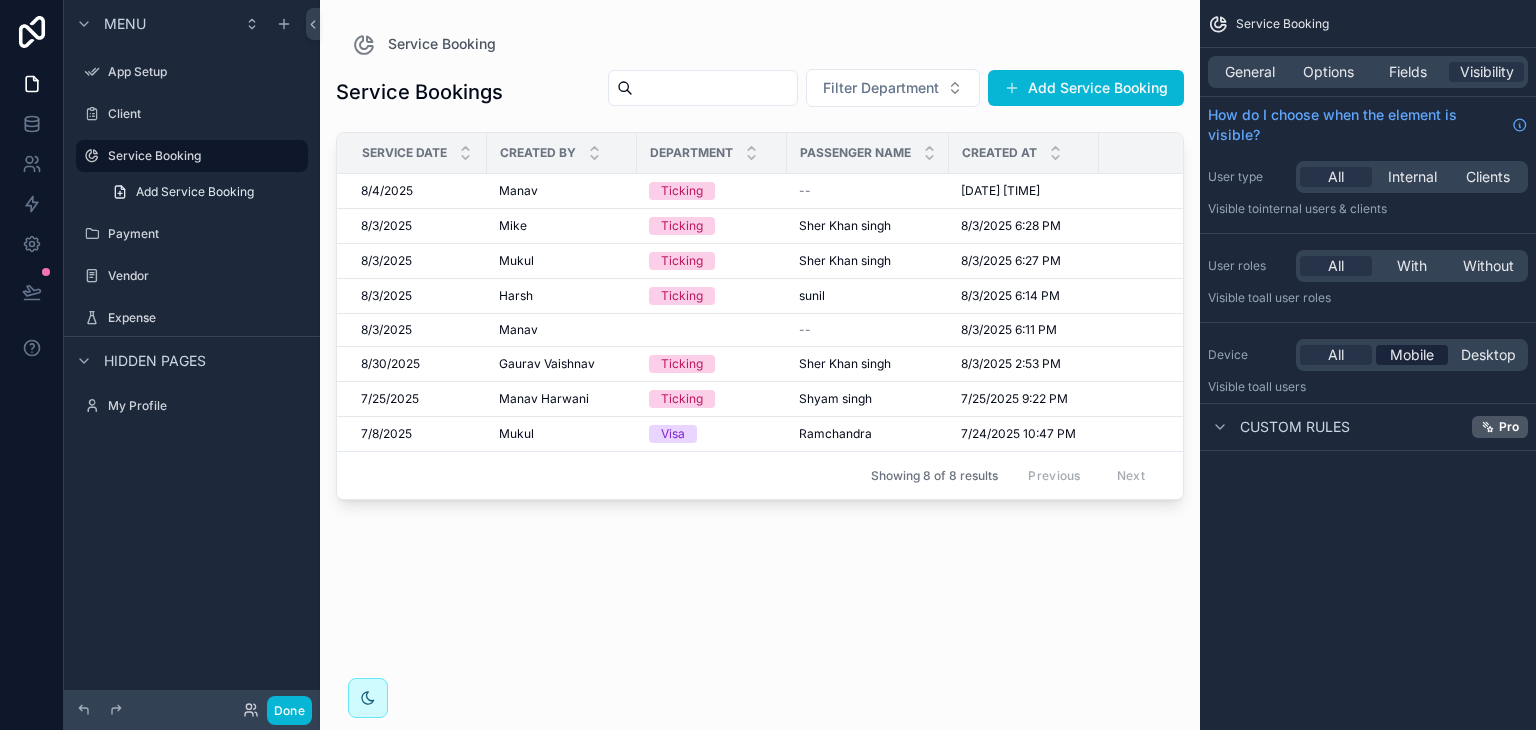 click on "Mobile" at bounding box center [1412, 355] 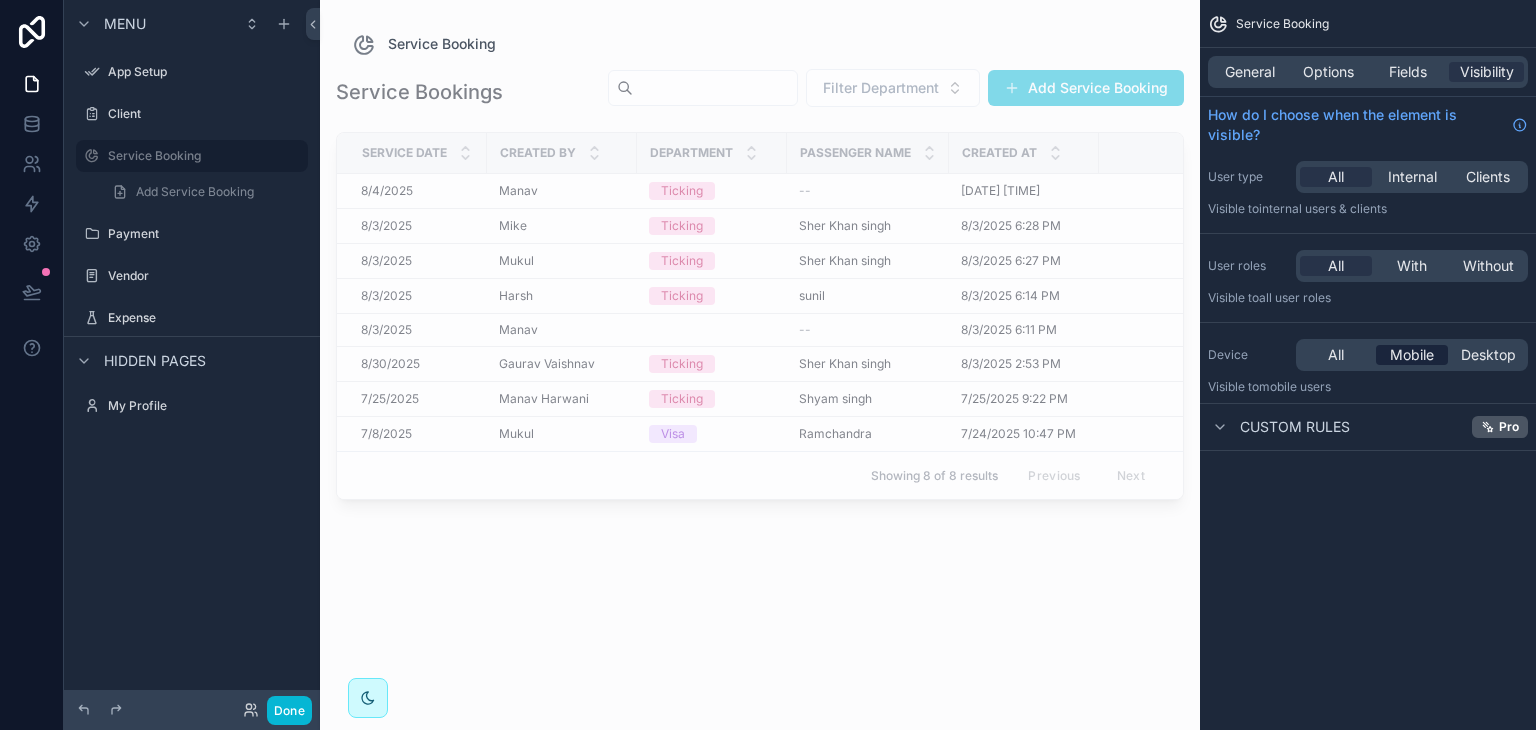 click on "Mobile" at bounding box center (1412, 355) 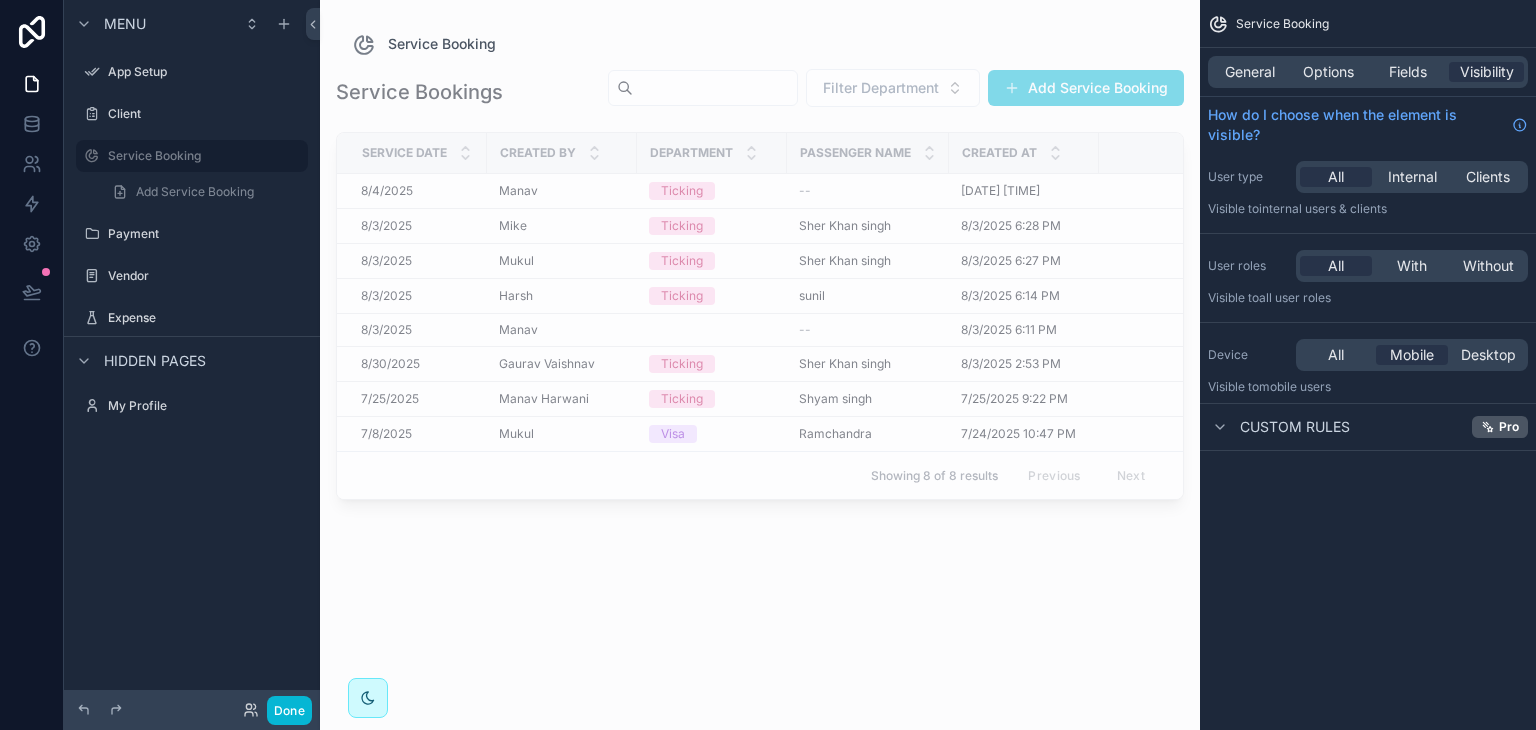 click on "All Mobile Desktop" at bounding box center [1412, 355] 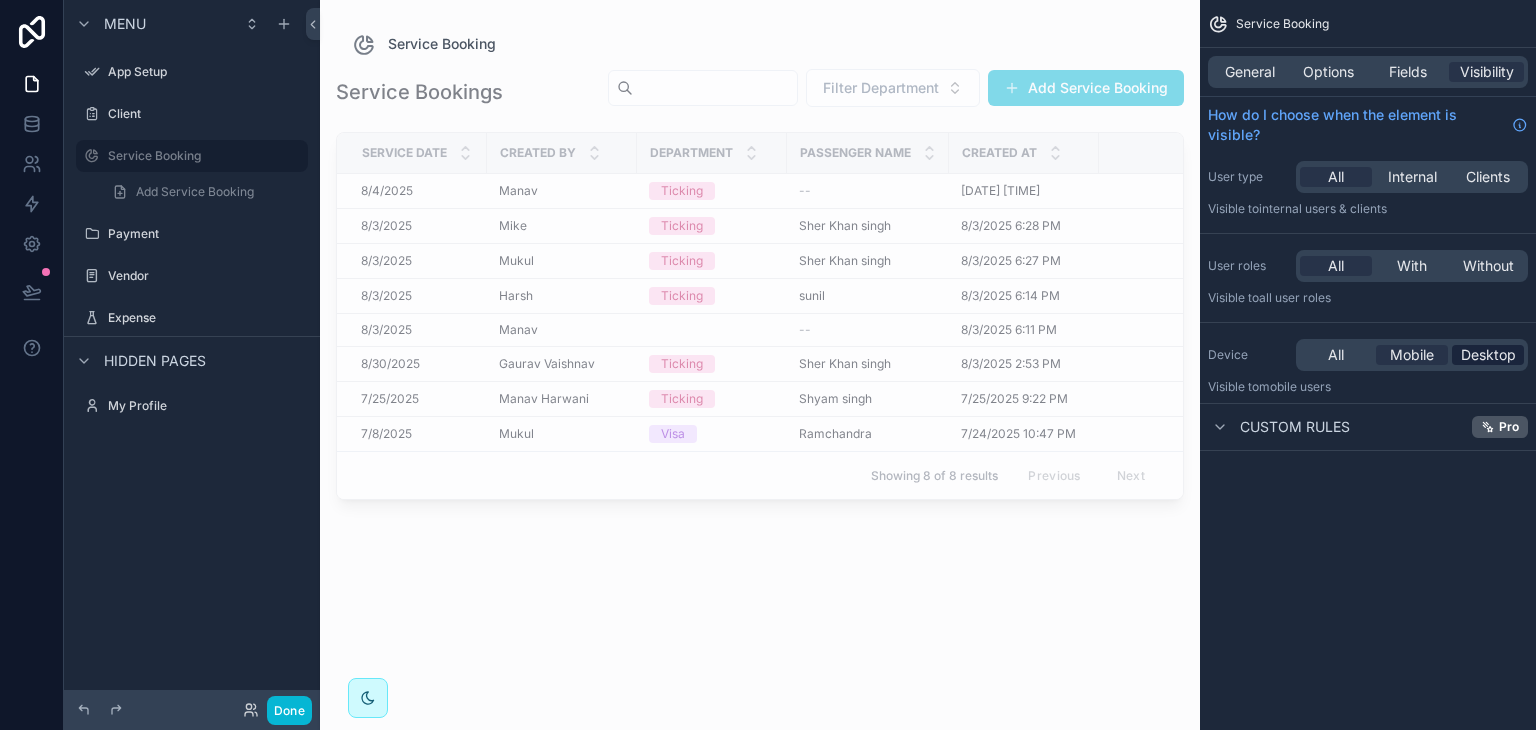 click on "Desktop" at bounding box center [1488, 355] 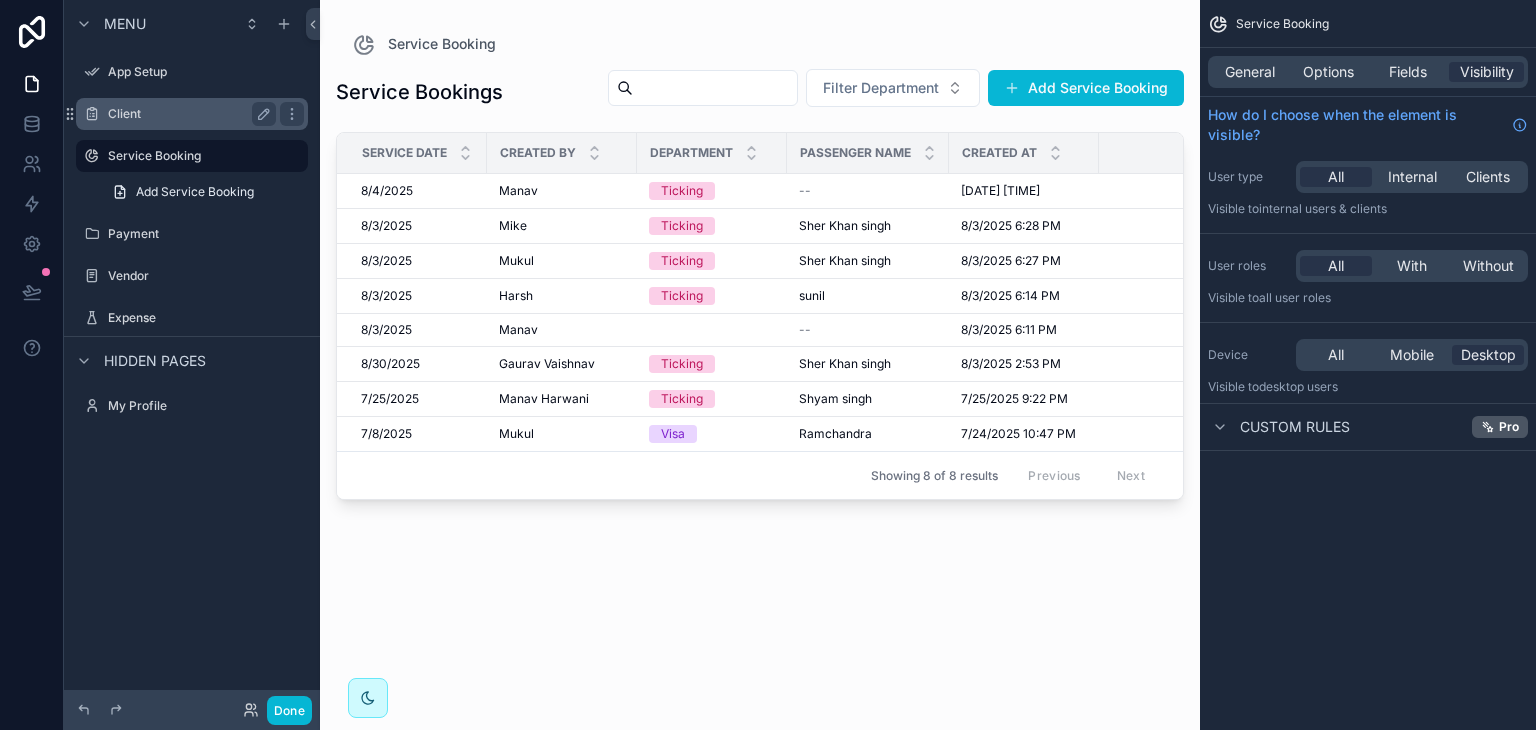click on "Client" at bounding box center (192, 114) 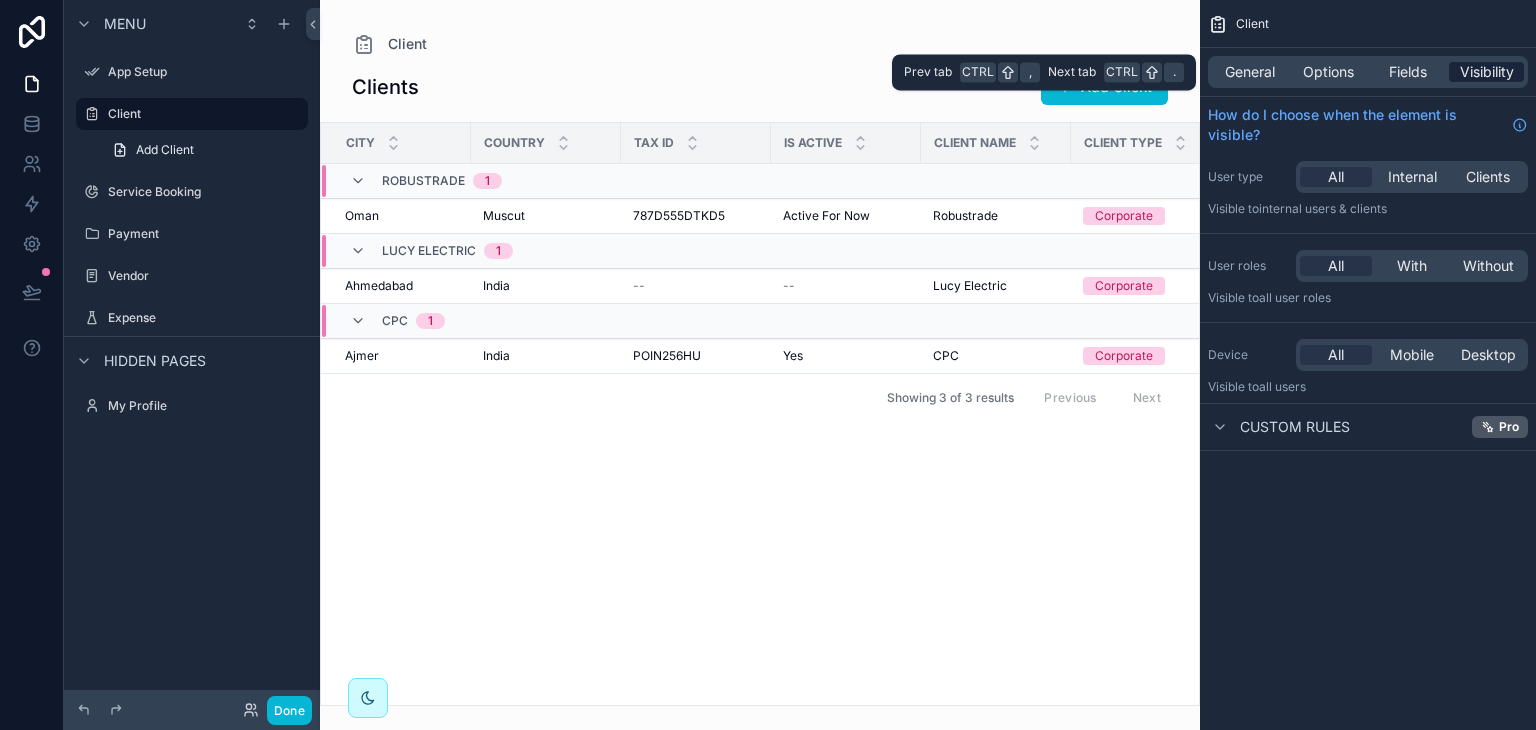 click on "Visibility" at bounding box center (1487, 72) 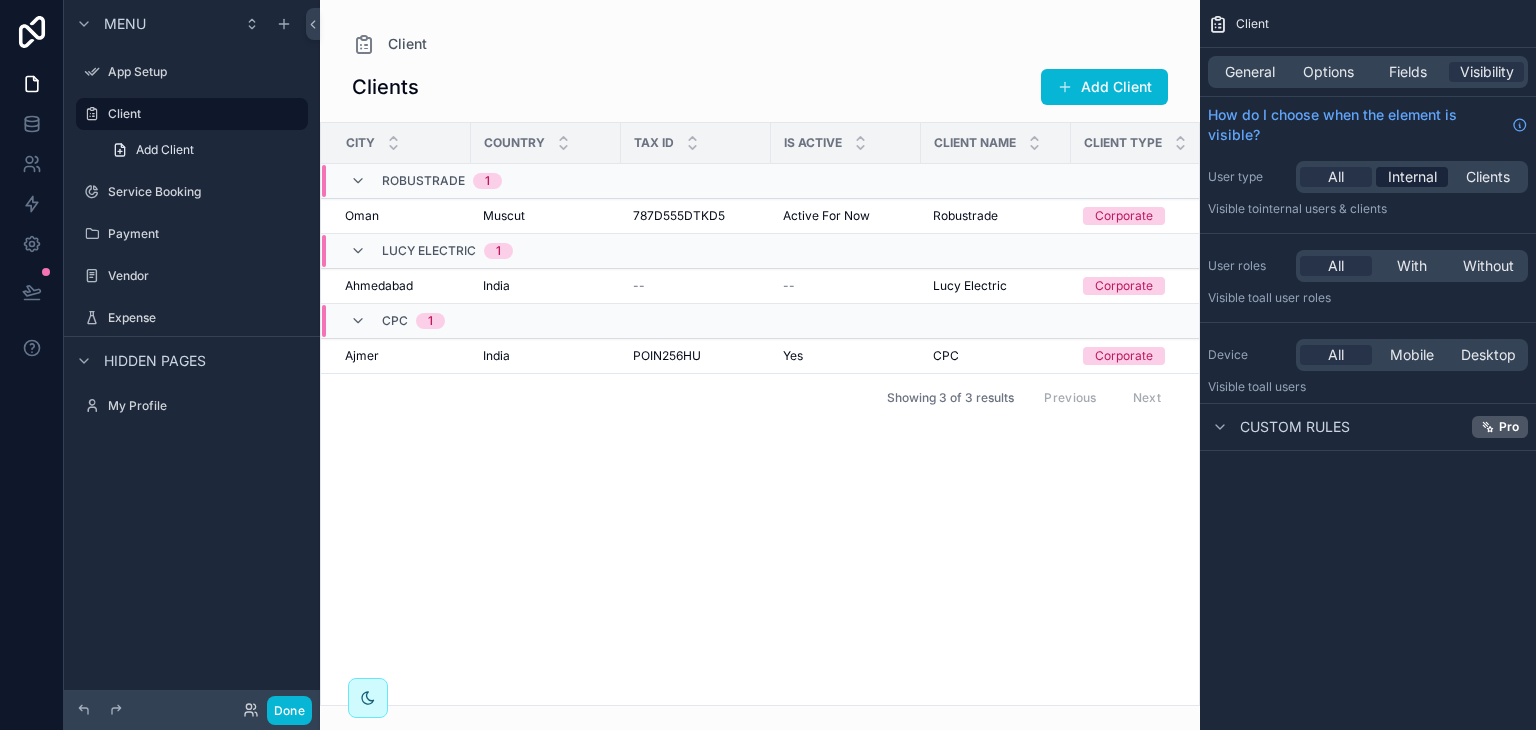 click on "Internal" at bounding box center [1412, 177] 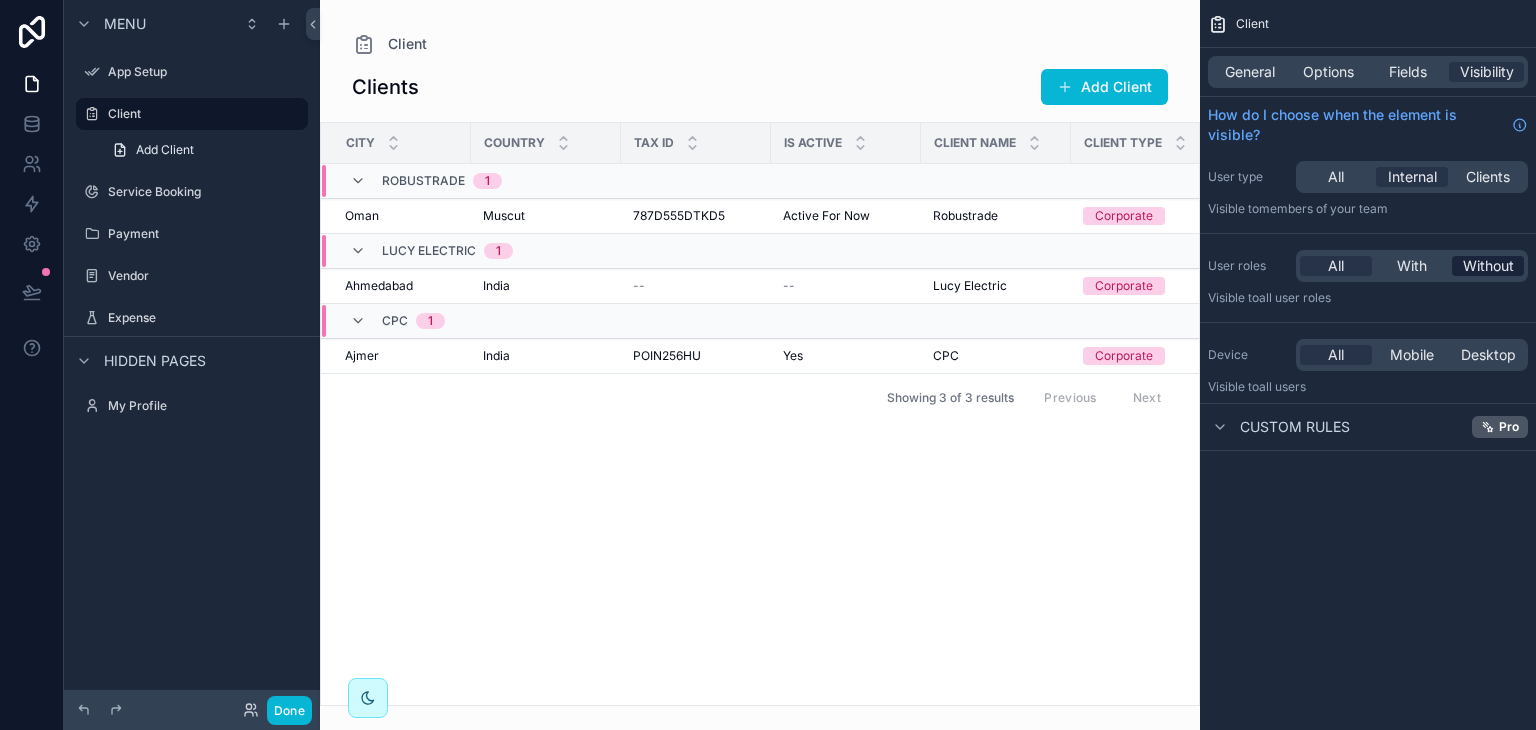 click on "Without" at bounding box center [1488, 266] 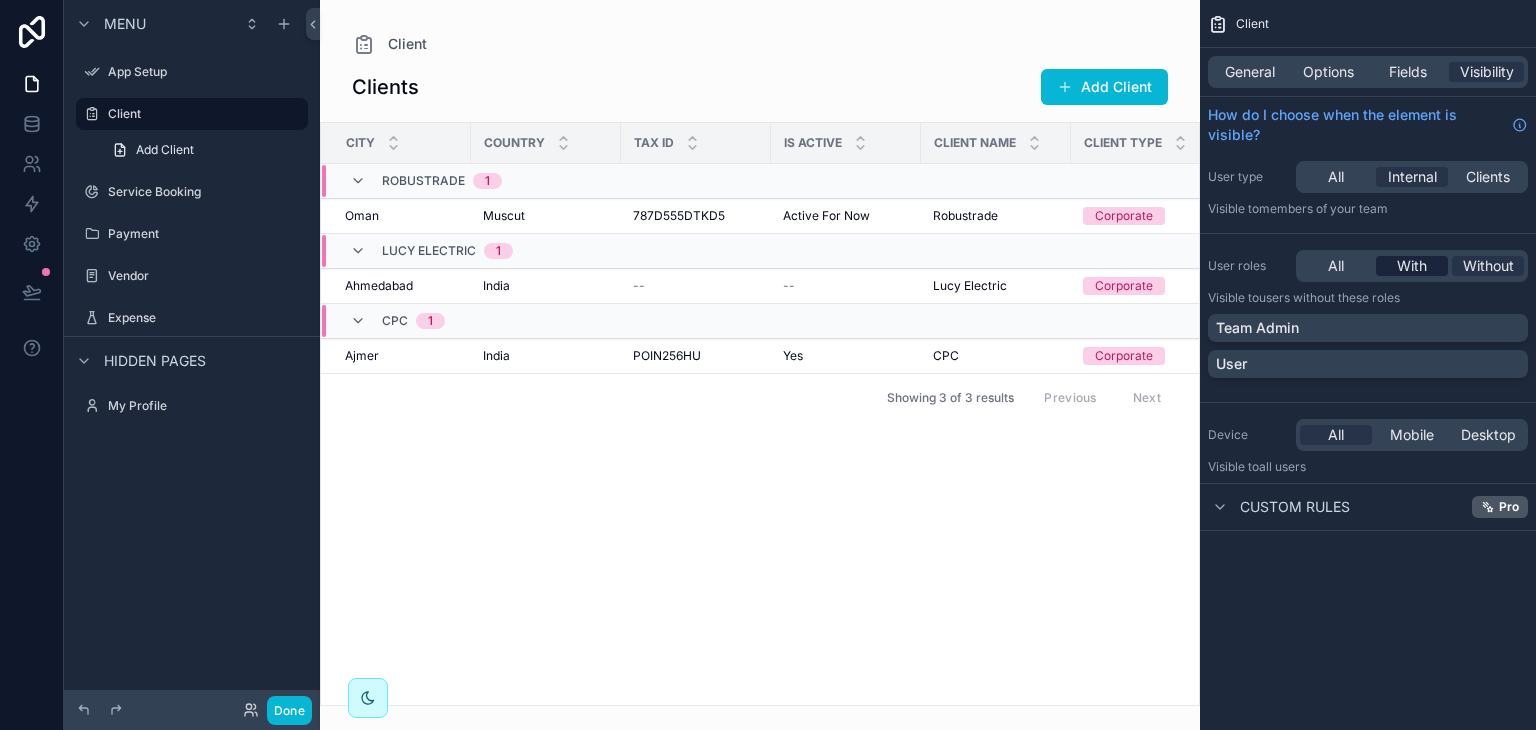 click on "With" at bounding box center (1412, 266) 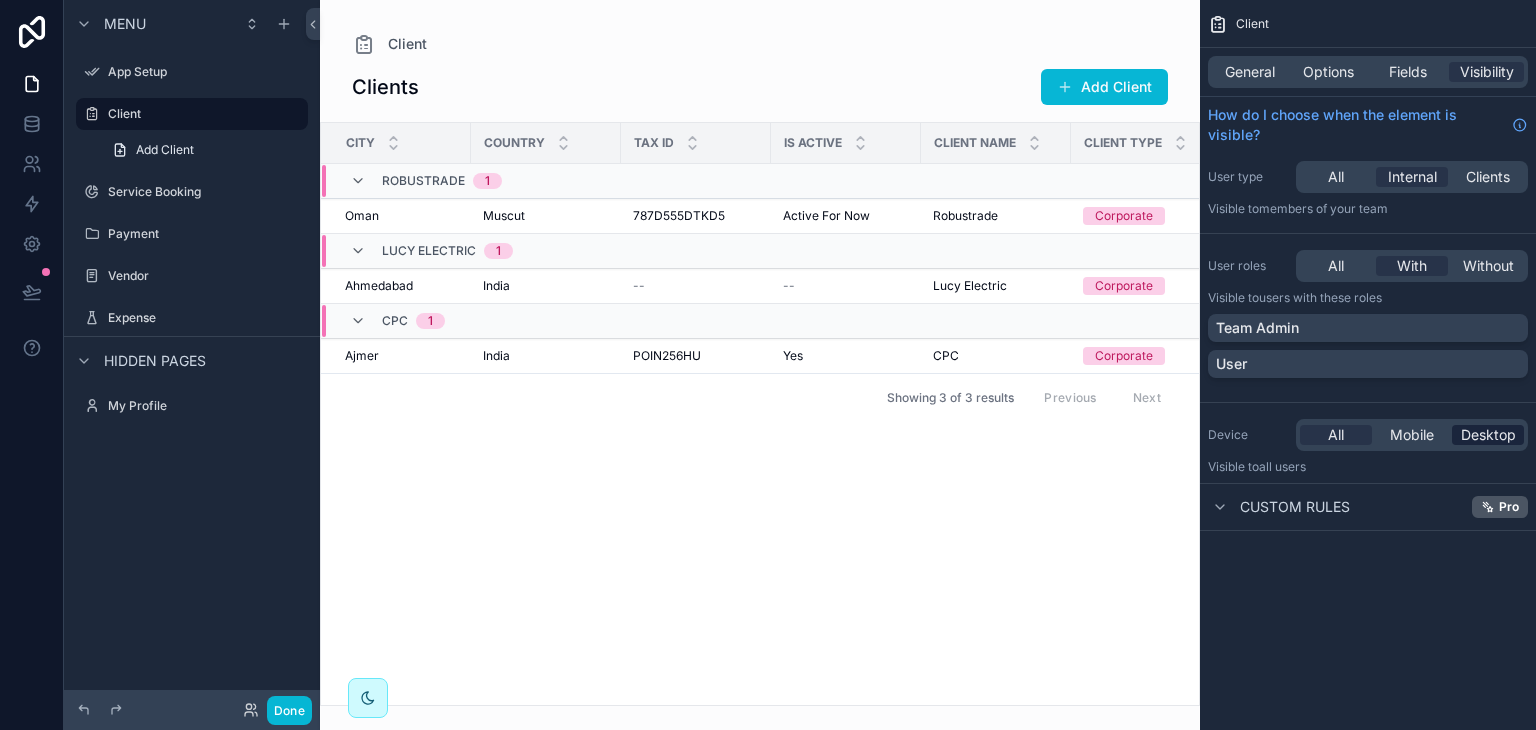 click on "Desktop" at bounding box center [1488, 435] 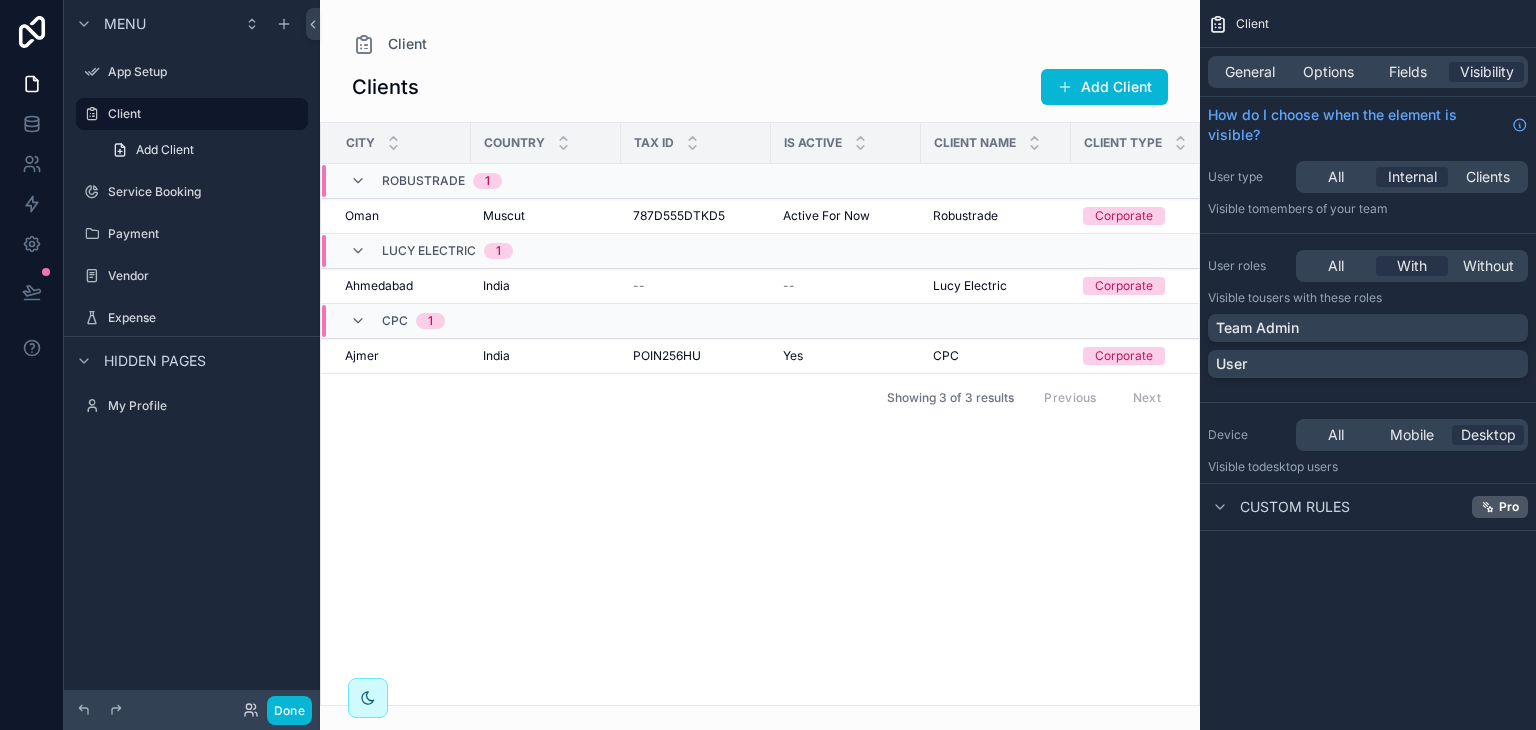 click at bounding box center [760, 365] 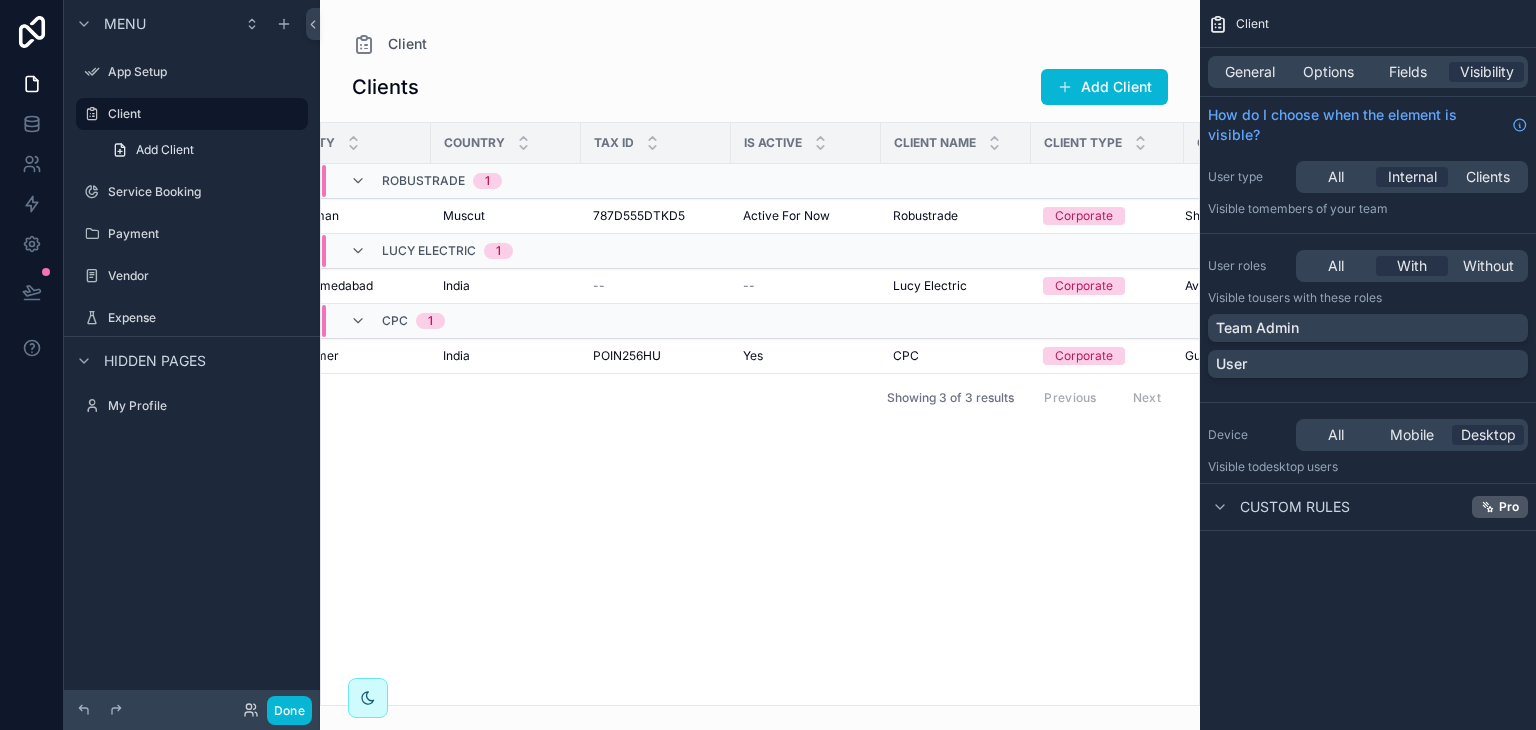 scroll, scrollTop: 0, scrollLeft: 80, axis: horizontal 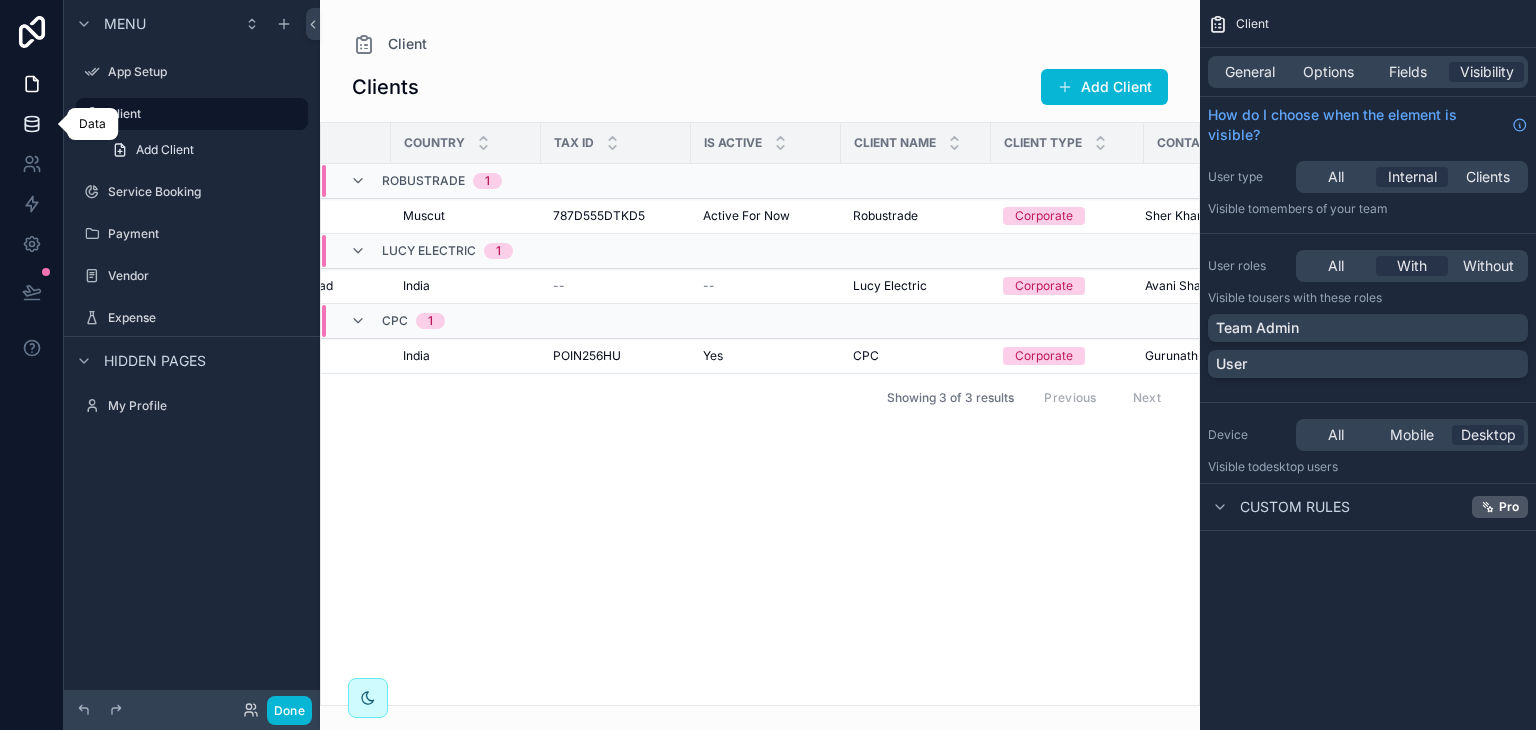 click at bounding box center (31, 124) 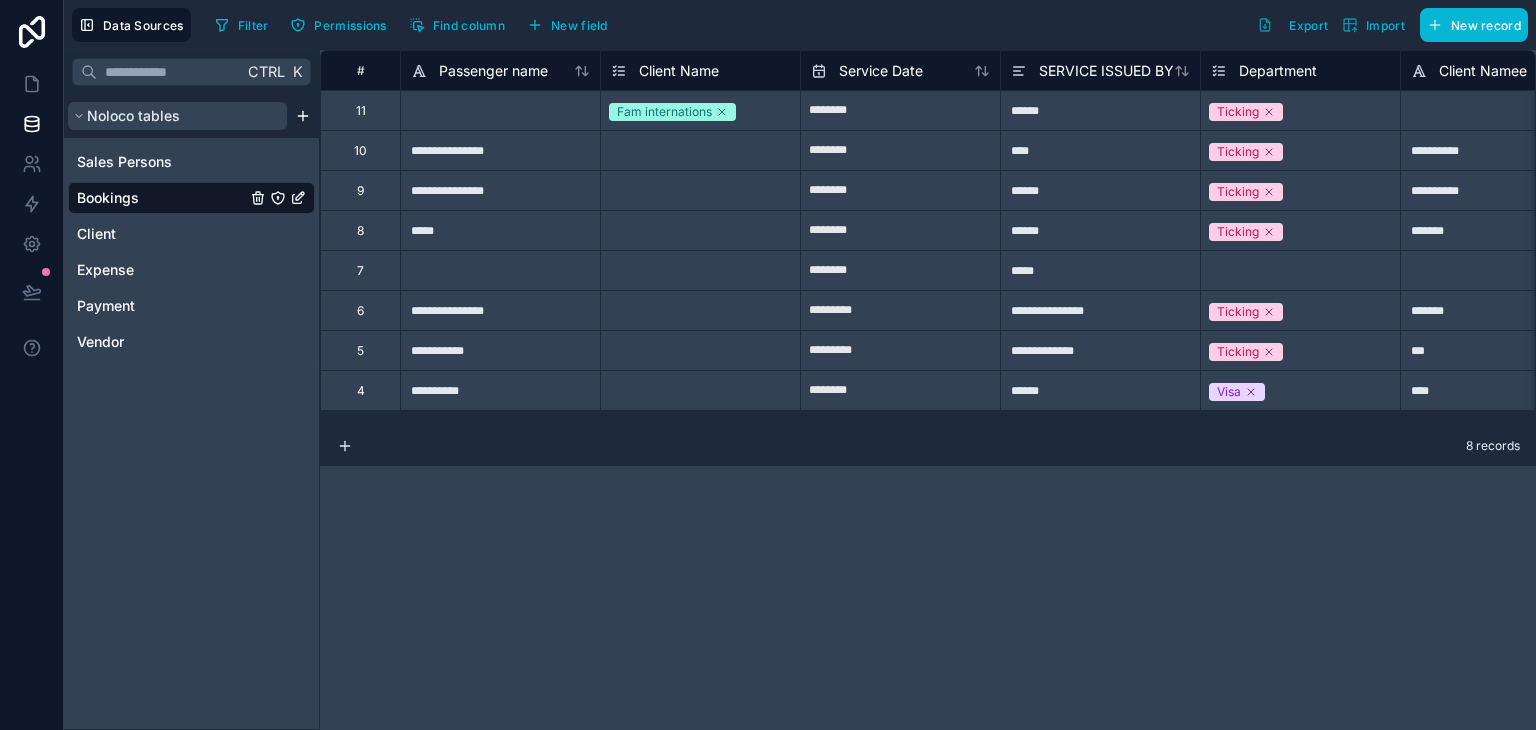 click on "Noloco tables" at bounding box center [177, 116] 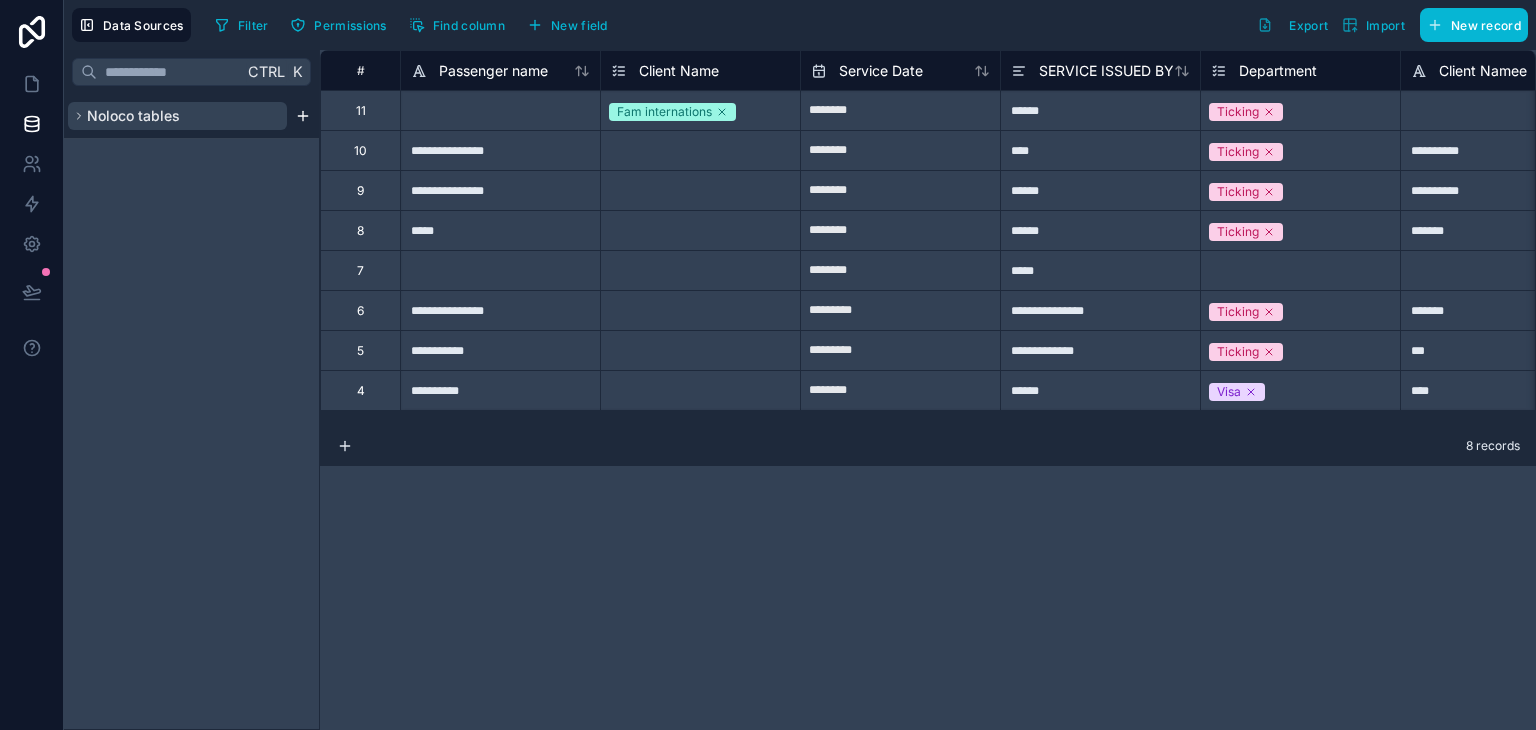 click on "Noloco tables" at bounding box center [177, 116] 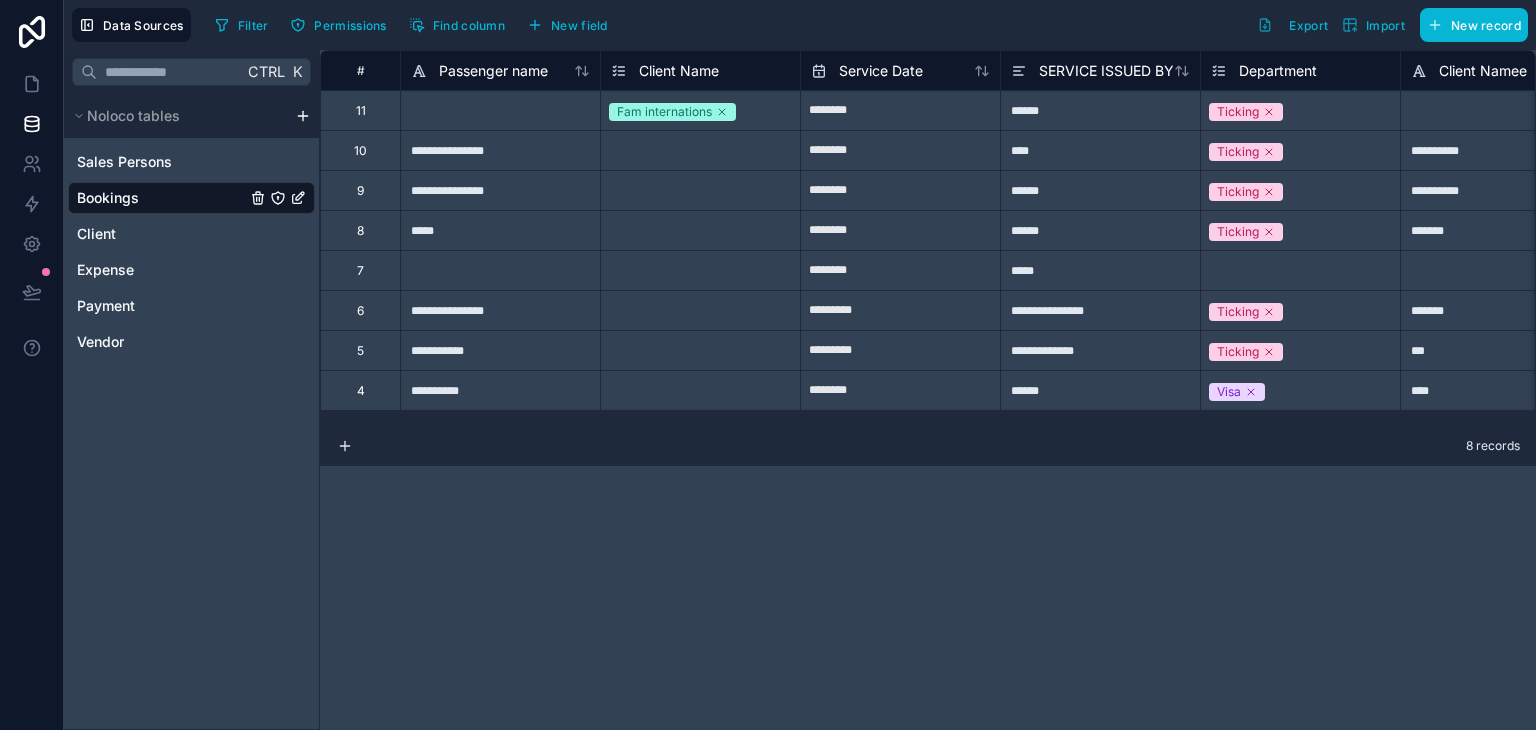 click on "Noloco tables" at bounding box center [191, 116] 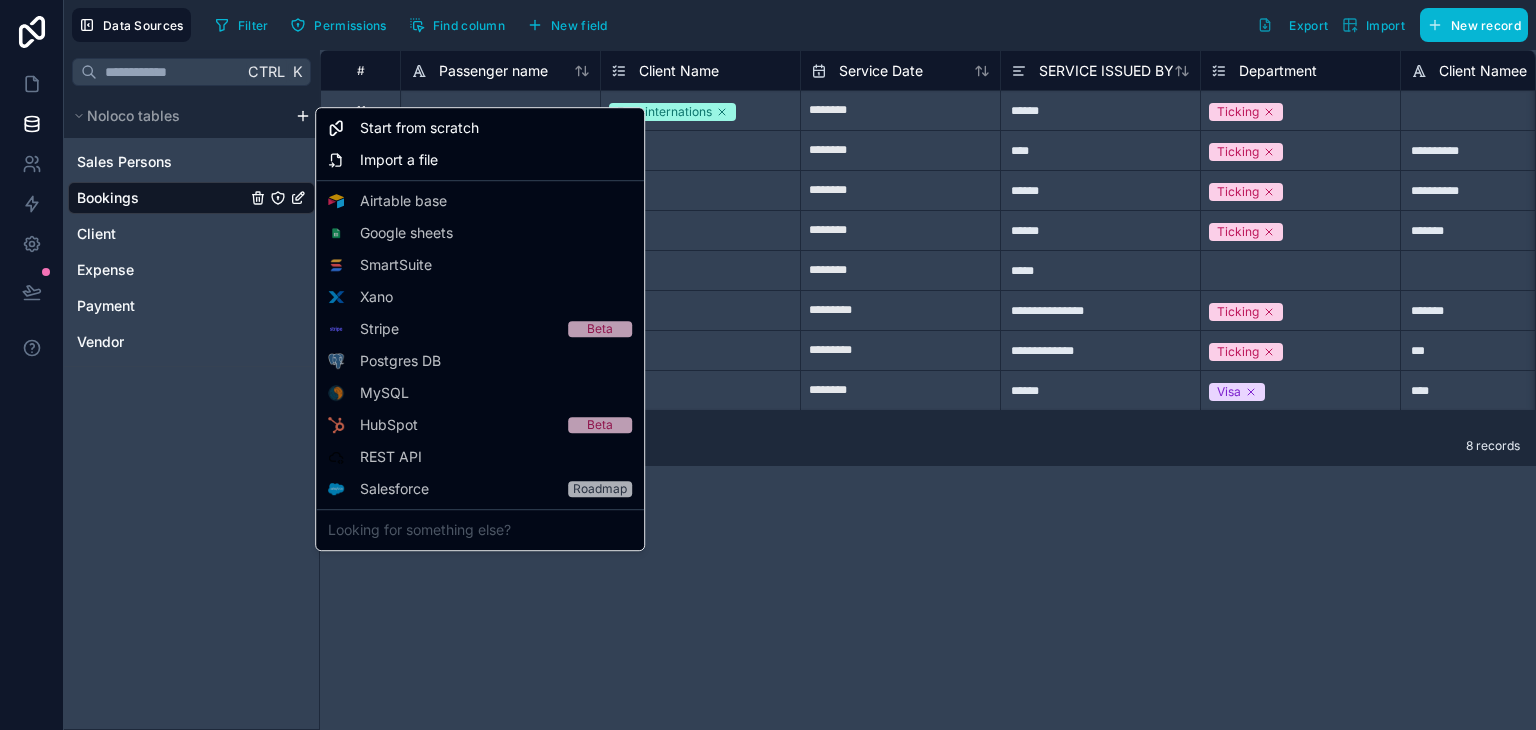 click on "**********" at bounding box center [768, 365] 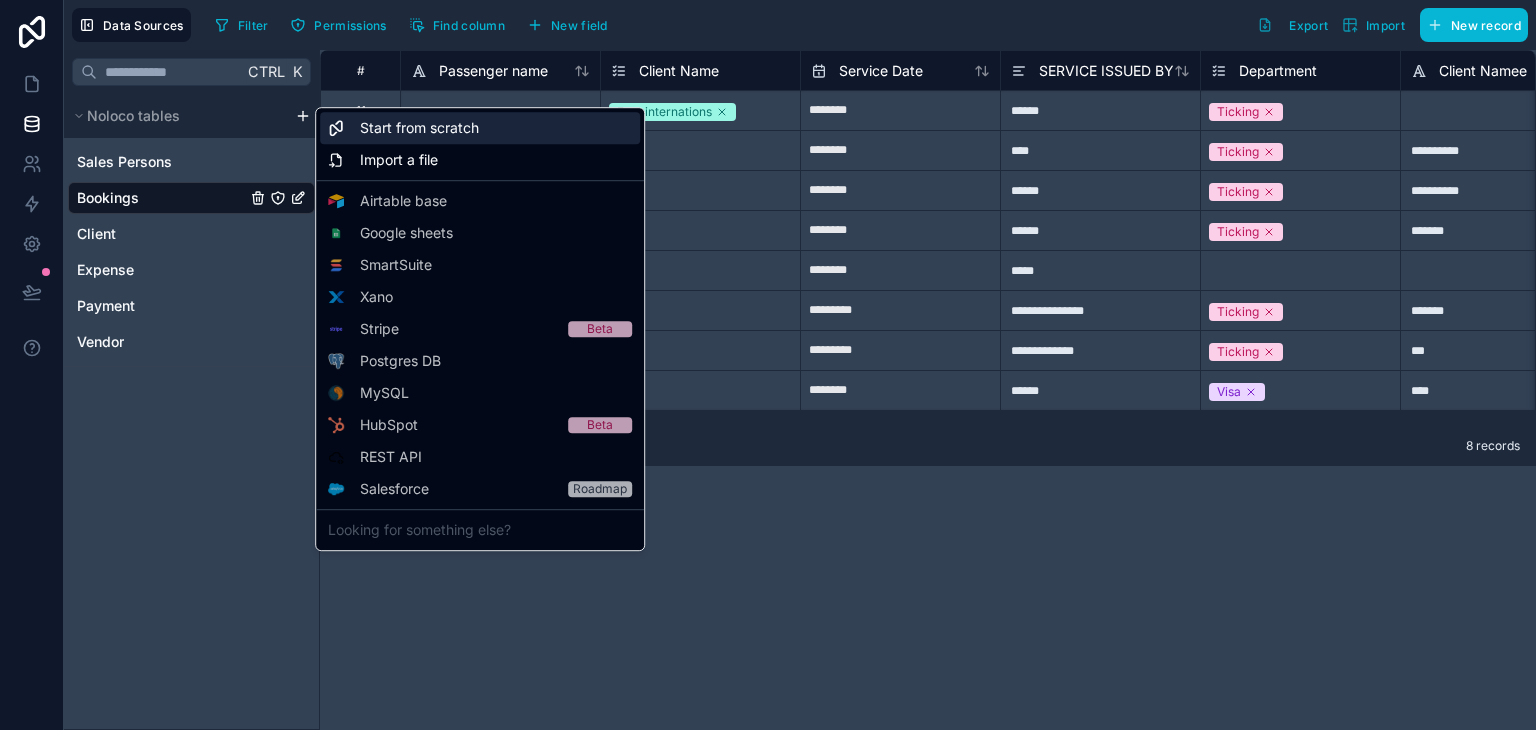 click on "Start from scratch" at bounding box center (480, 128) 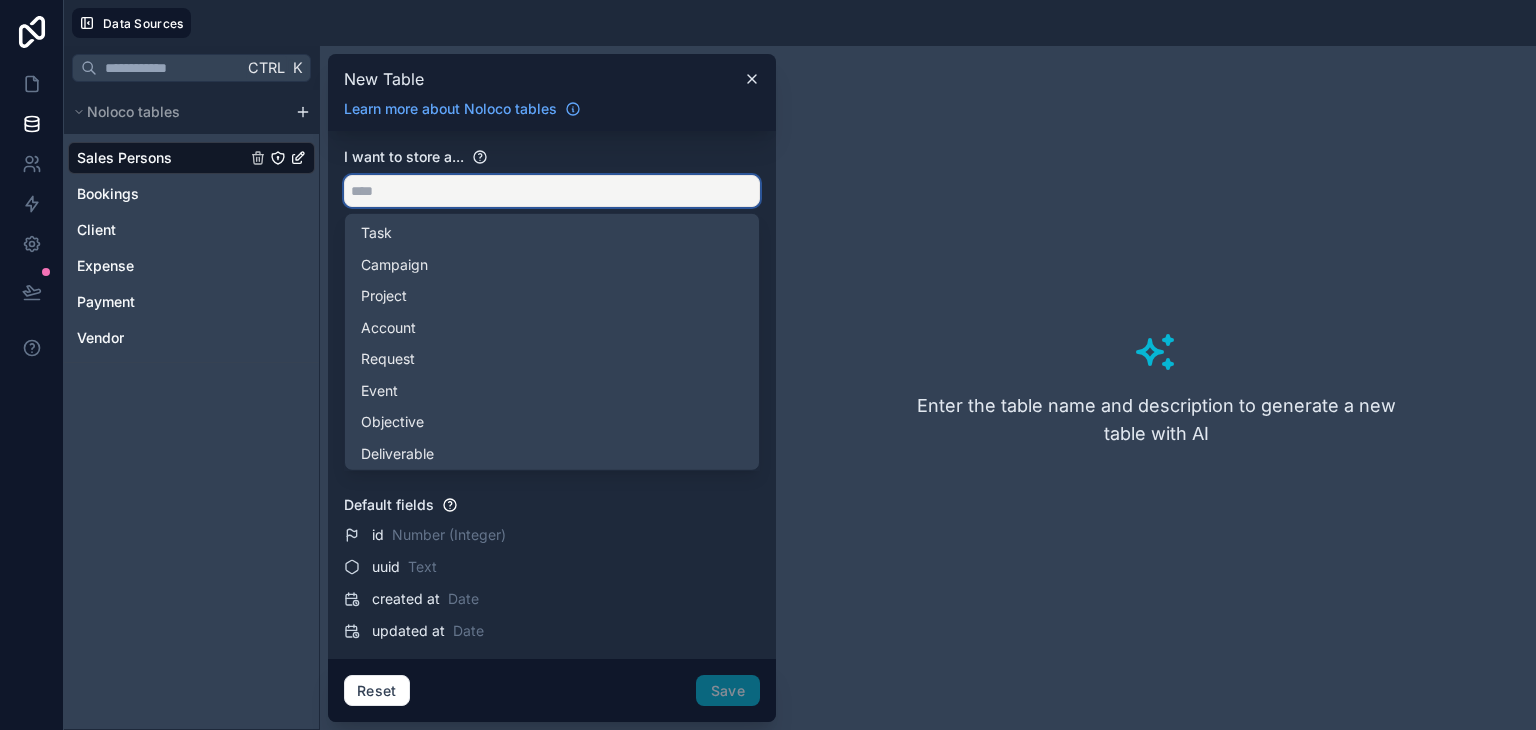 click at bounding box center [552, 191] 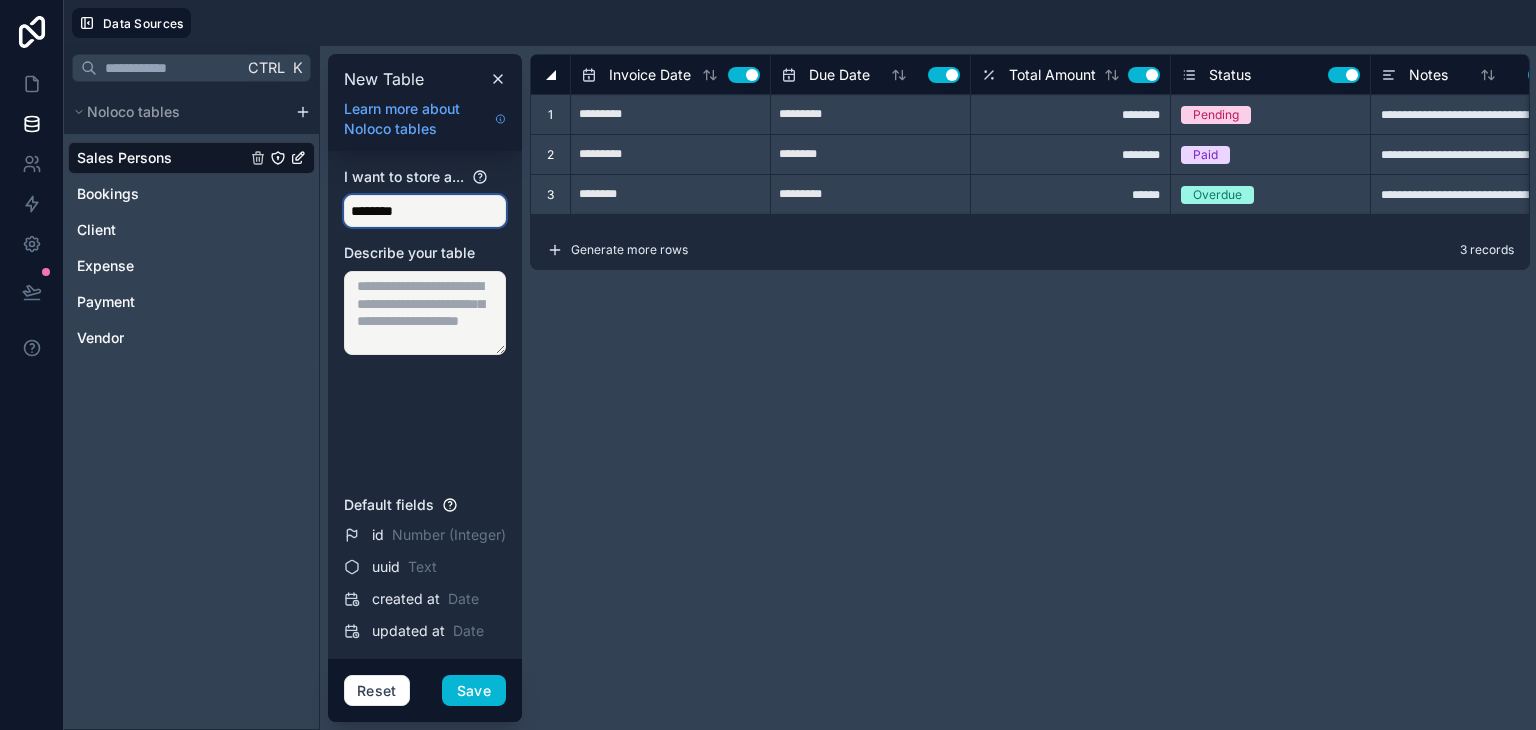click on "*******" at bounding box center [425, 211] 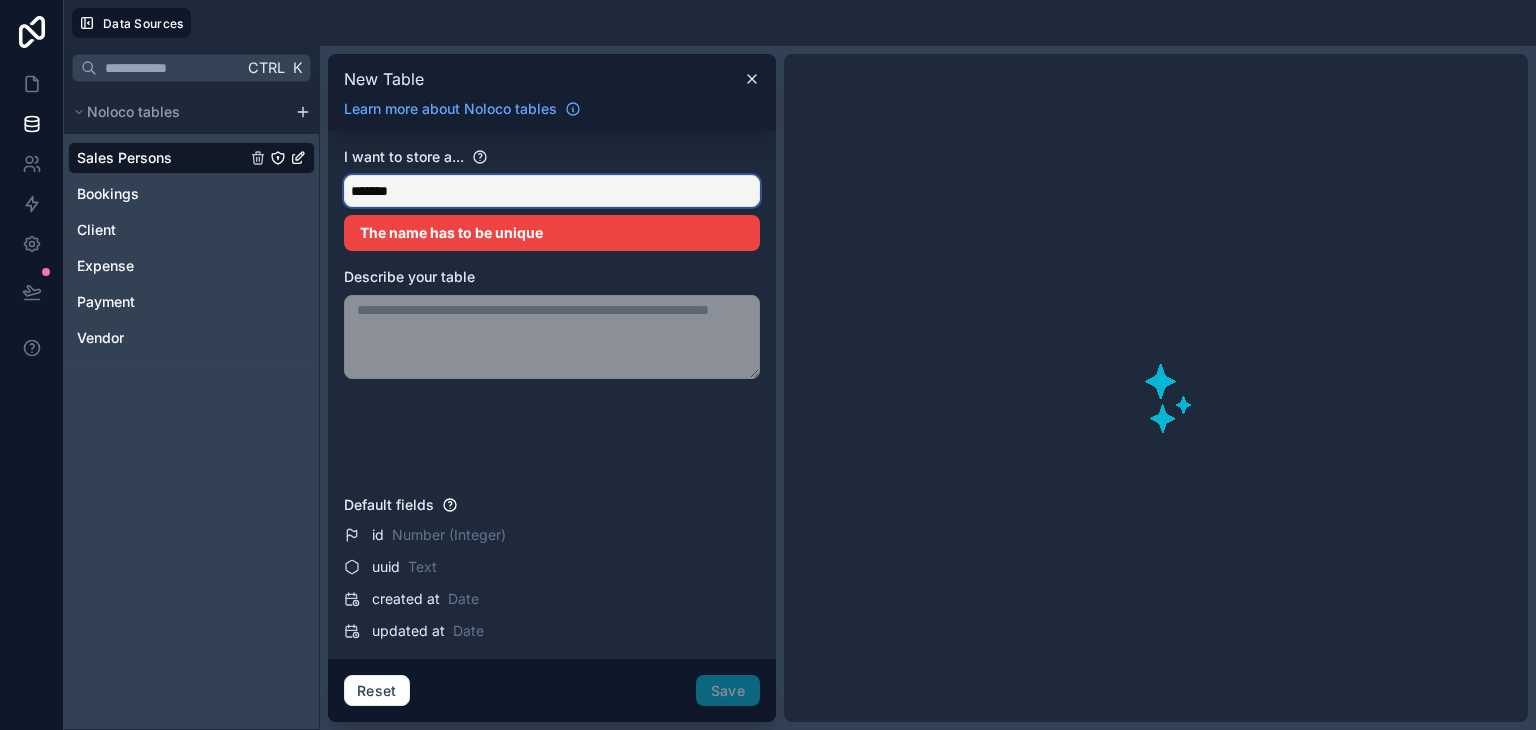 click on "*******" at bounding box center [552, 191] 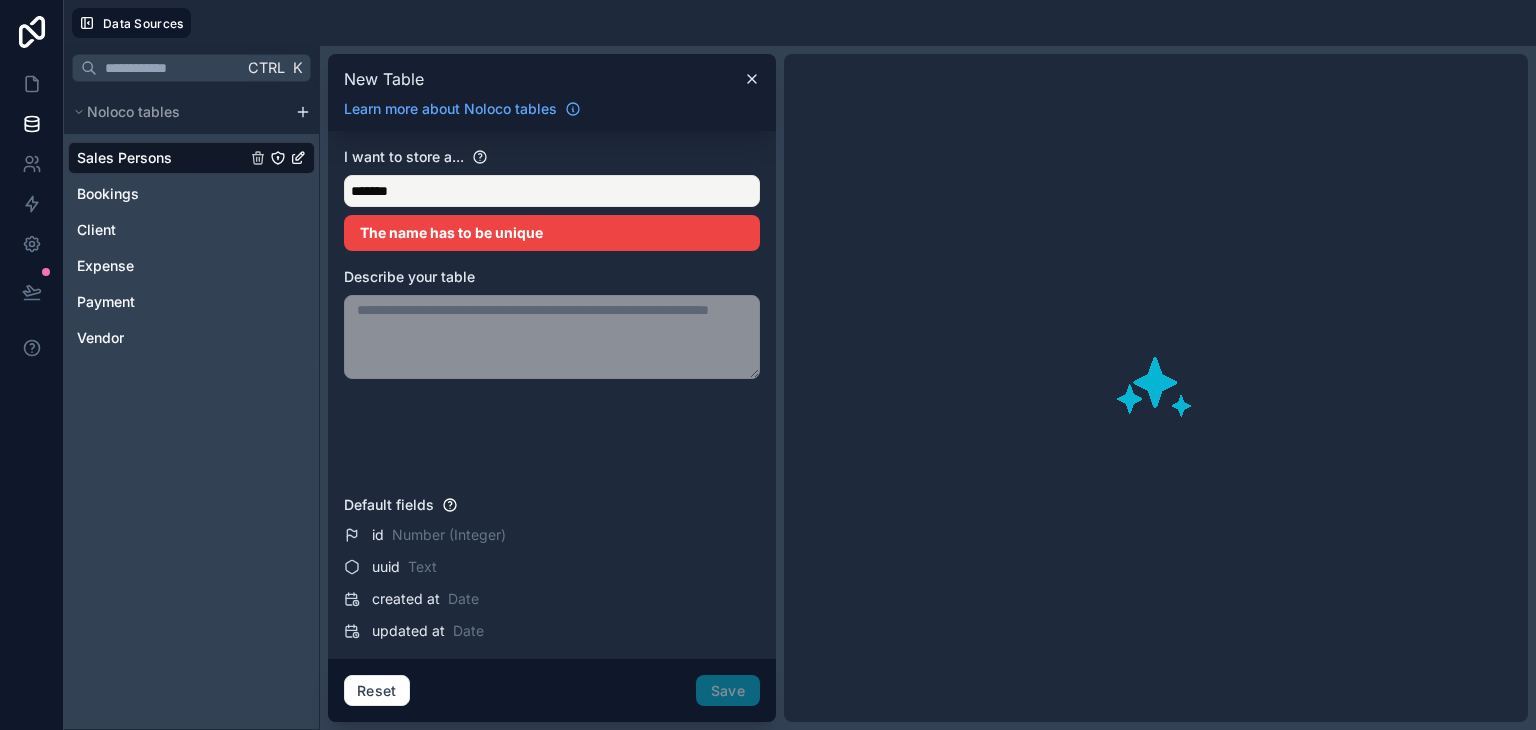 click at bounding box center (552, 337) 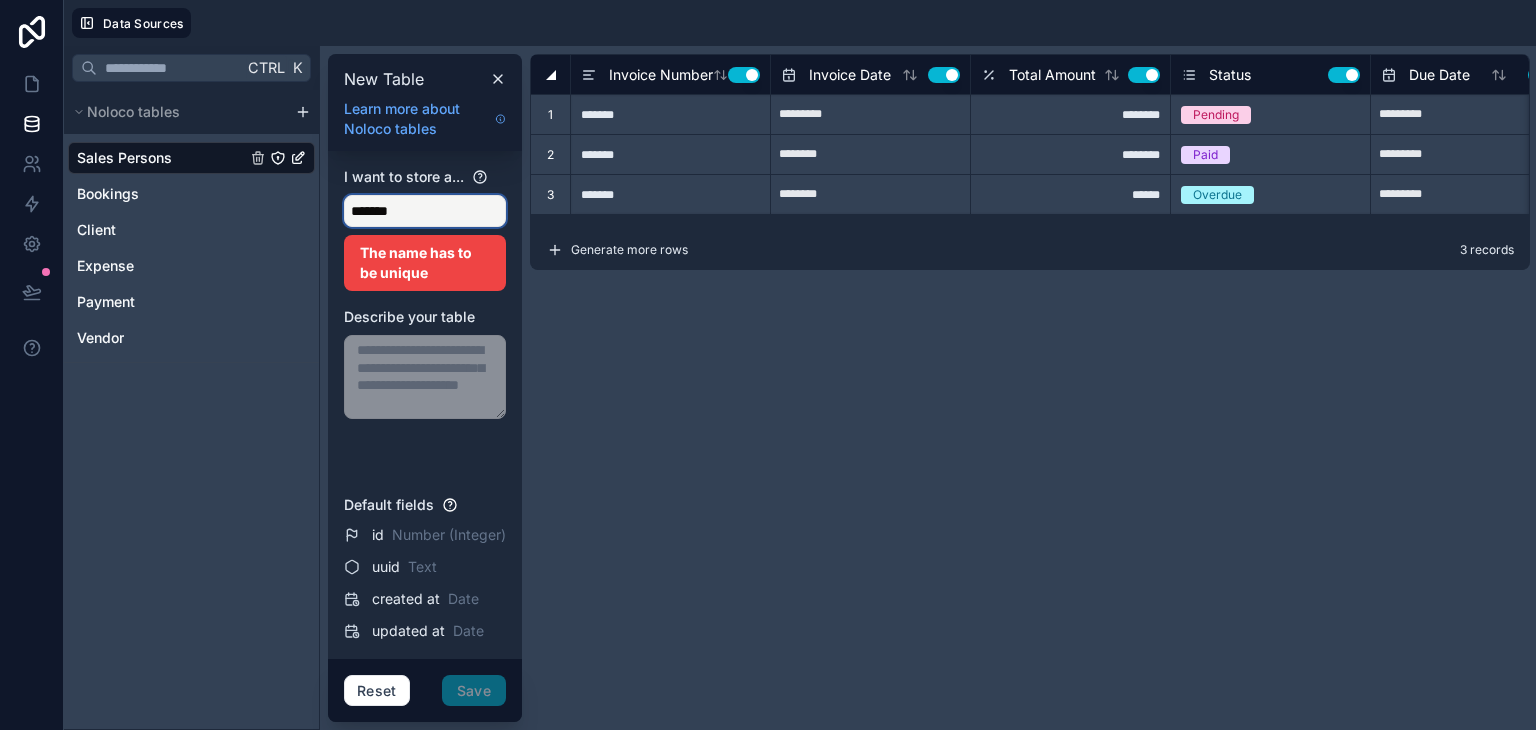 click on "*******" at bounding box center (425, 211) 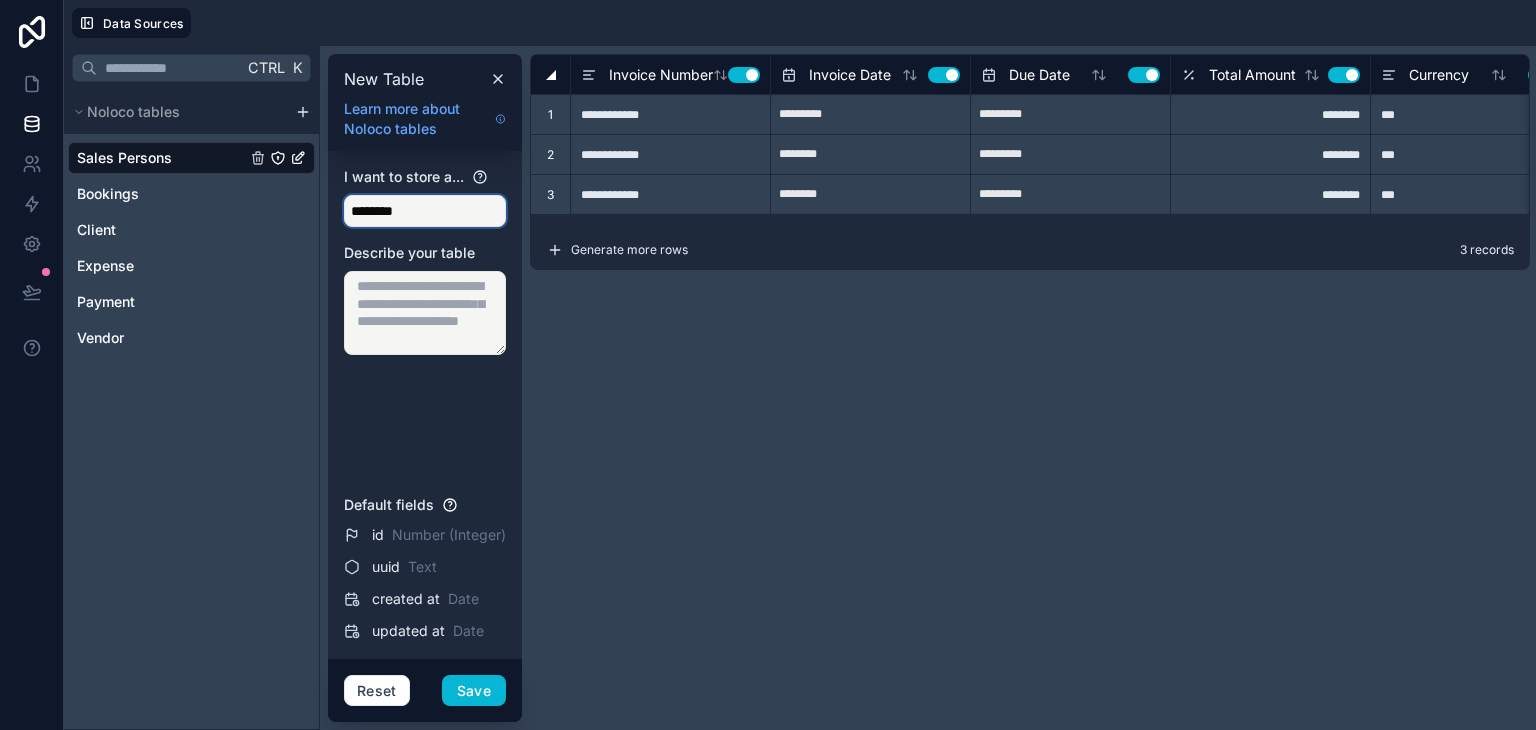 type on "********" 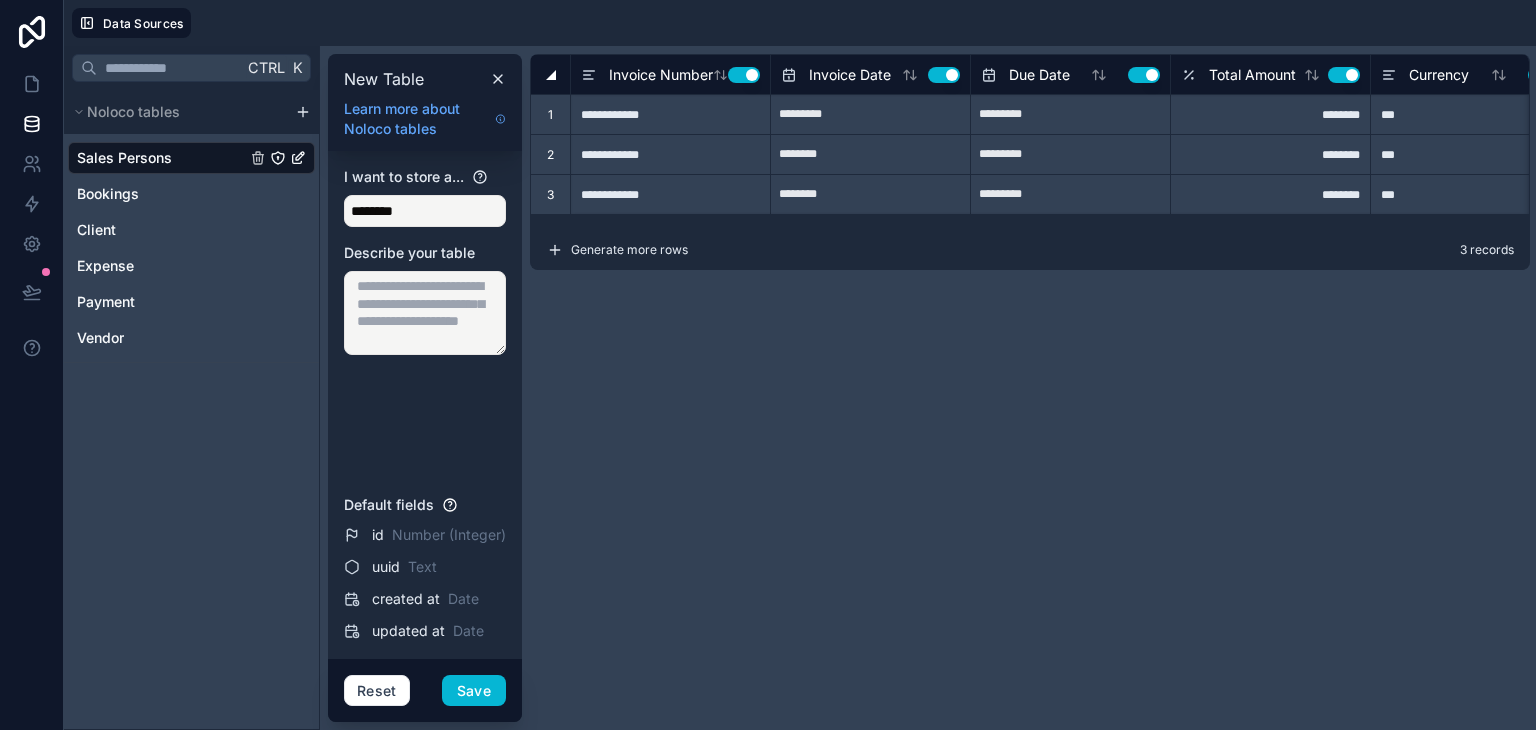 click at bounding box center [425, 313] 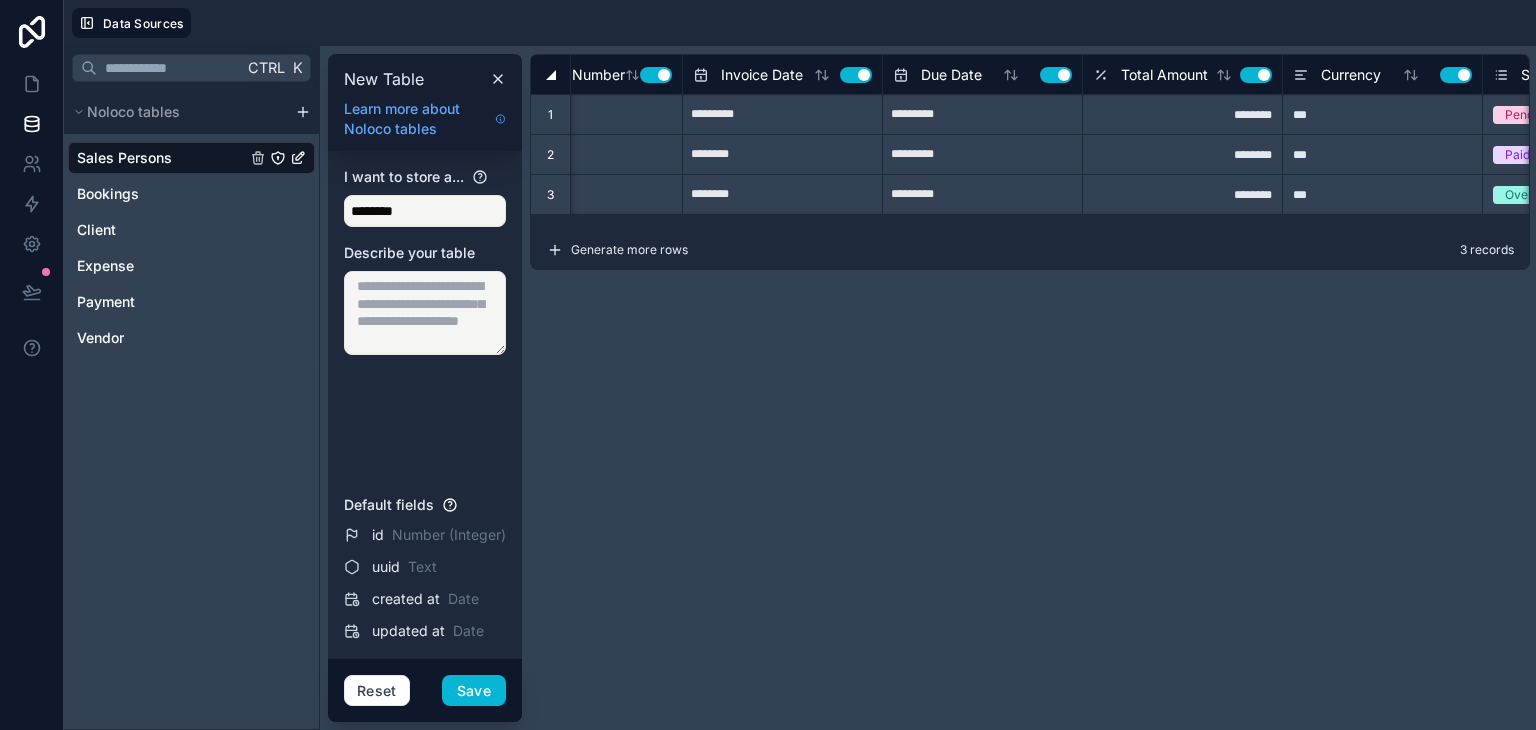 scroll, scrollTop: 0, scrollLeft: 0, axis: both 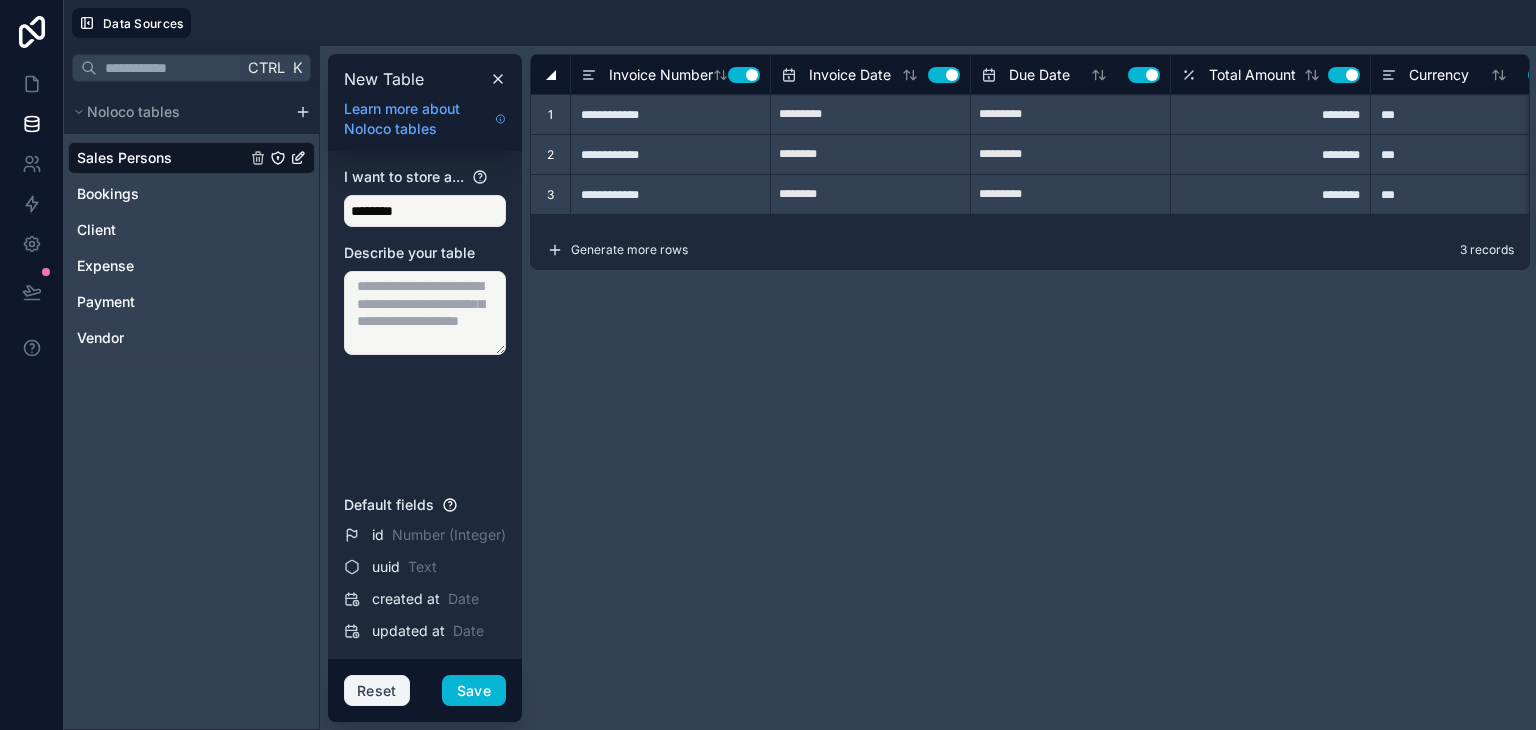 type 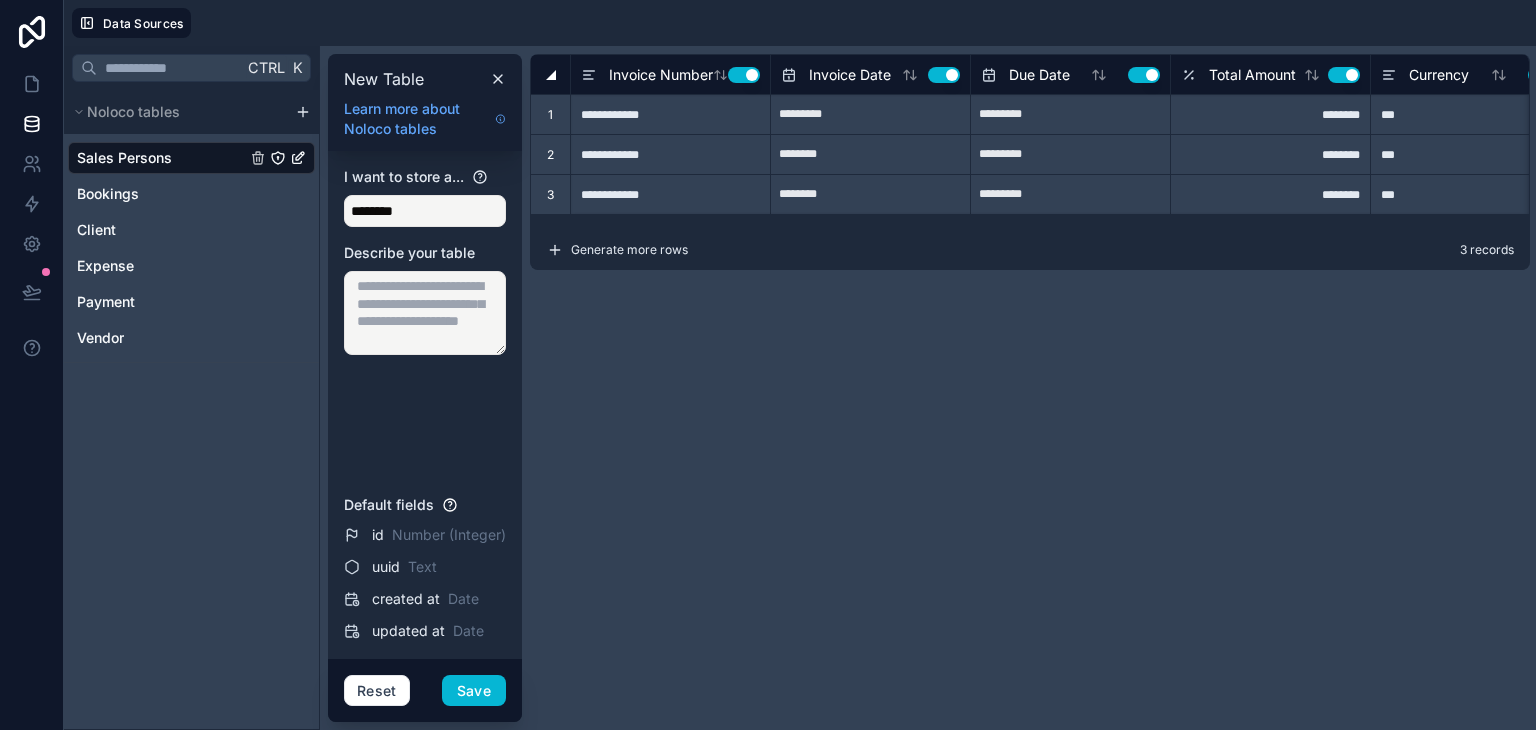 drag, startPoint x: 340, startPoint y: 245, endPoint x: 472, endPoint y: 254, distance: 132.30646 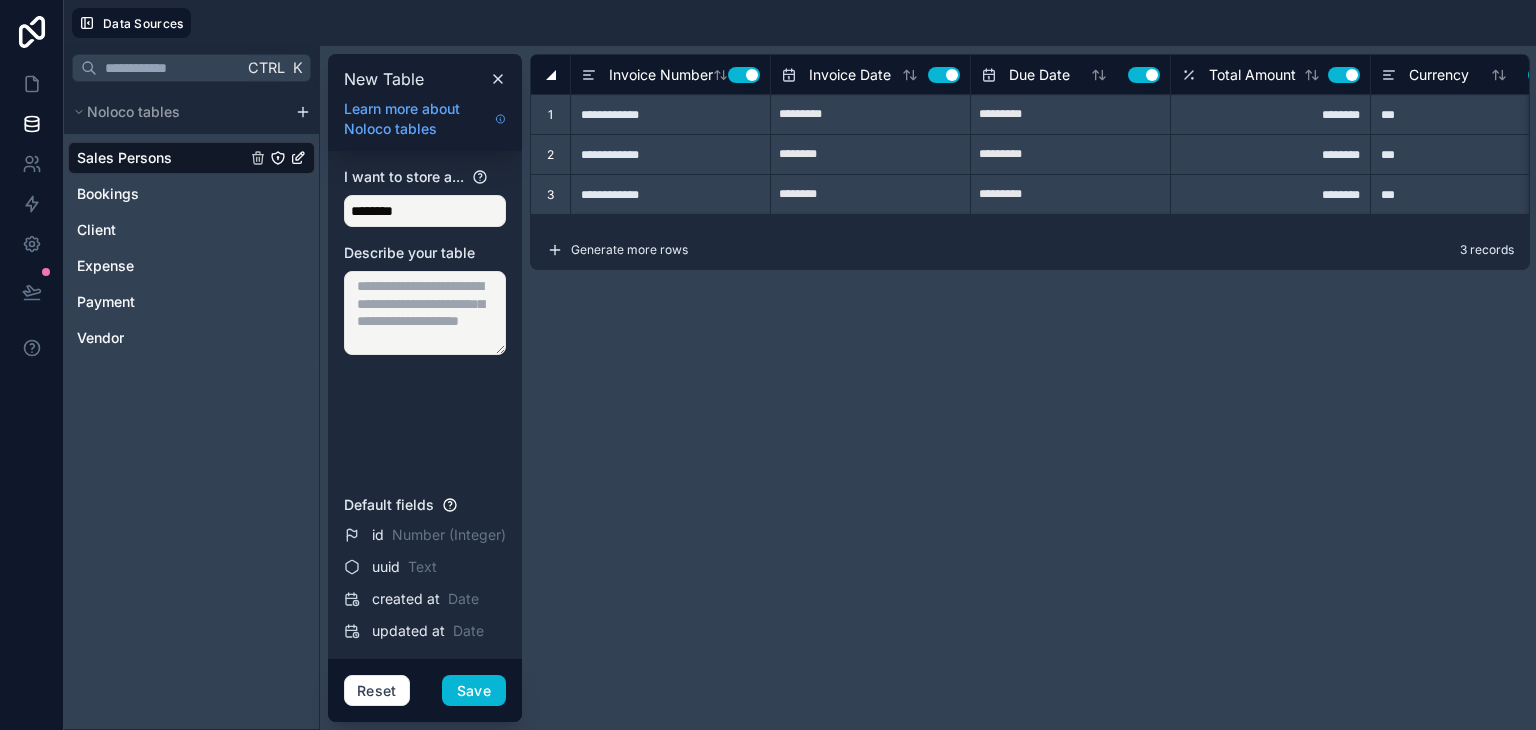 click at bounding box center [425, 313] 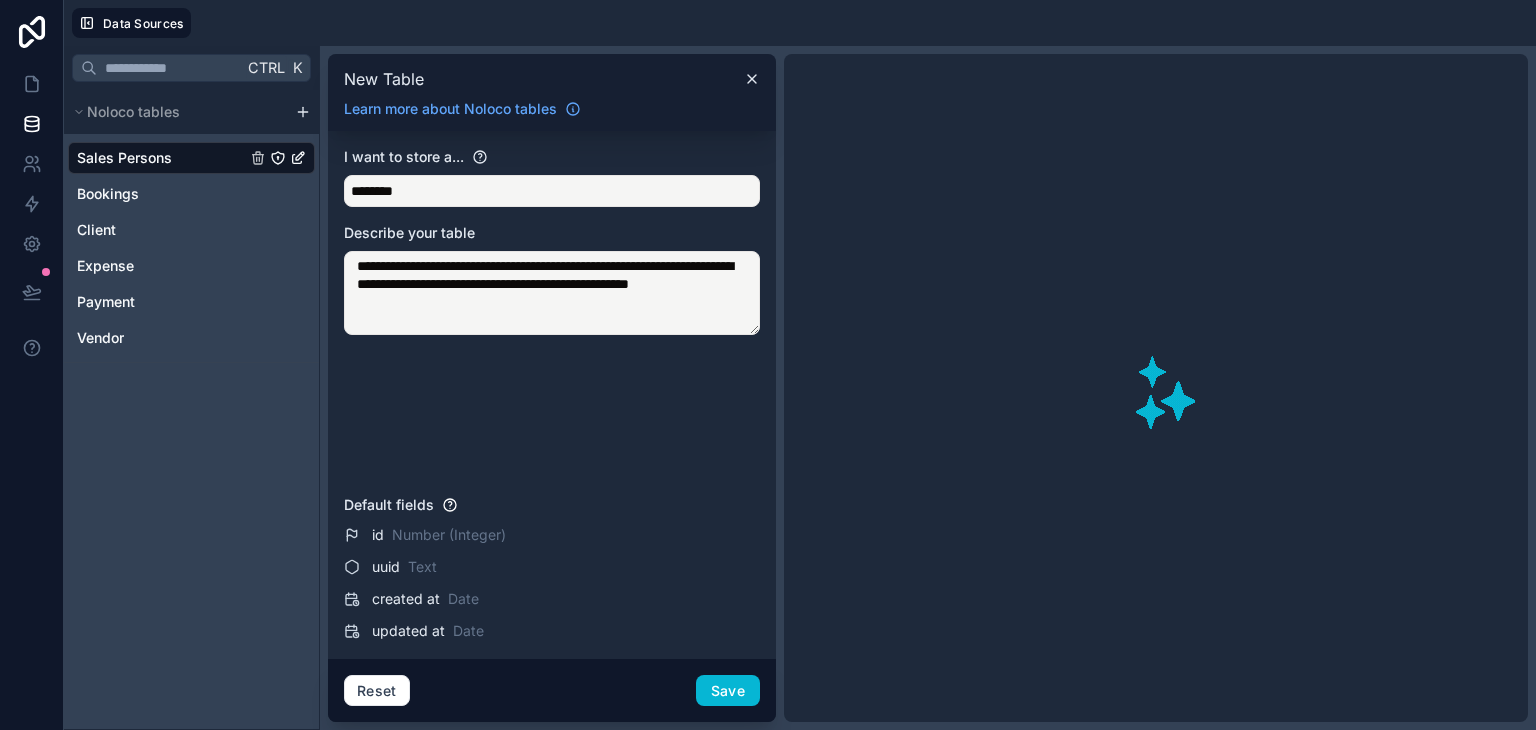 type on "**********" 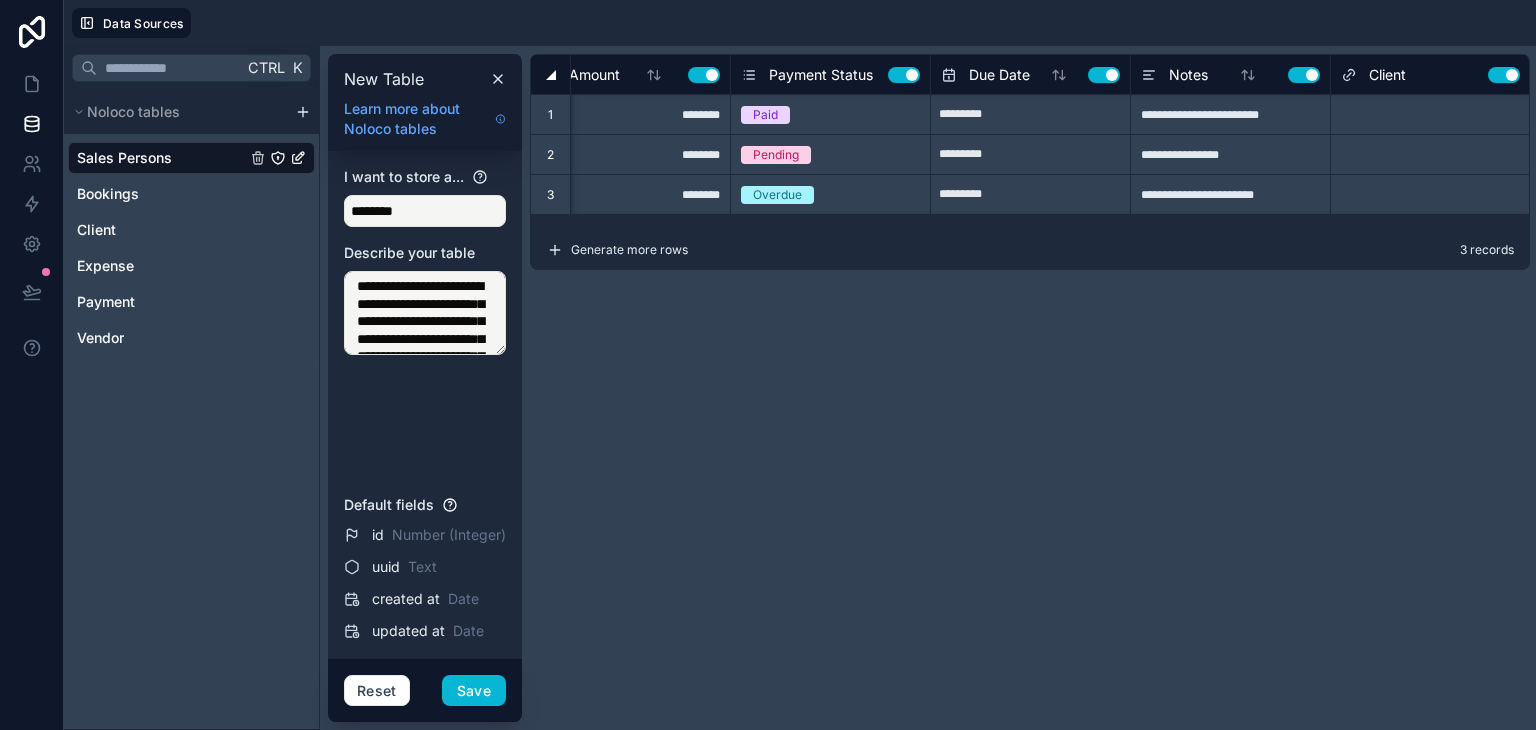 scroll, scrollTop: 0, scrollLeft: 0, axis: both 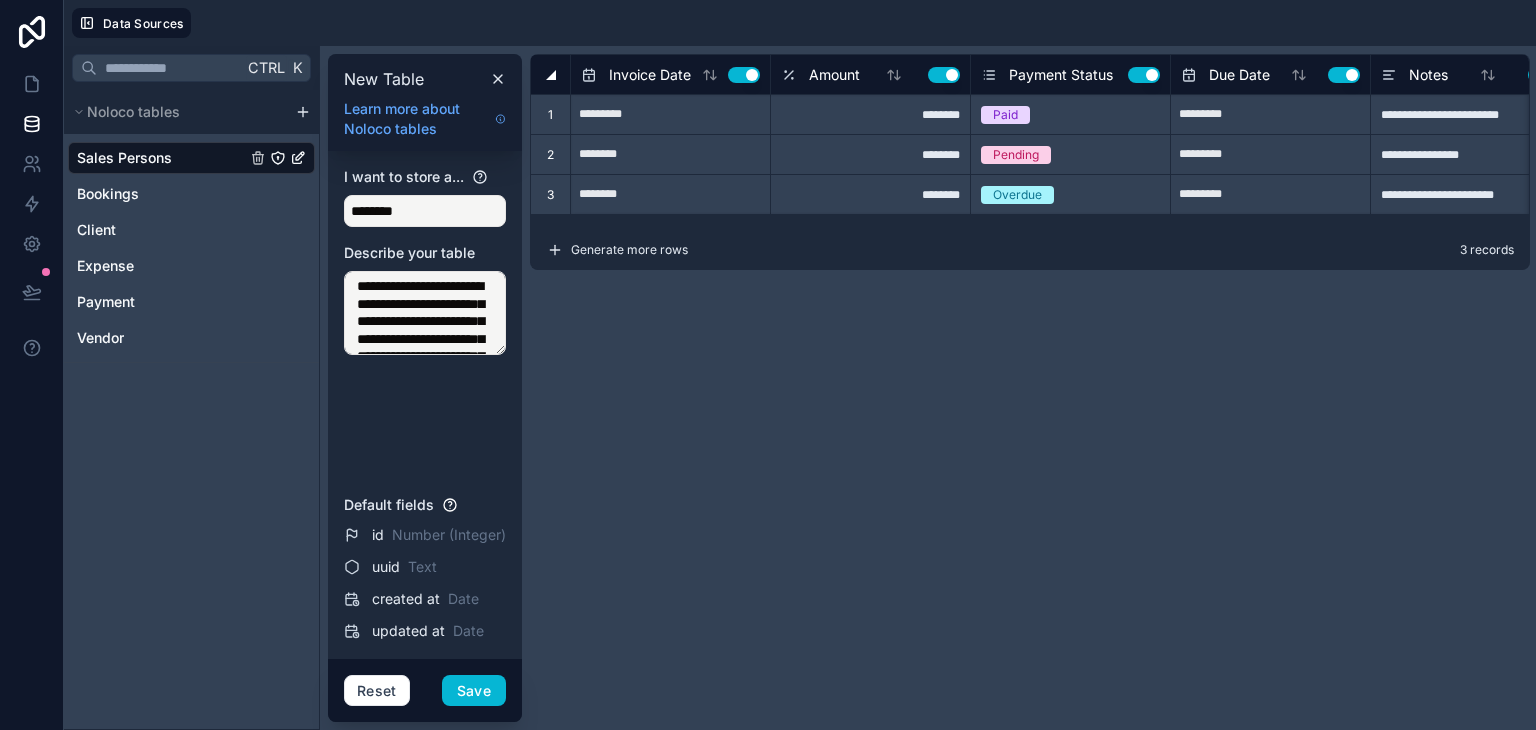 type 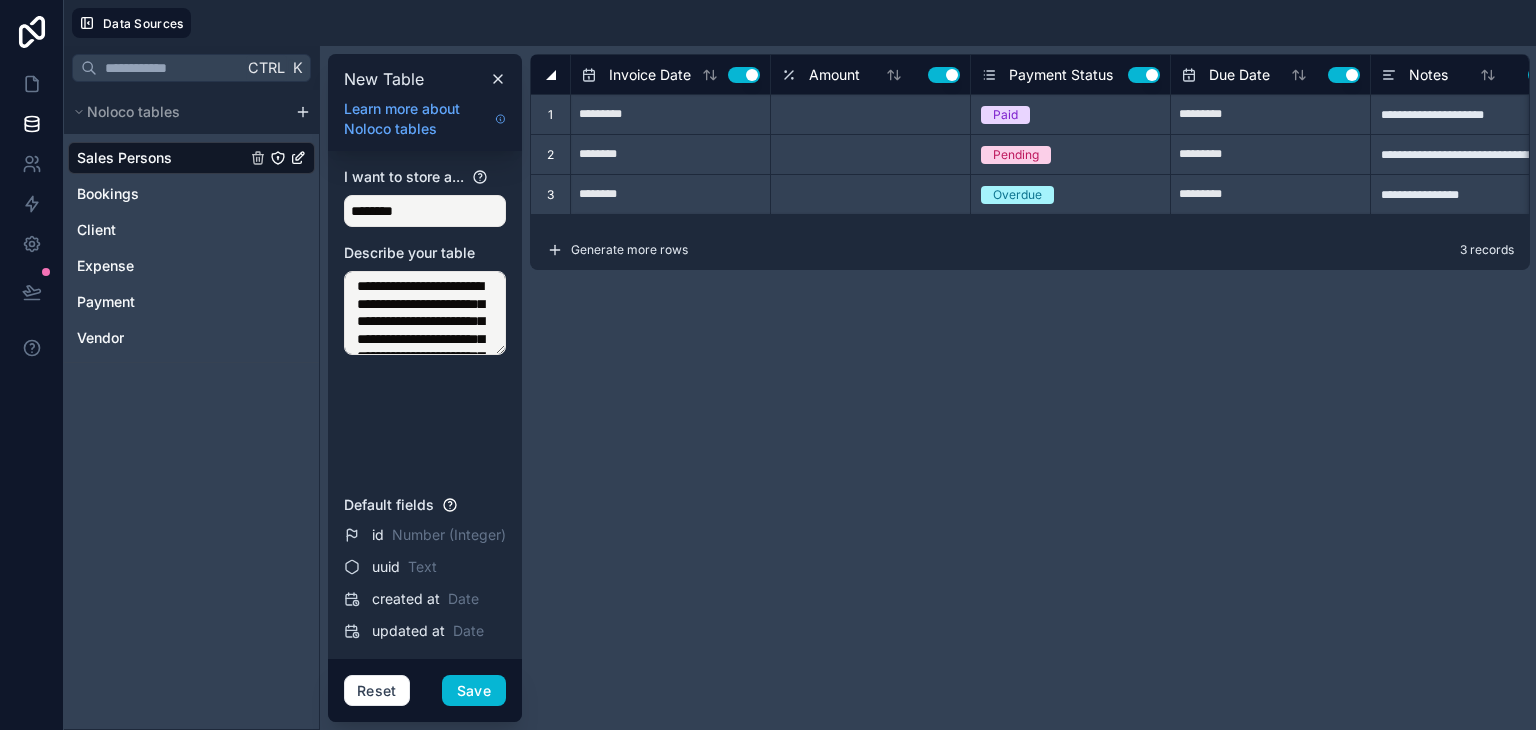 type on "*********" 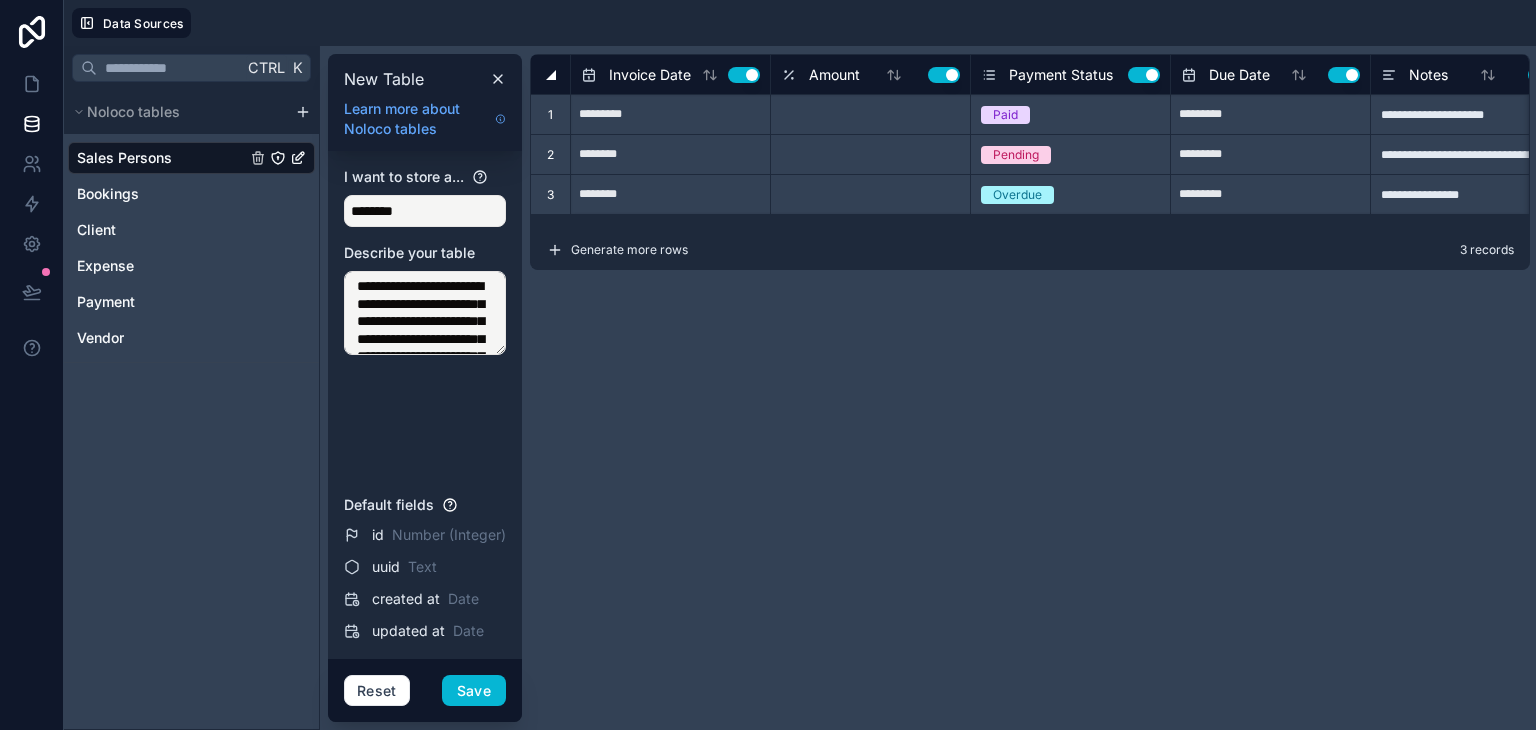 type on "********" 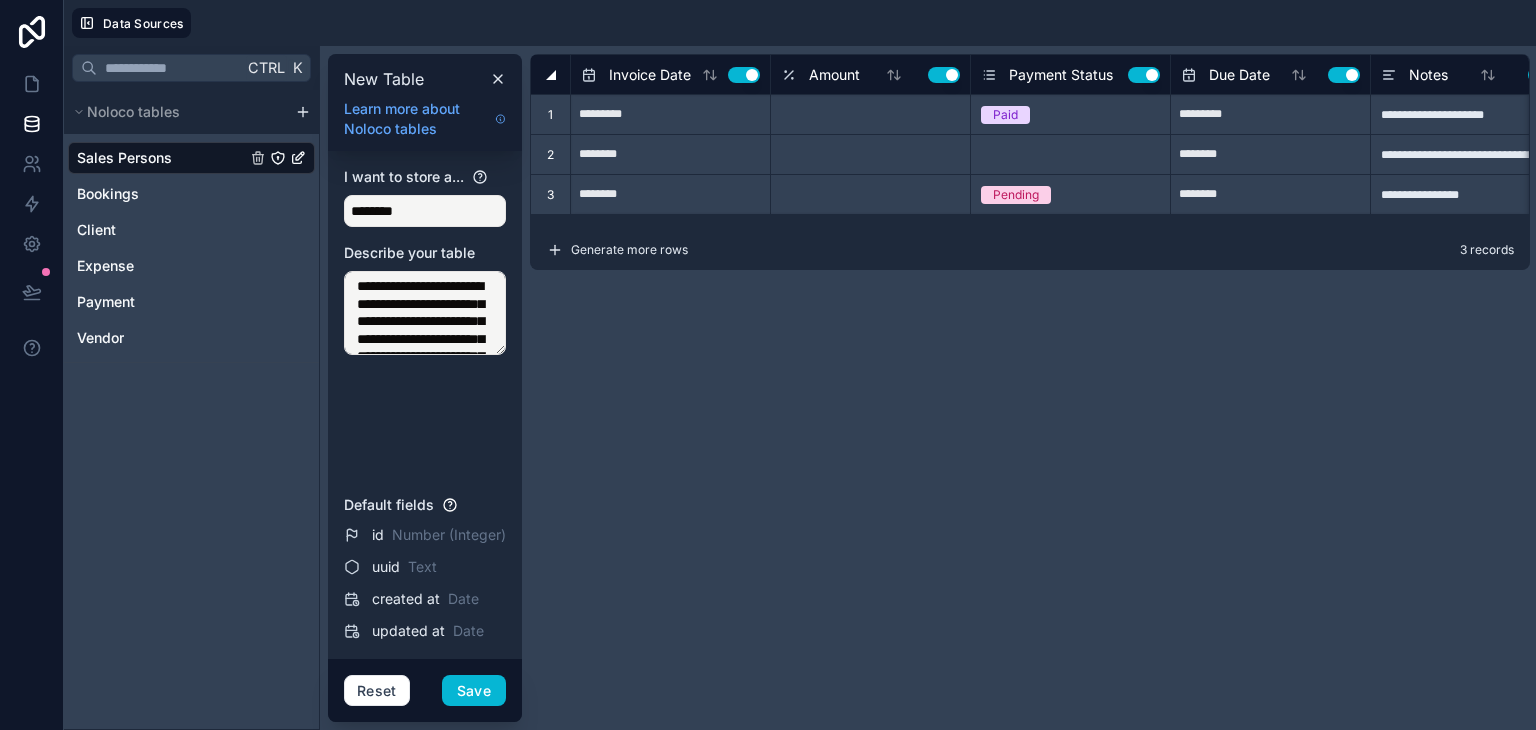 type on "**********" 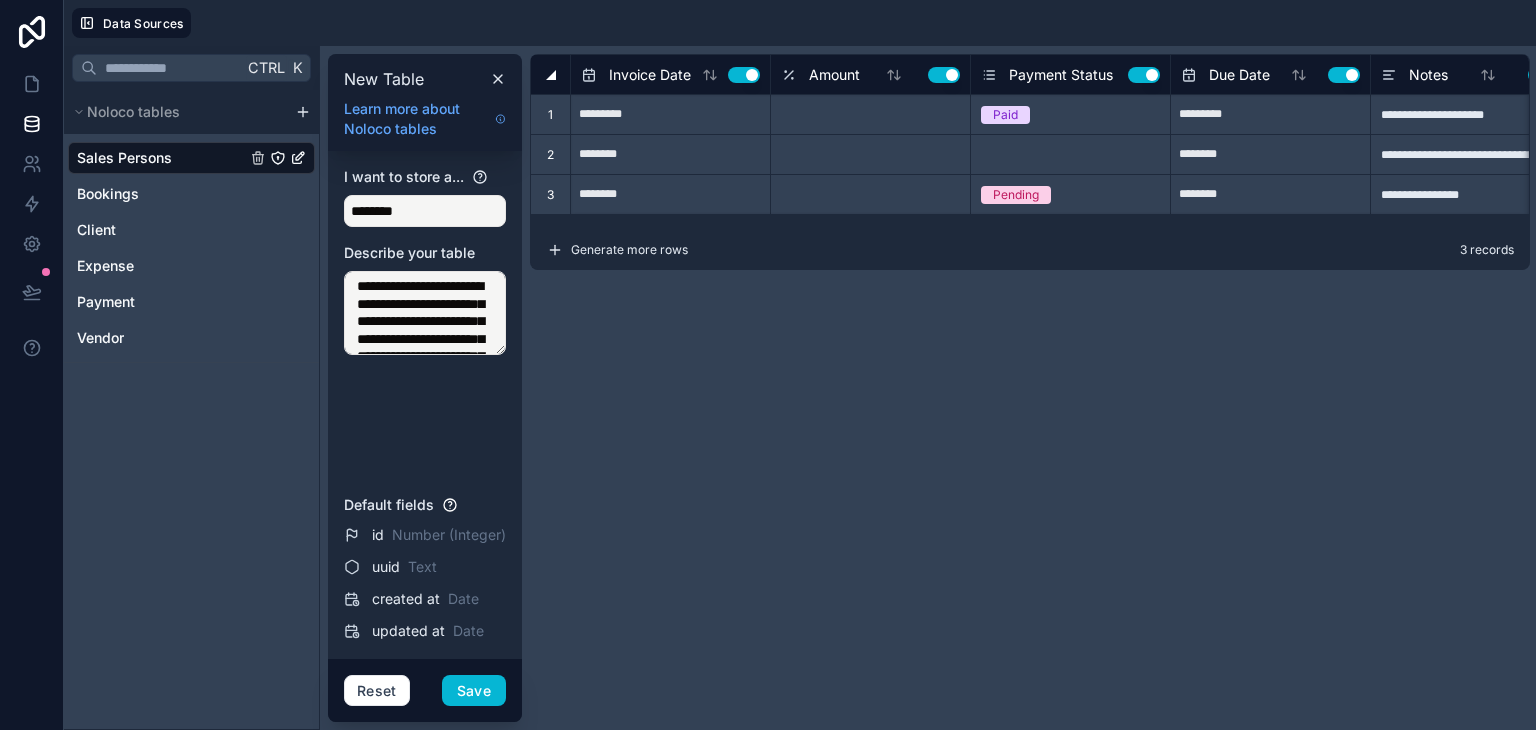 drag, startPoint x: 794, startPoint y: 229, endPoint x: 884, endPoint y: 217, distance: 90.79648 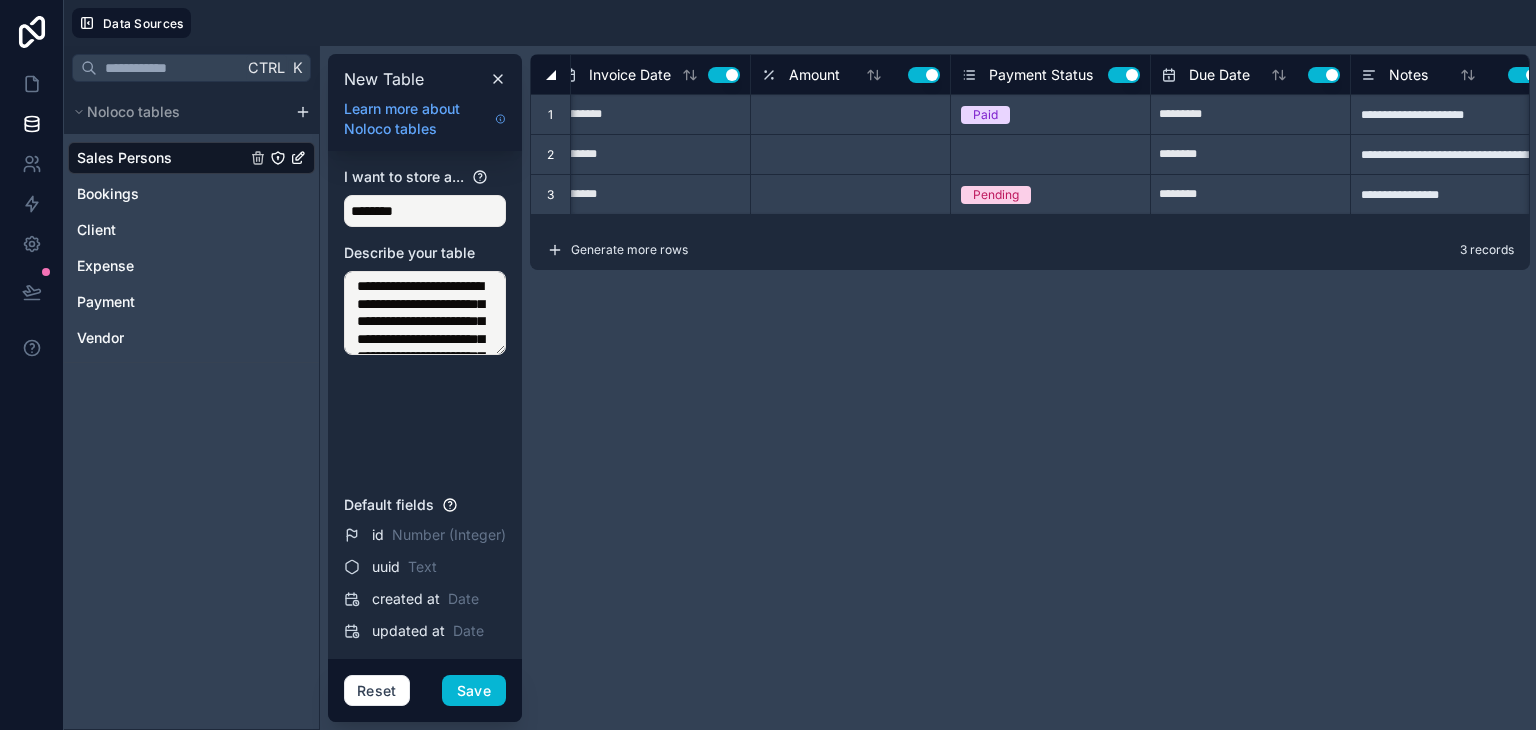 scroll, scrollTop: 0, scrollLeft: 0, axis: both 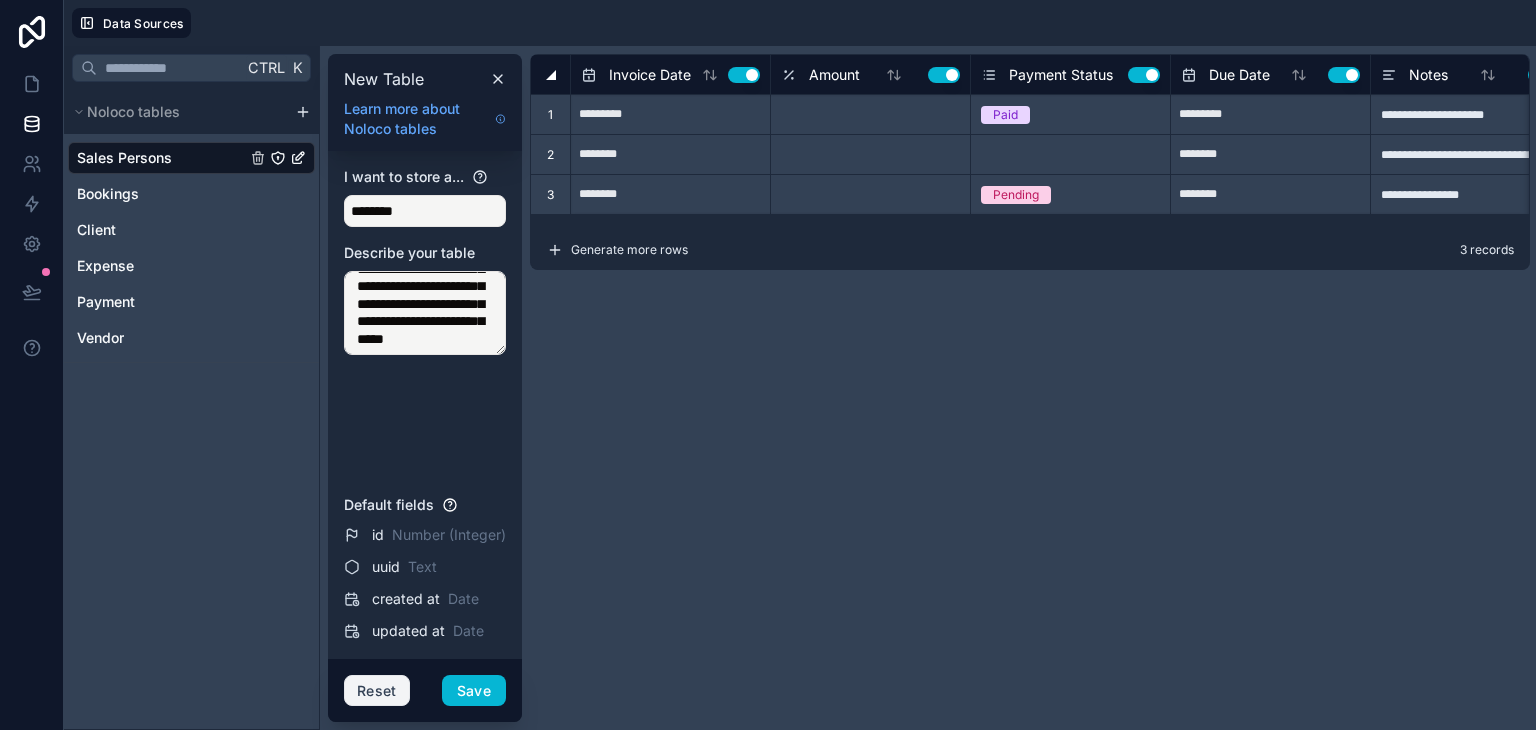 click on "Reset" at bounding box center [377, 691] 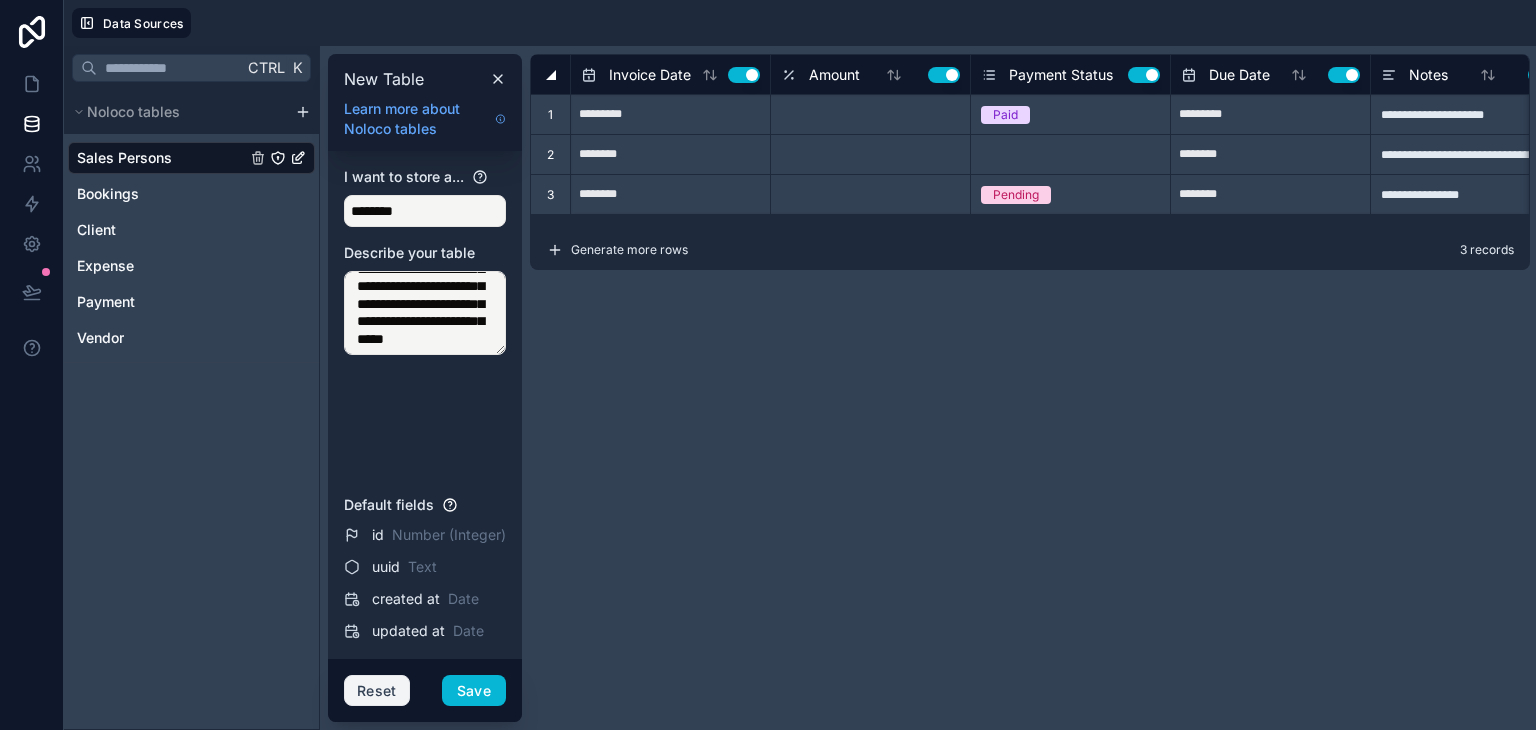 type 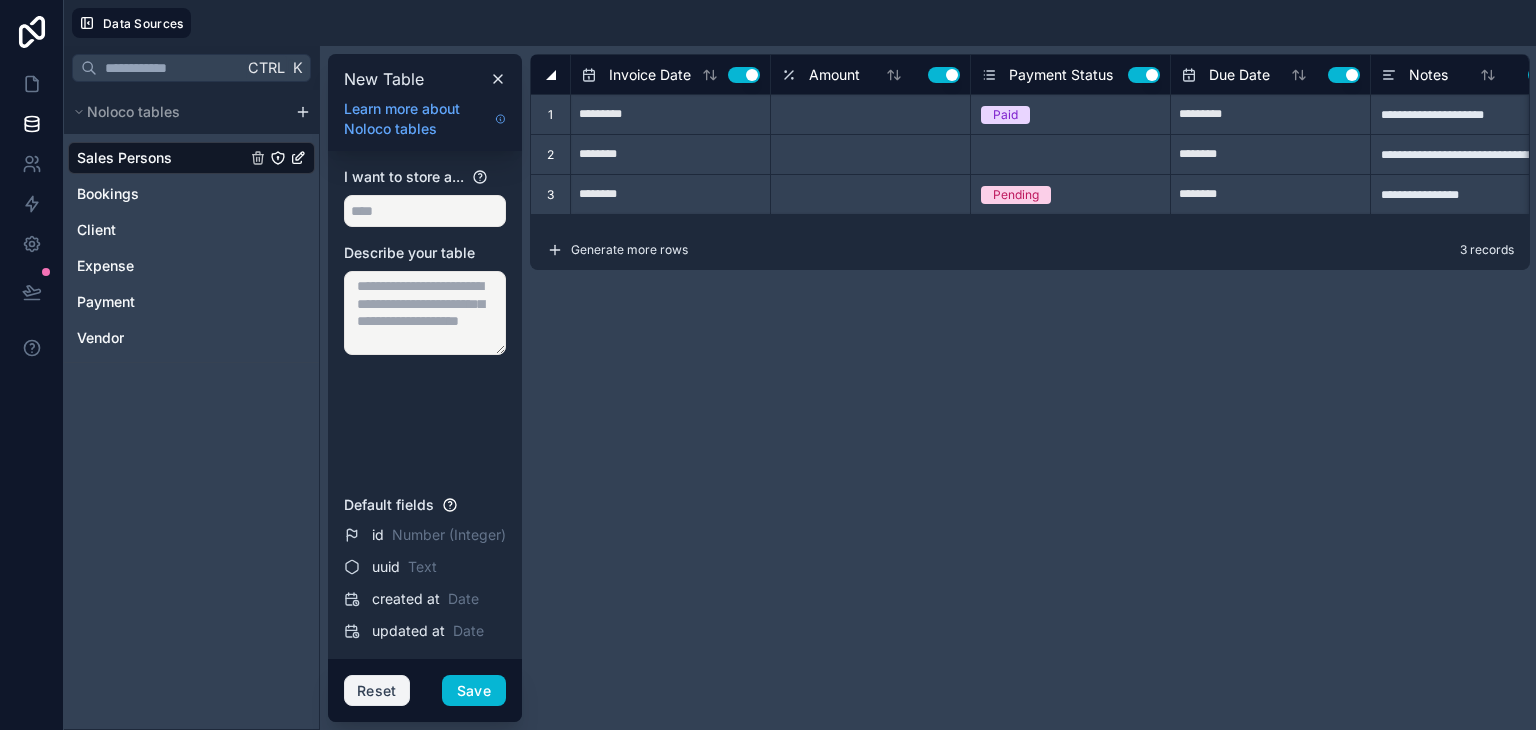 scroll, scrollTop: 0, scrollLeft: 0, axis: both 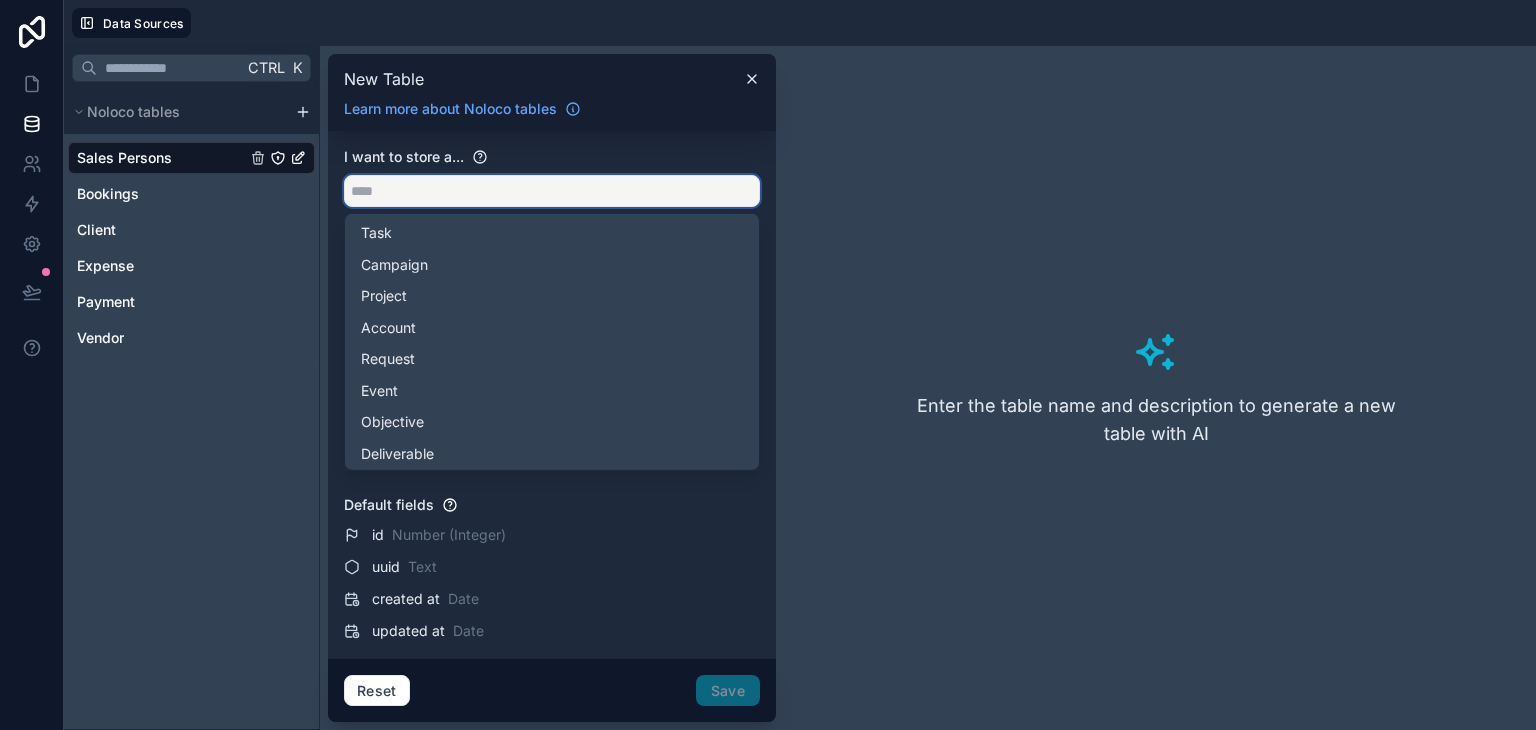 click at bounding box center [552, 191] 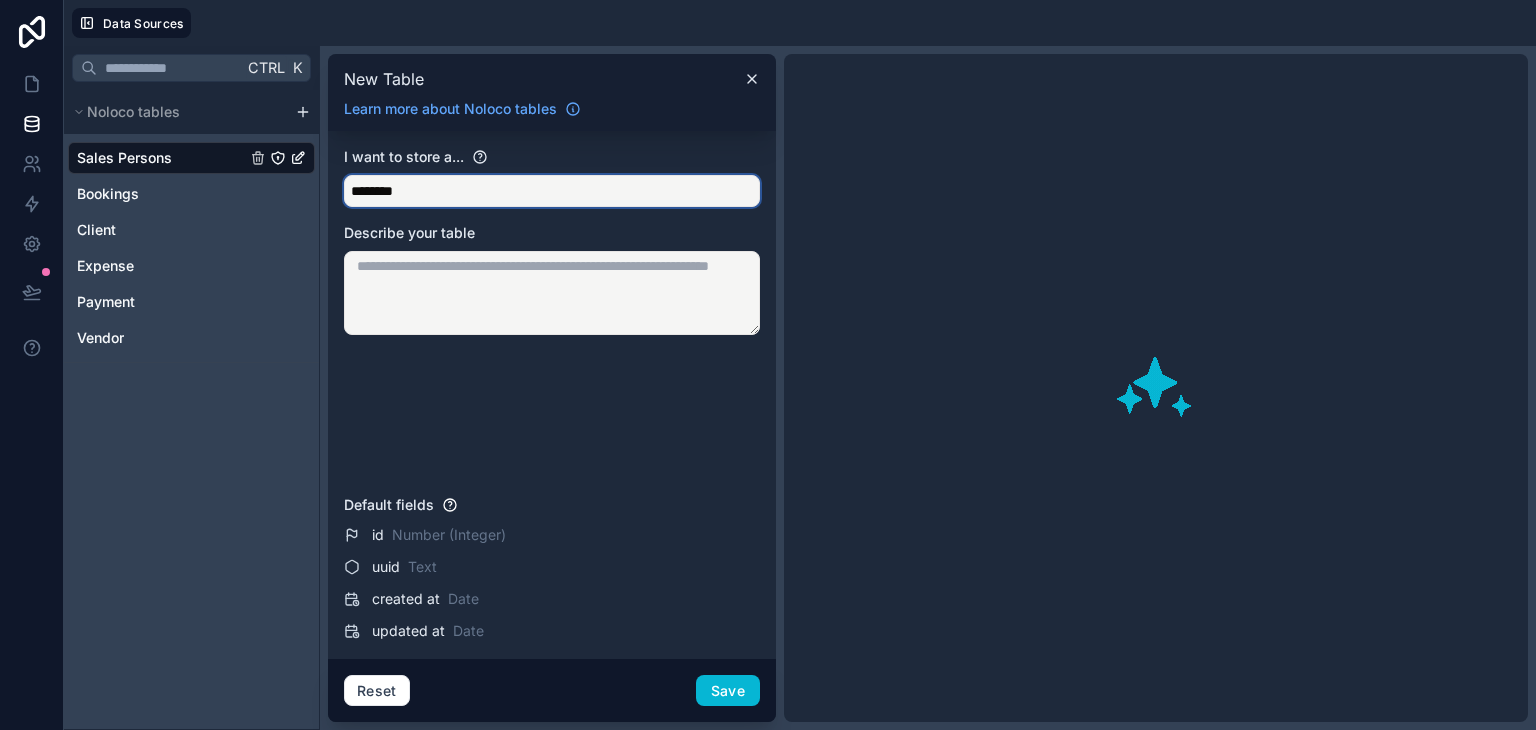 type on "********" 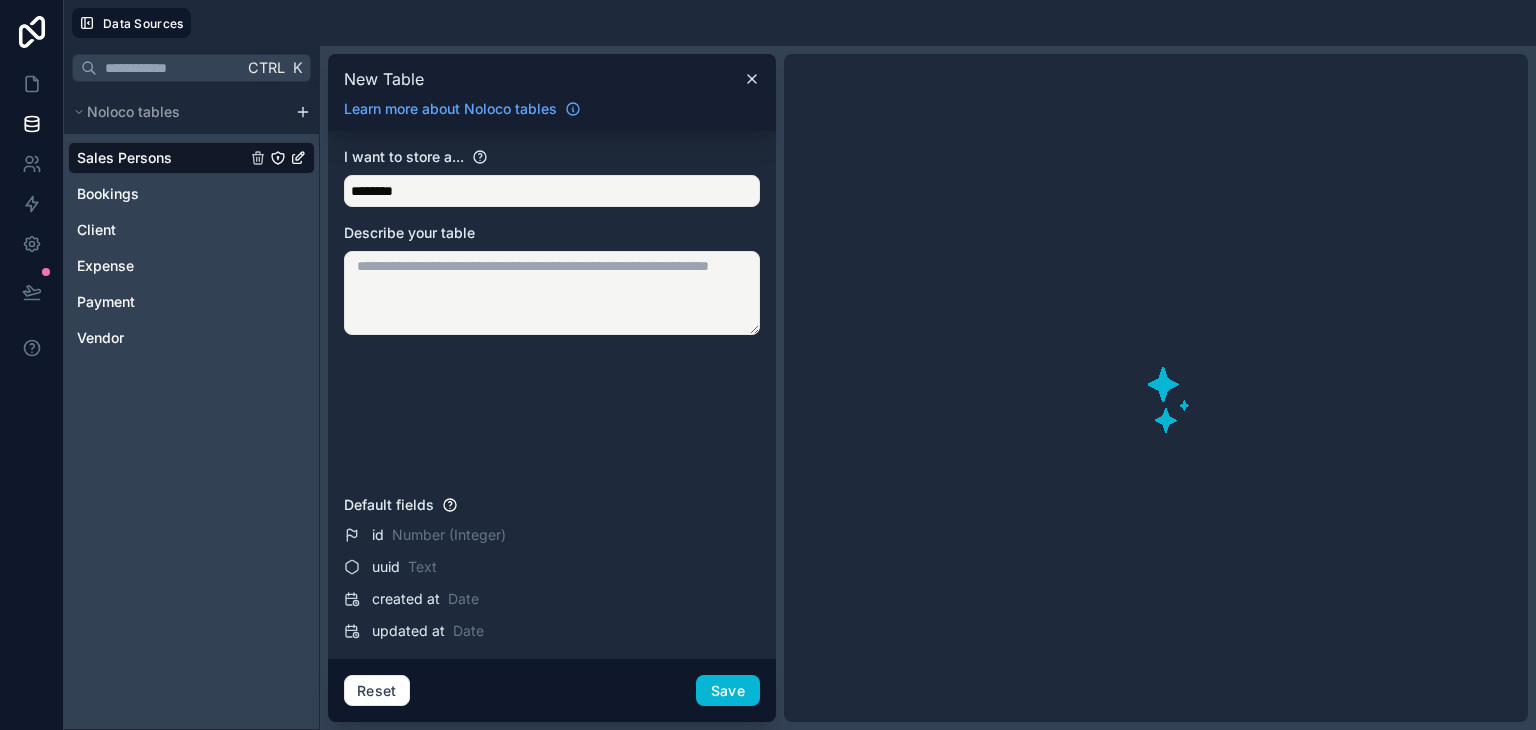 click at bounding box center [552, 293] 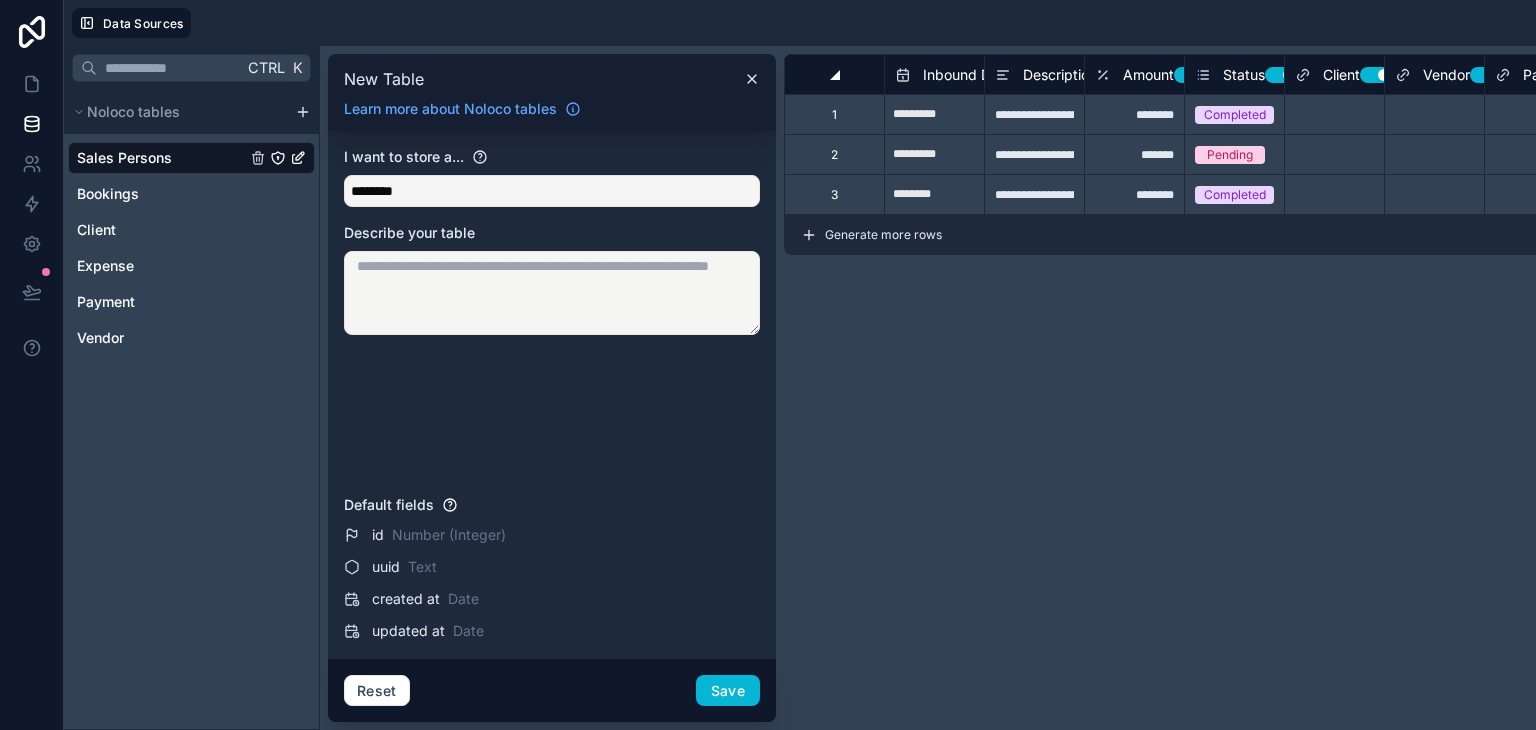 type 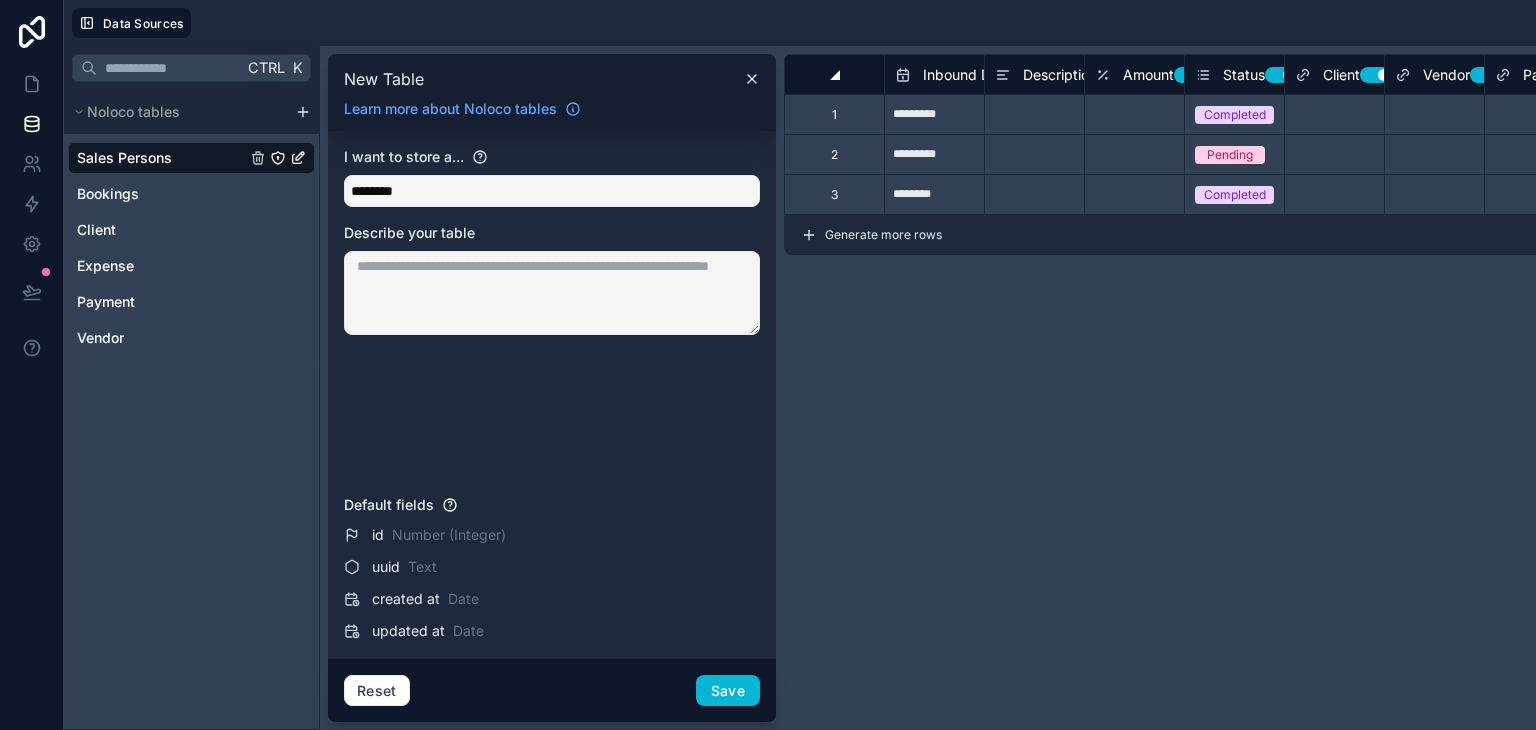 type 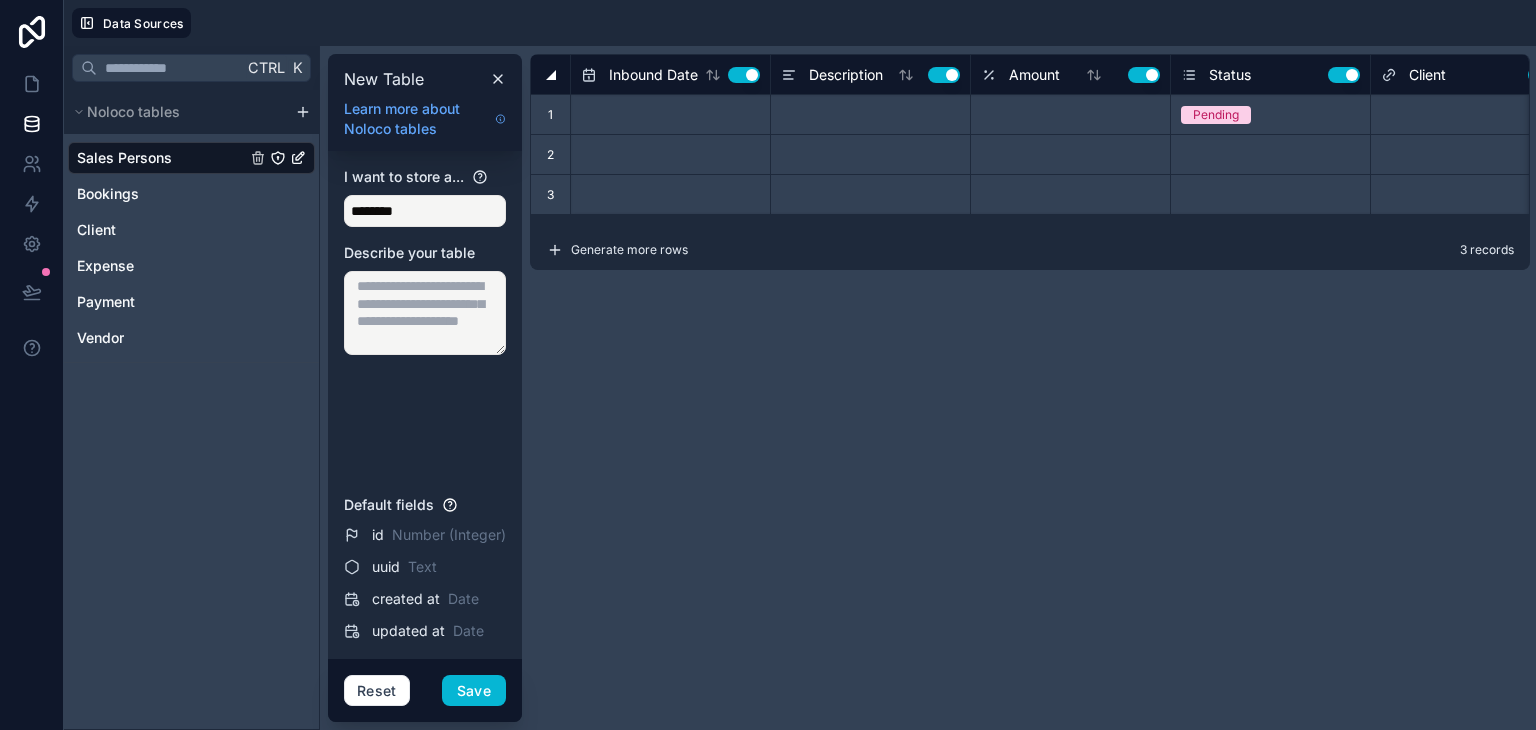 click at bounding box center [425, 313] 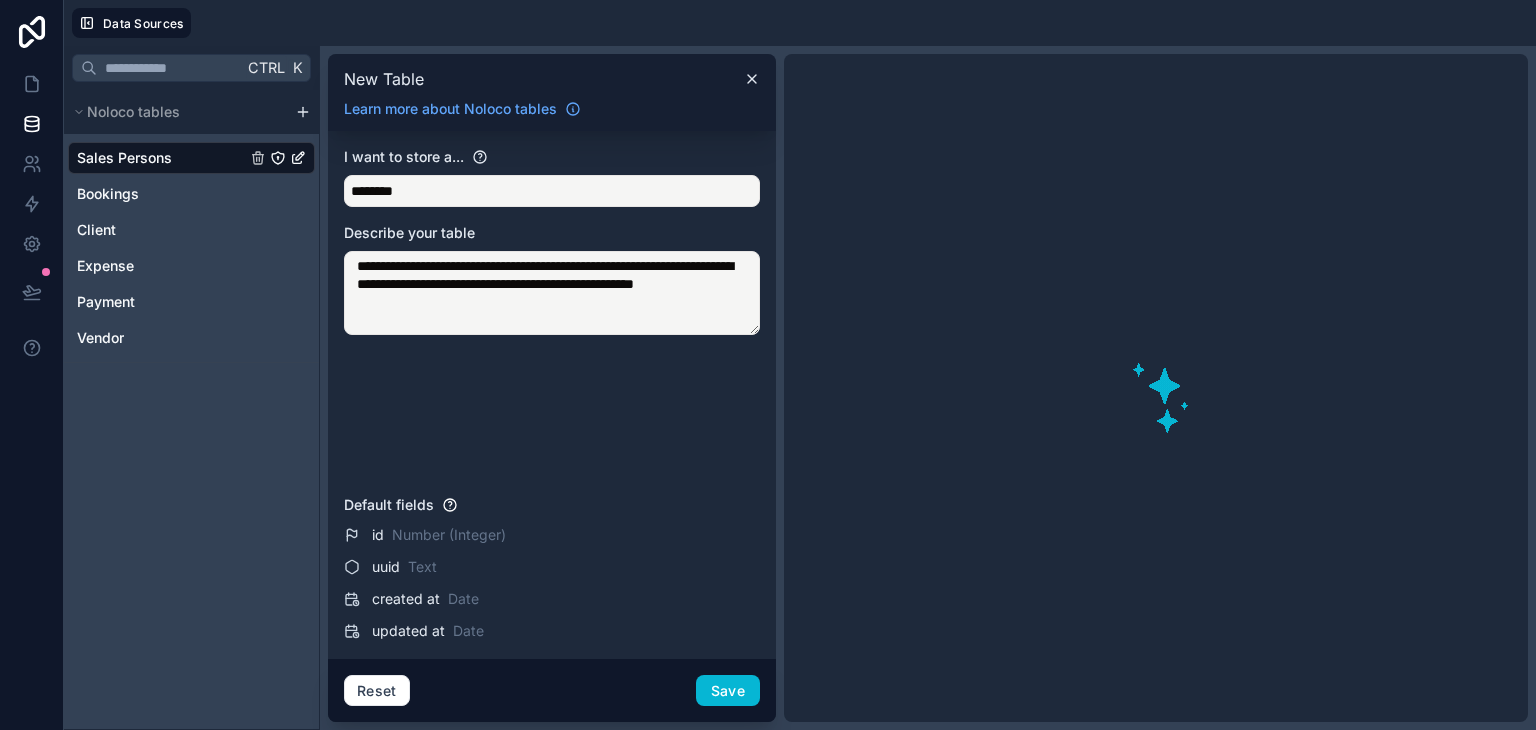 drag, startPoint x: 540, startPoint y: 260, endPoint x: 580, endPoint y: 266, distance: 40.4475 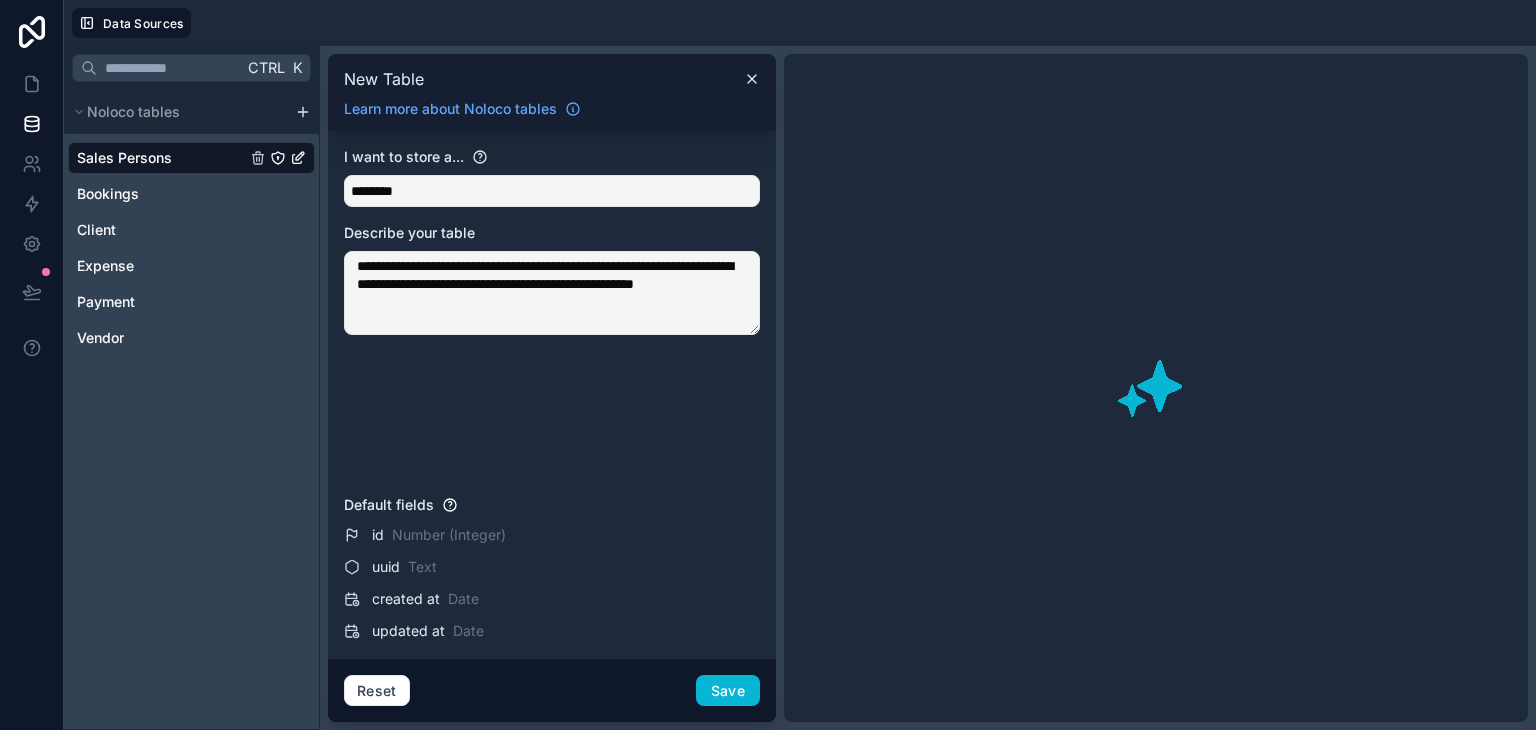 click on "**********" at bounding box center (552, 293) 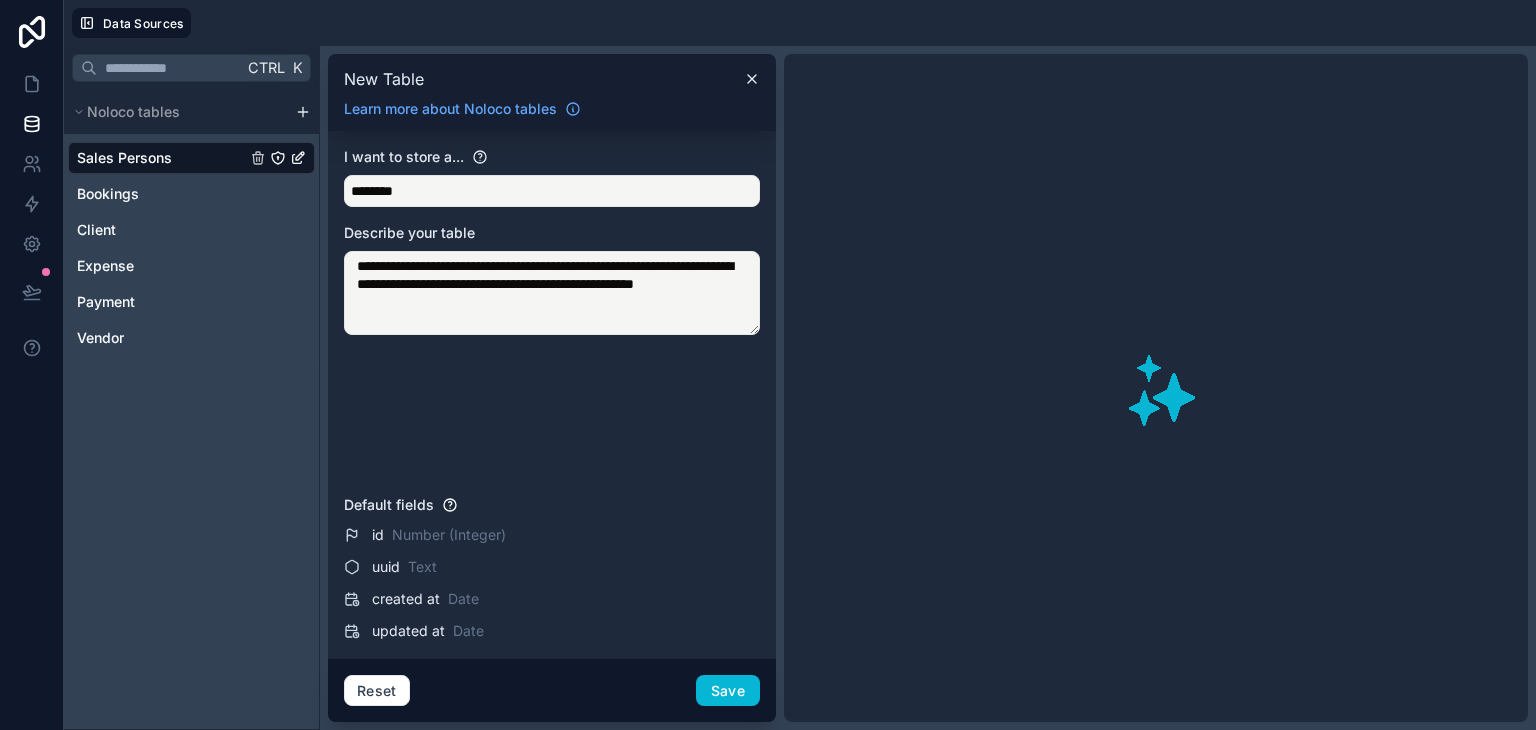 click on "**********" at bounding box center [552, 293] 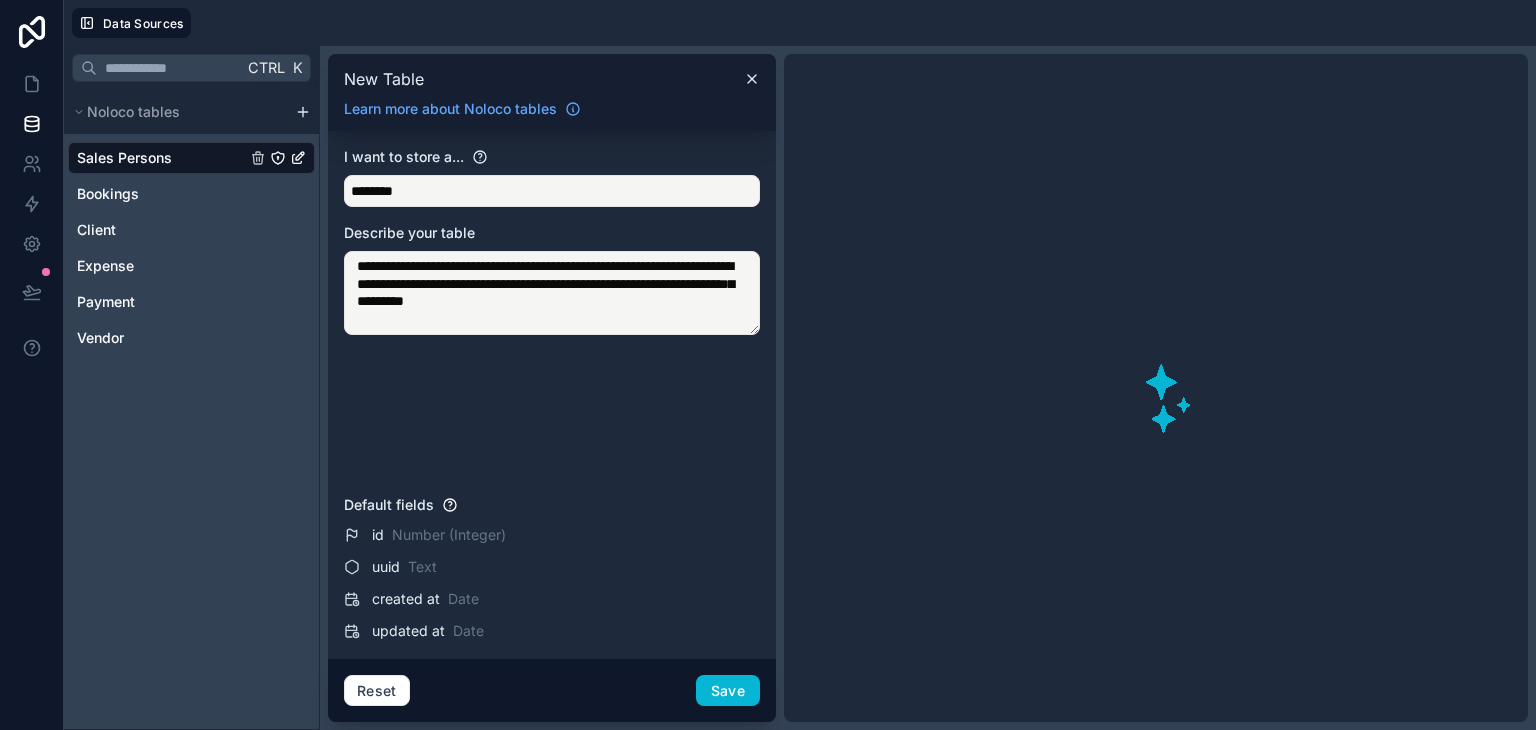 type on "**********" 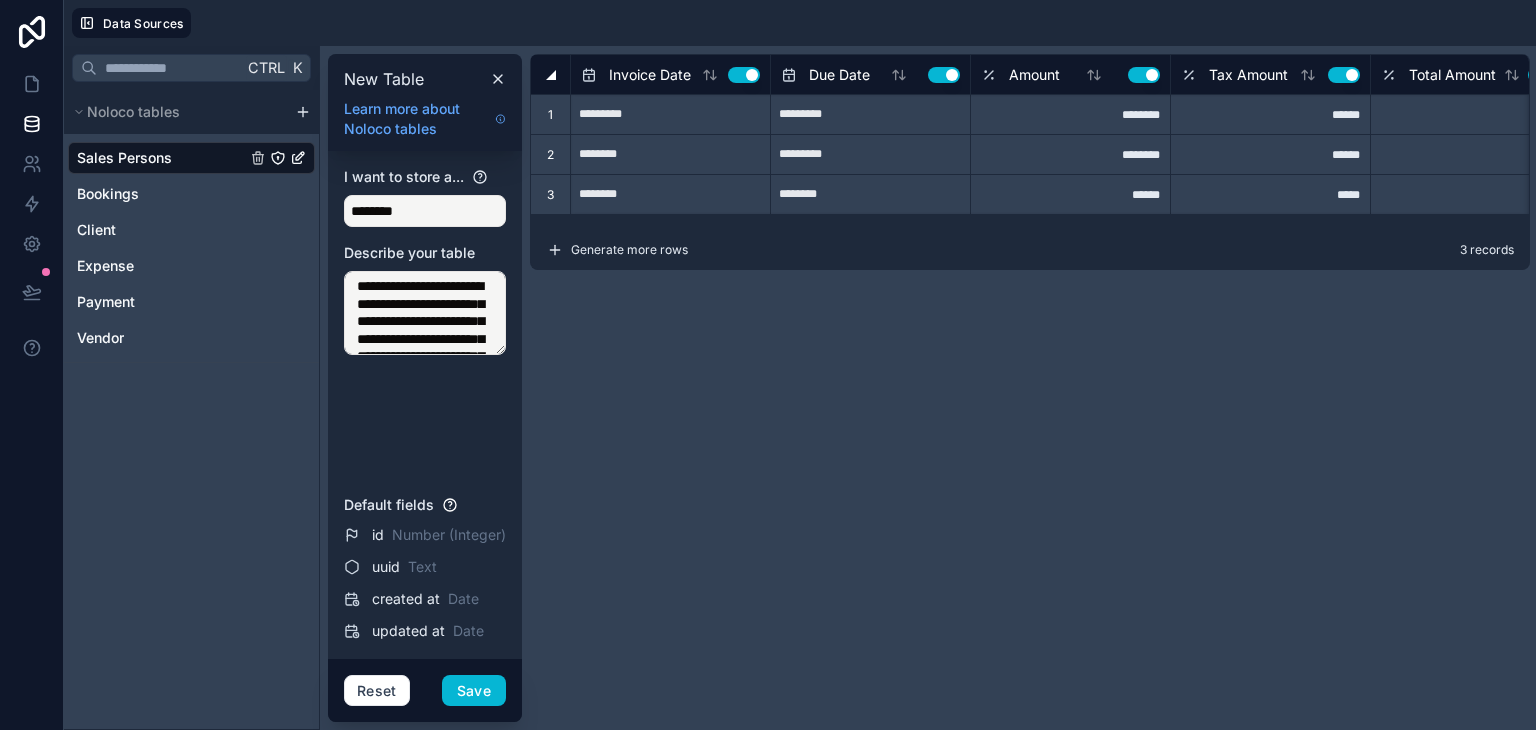 type 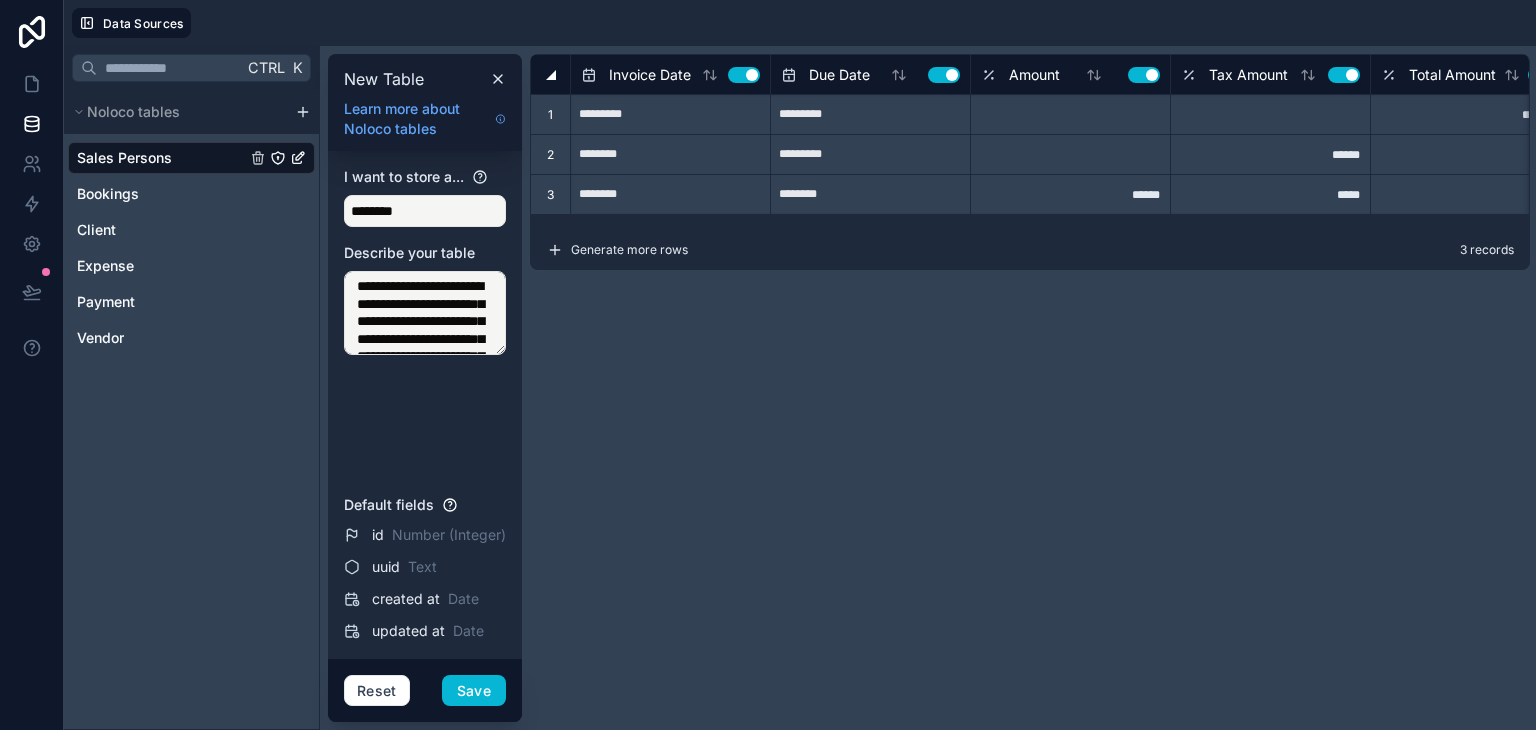 type 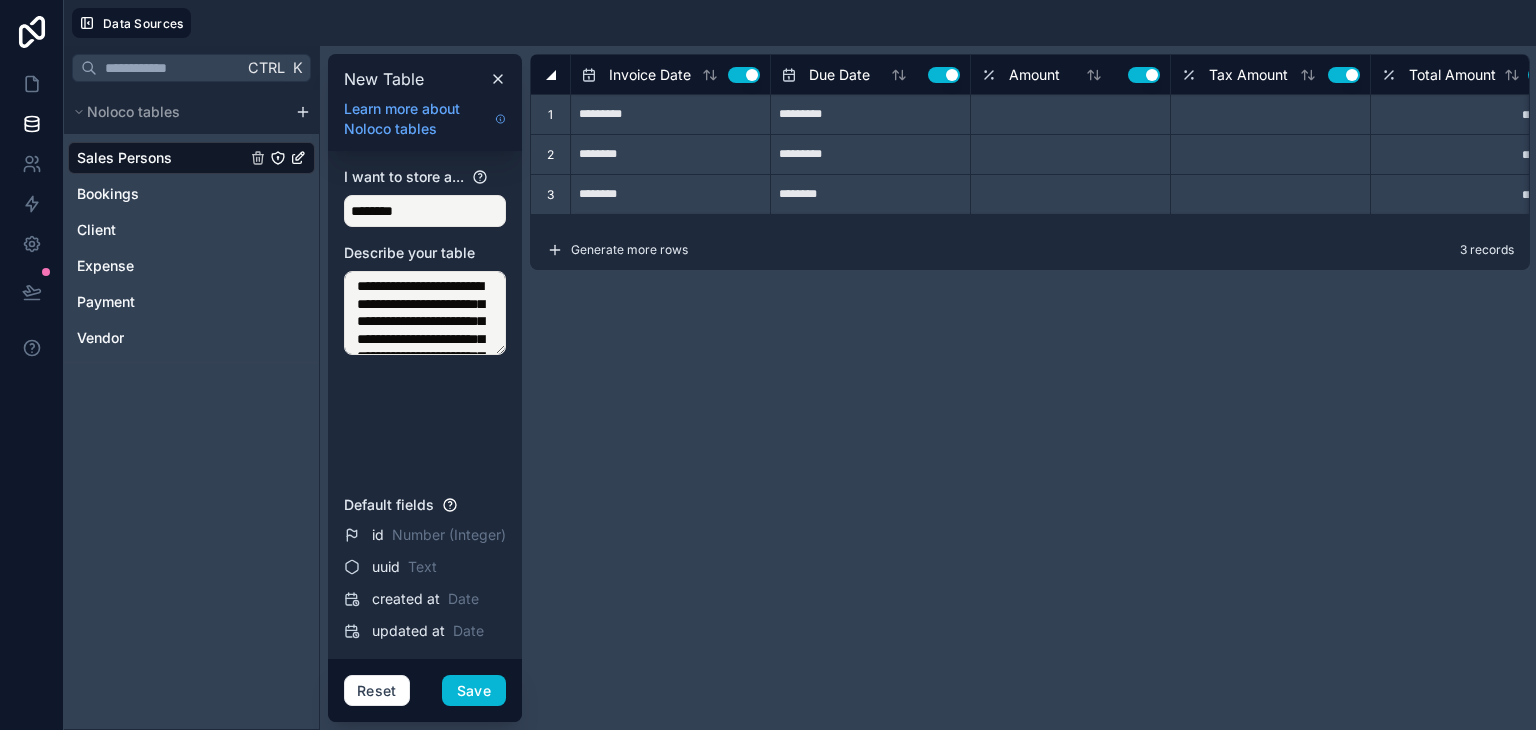 type on "*********" 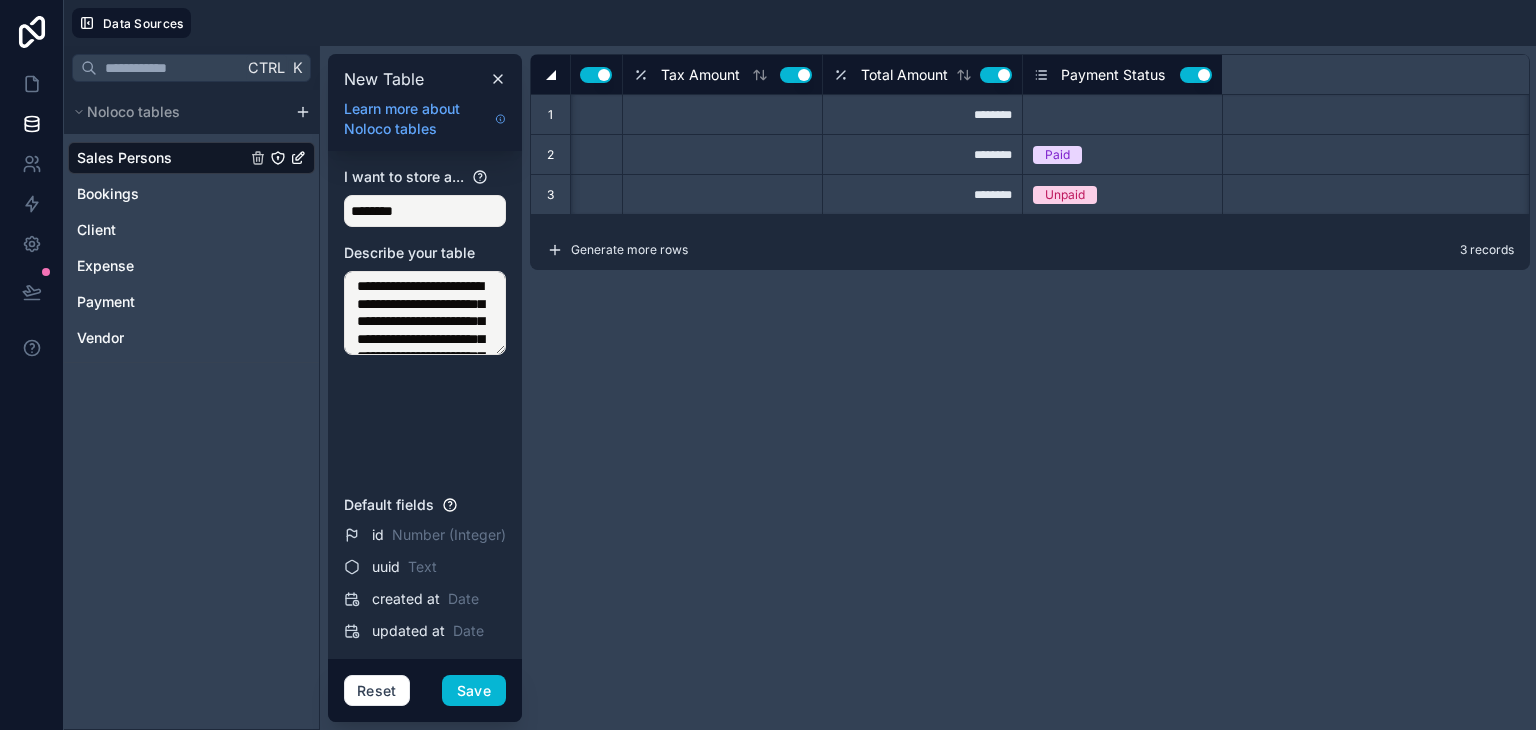 scroll, scrollTop: 0, scrollLeft: 0, axis: both 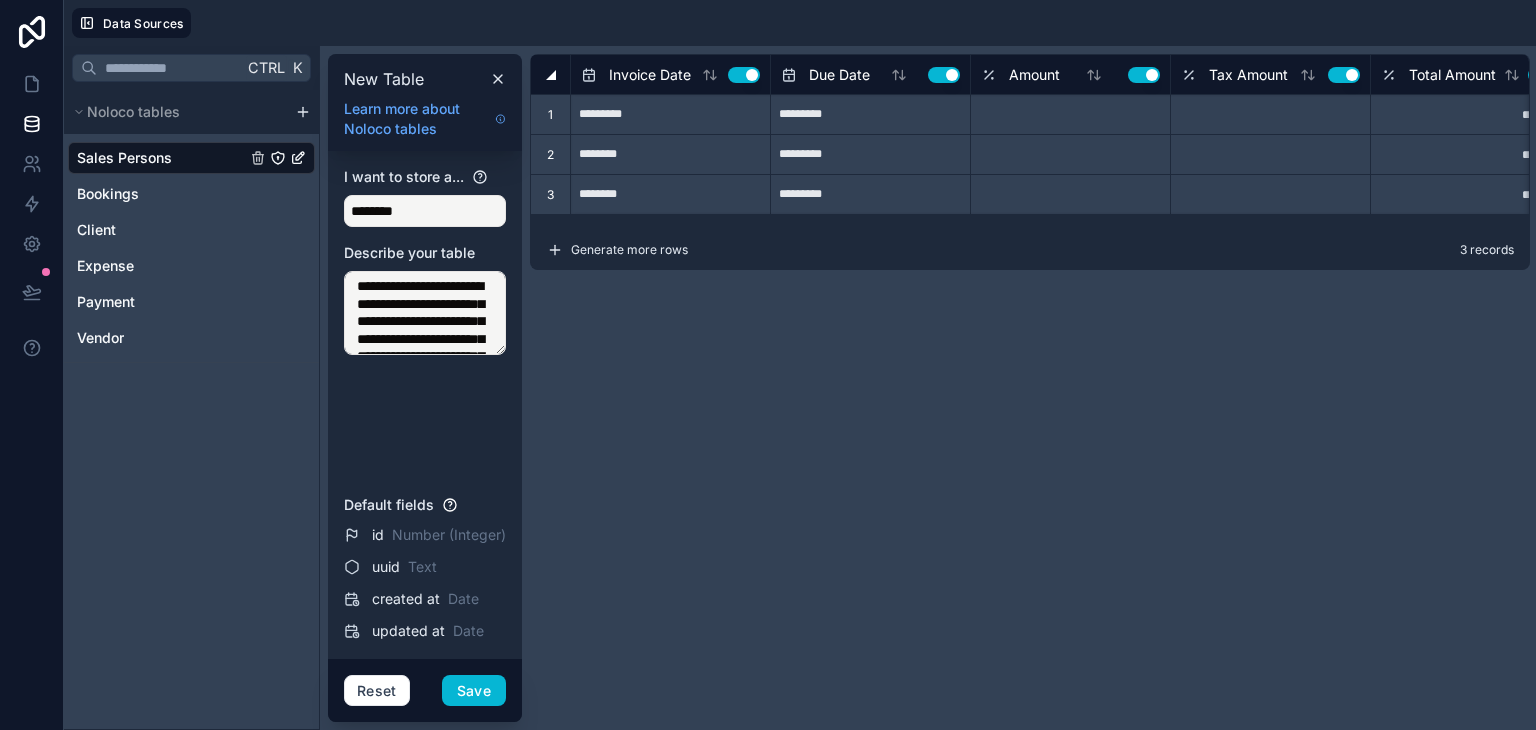 type on "**********" 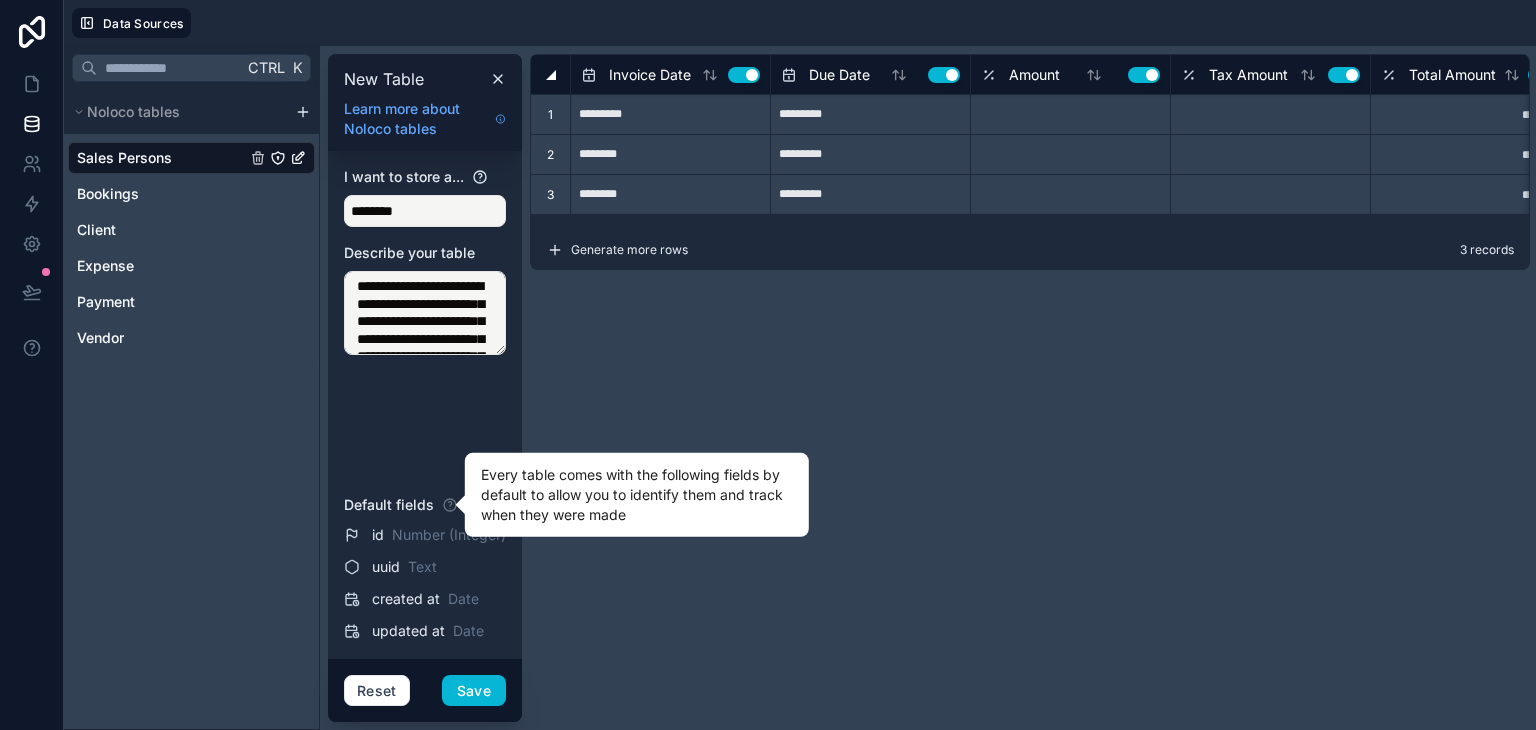 click 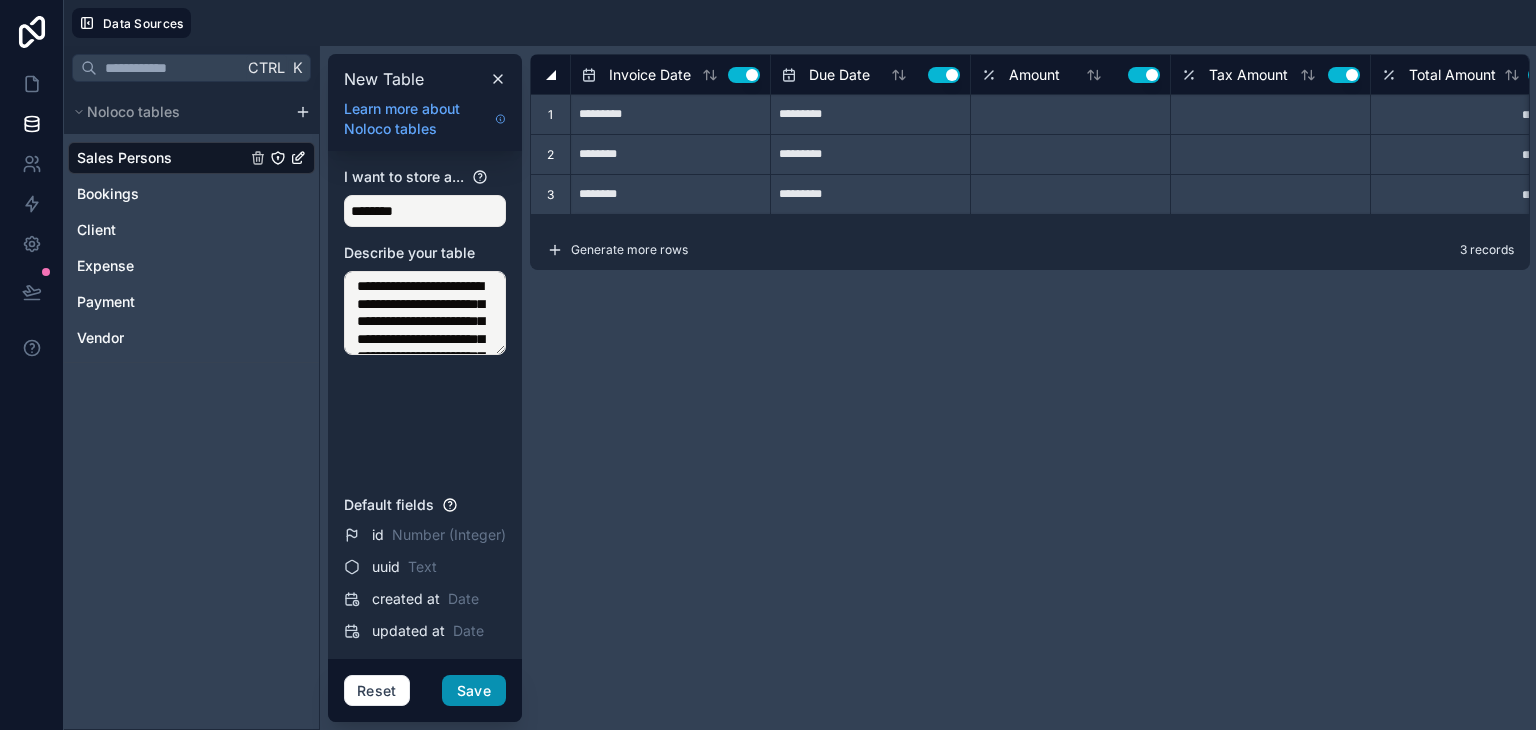 click on "Save" at bounding box center (474, 691) 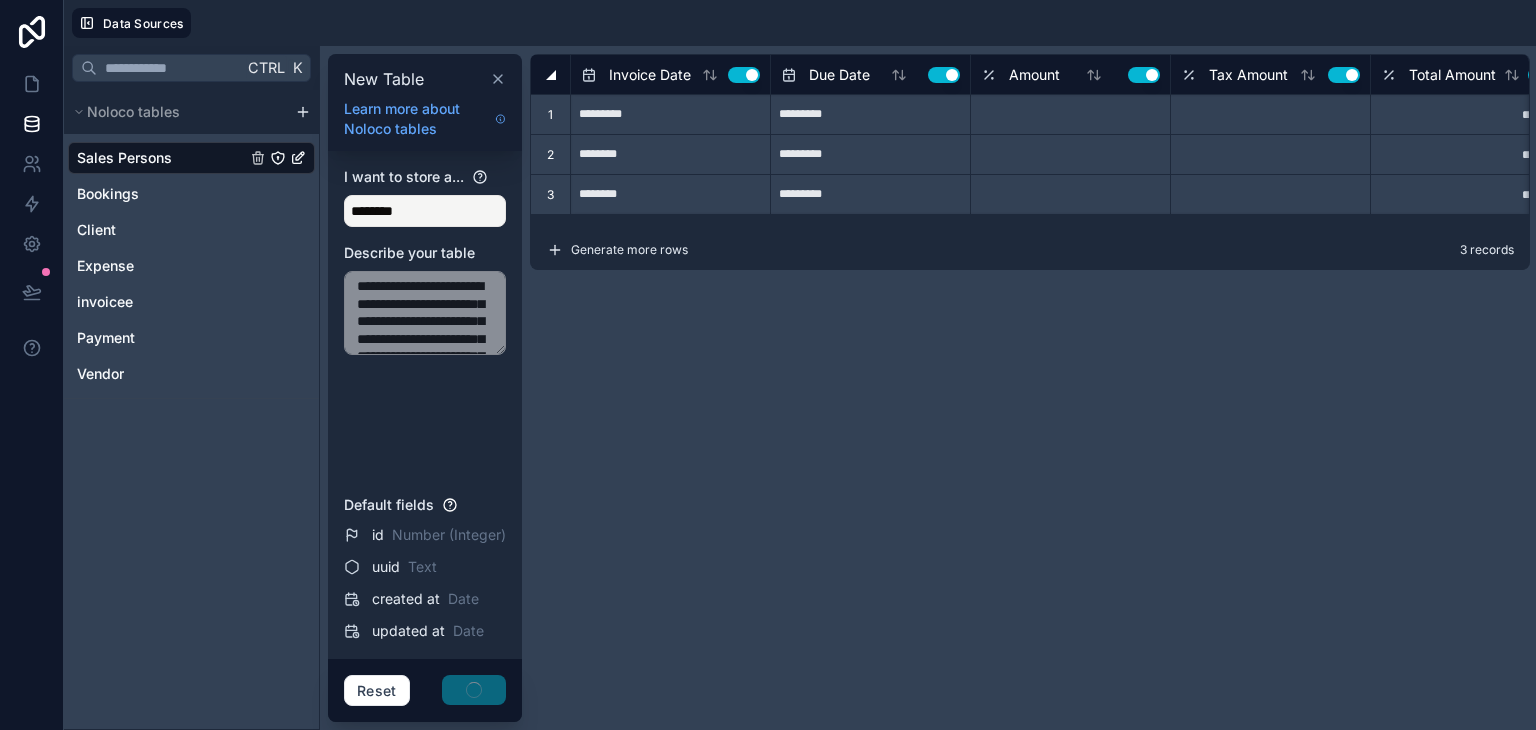 click 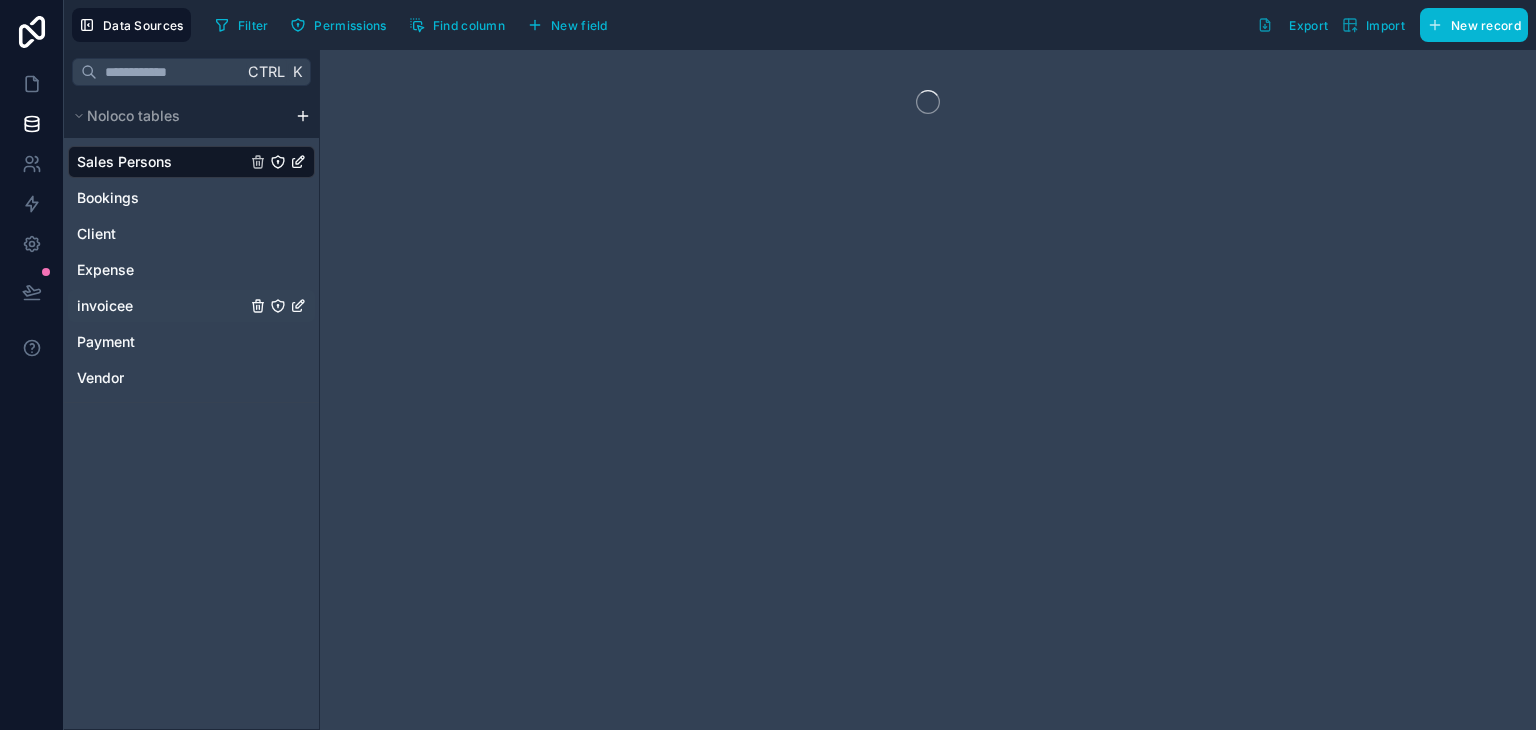 click on "invoicee" at bounding box center (191, 306) 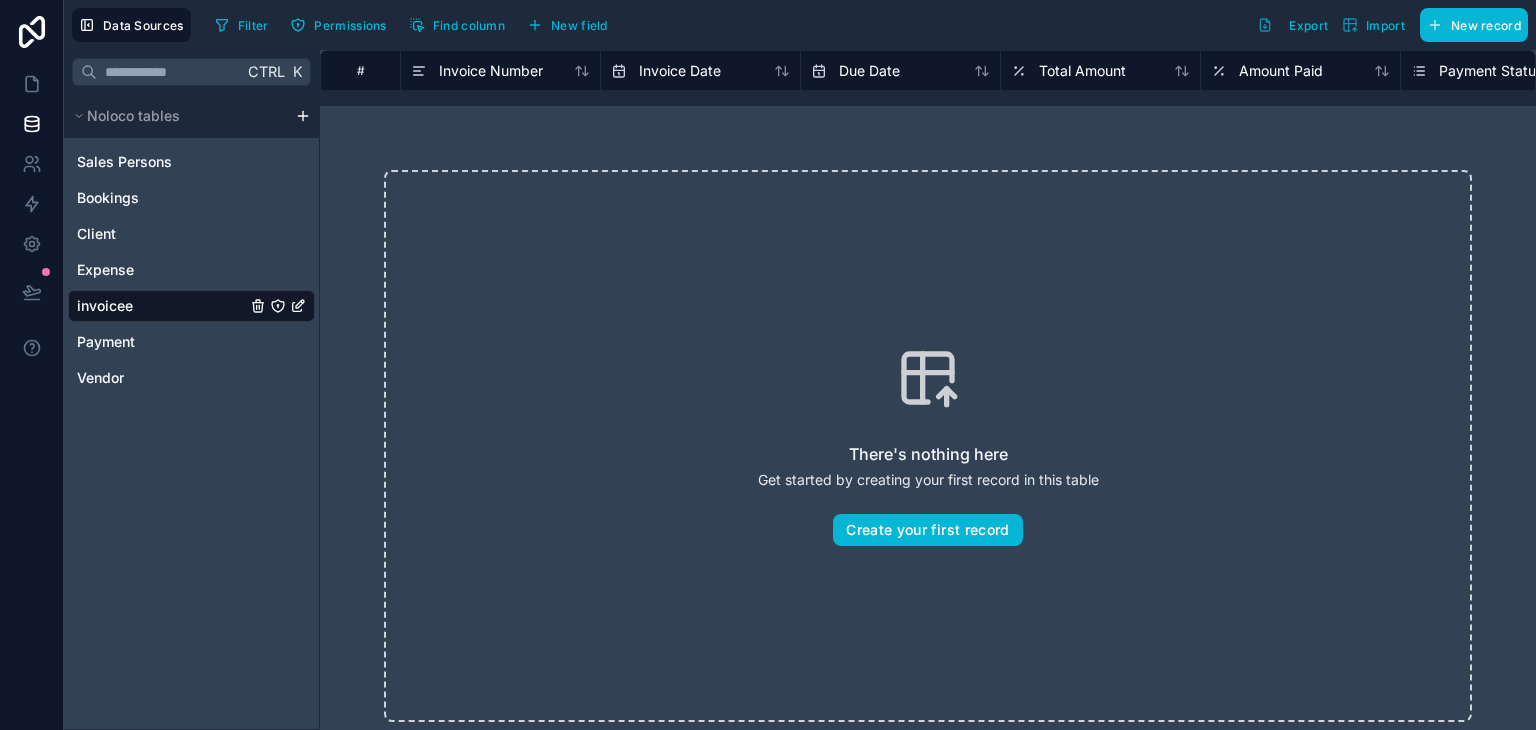 click on "invoicee" at bounding box center (191, 306) 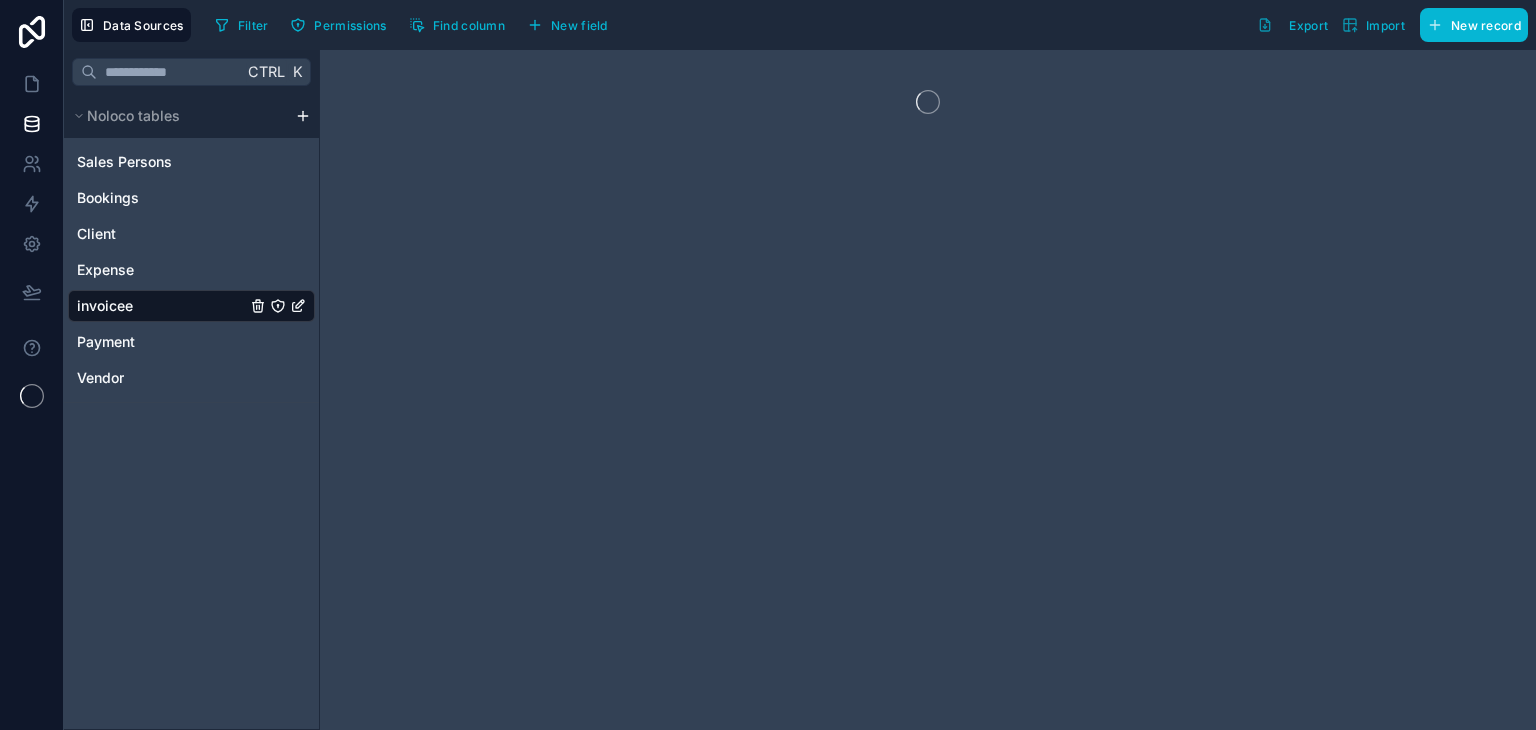 scroll, scrollTop: 0, scrollLeft: 0, axis: both 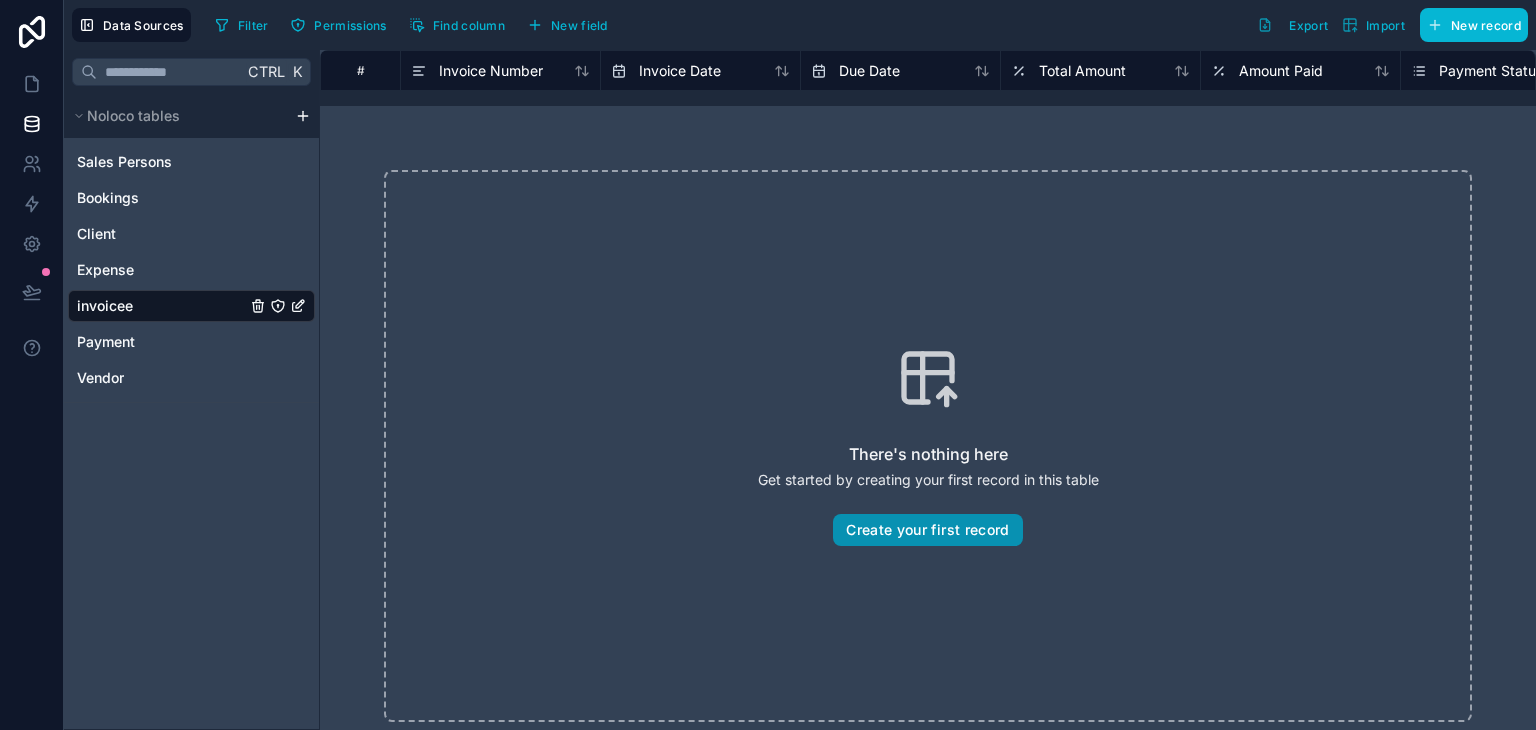 click on "Create your first record" at bounding box center [927, 530] 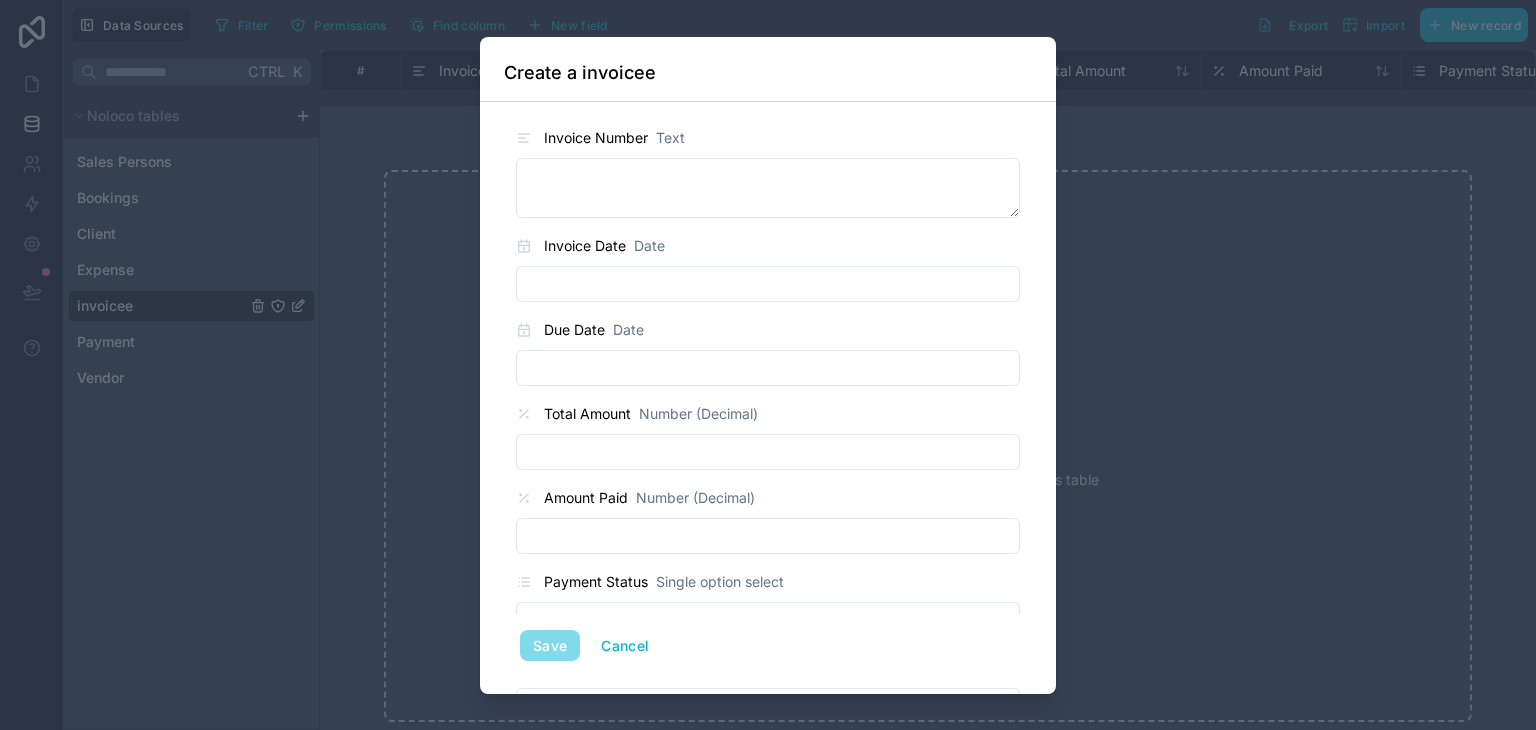 click at bounding box center (768, 365) 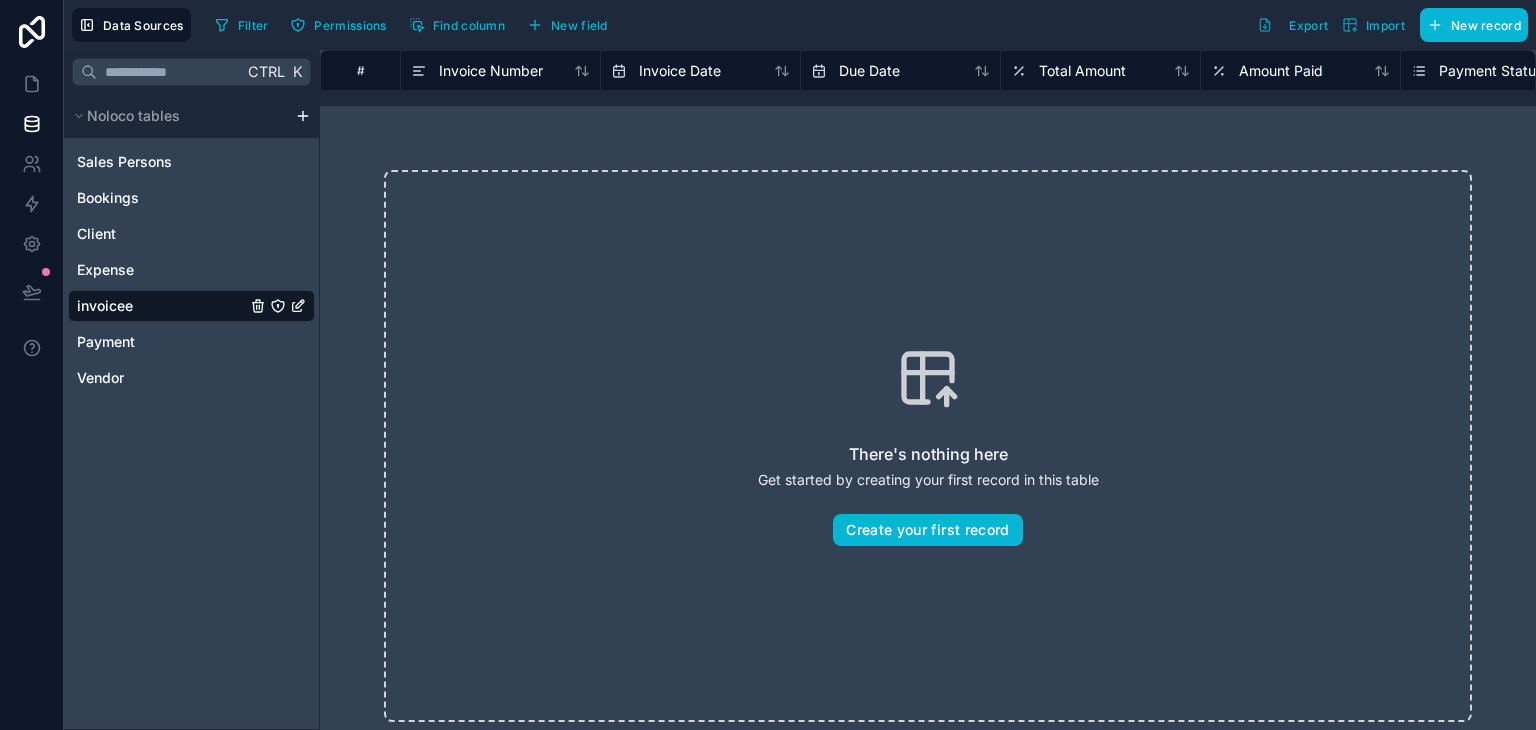 drag, startPoint x: 483, startPoint y: 88, endPoint x: 500, endPoint y: 103, distance: 22.671568 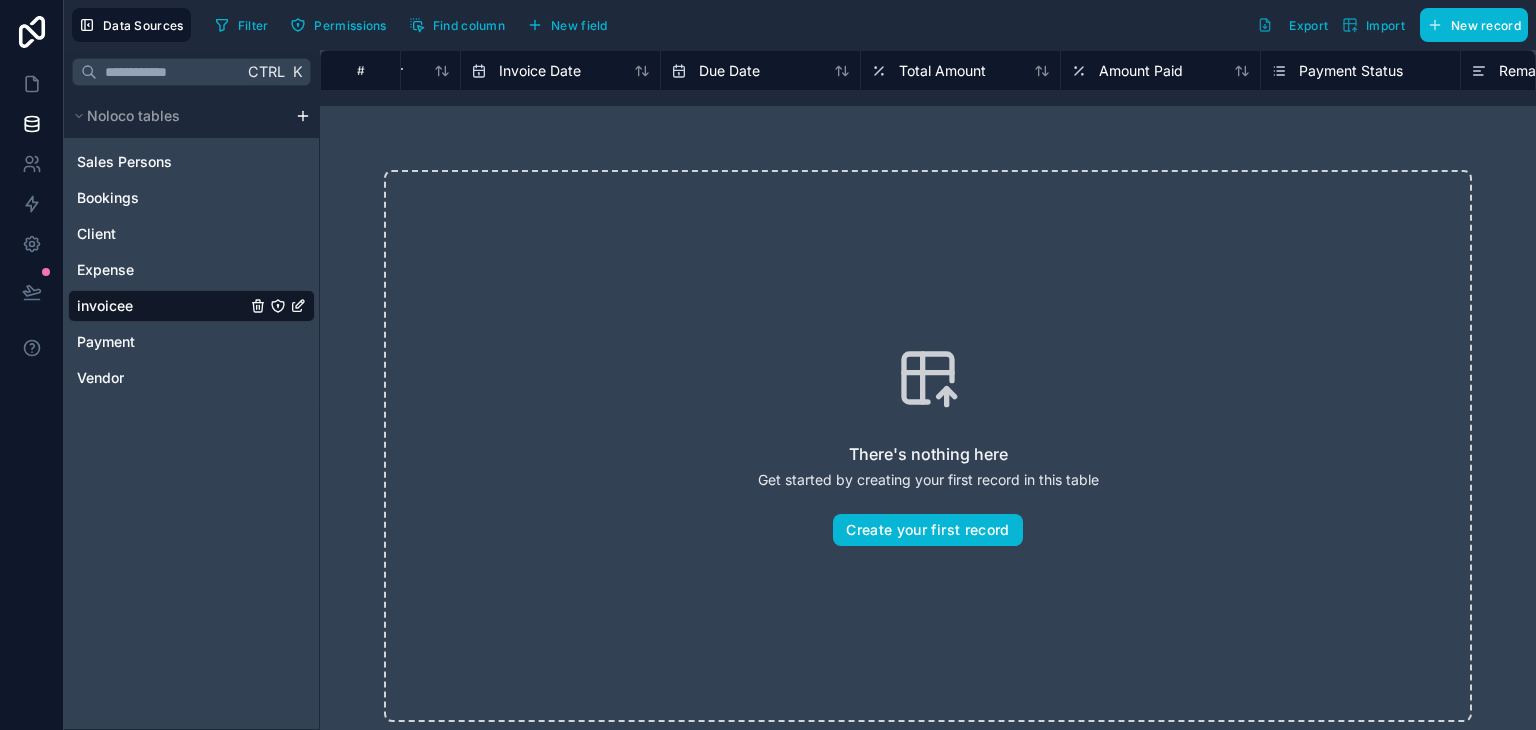 scroll, scrollTop: 0, scrollLeft: 0, axis: both 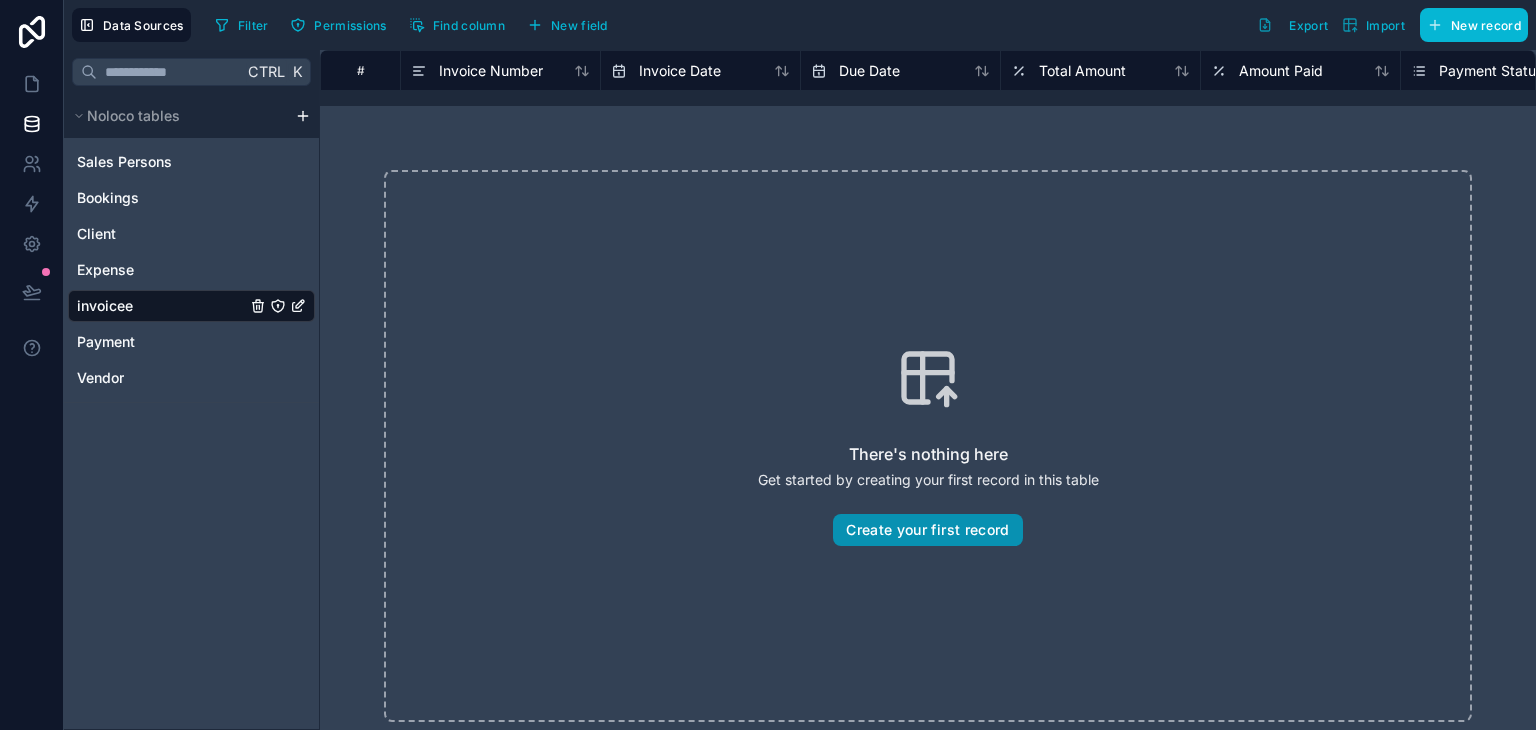 click on "Create your first record" at bounding box center (927, 530) 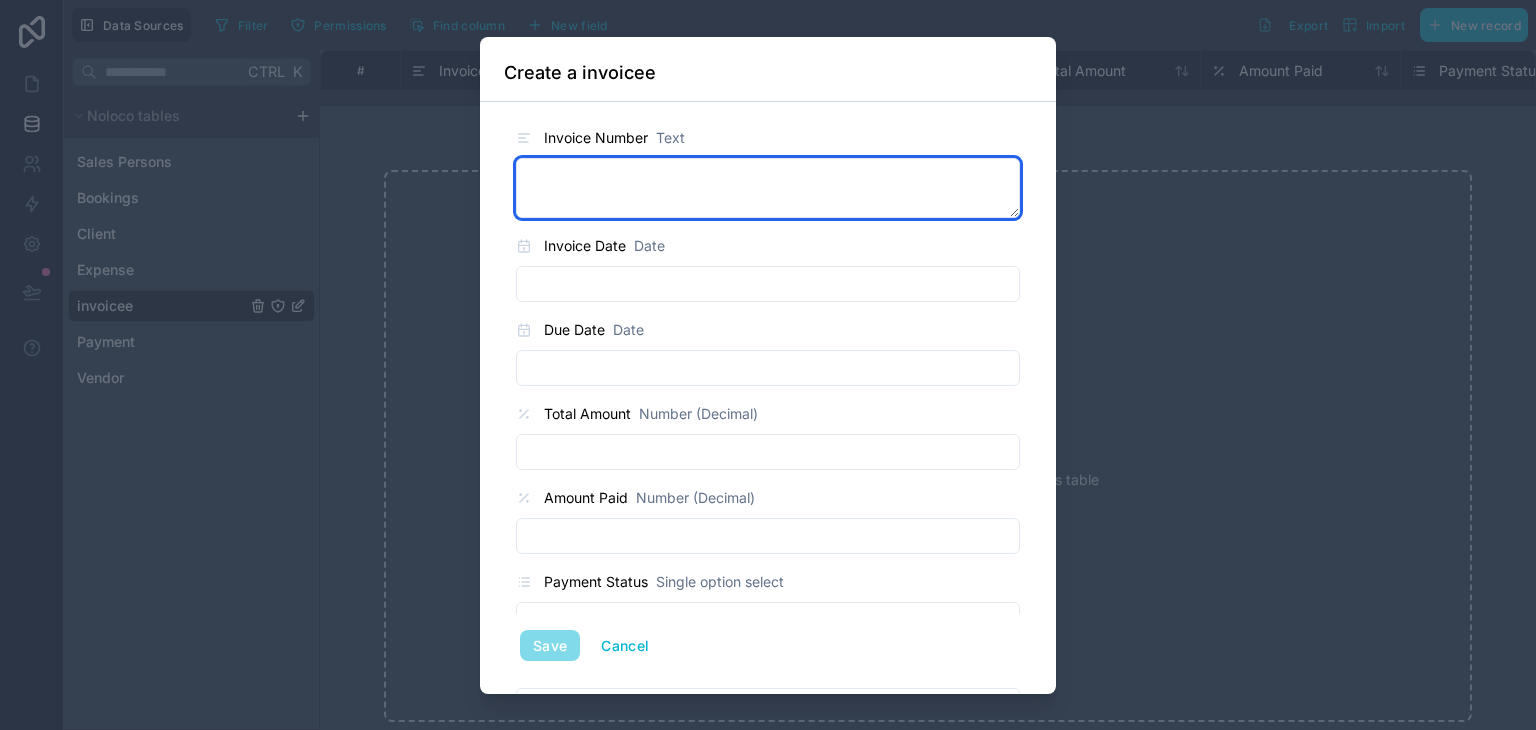 click at bounding box center (768, 188) 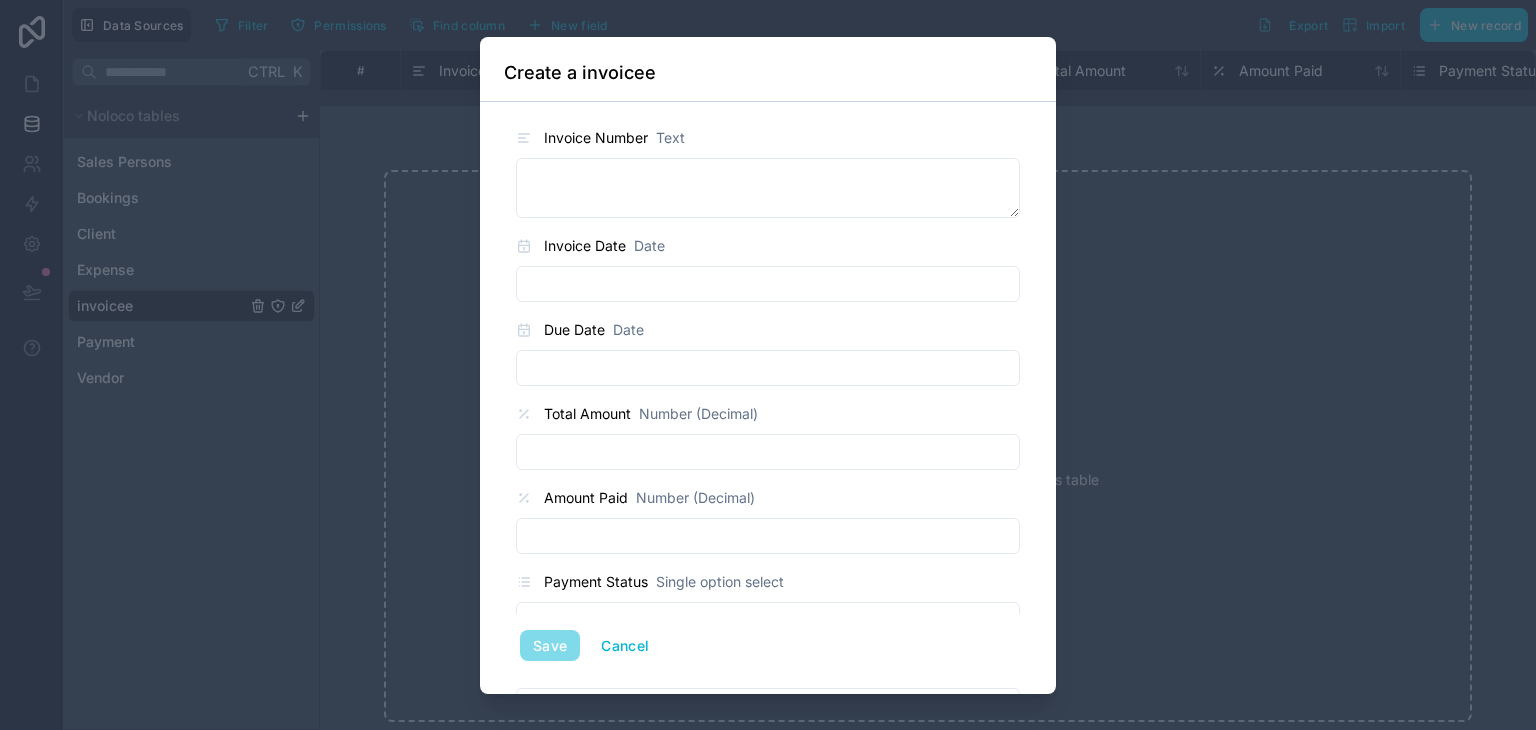 click at bounding box center [768, 365] 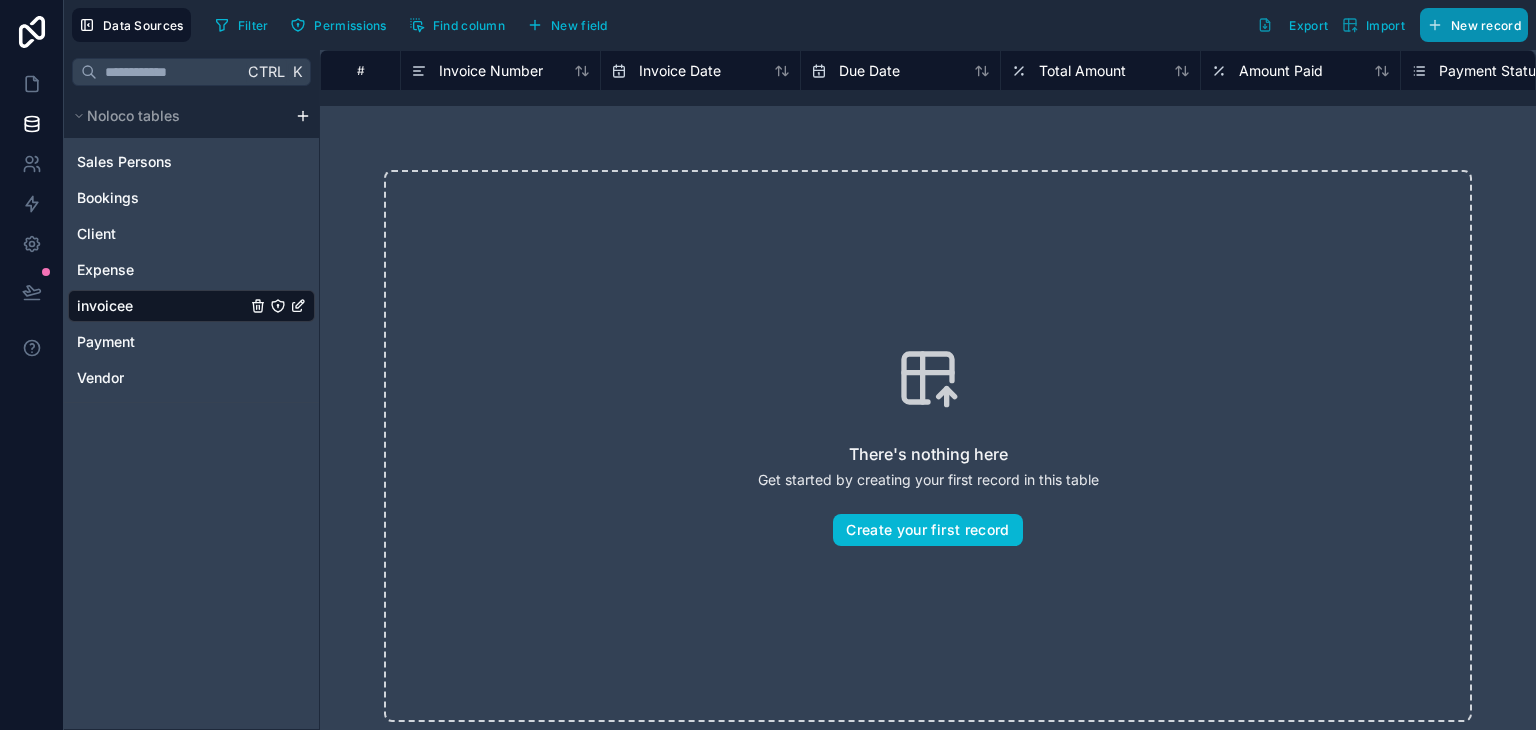 click on "New record" at bounding box center (1486, 25) 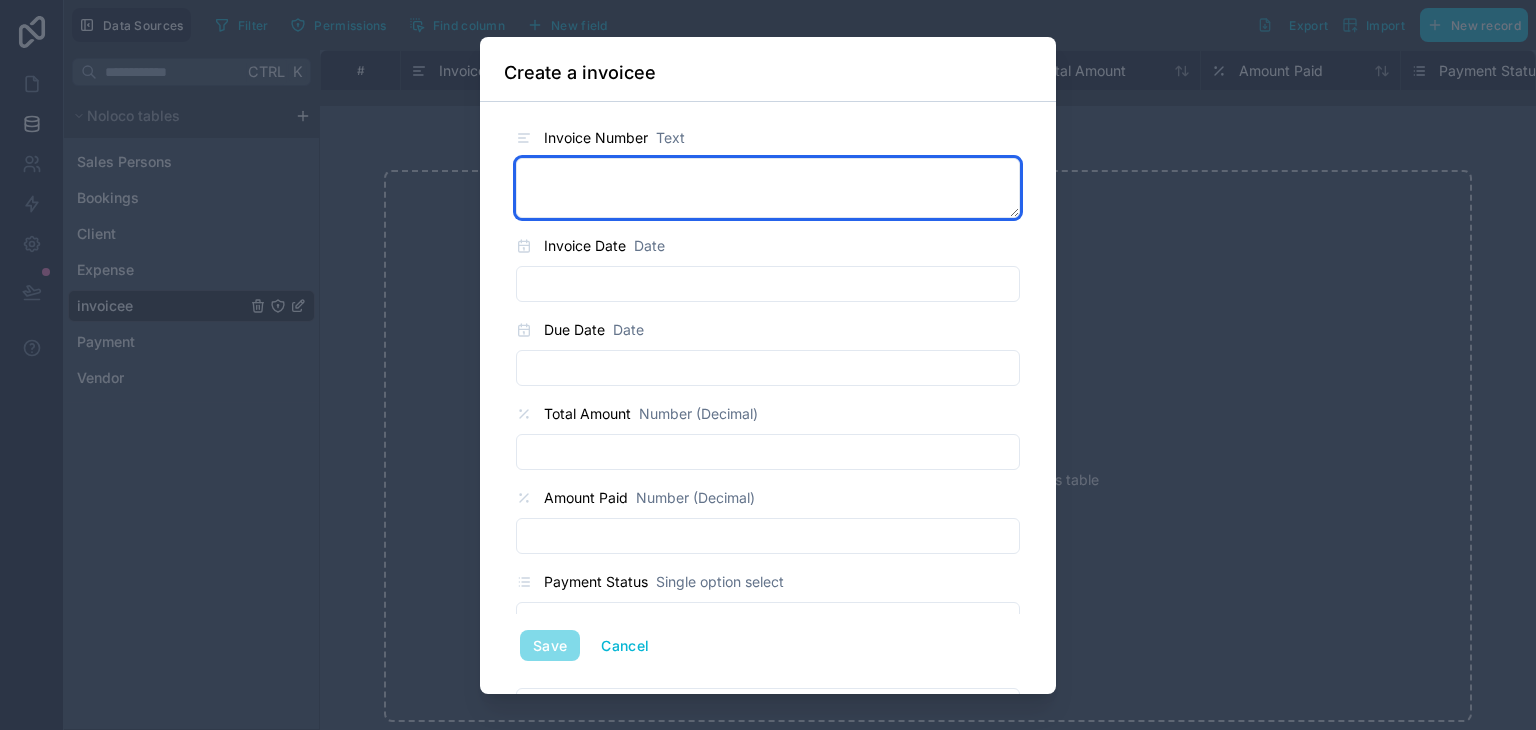 click at bounding box center (768, 188) 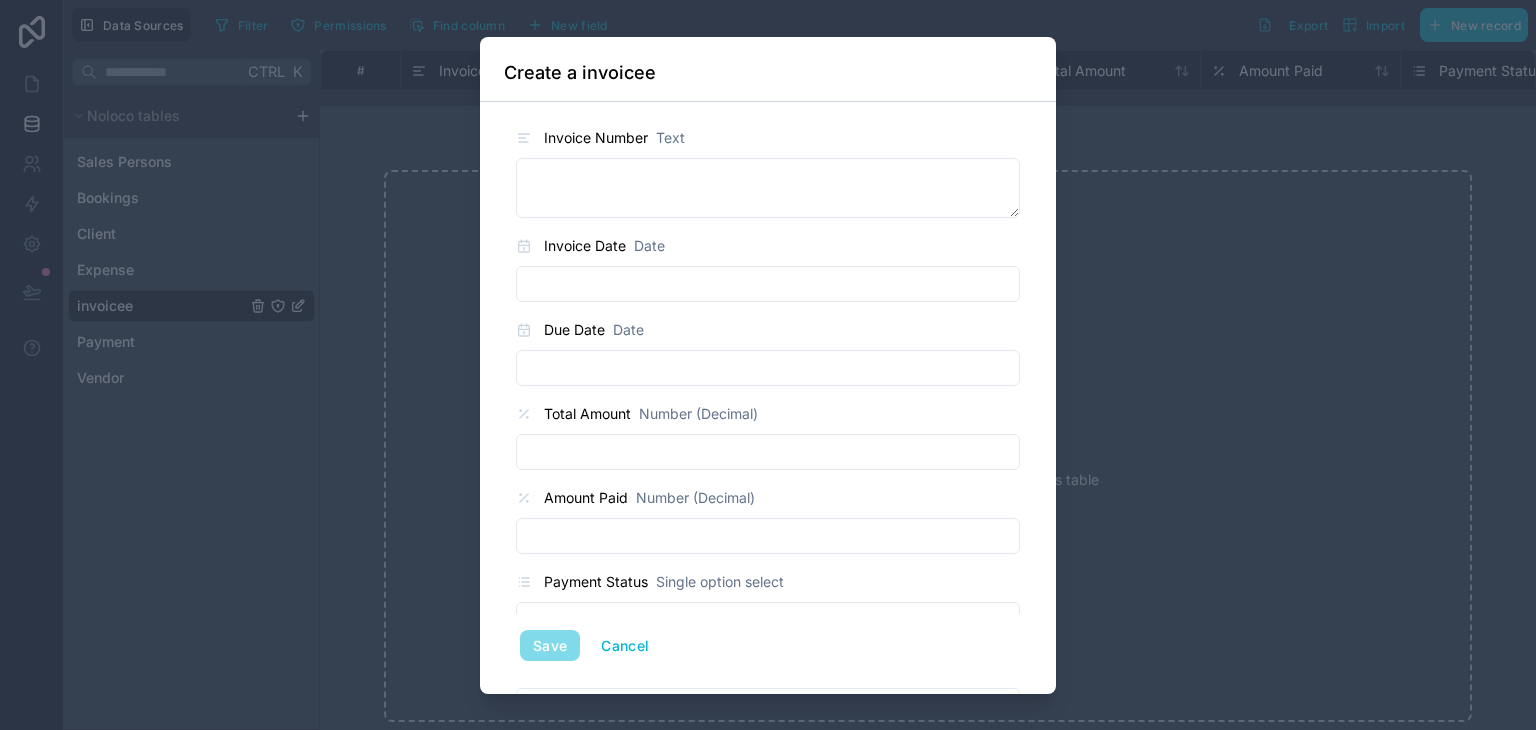click at bounding box center (768, 365) 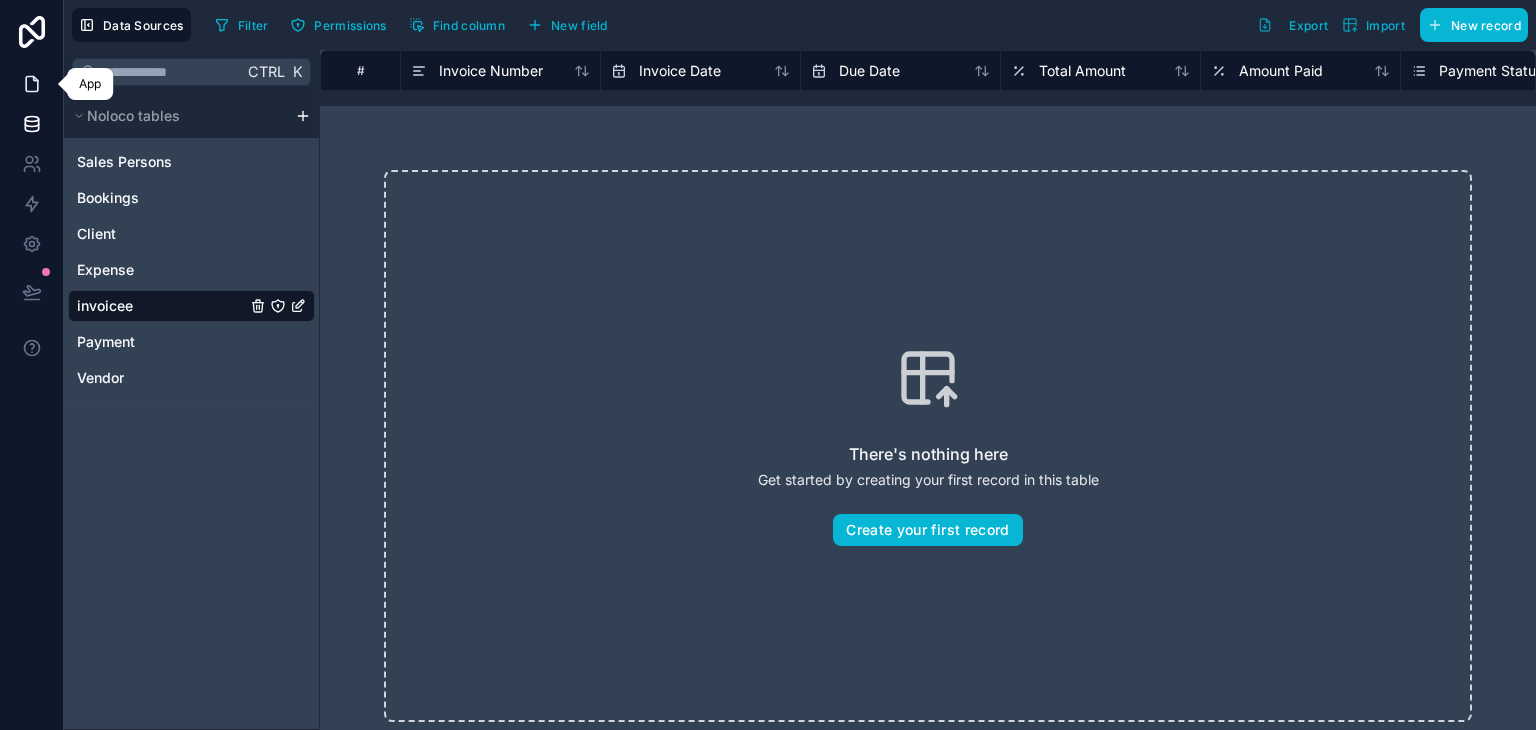 click 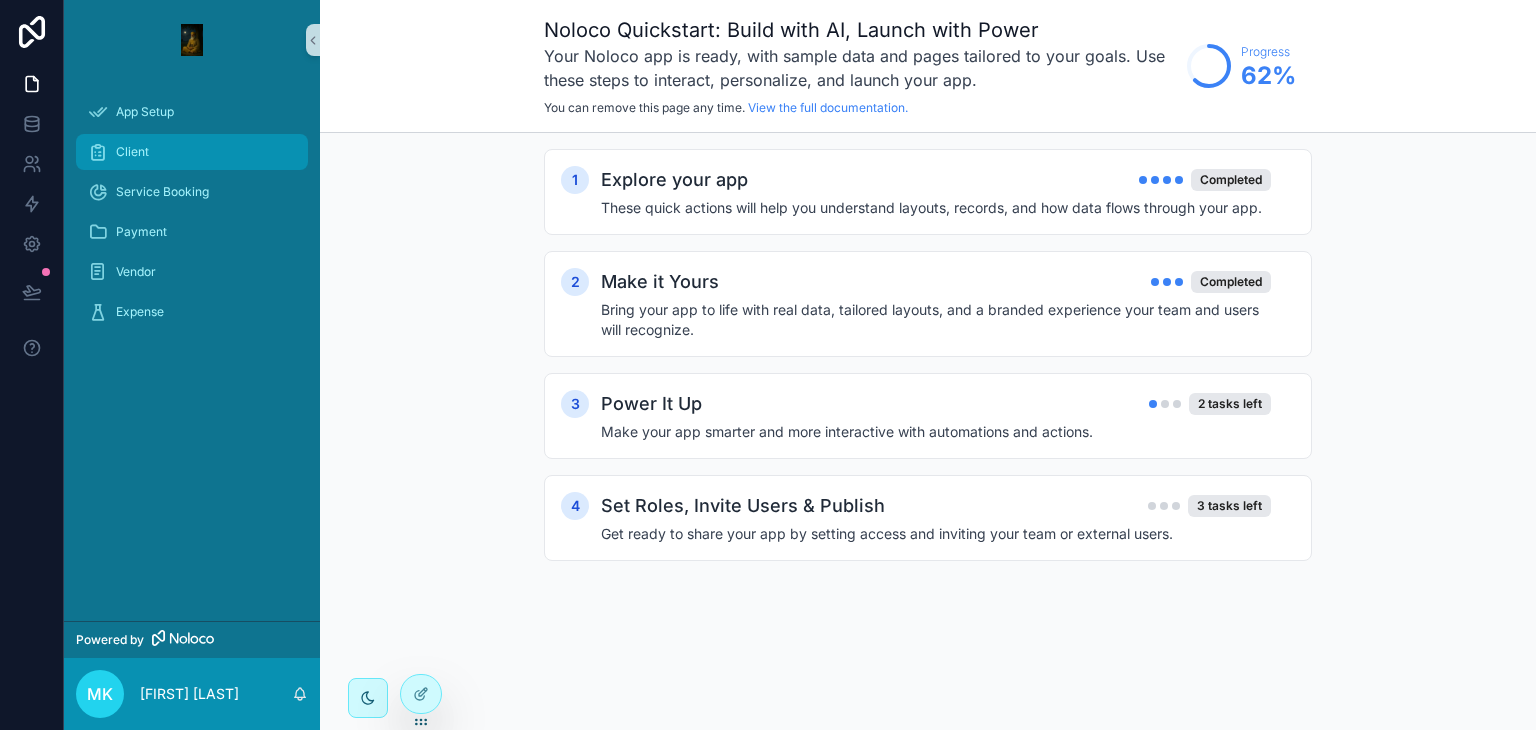 click on "Client" at bounding box center (192, 152) 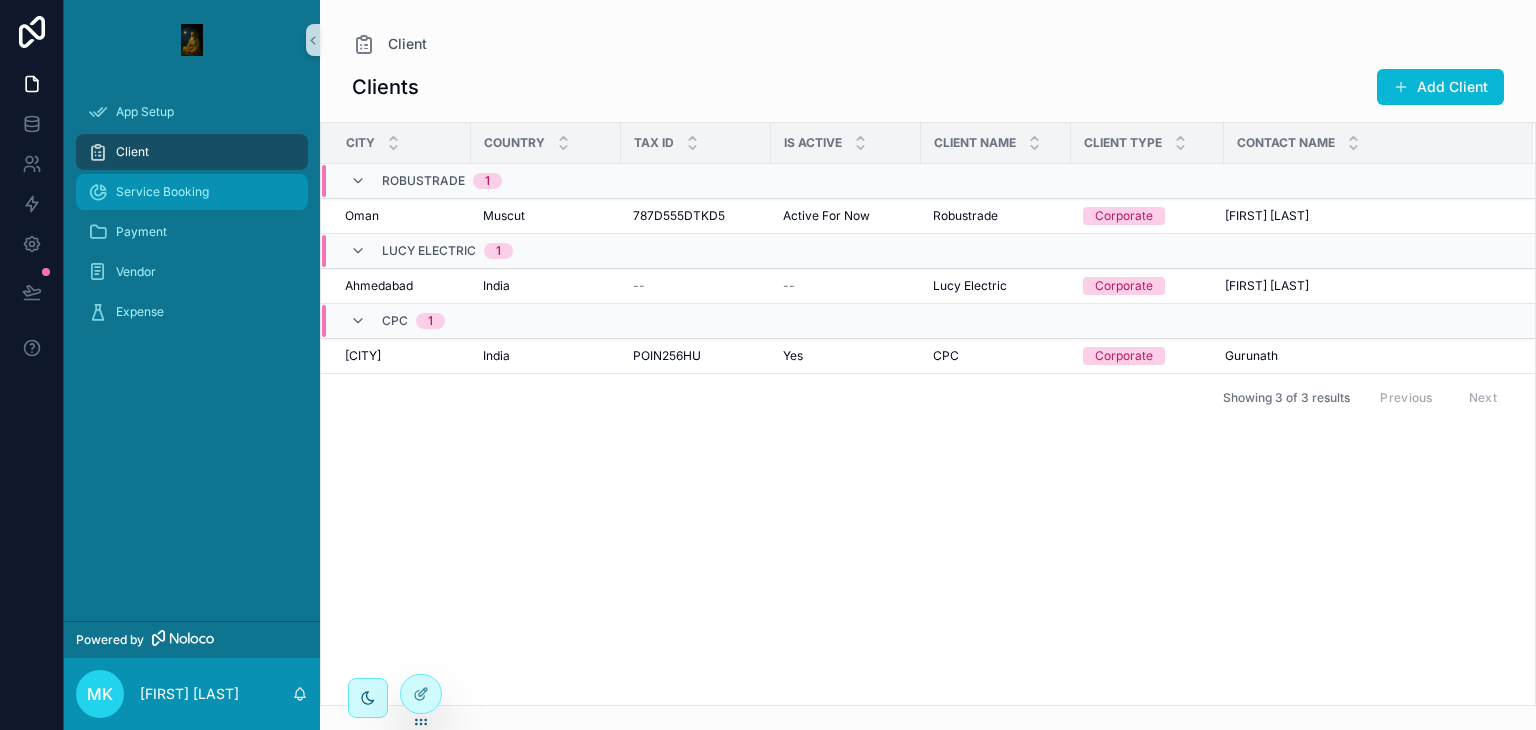 click on "Service Booking" at bounding box center (162, 192) 